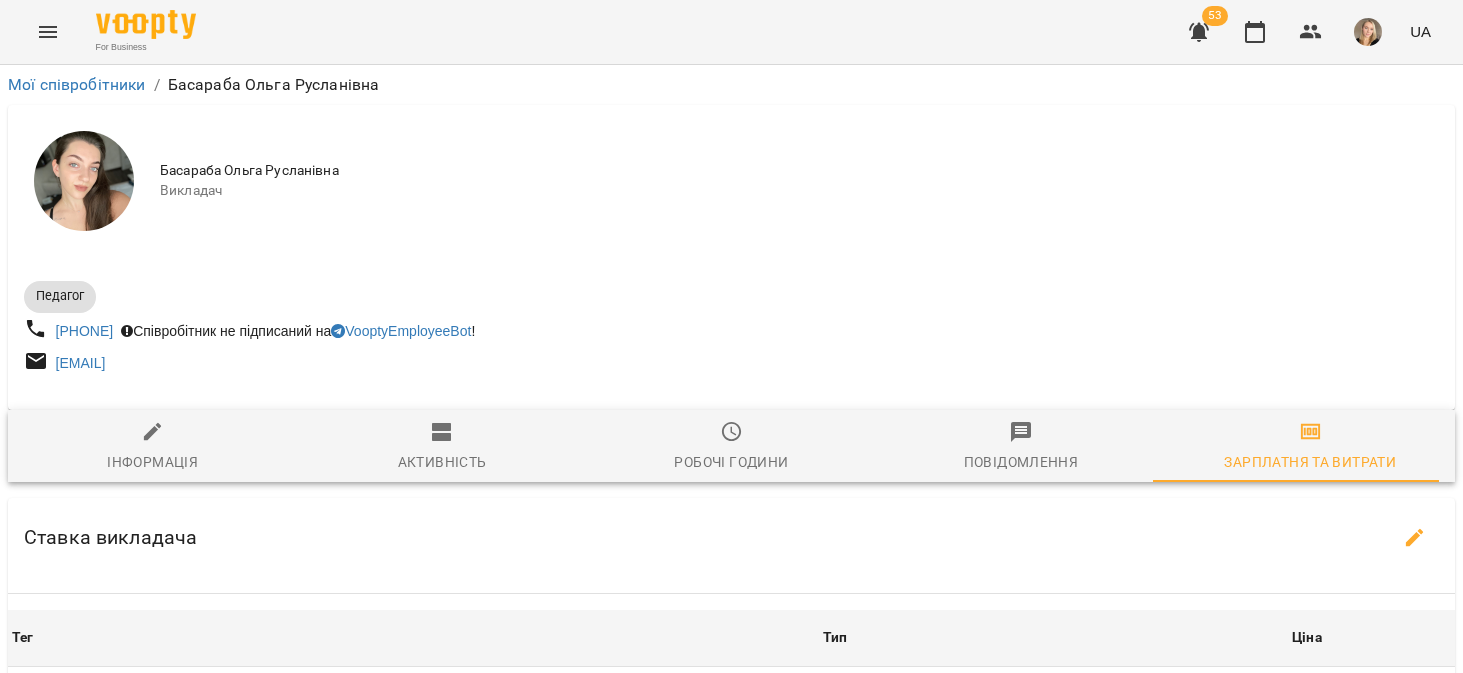 scroll, scrollTop: 0, scrollLeft: 0, axis: both 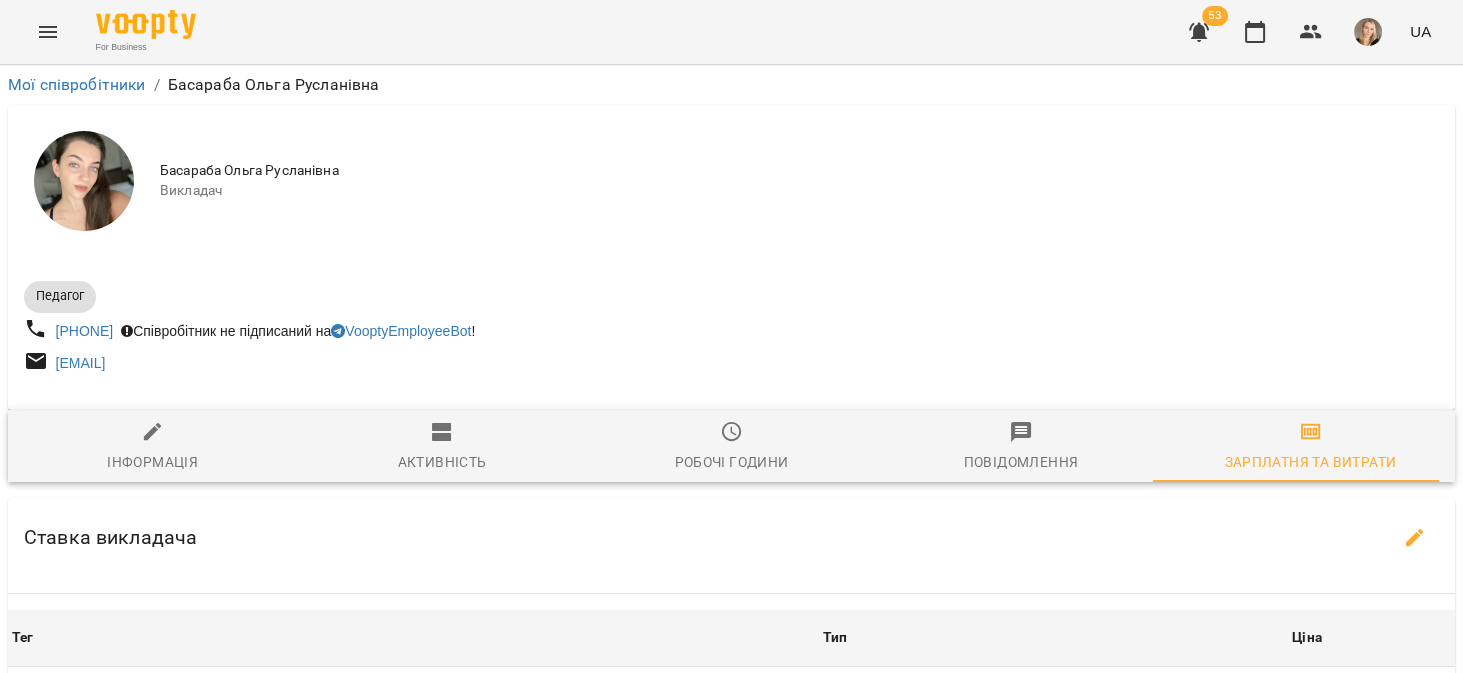 click on "Мої співробітники" at bounding box center (77, 85) 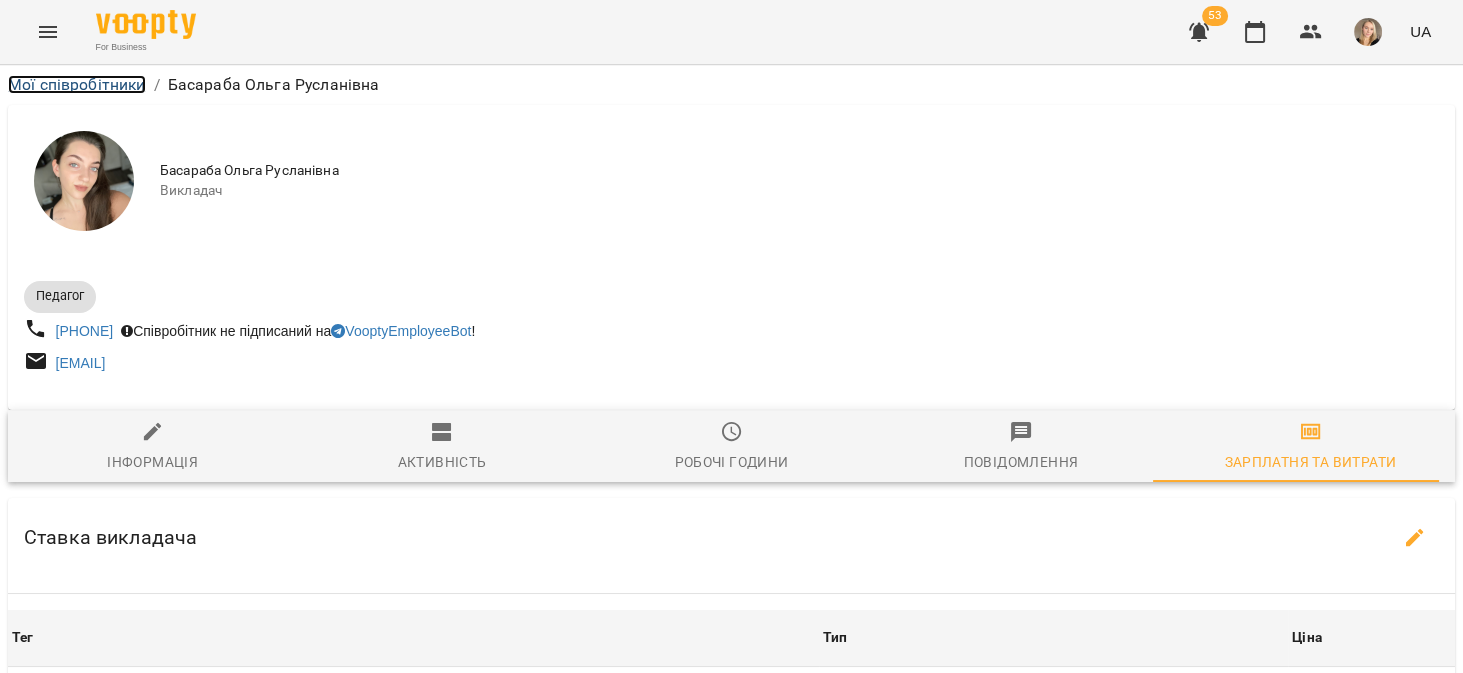 click on "Мої співробітники" at bounding box center (77, 84) 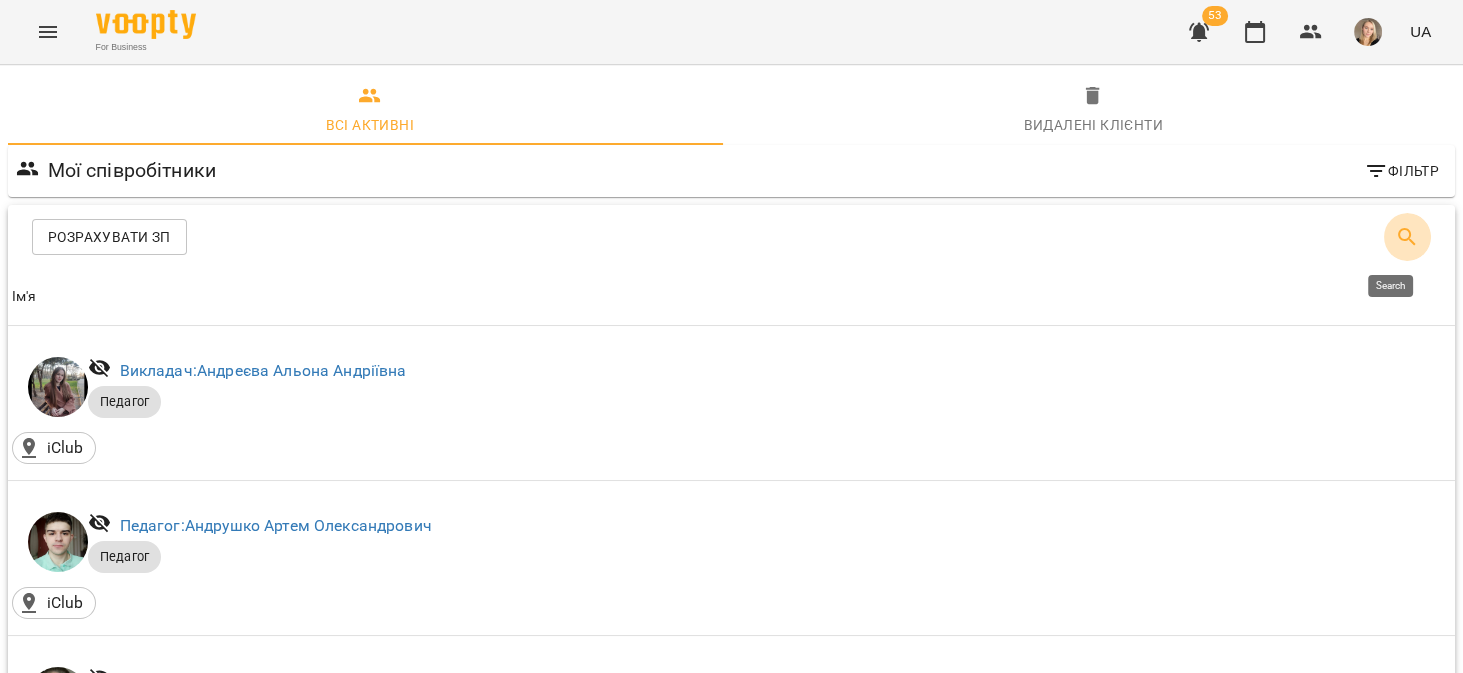 click at bounding box center (1407, 237) 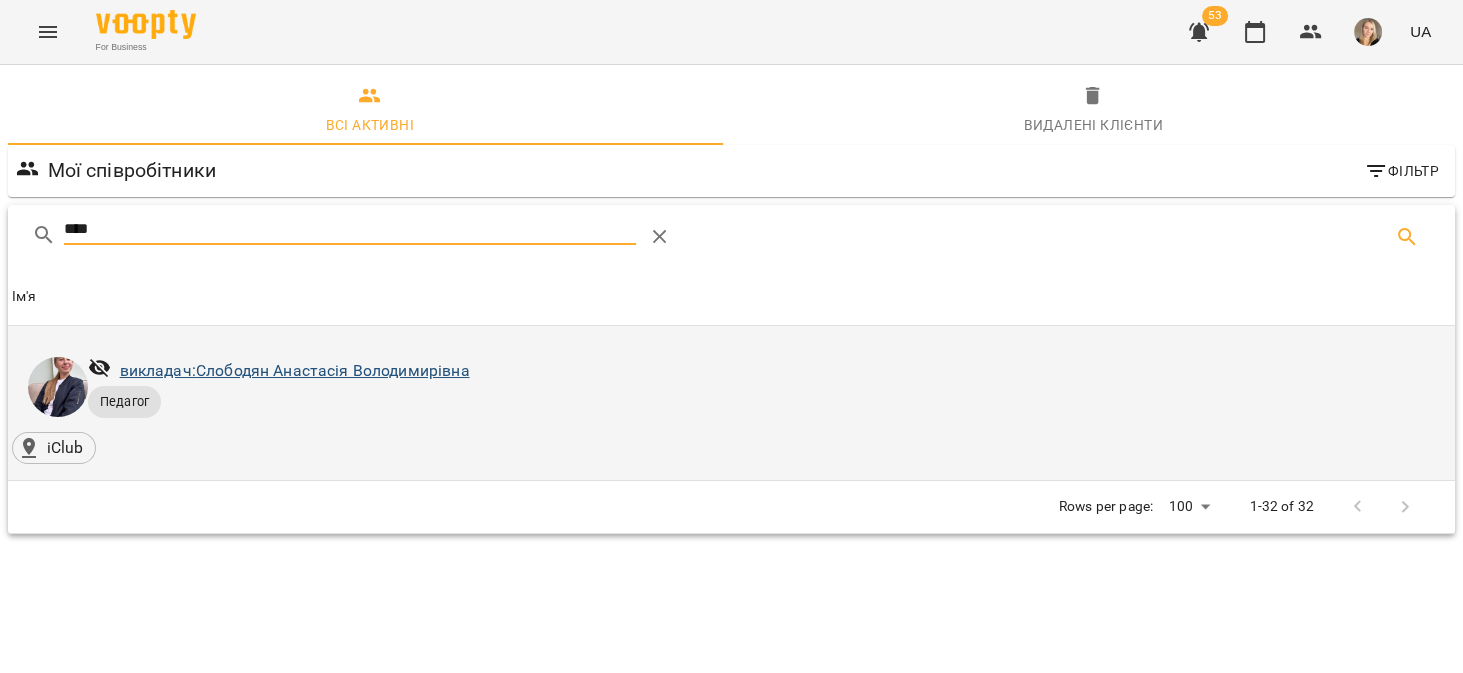 type on "****" 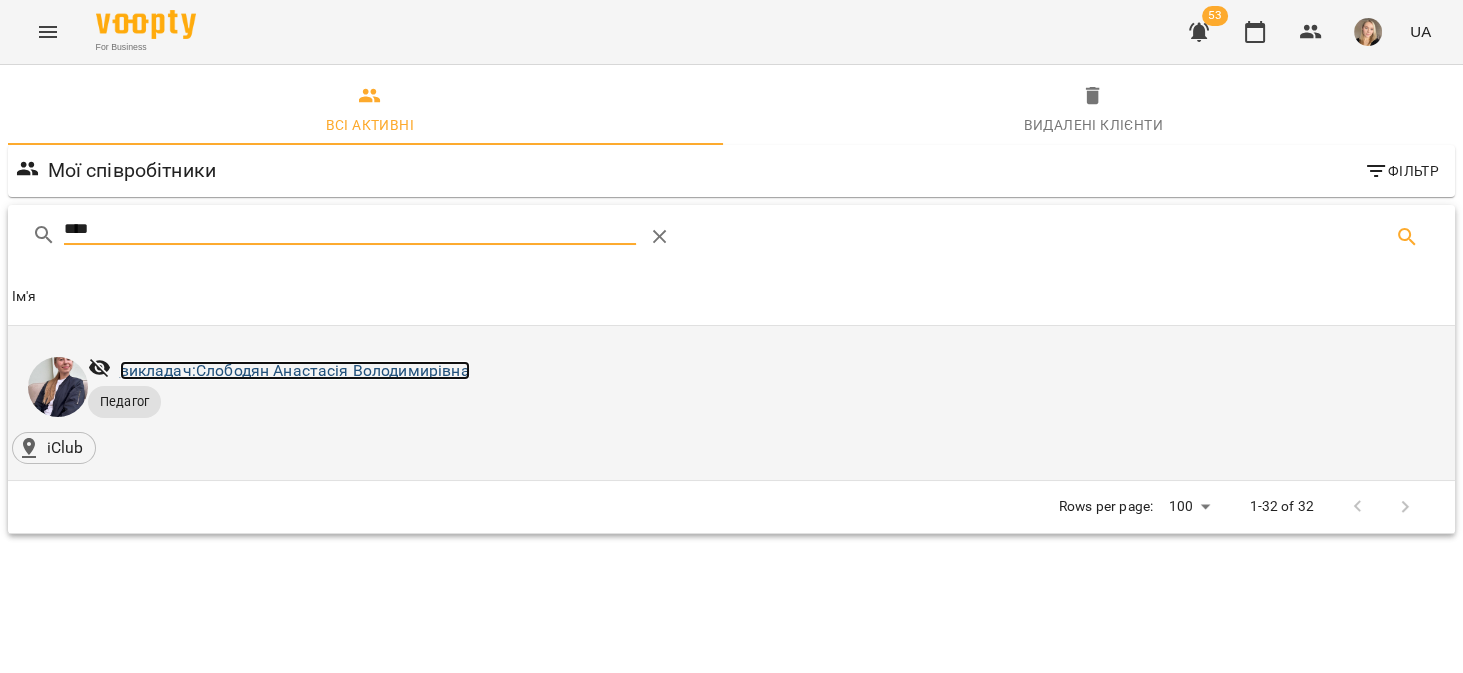 click on "викладач:  Слободян Анастасія Володимирівна" at bounding box center (295, 370) 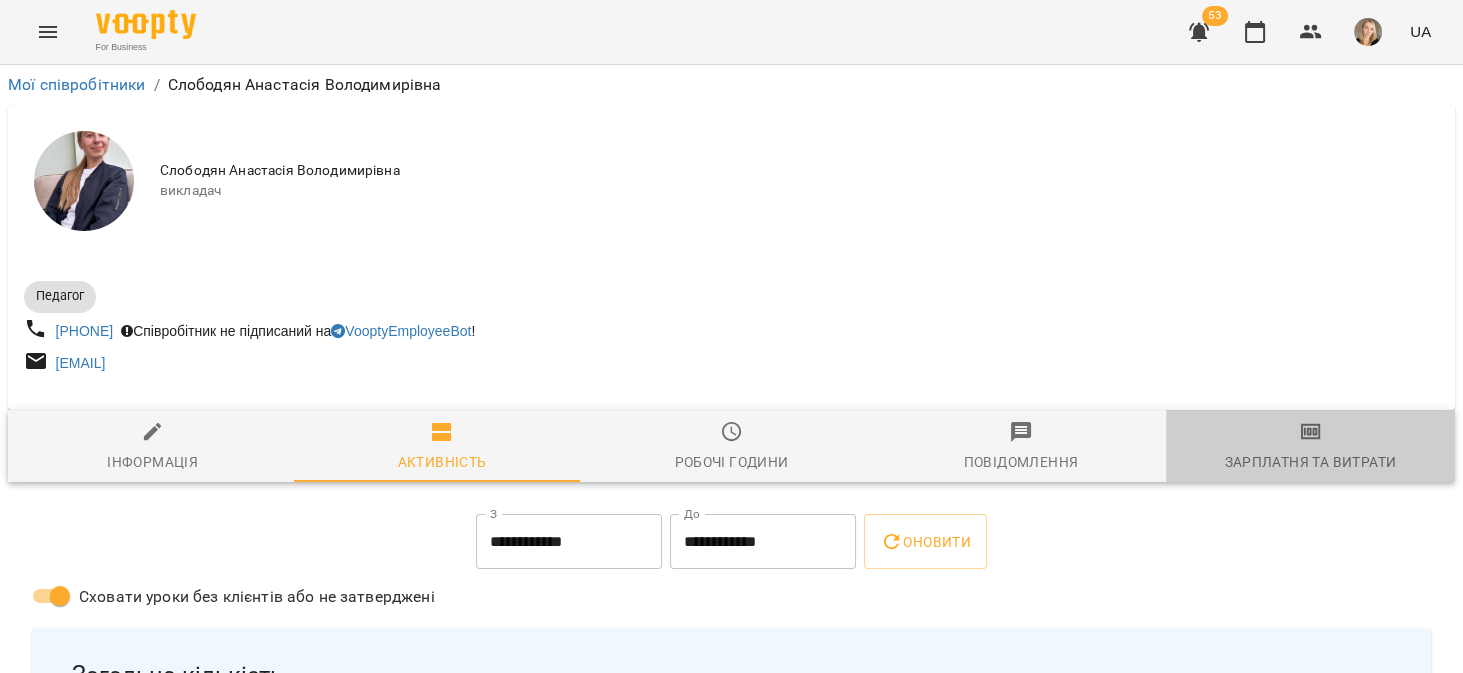 click on "Зарплатня та Витрати" at bounding box center (1310, 446) 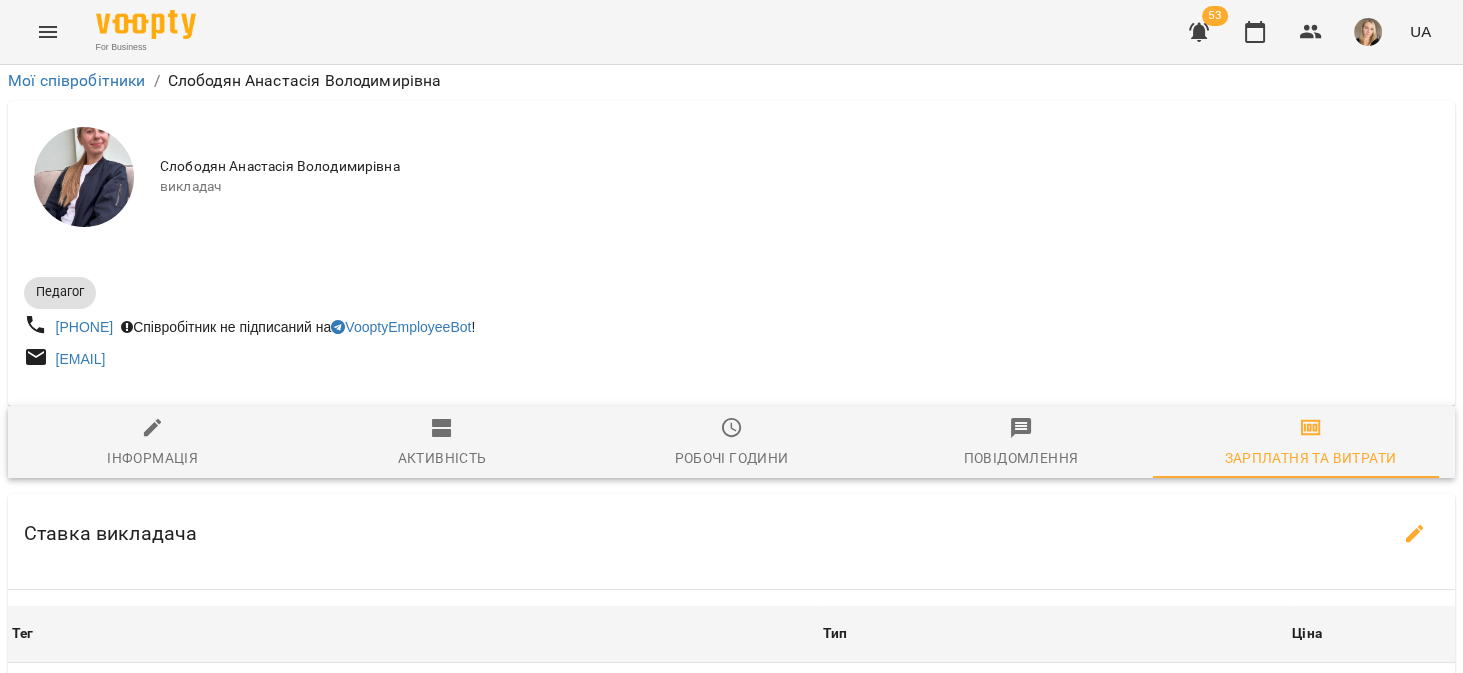 scroll, scrollTop: 571, scrollLeft: 0, axis: vertical 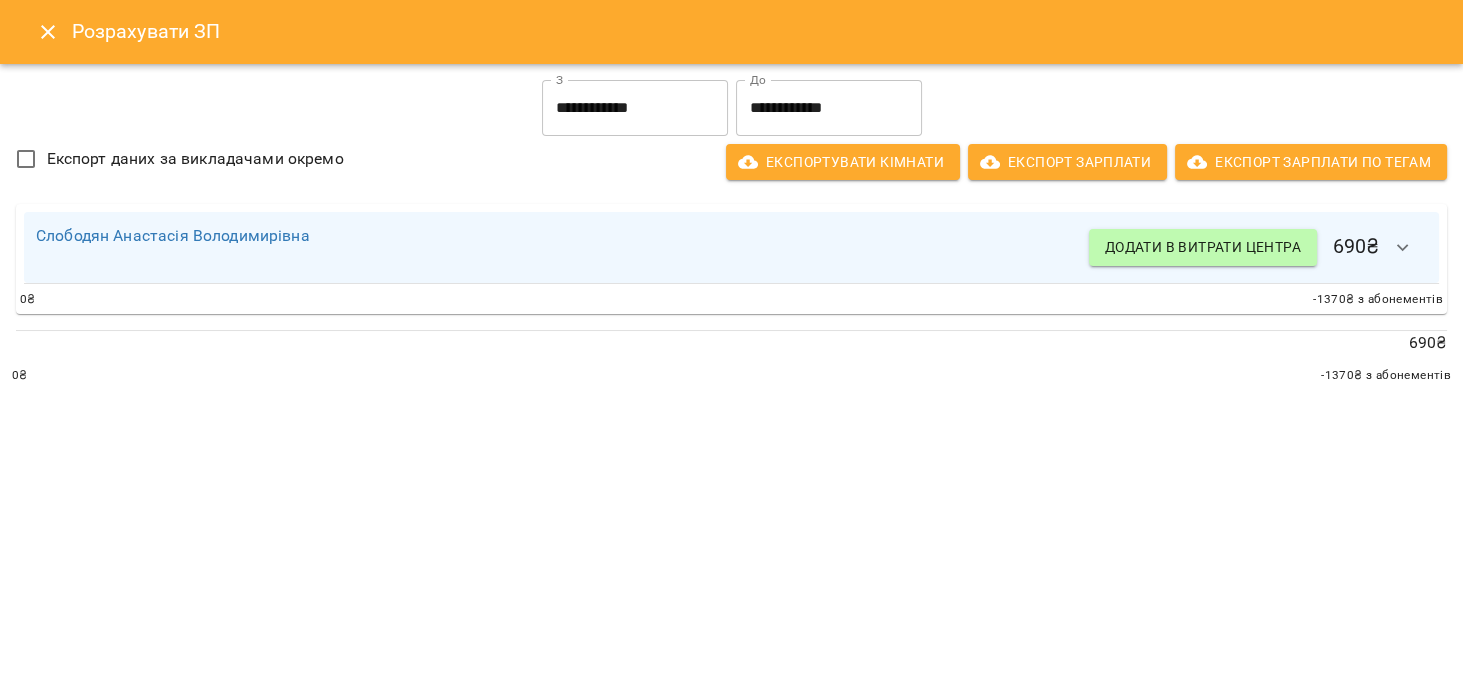 click on "**********" at bounding box center [635, 108] 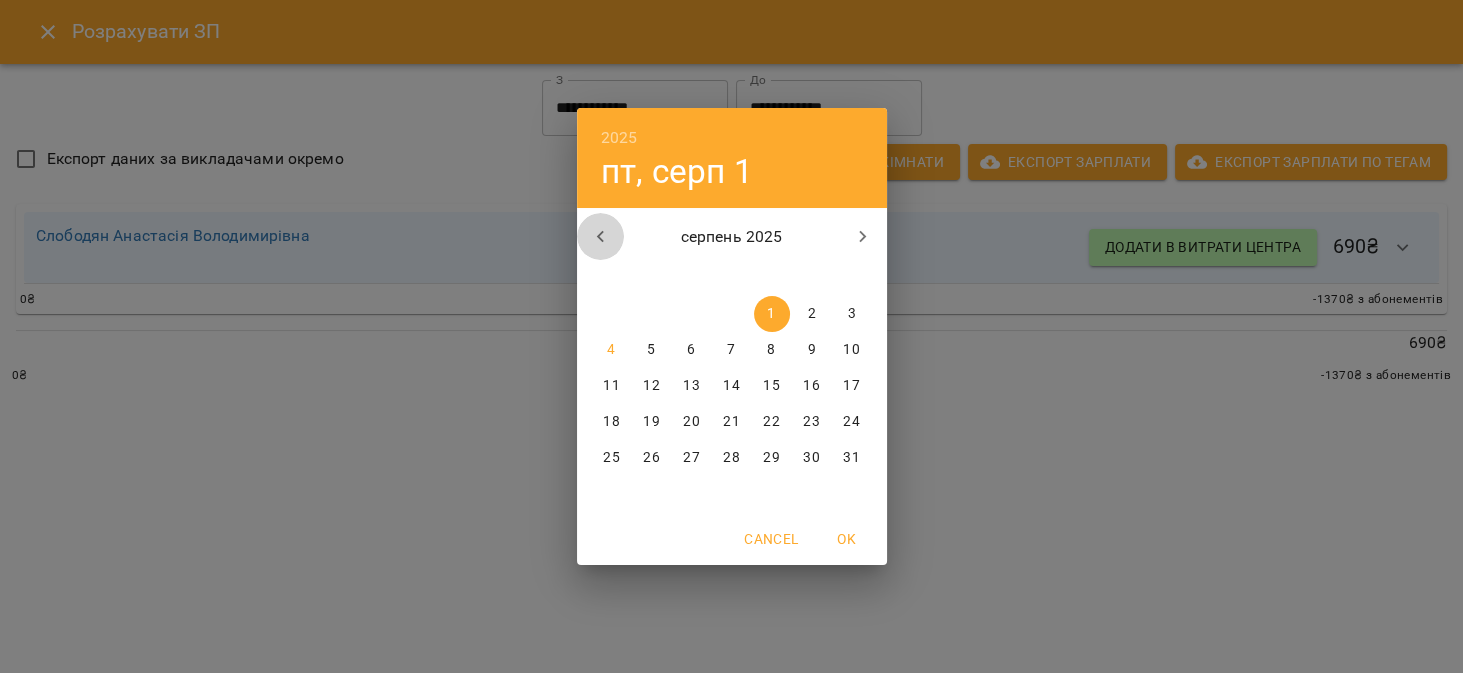 click at bounding box center [601, 237] 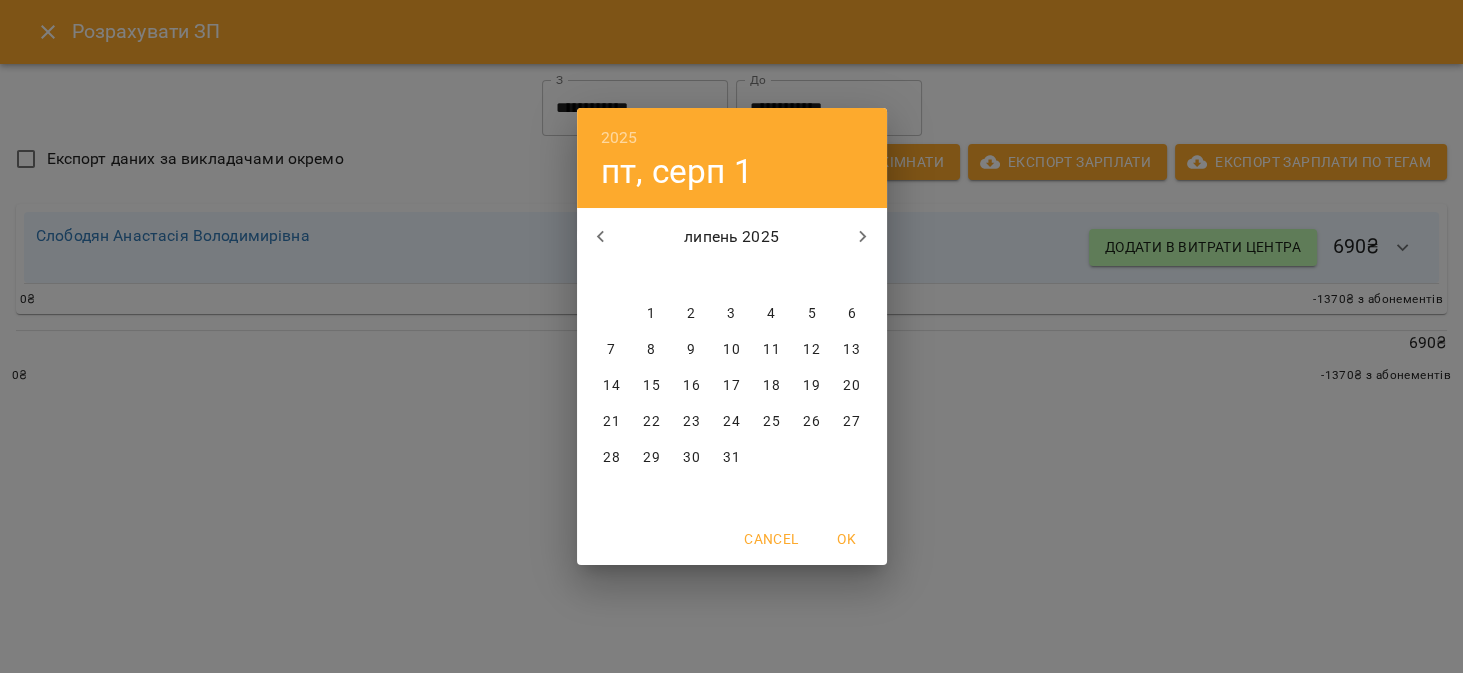 click on "28" at bounding box center (612, 458) 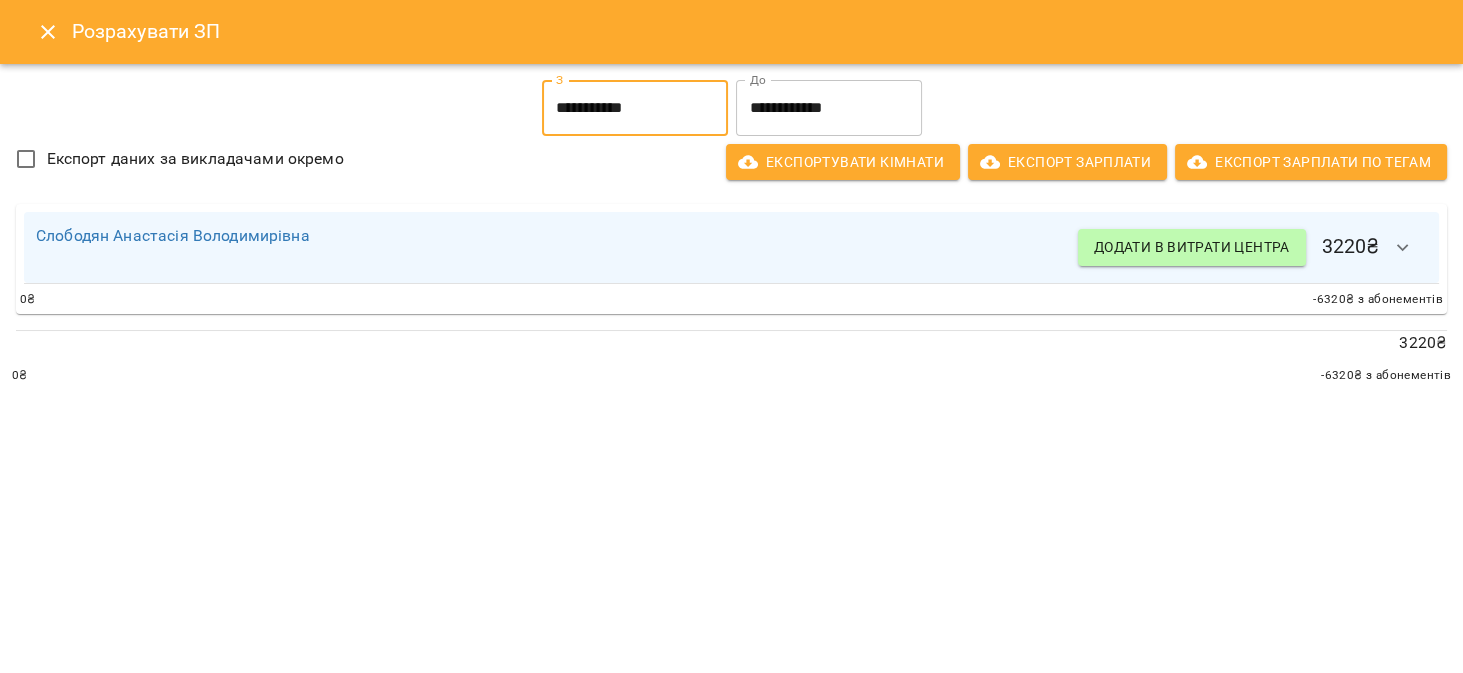 click on "**********" at bounding box center (829, 108) 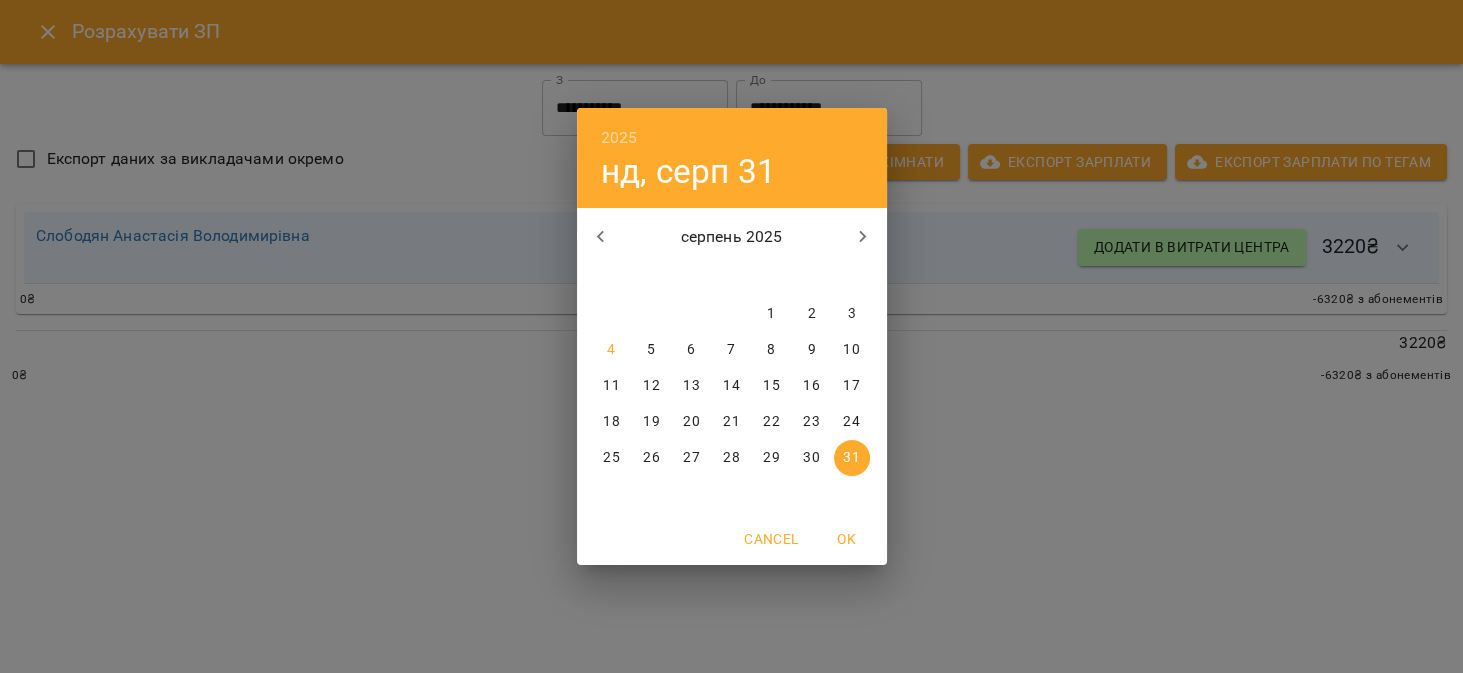 click on "3" at bounding box center (852, 314) 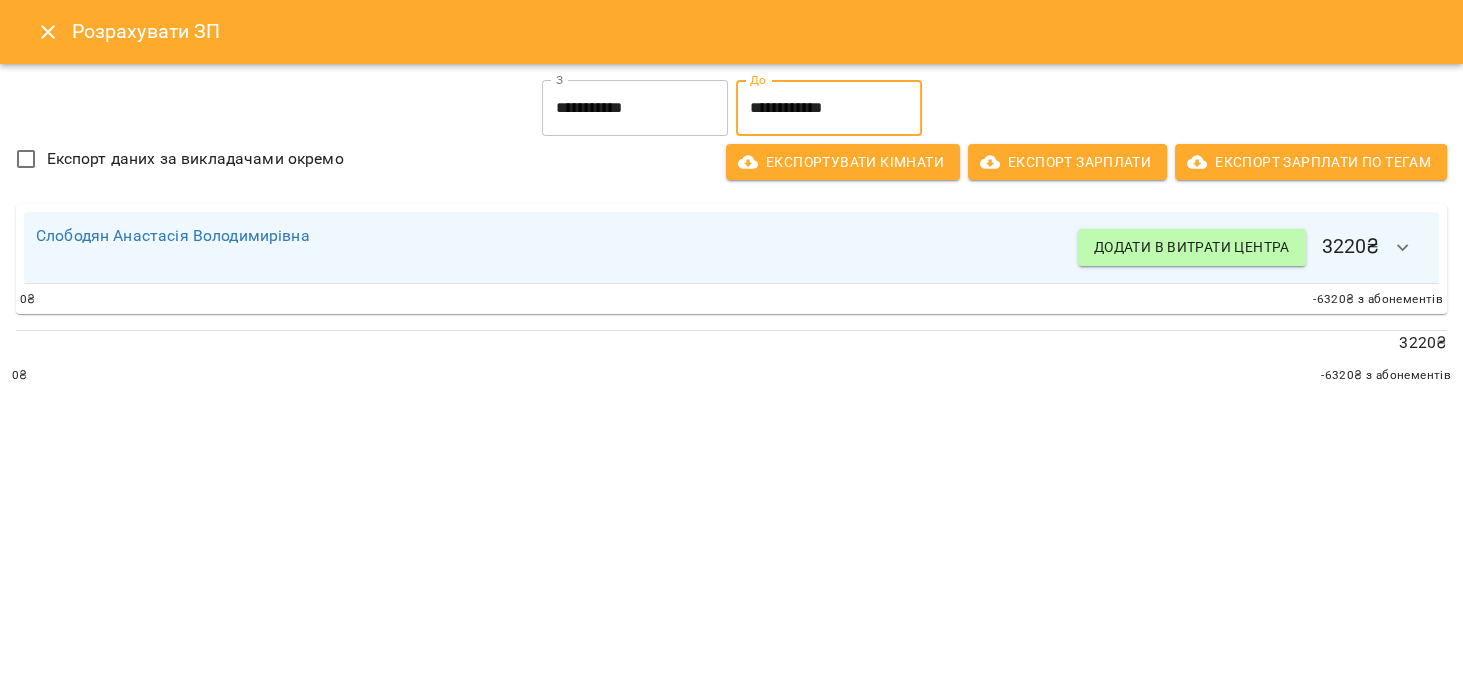 click 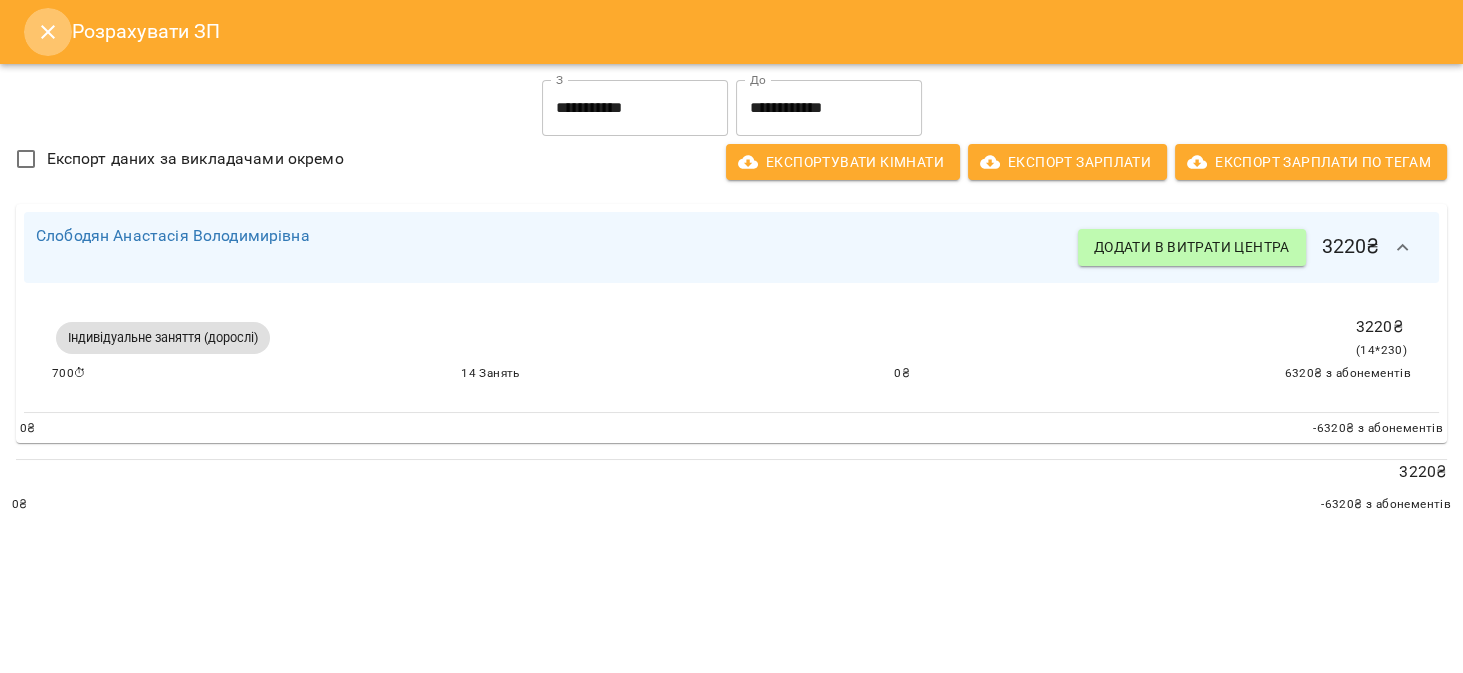 click at bounding box center [48, 32] 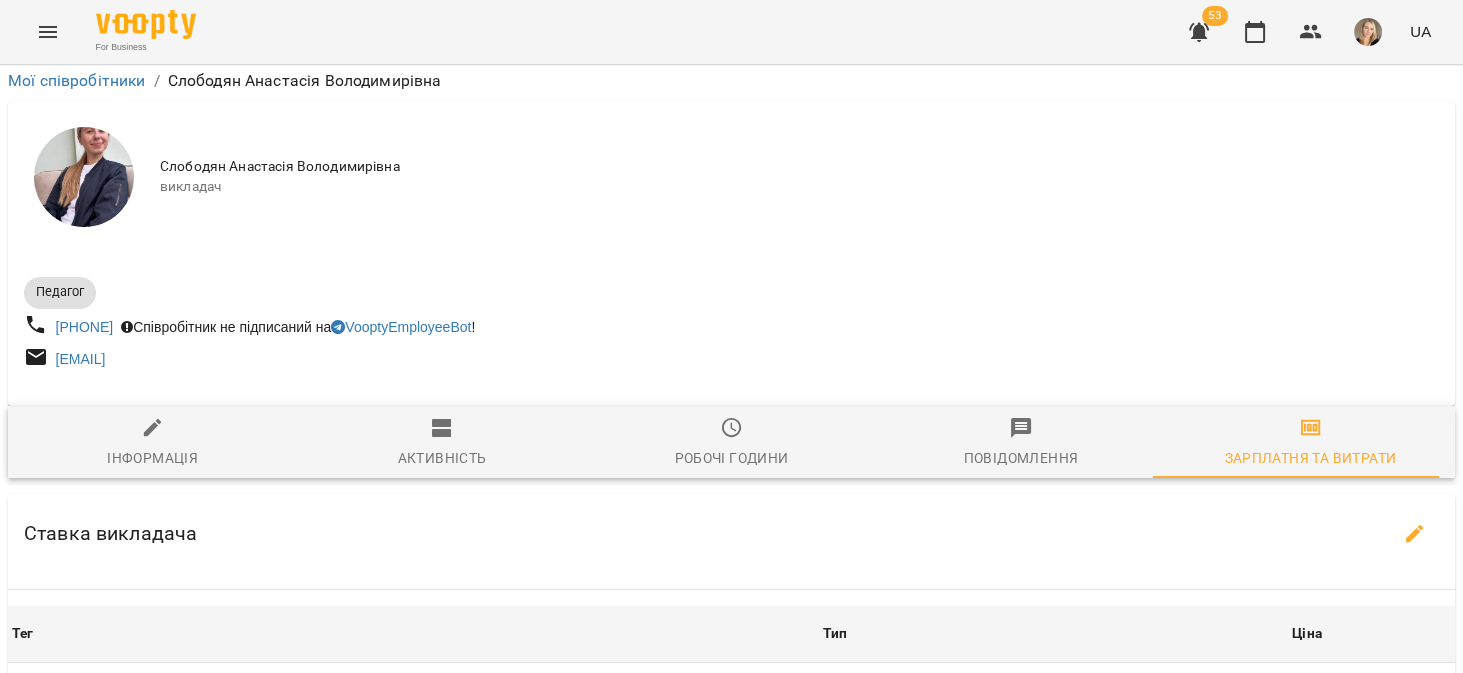 click at bounding box center (48, 32) 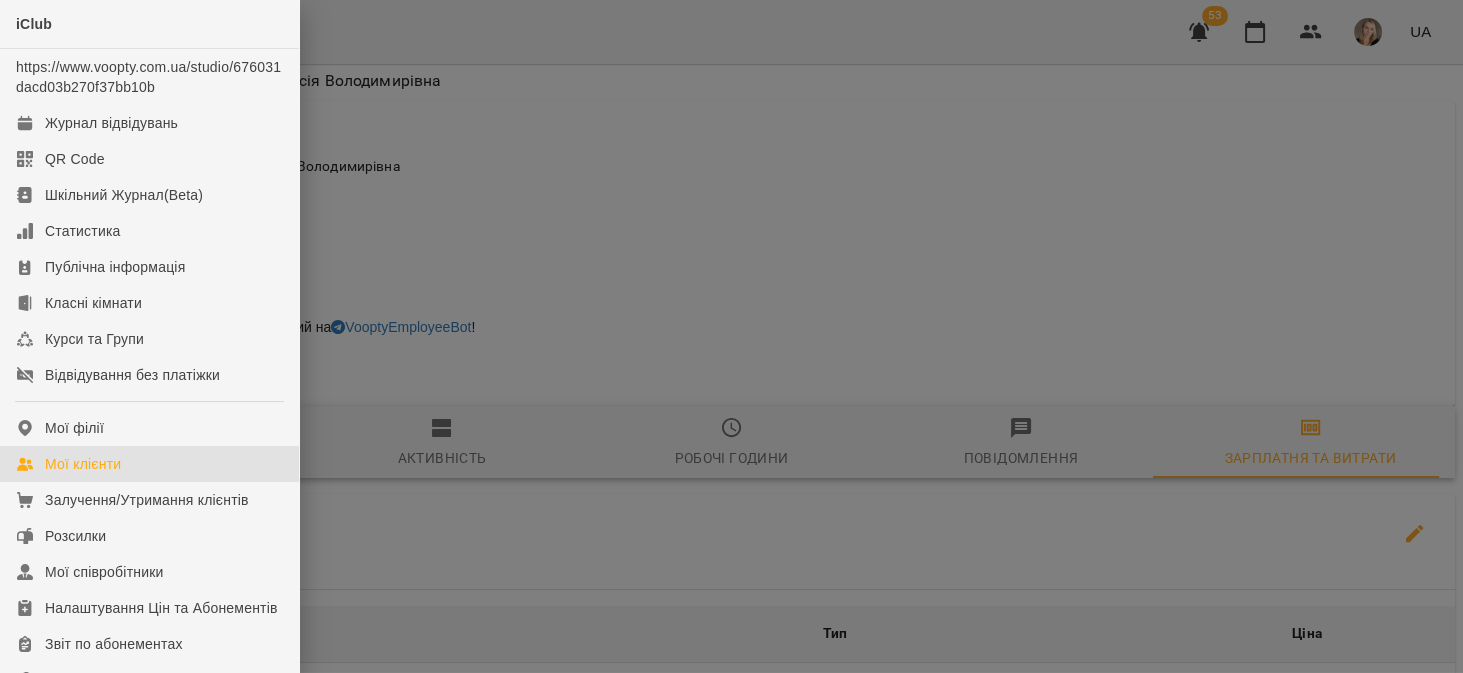 click on "Мої клієнти" at bounding box center (149, 464) 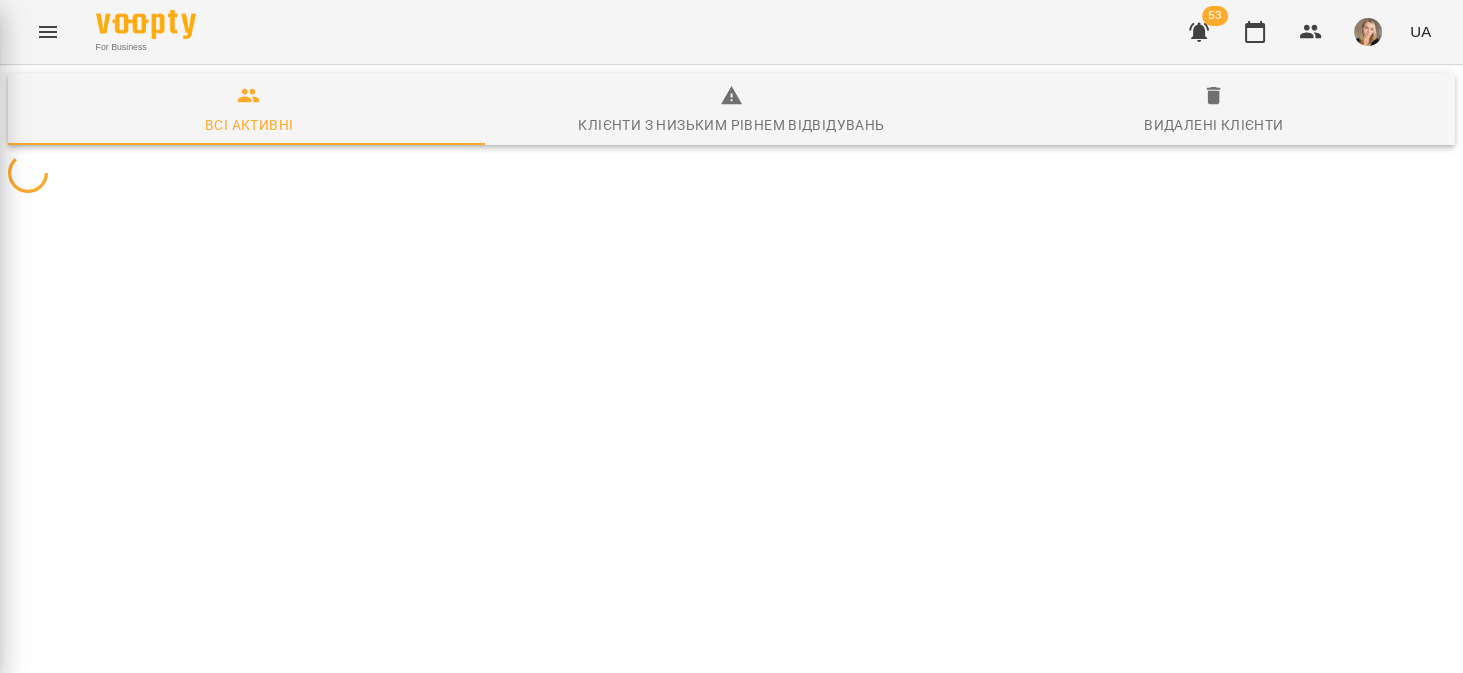 scroll, scrollTop: 0, scrollLeft: 0, axis: both 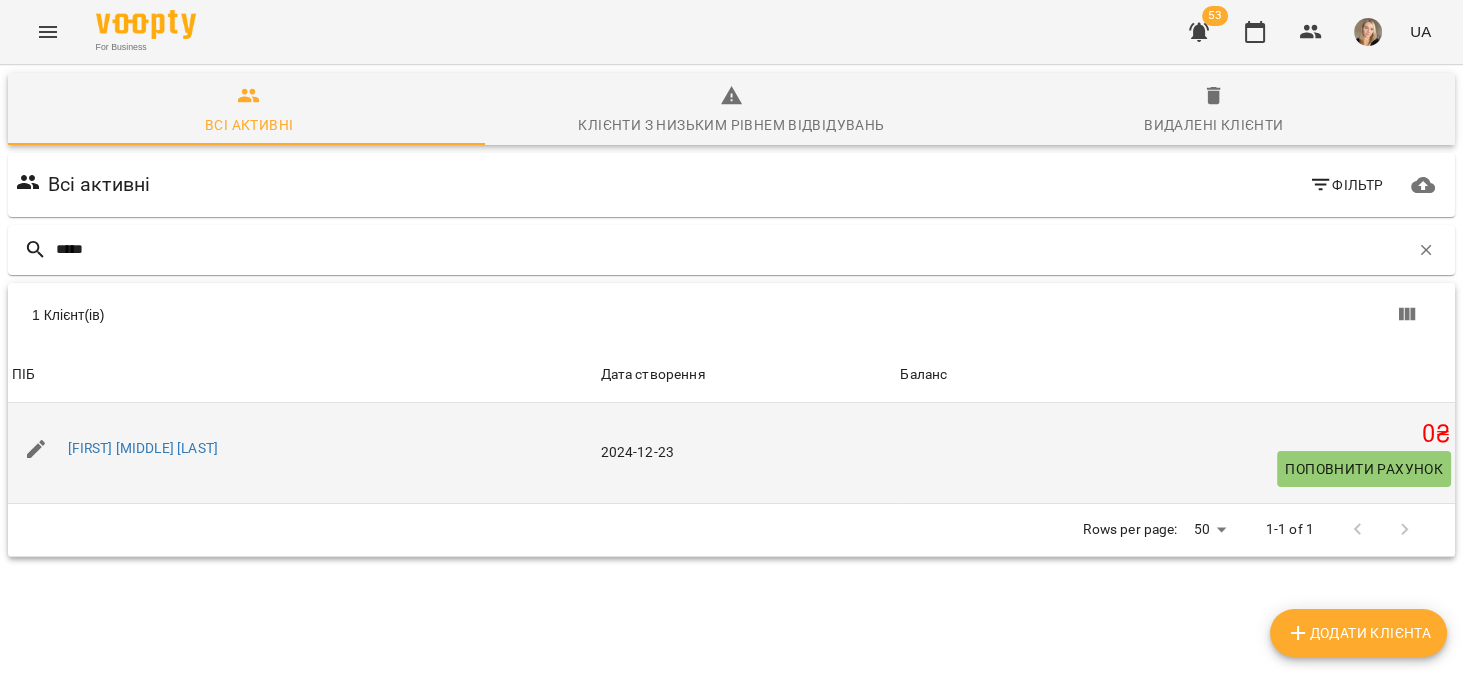 type on "*****" 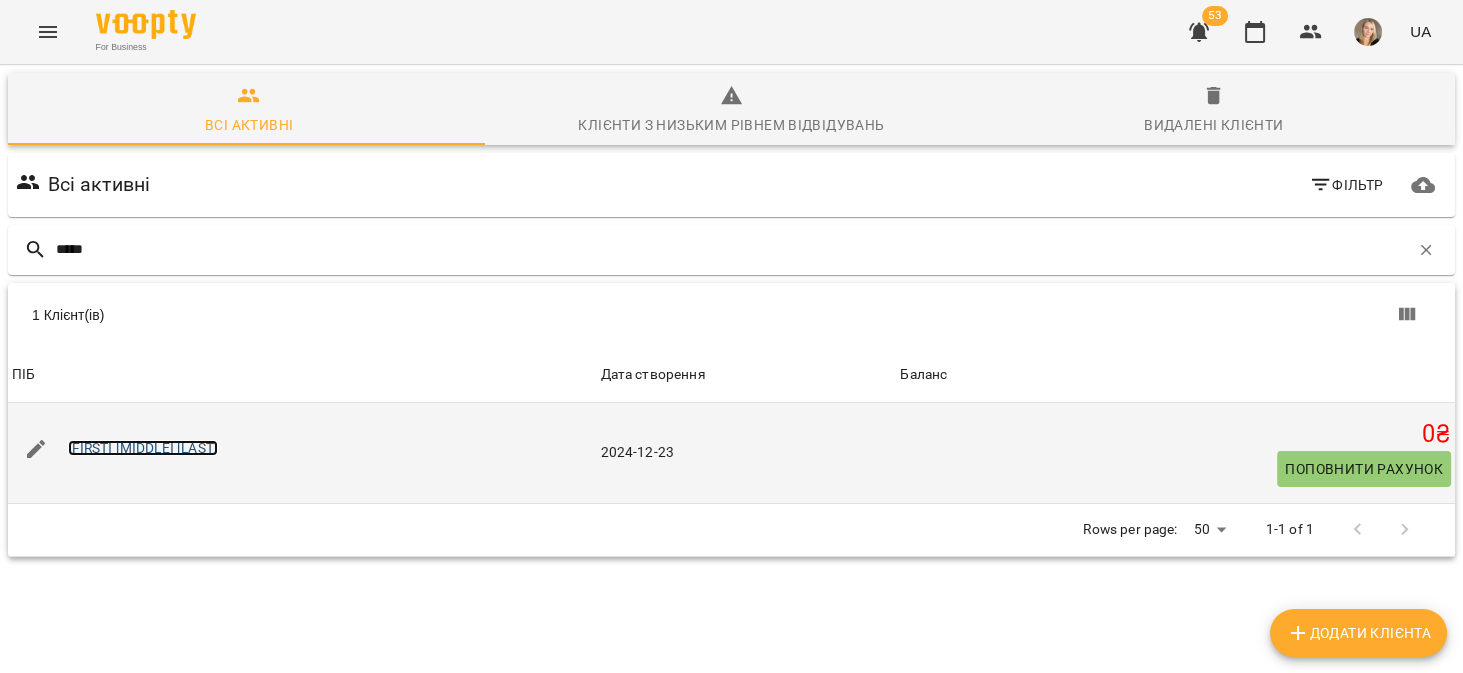 click on "Малінська Аліна Анатоліївна" at bounding box center [143, 448] 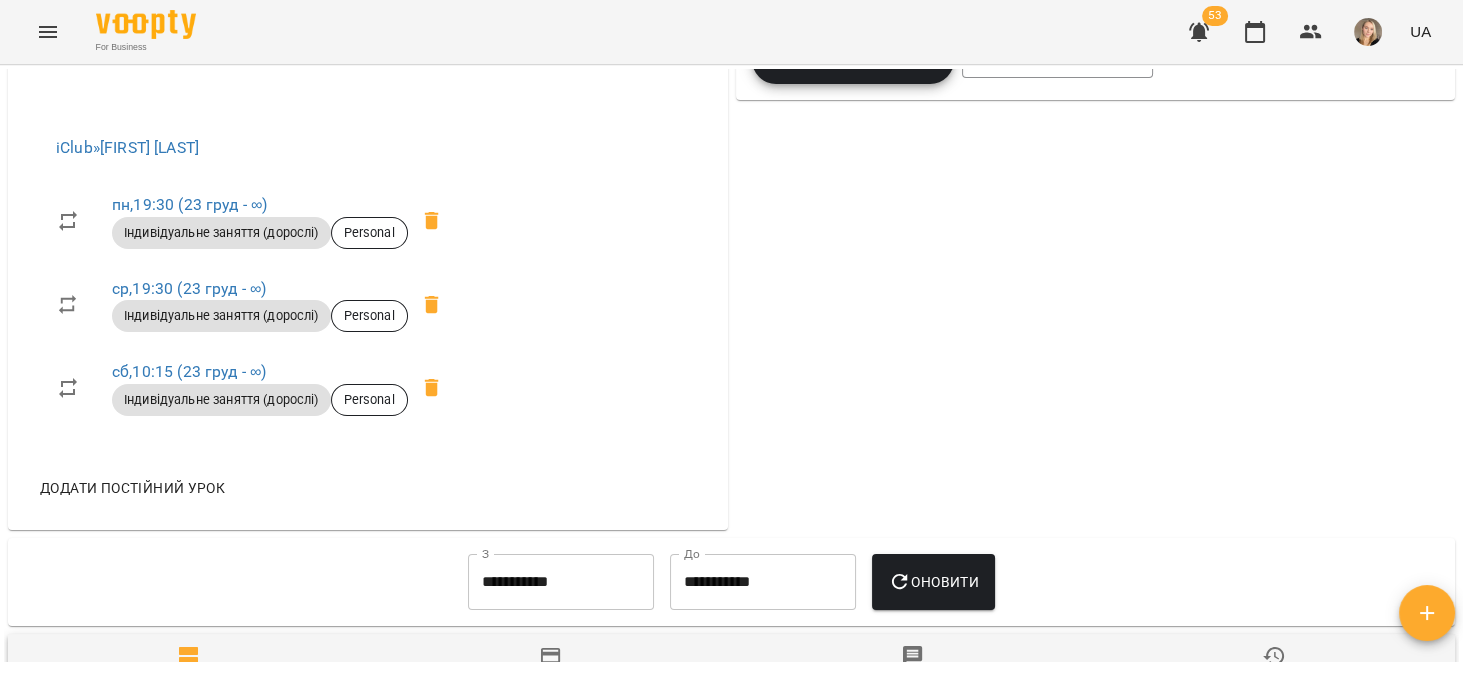 scroll, scrollTop: 825, scrollLeft: 0, axis: vertical 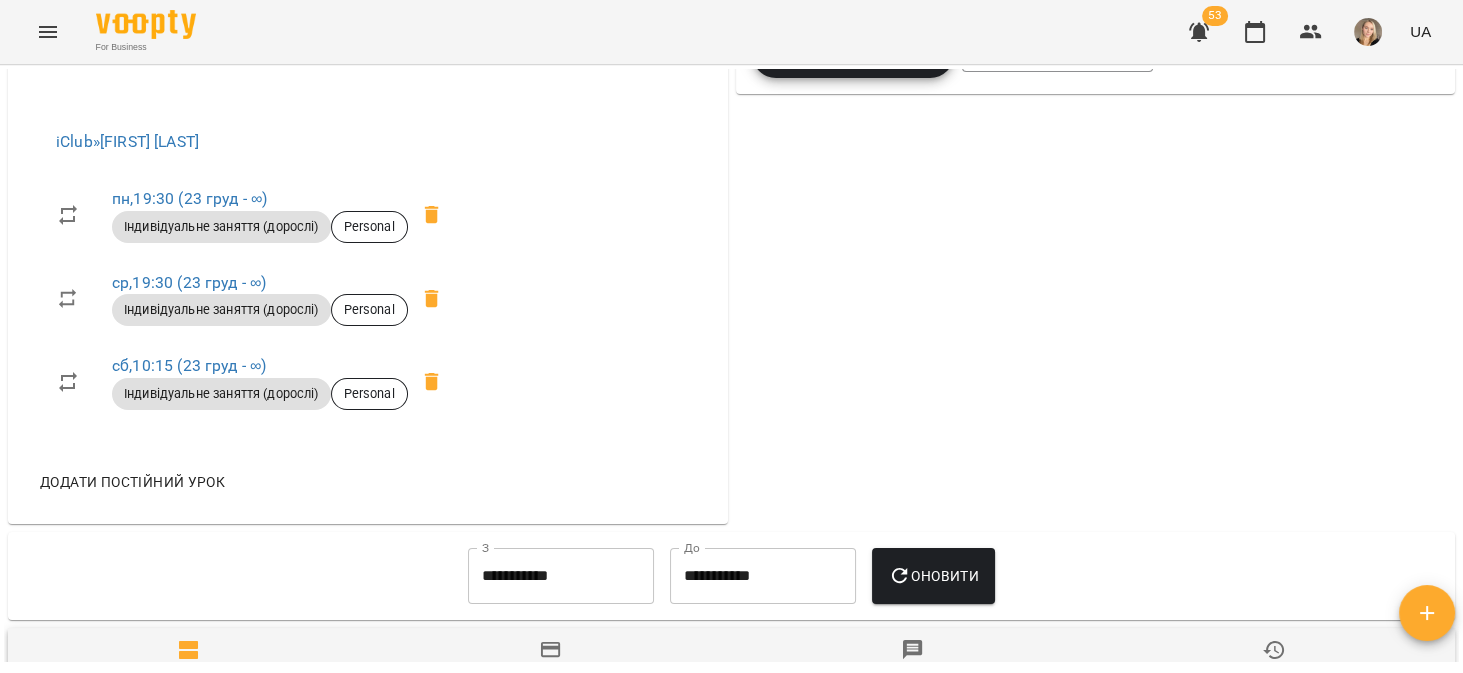 click 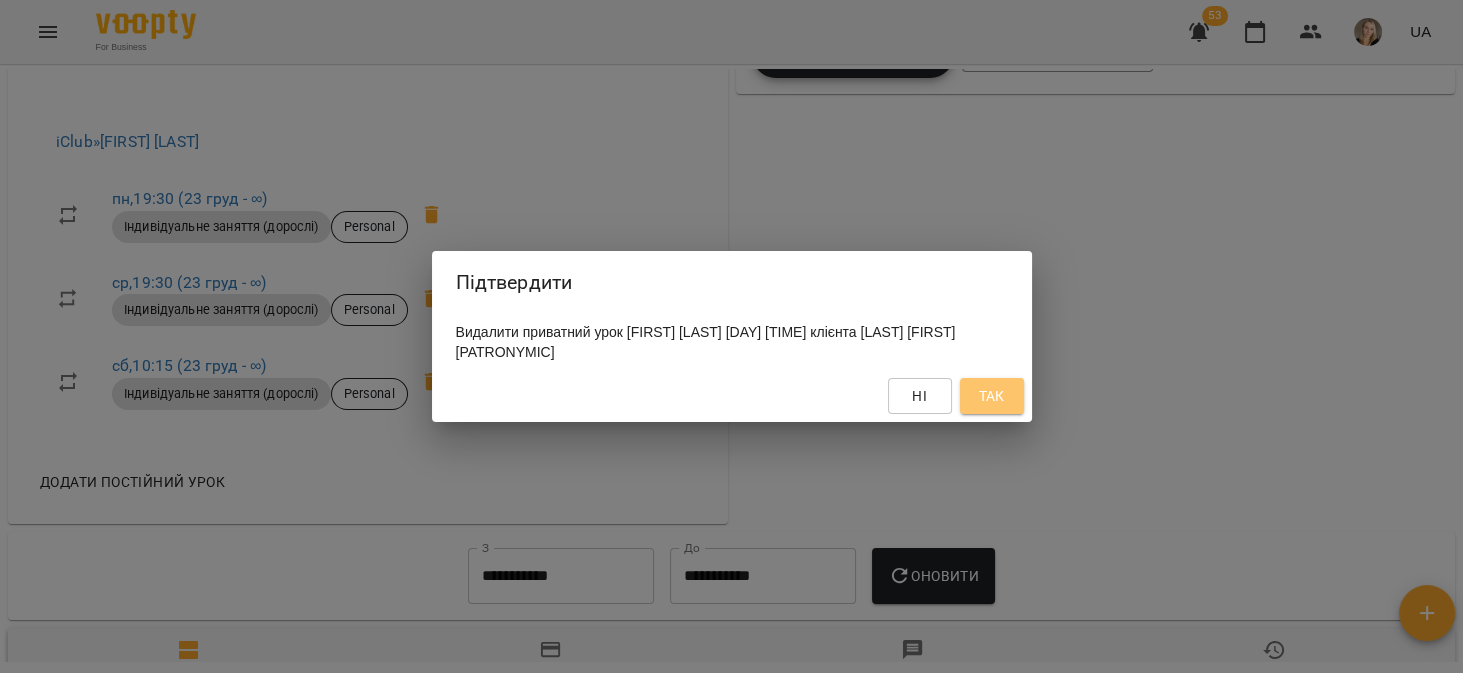 click on "Так" at bounding box center (991, 396) 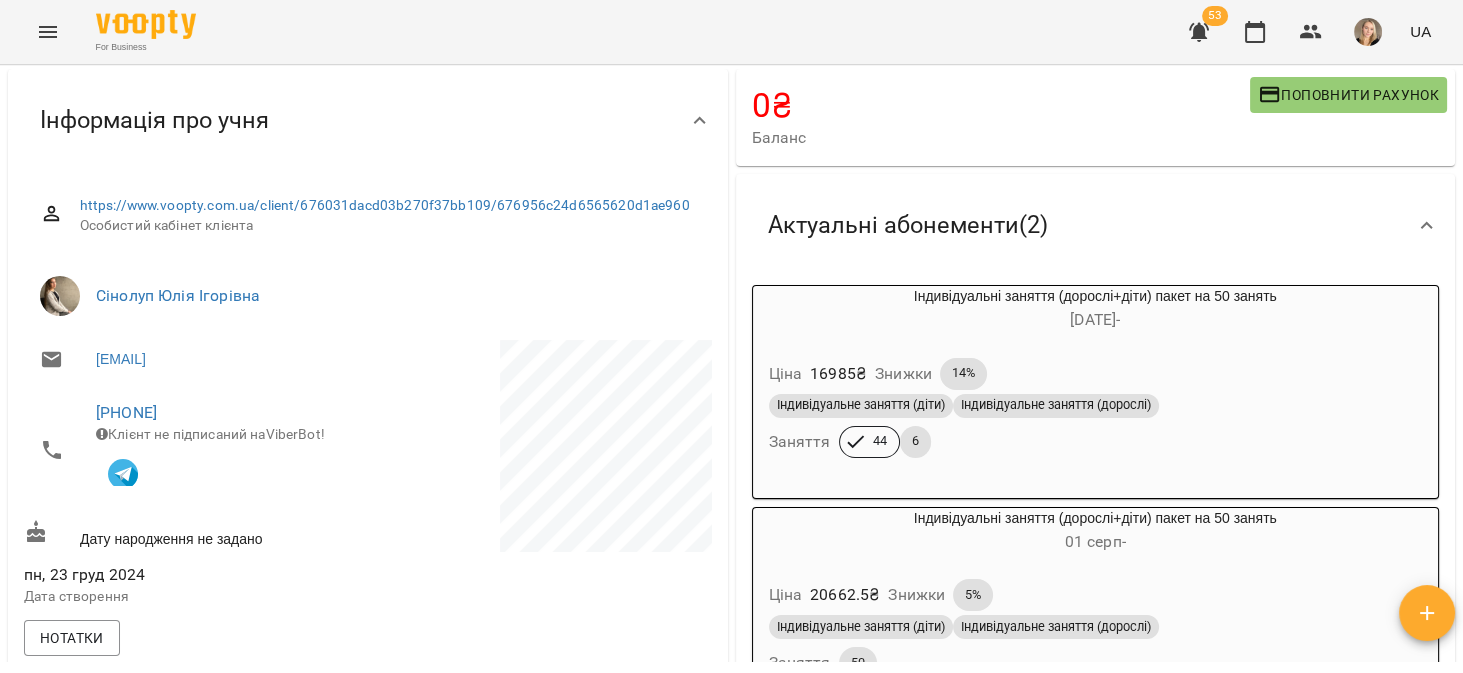 scroll, scrollTop: 0, scrollLeft: 0, axis: both 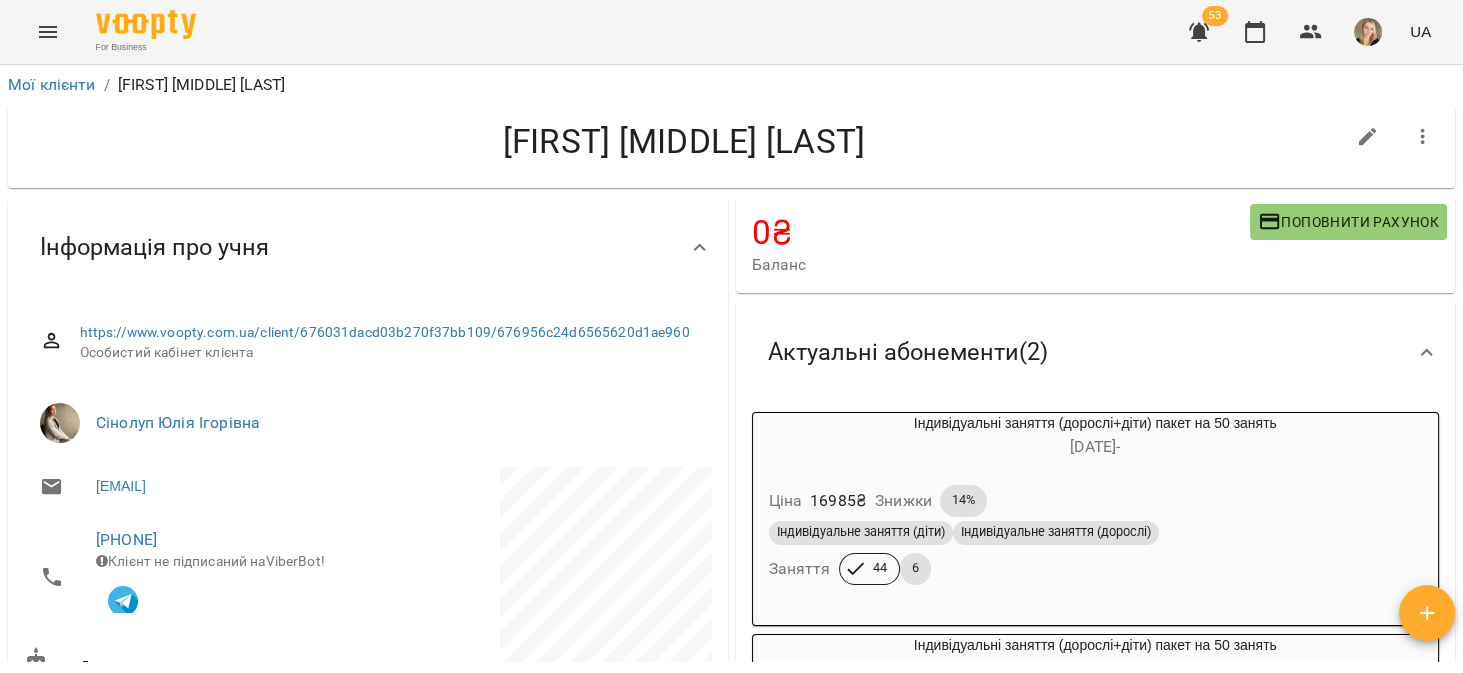 click on "Мої клієнти / Малінська Аліна Анатоліївна  Малінська Аліна Анатоліївна  0 ₴ Баланс Поповнити рахунок Актуальні абонементи ( 2 ) Індивідуальні заняття (дорослі+діти) пакет на 50 занять 27 лют  -   Ціна 16985 ₴ Знижки 14% Індивідуальне заняття (діти) Індивідуальне заняття (дорослі) Заняття 44 6 Індивідуальні заняття (дорослі+діти) пакет на 50 занять 01 серп  -   Ціна 20662.5 ₴ Знижки 5% Індивідуальне заняття (діти) Індивідуальне заняття (дорослі) Заняття 50 Додати Абонемент Історія абонементів Інформація про учня https://www.voopty.com.ua/client/676031dacd03b270f37bb109/676956c24d6565620d1ae960 Malinskay@gmail.com +380661592503 ," at bounding box center [731, 401] 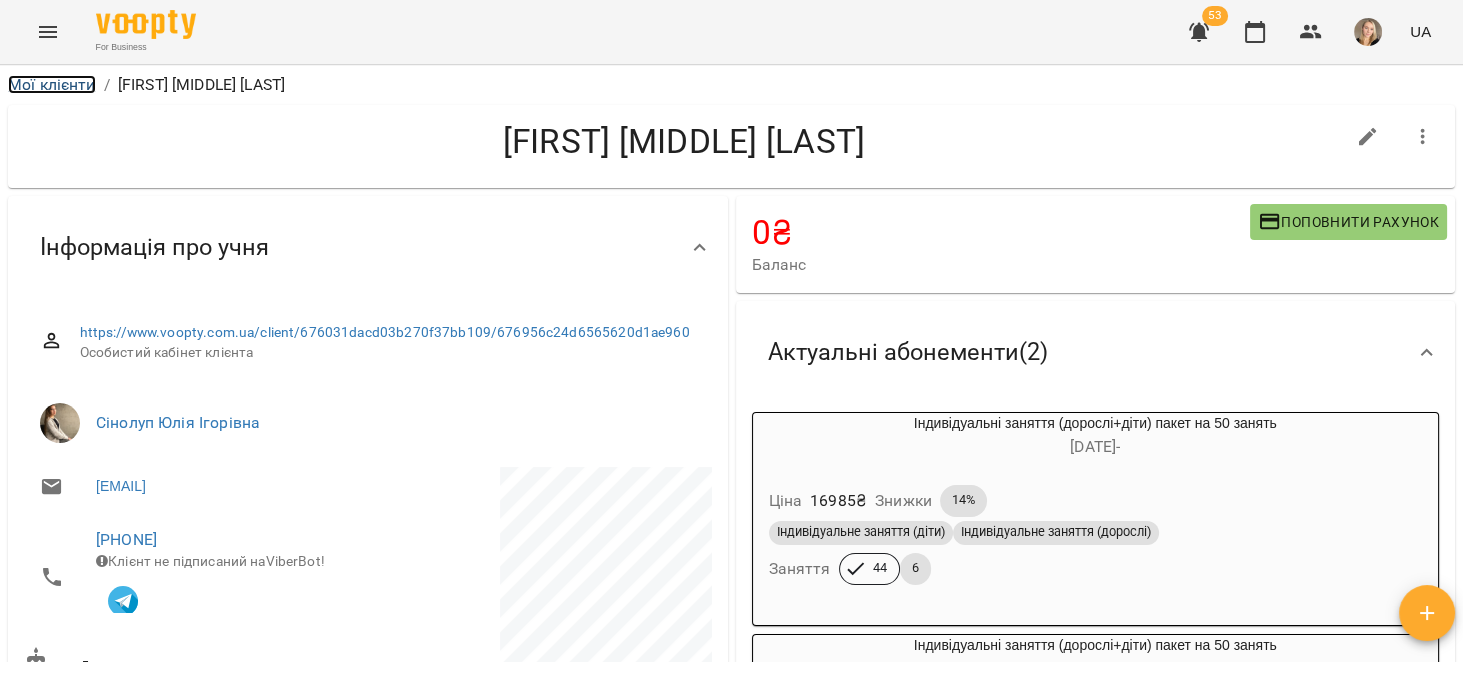 click on "Мої клієнти" at bounding box center [52, 84] 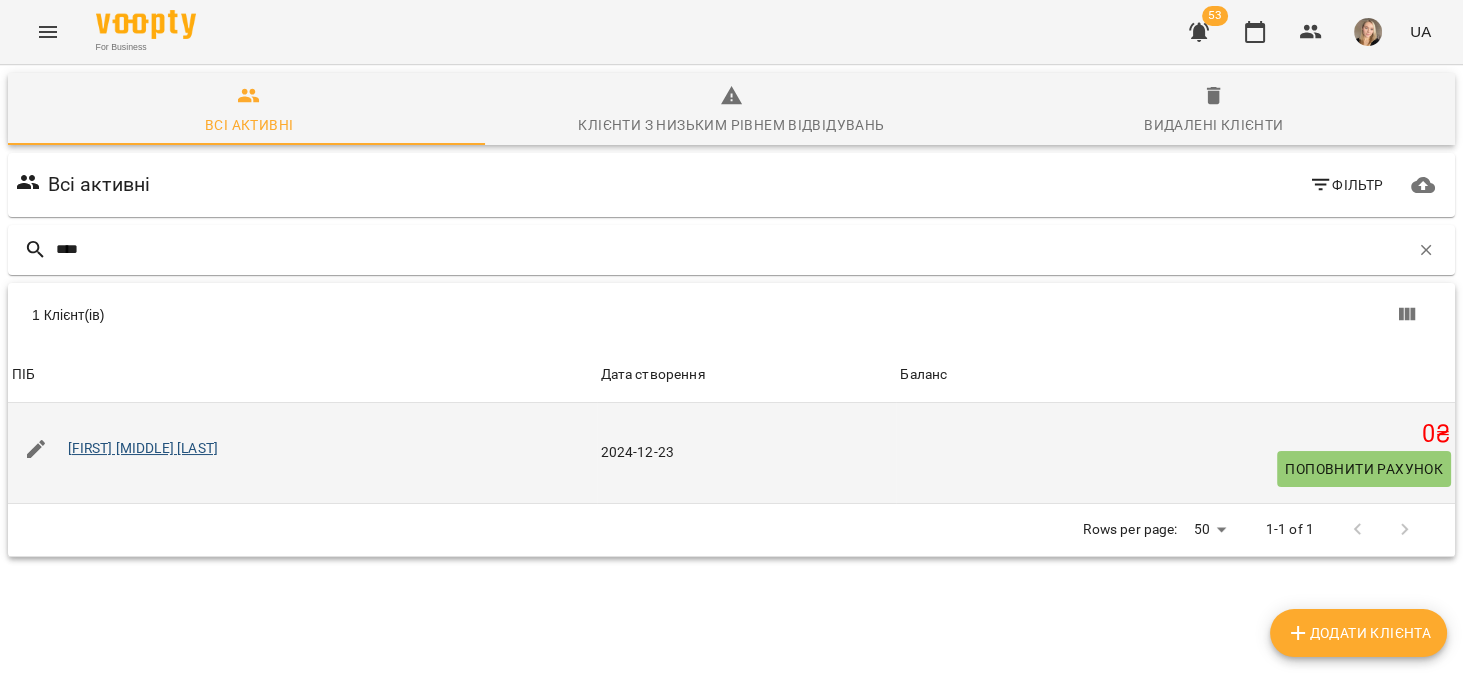 type on "****" 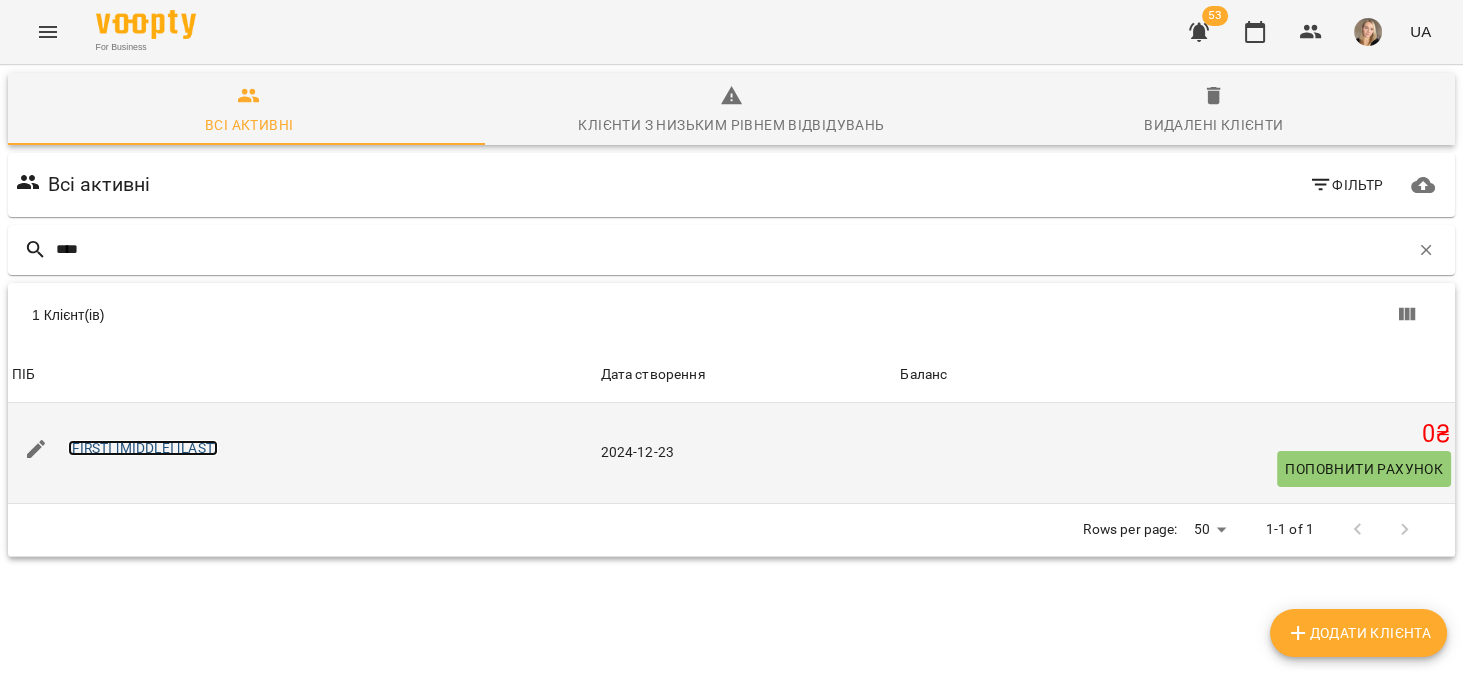 click on "Малінська Аліна Анатоліївна" at bounding box center [143, 448] 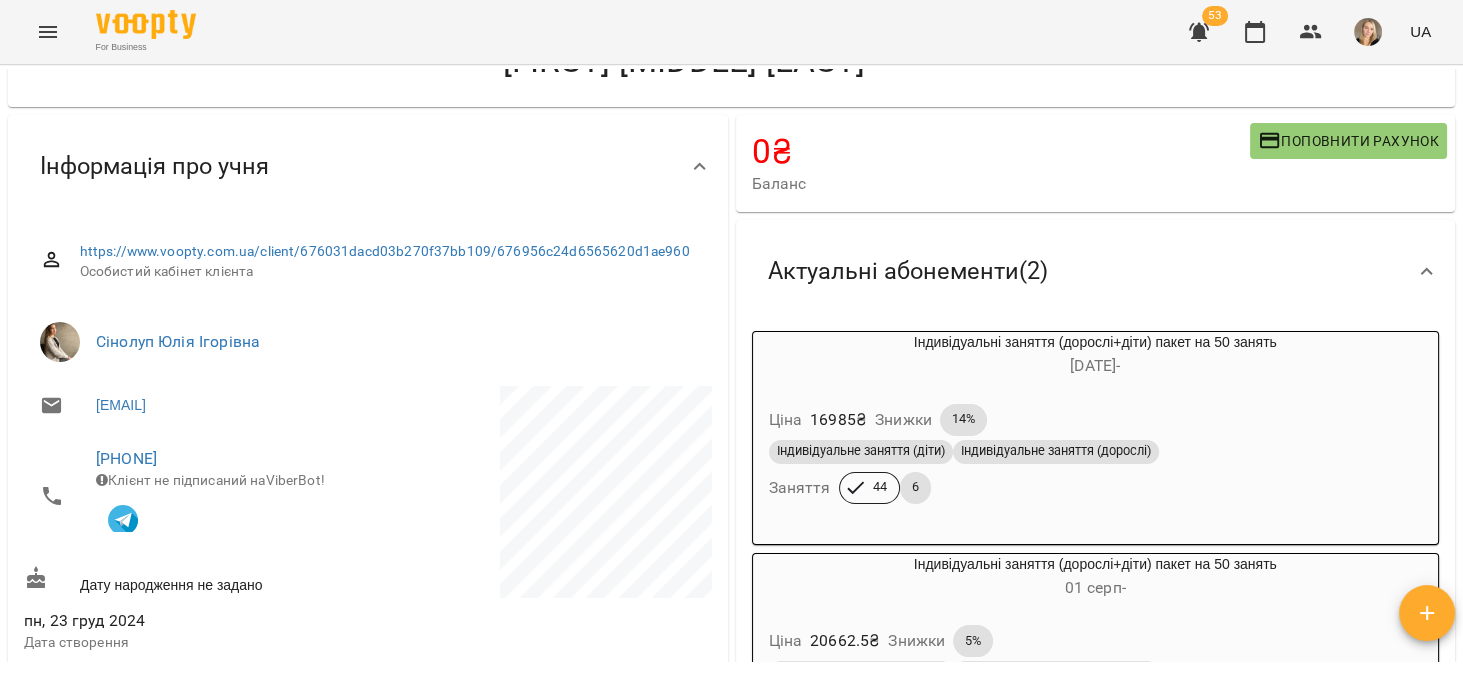 scroll, scrollTop: 0, scrollLeft: 0, axis: both 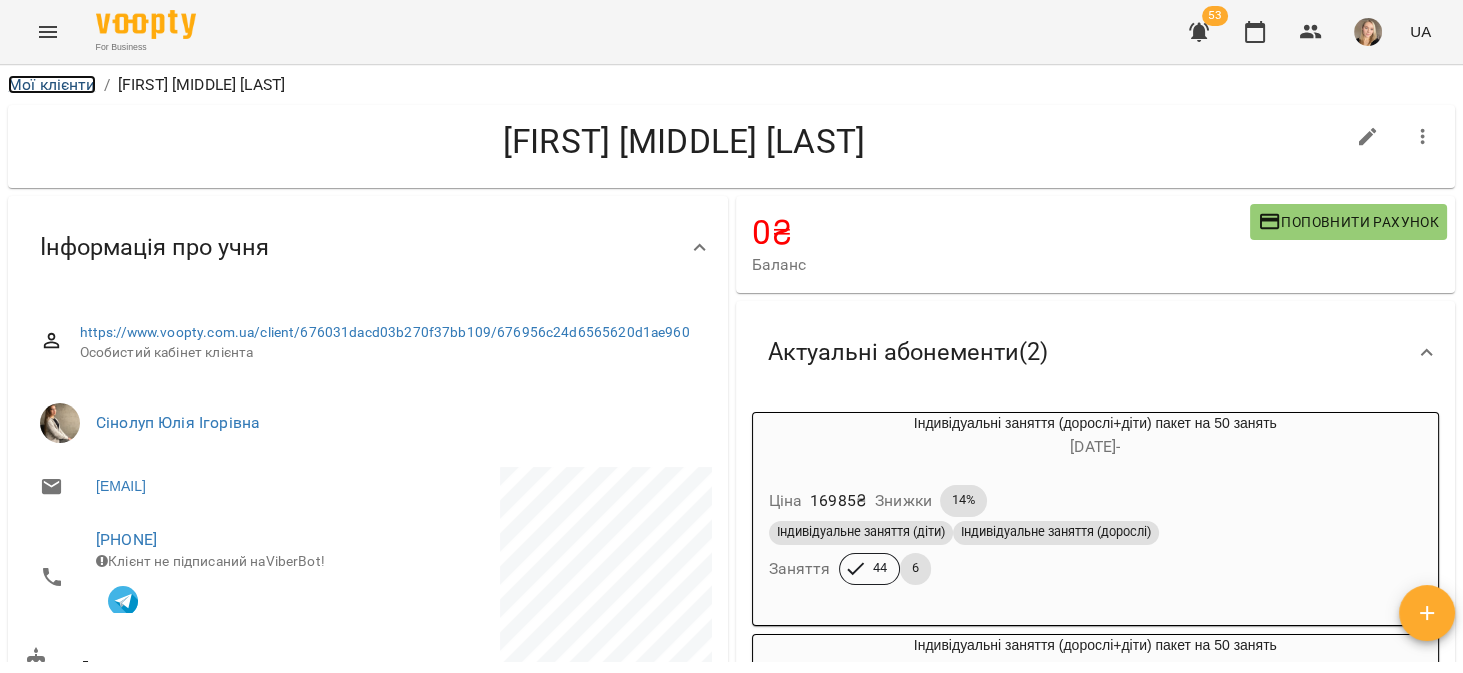 click on "Мої клієнти" at bounding box center [52, 84] 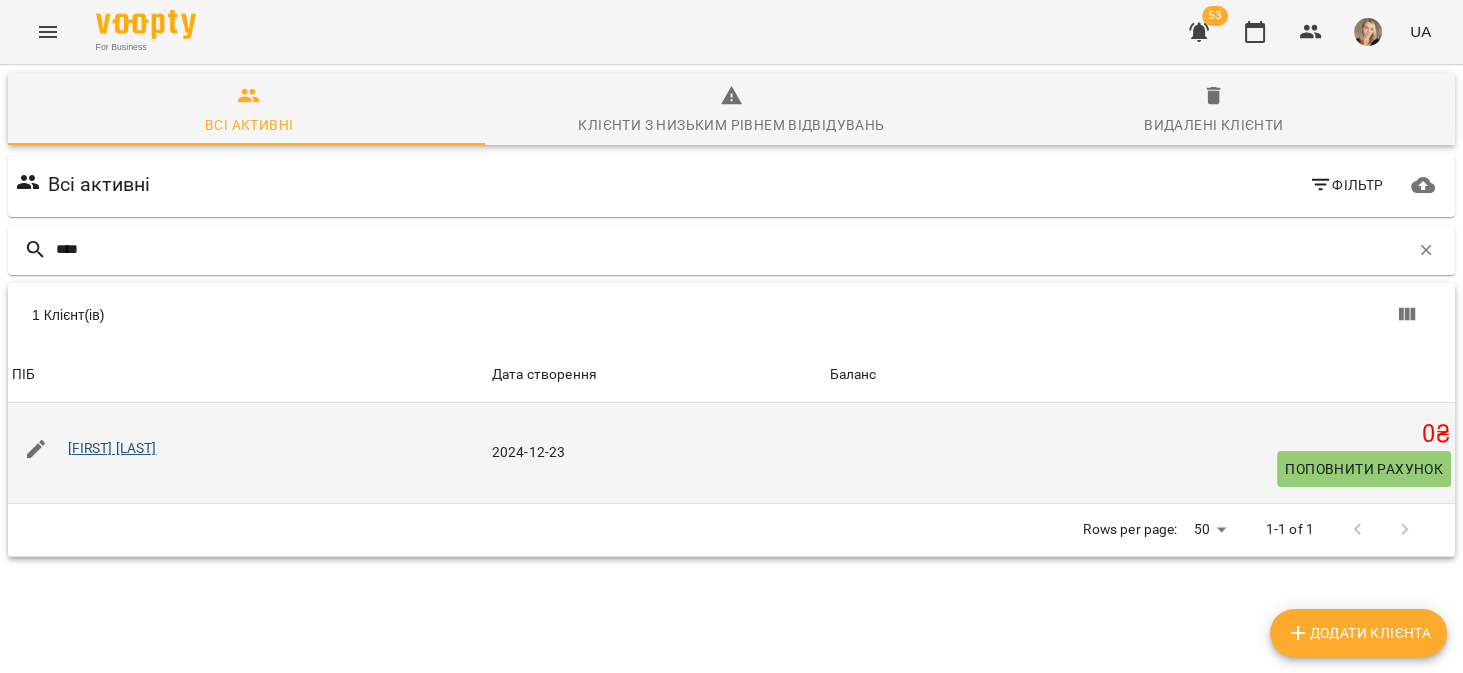 type on "****" 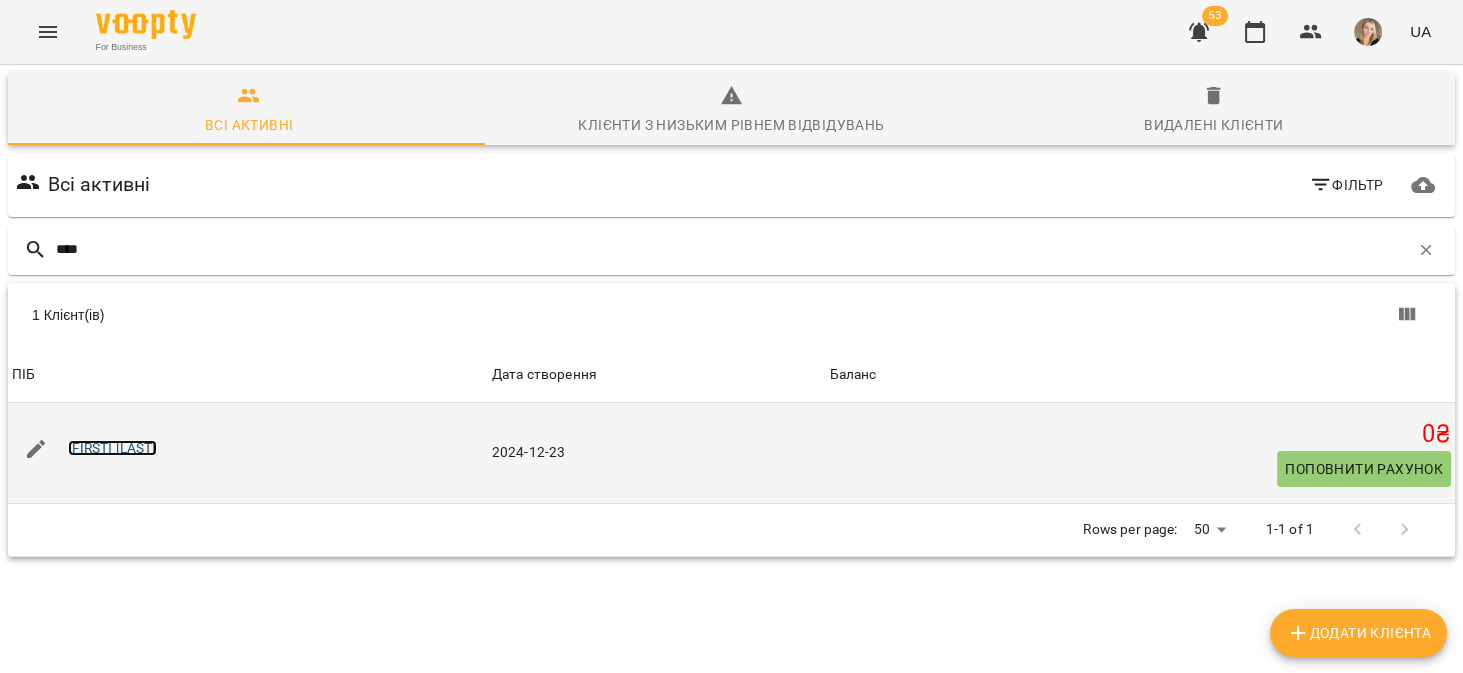click on "Дубинка Світлана Юріївна" at bounding box center (112, 448) 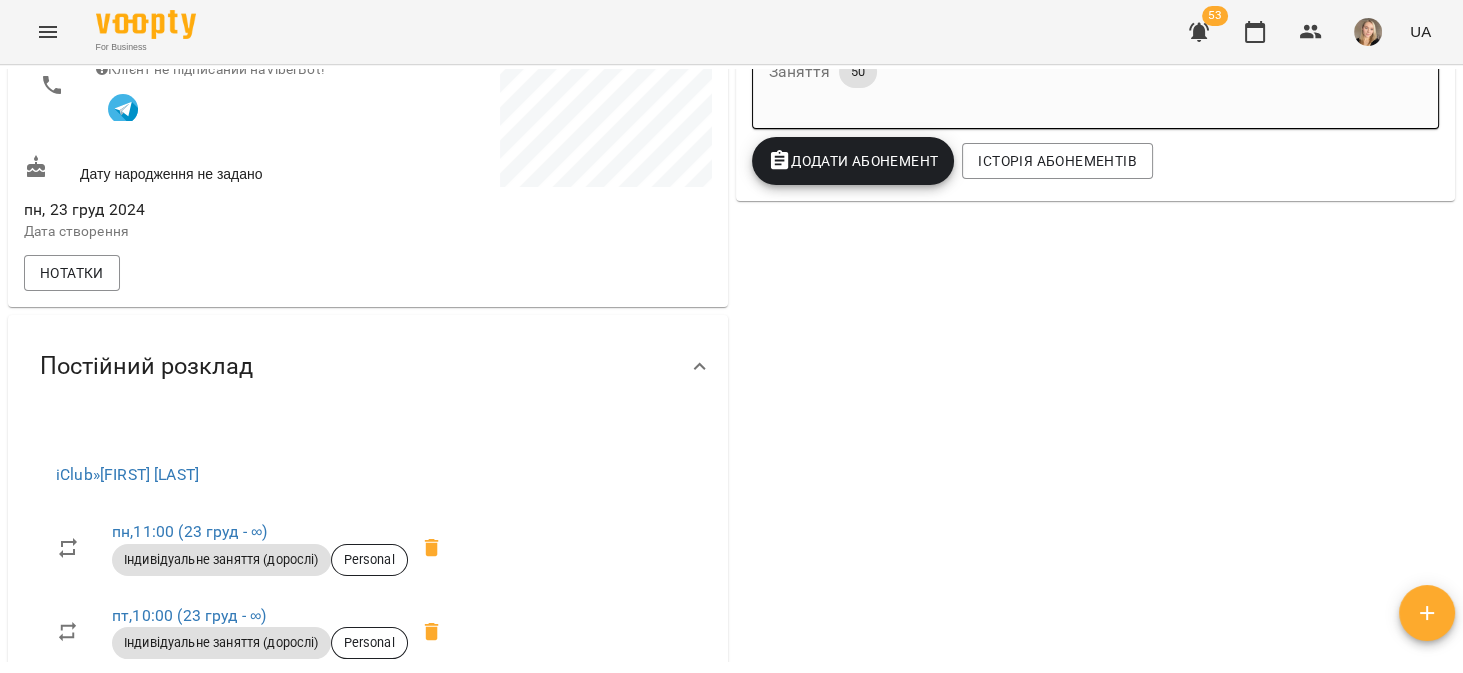 scroll, scrollTop: 652, scrollLeft: 0, axis: vertical 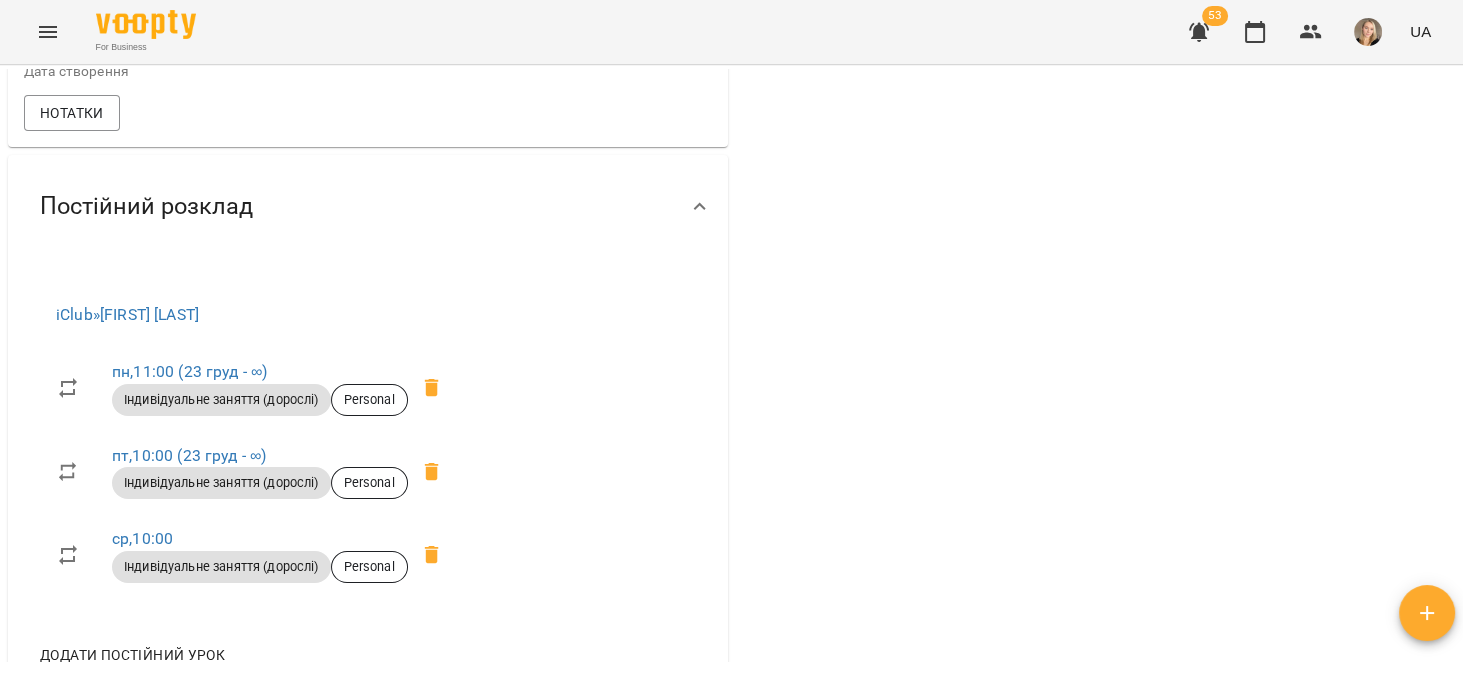 click 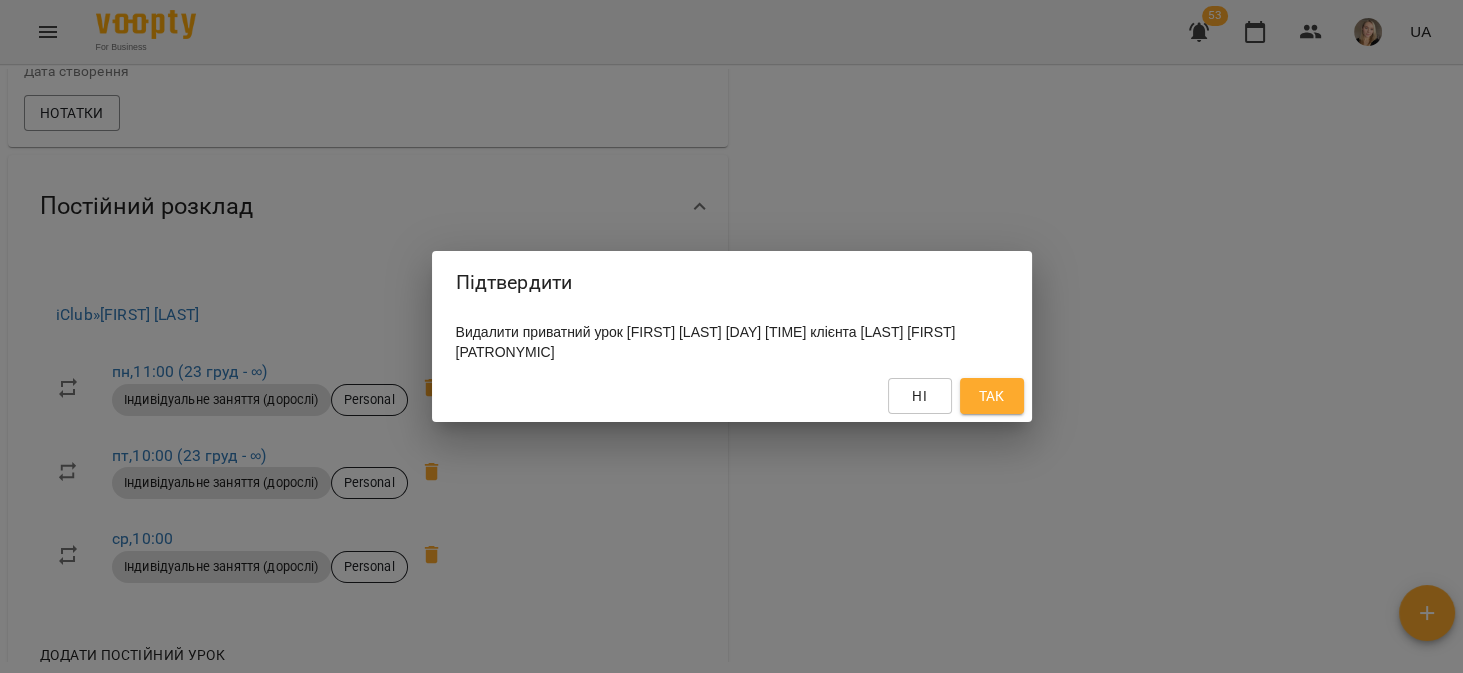 click on "Так" at bounding box center [991, 396] 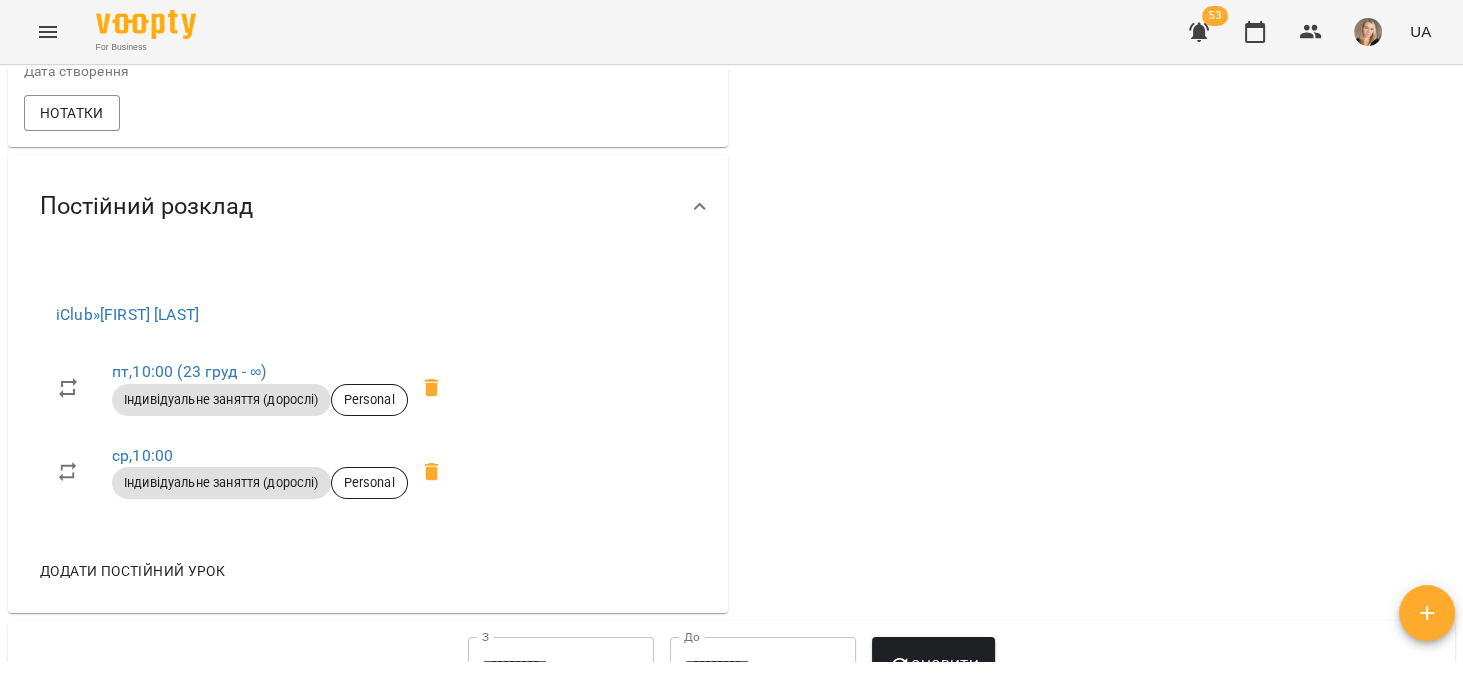 click 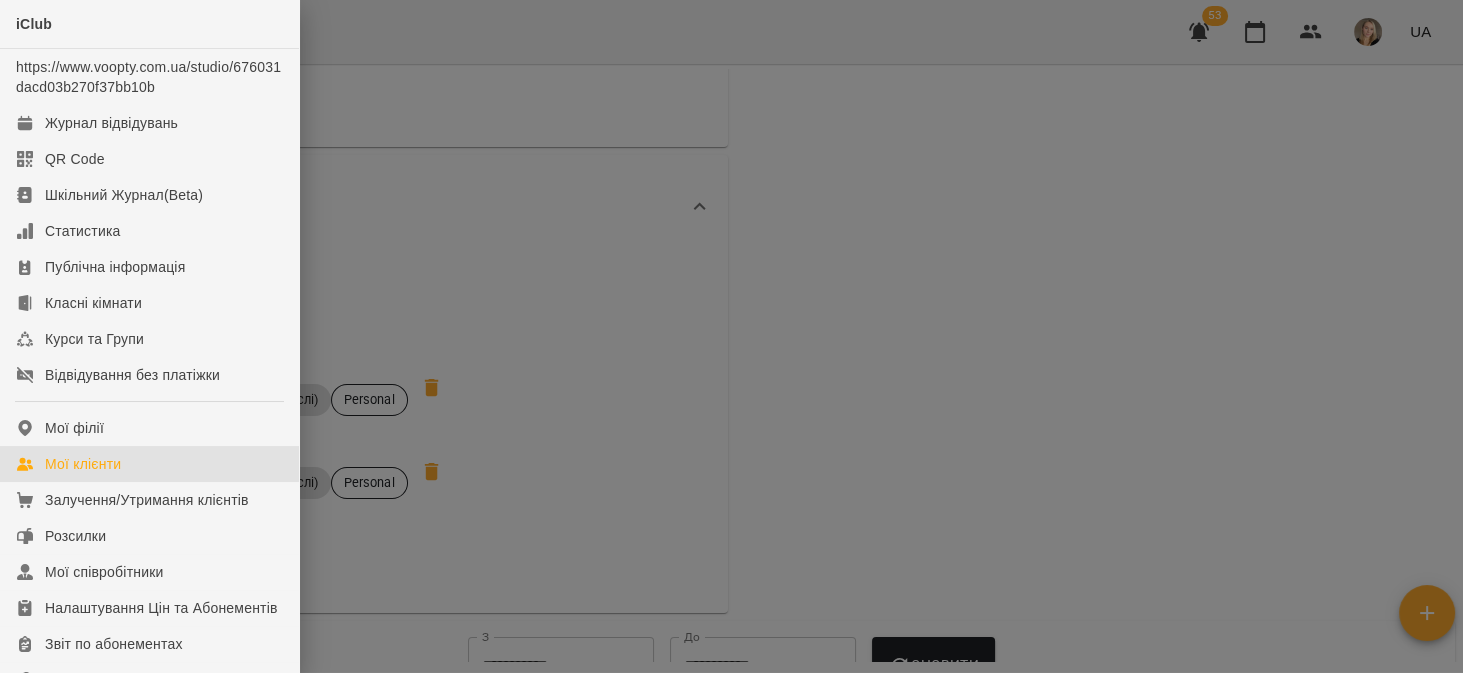 click on "Мої клієнти" at bounding box center [149, 464] 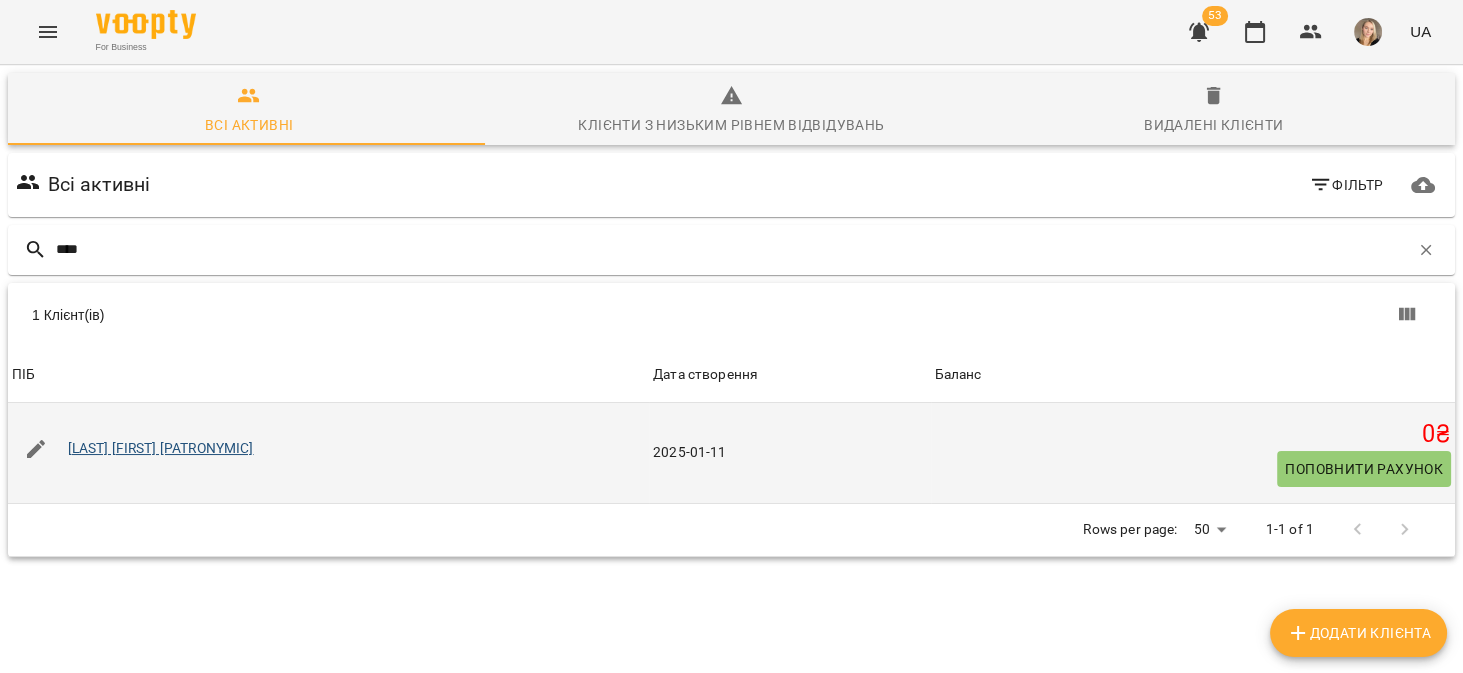 type on "****" 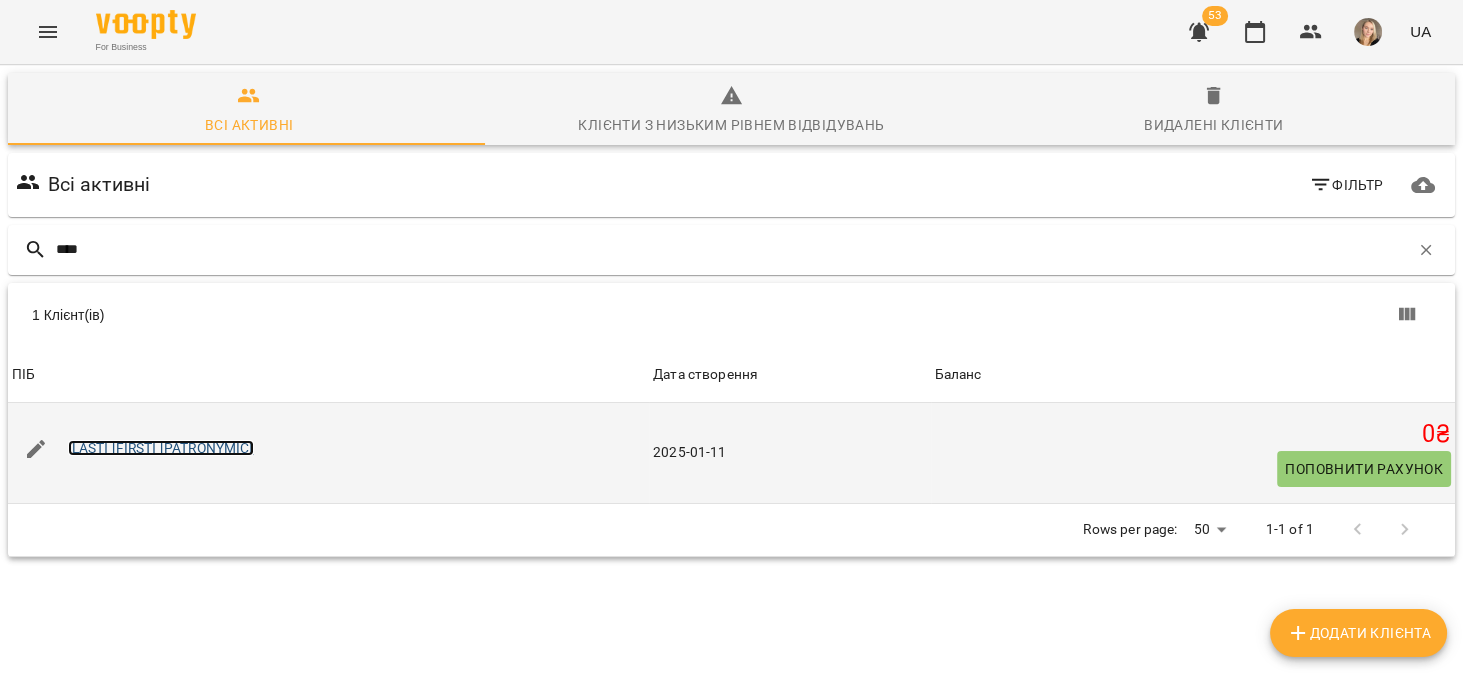 click on "Дронніков Олексій Юрійович" at bounding box center [161, 448] 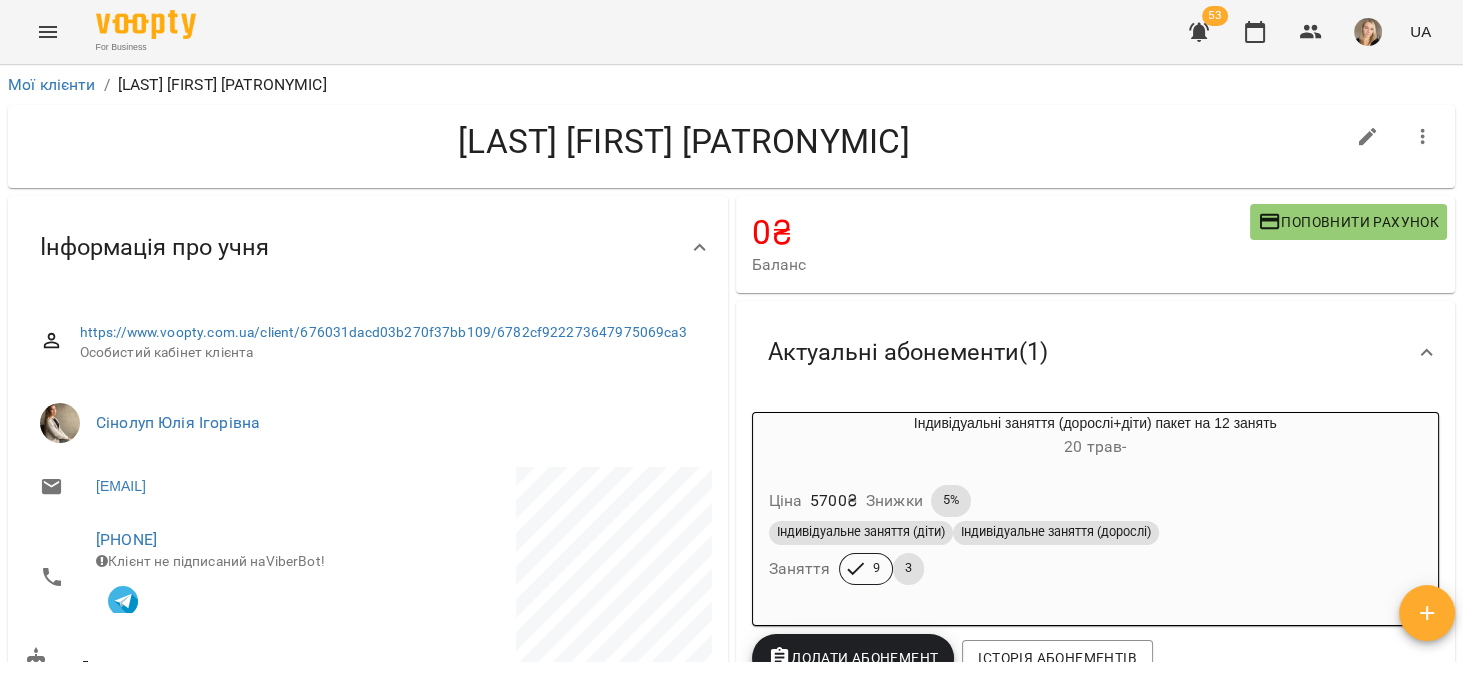 click at bounding box center [1423, 137] 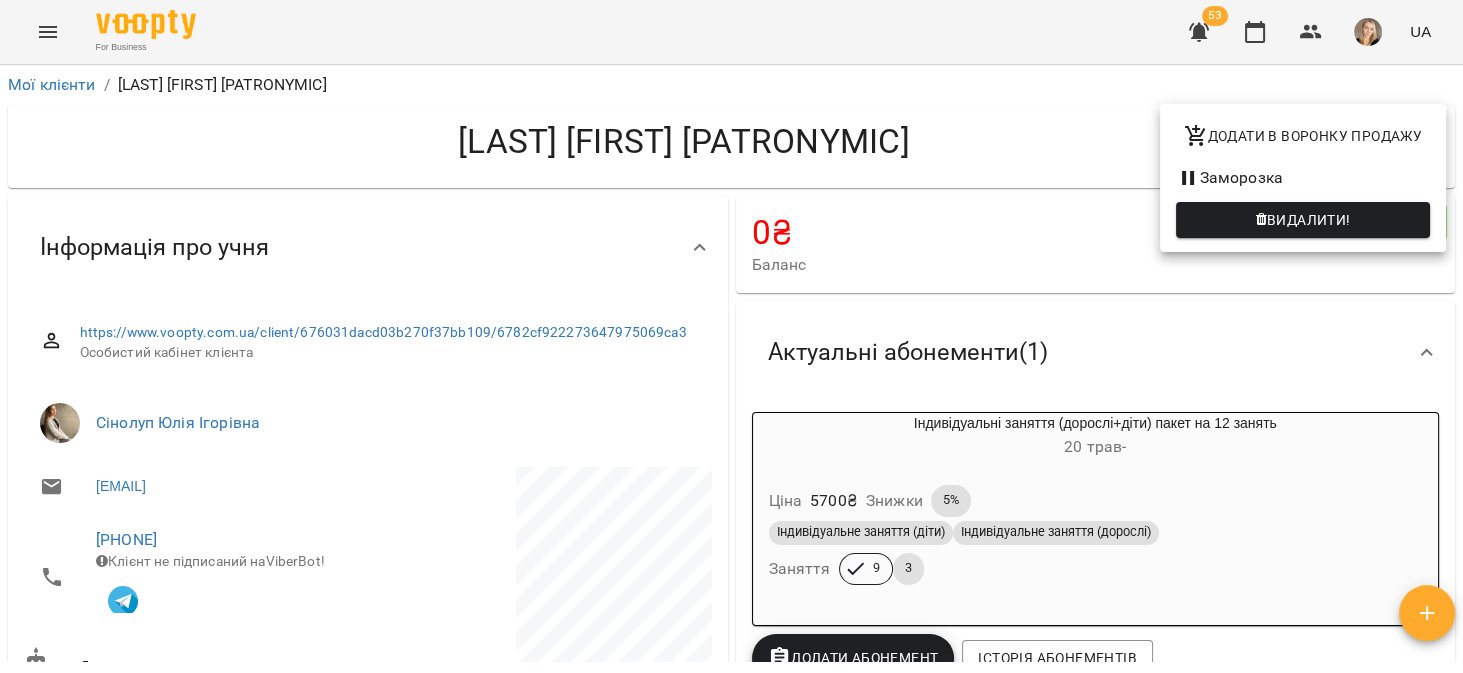 click on "Заморозка" at bounding box center (1303, 178) 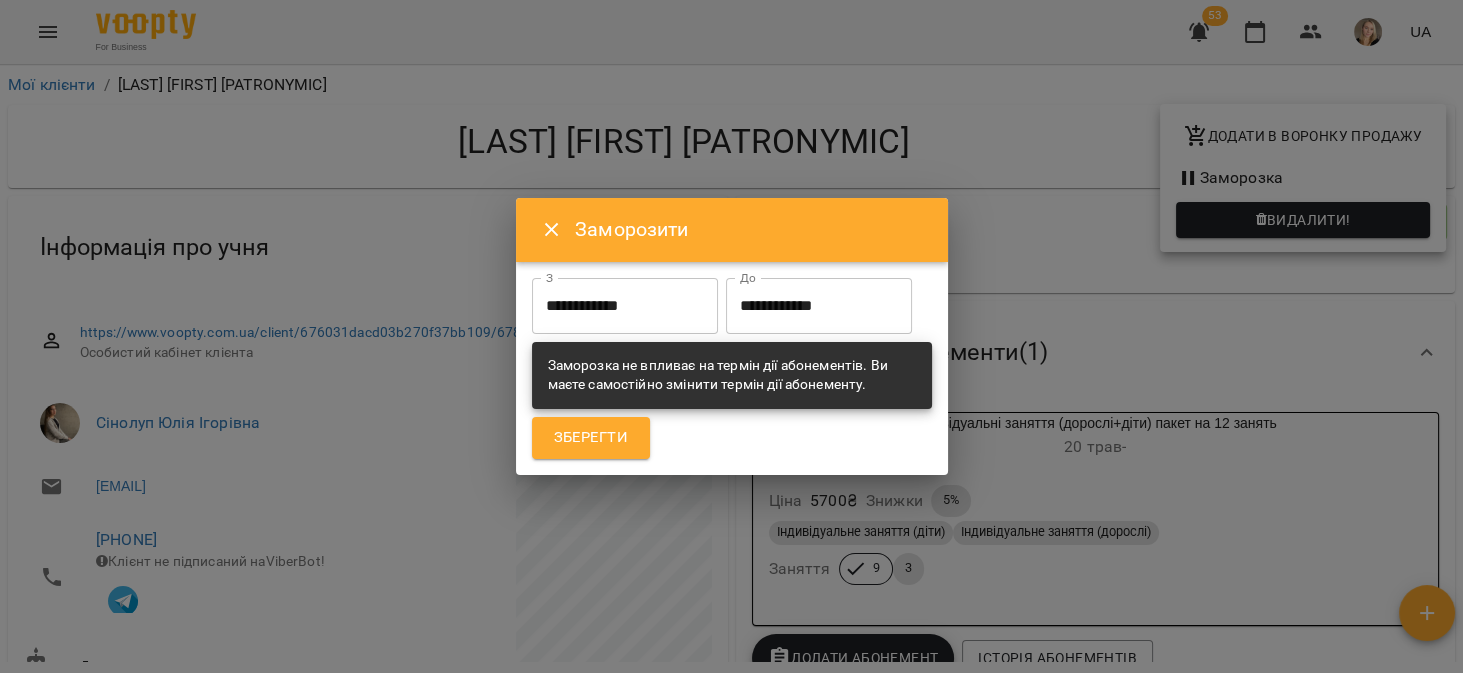 click on "**********" at bounding box center [819, 306] 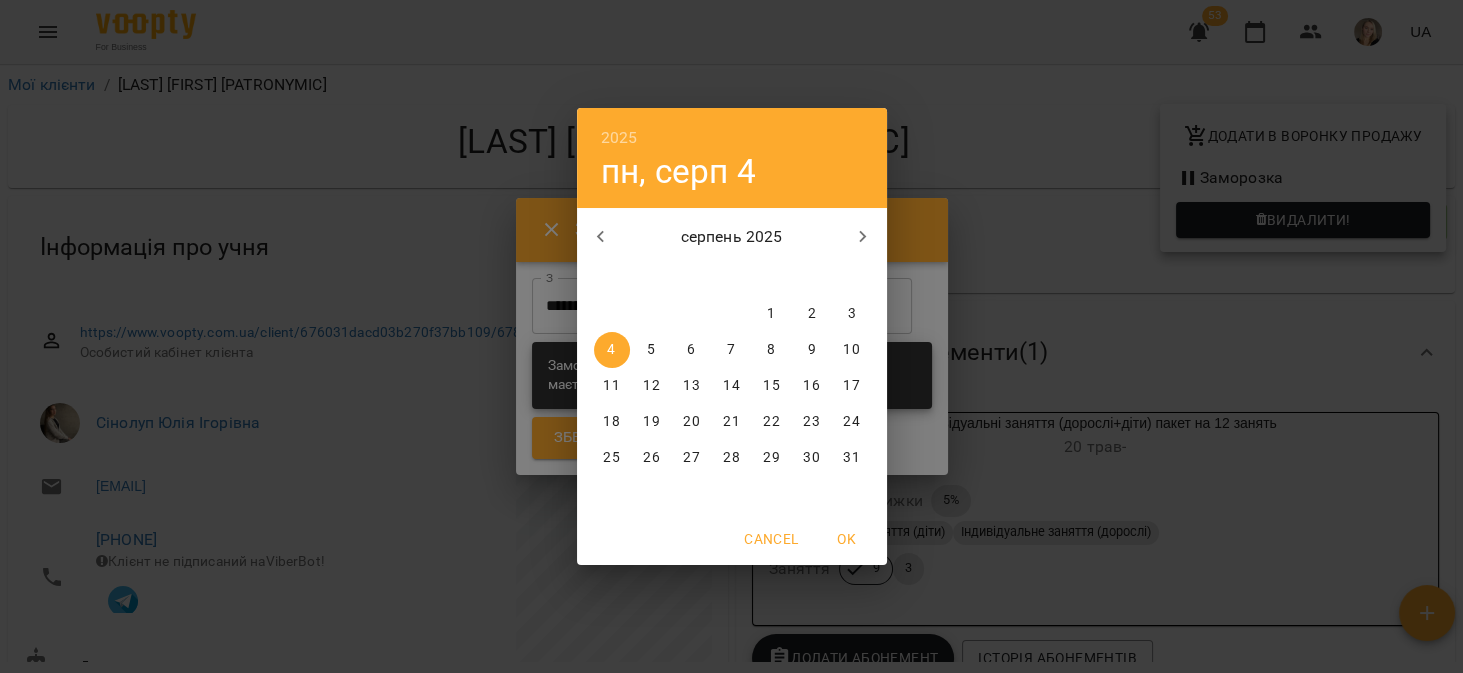 click on "31" at bounding box center [851, 458] 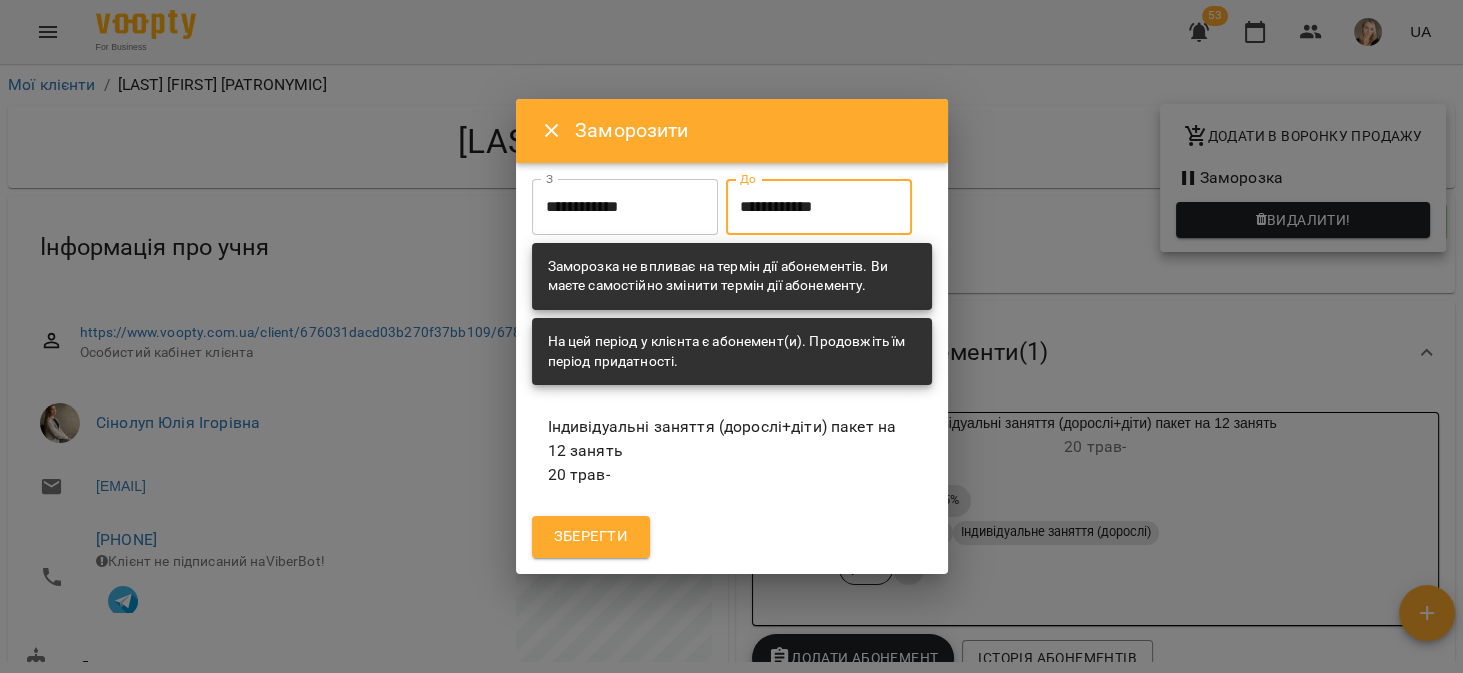 click on "Зберегти" at bounding box center (591, 537) 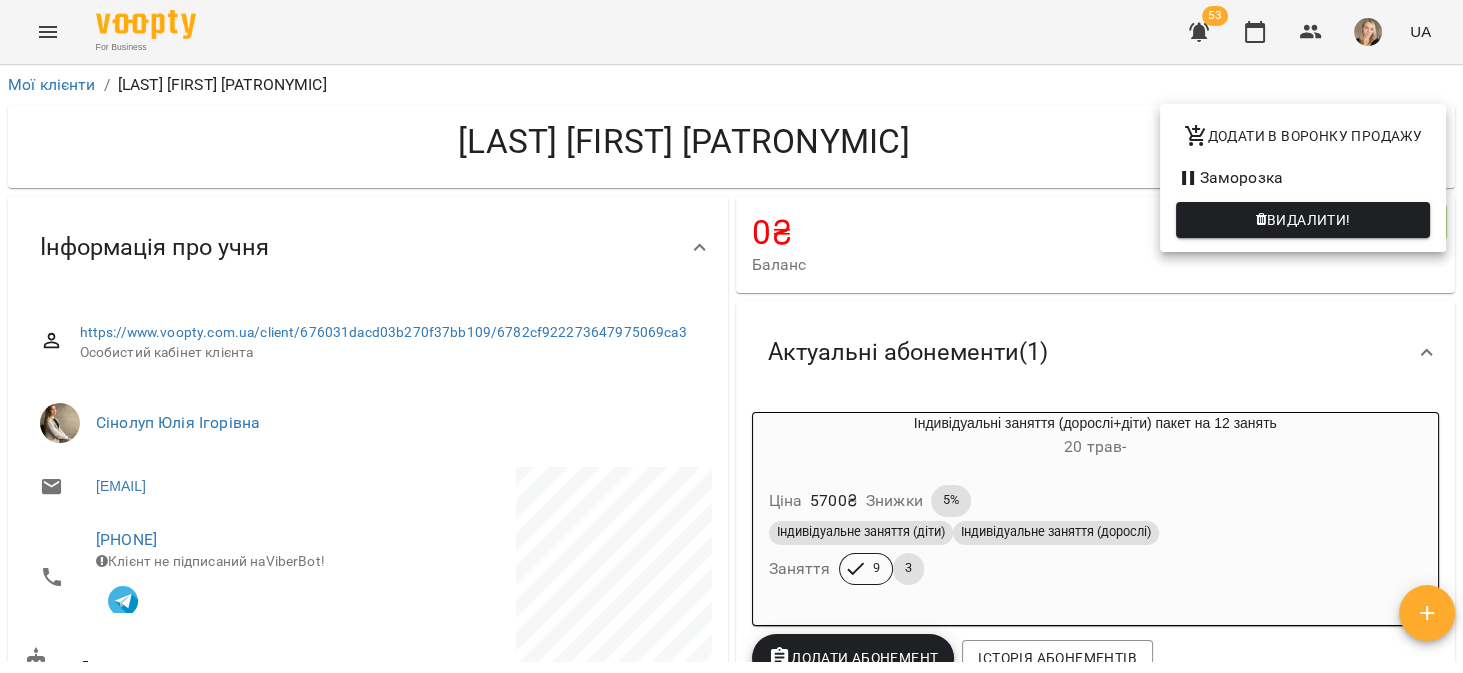 click at bounding box center (731, 336) 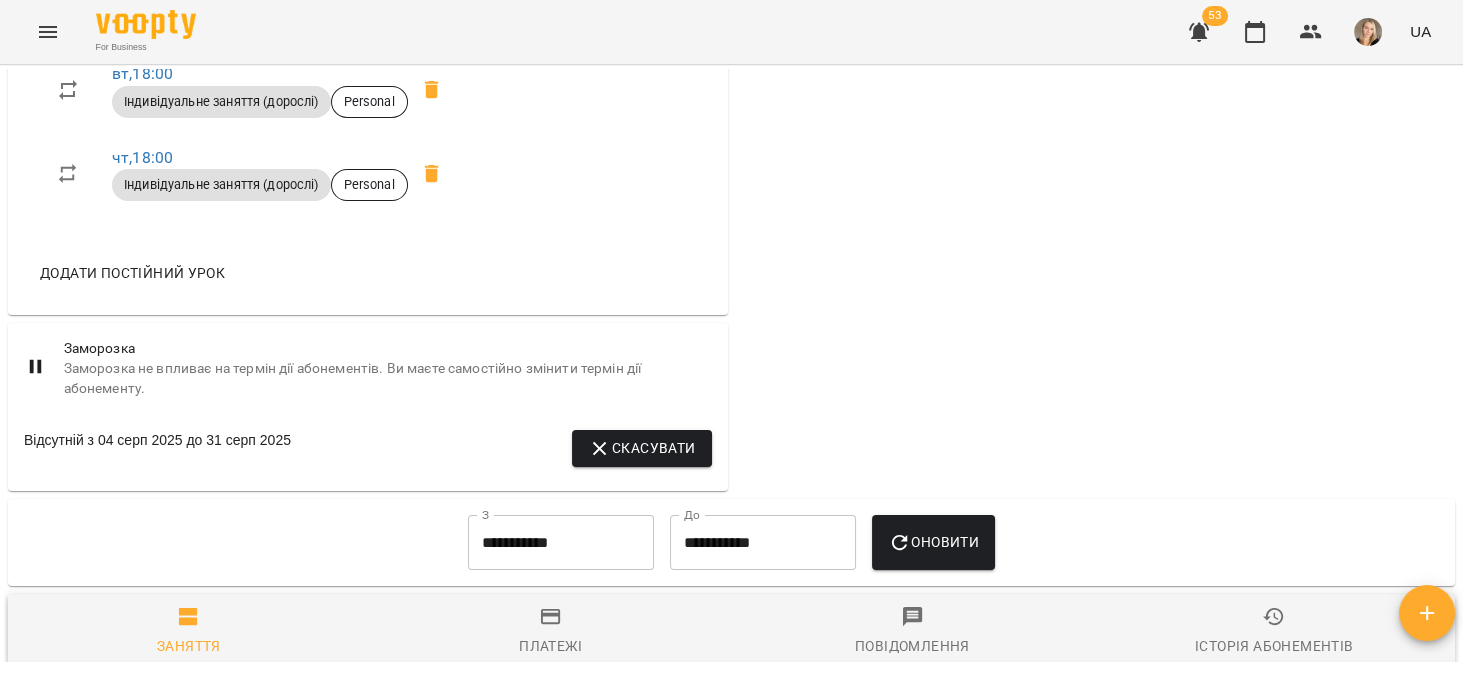 scroll, scrollTop: 1079, scrollLeft: 0, axis: vertical 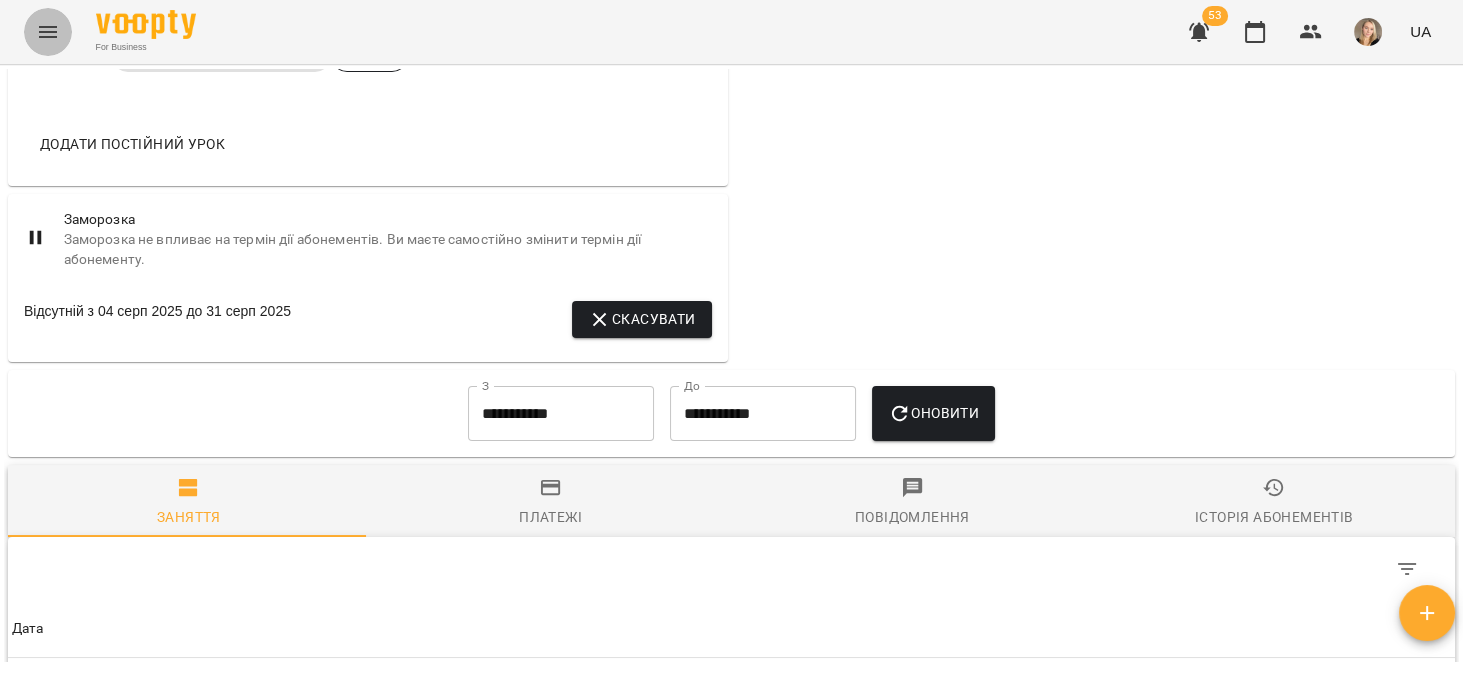 click 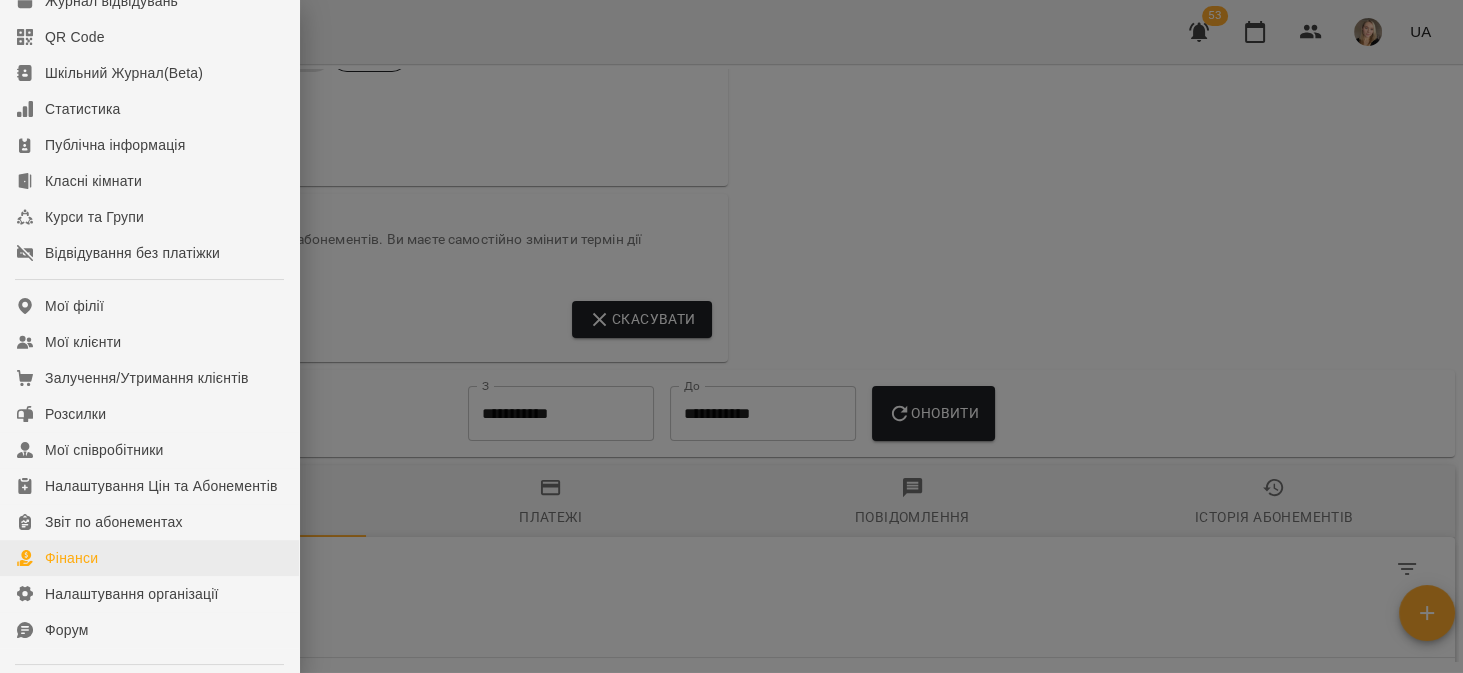 scroll, scrollTop: 127, scrollLeft: 0, axis: vertical 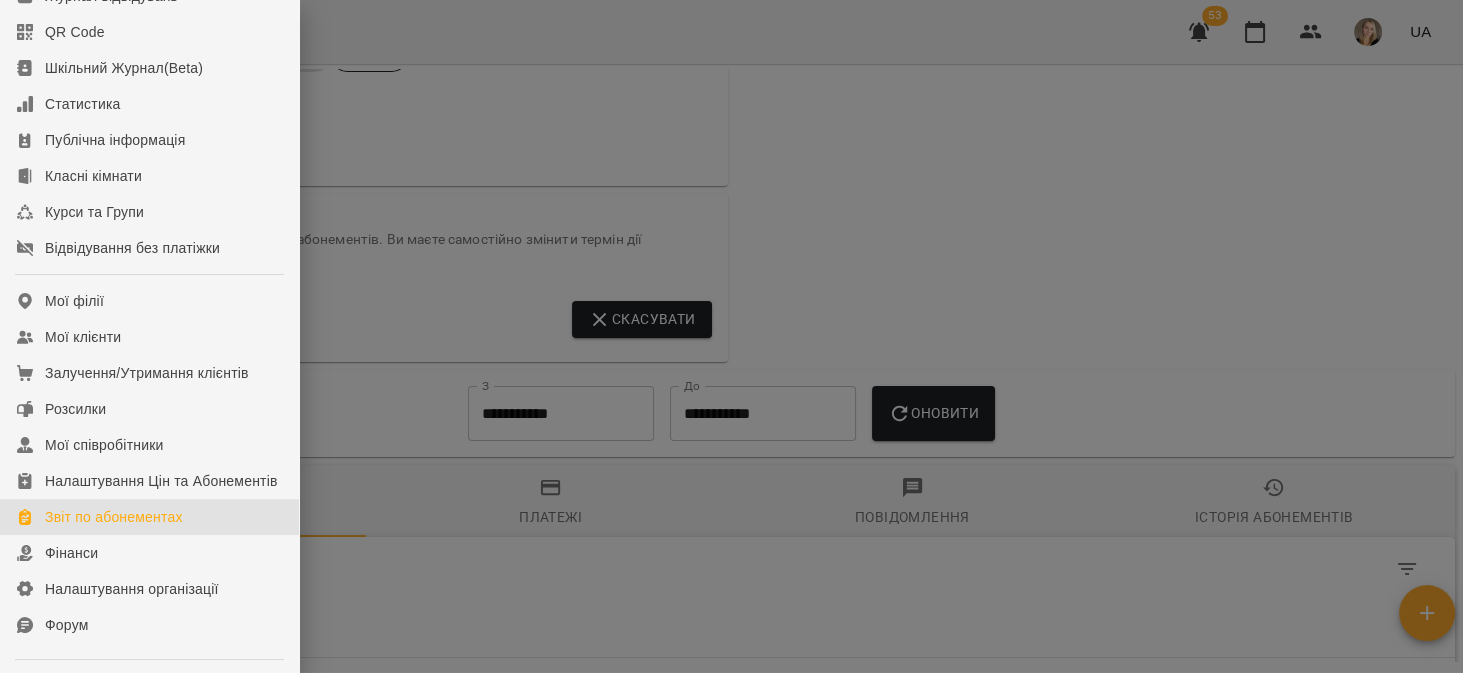 click on "Звіт по абонементах" at bounding box center [149, 517] 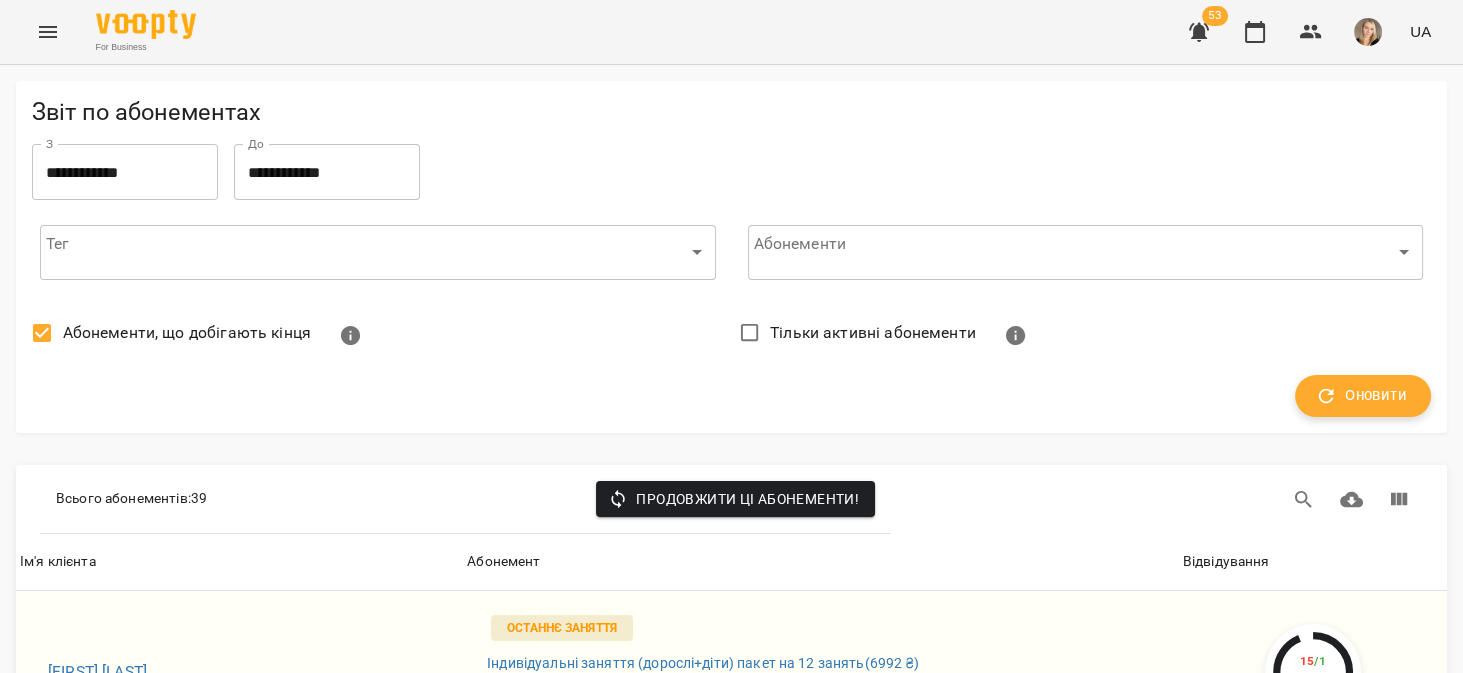 click on "Оновити" at bounding box center [1363, 396] 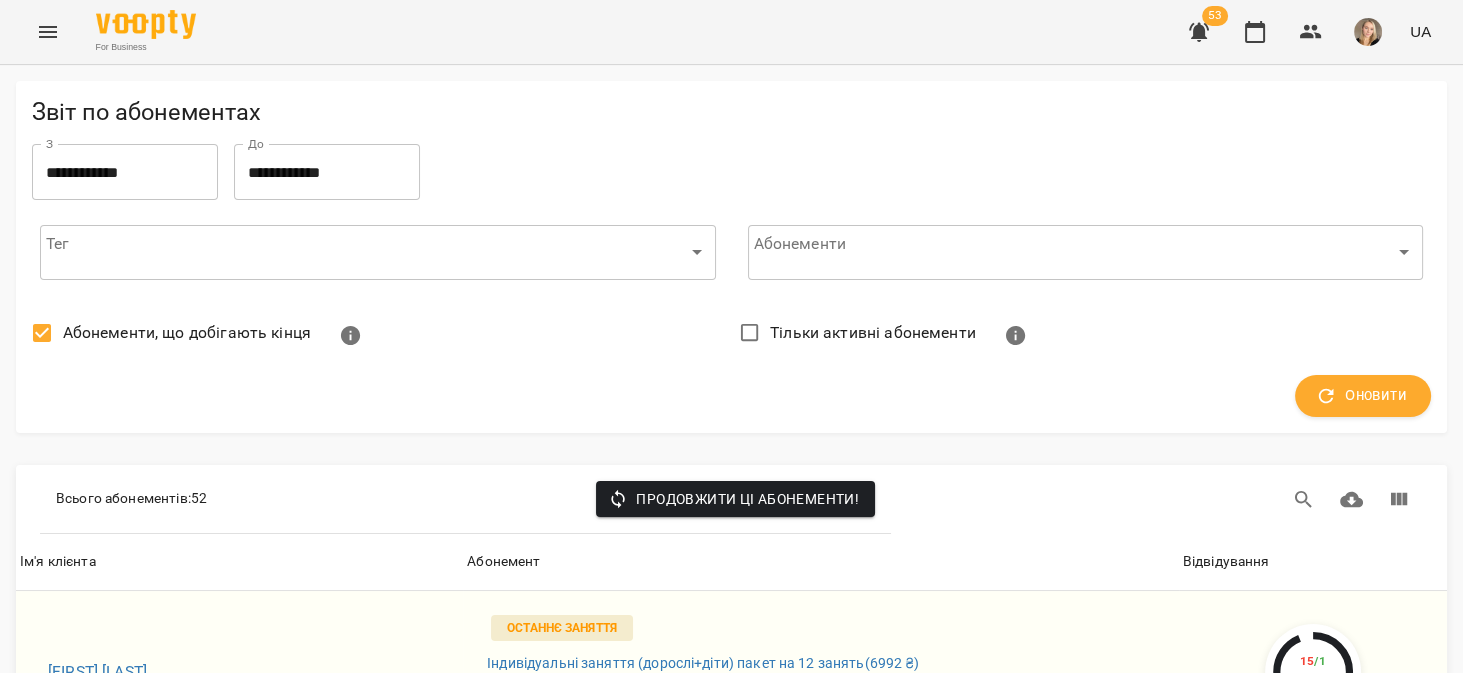 click on "Відвідування" at bounding box center [1226, 562] 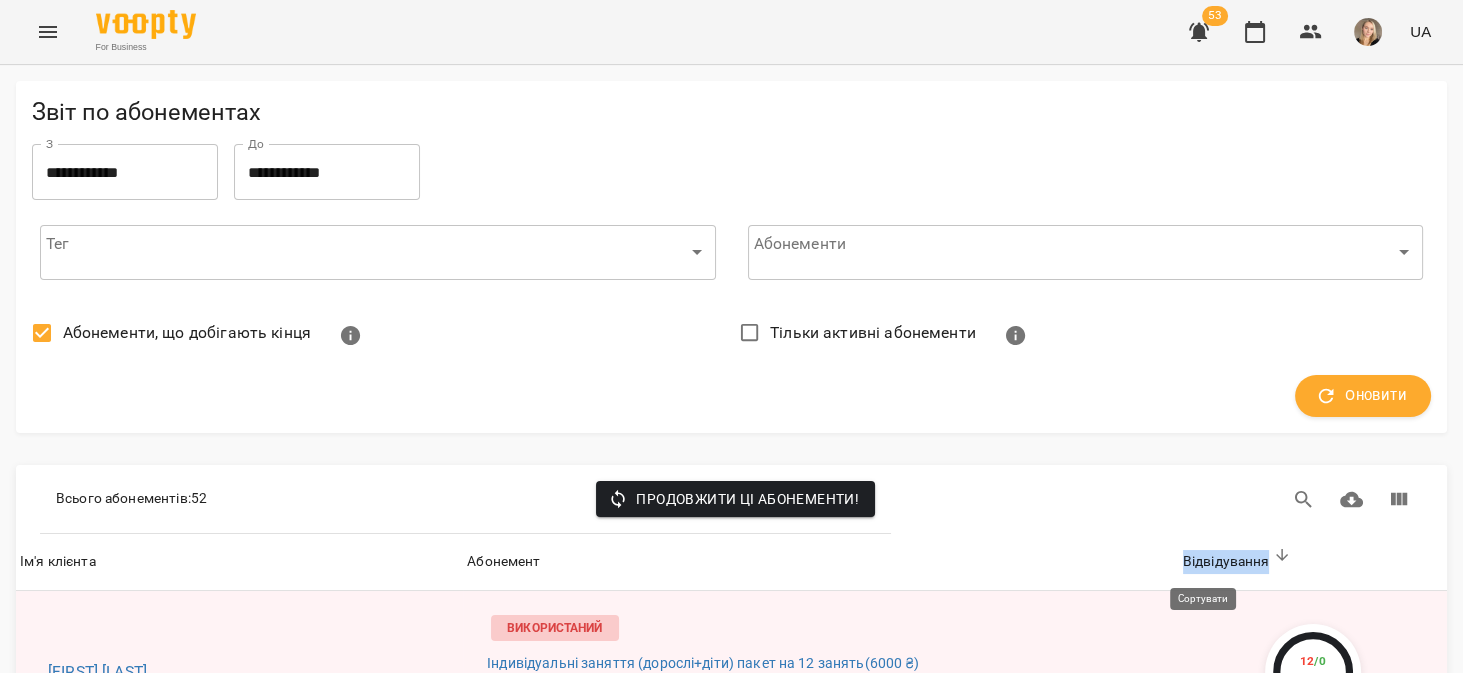 click on "Відвідування" at bounding box center [1226, 562] 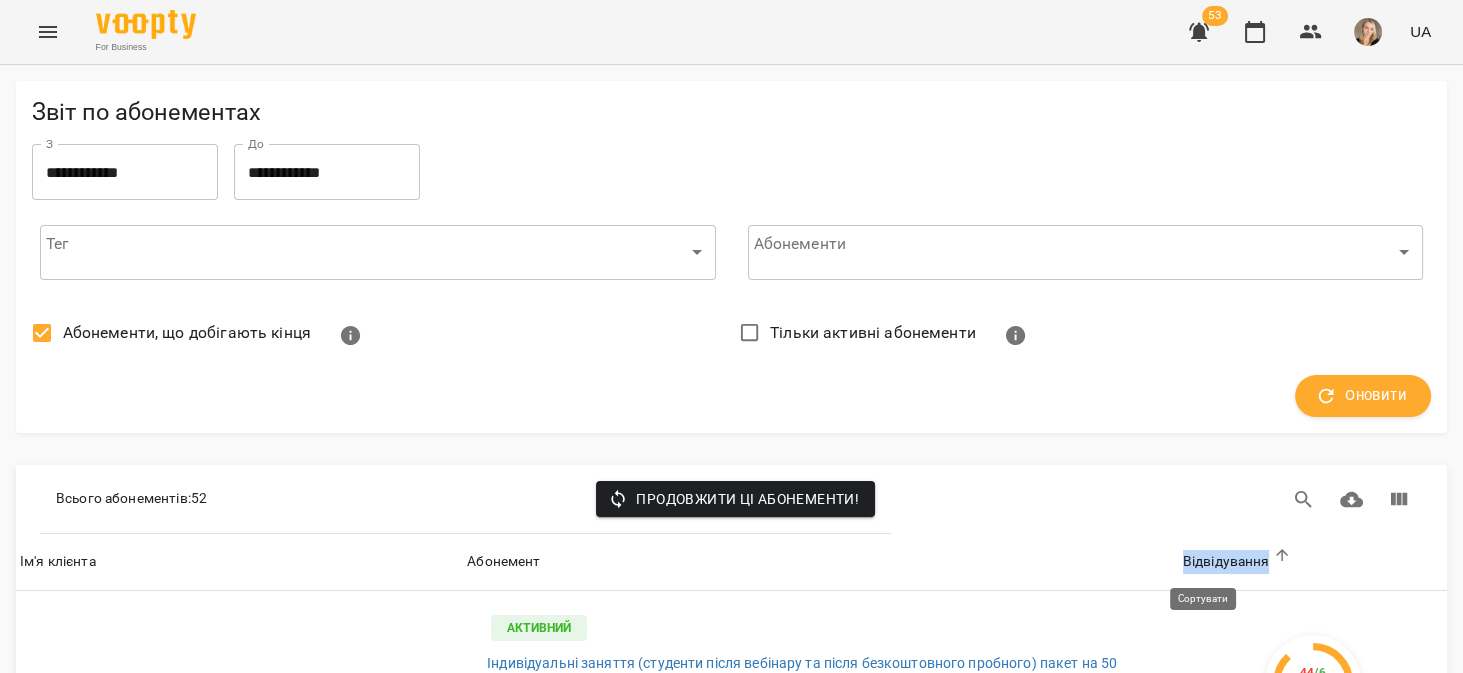 click on "Відвідування" at bounding box center [1226, 562] 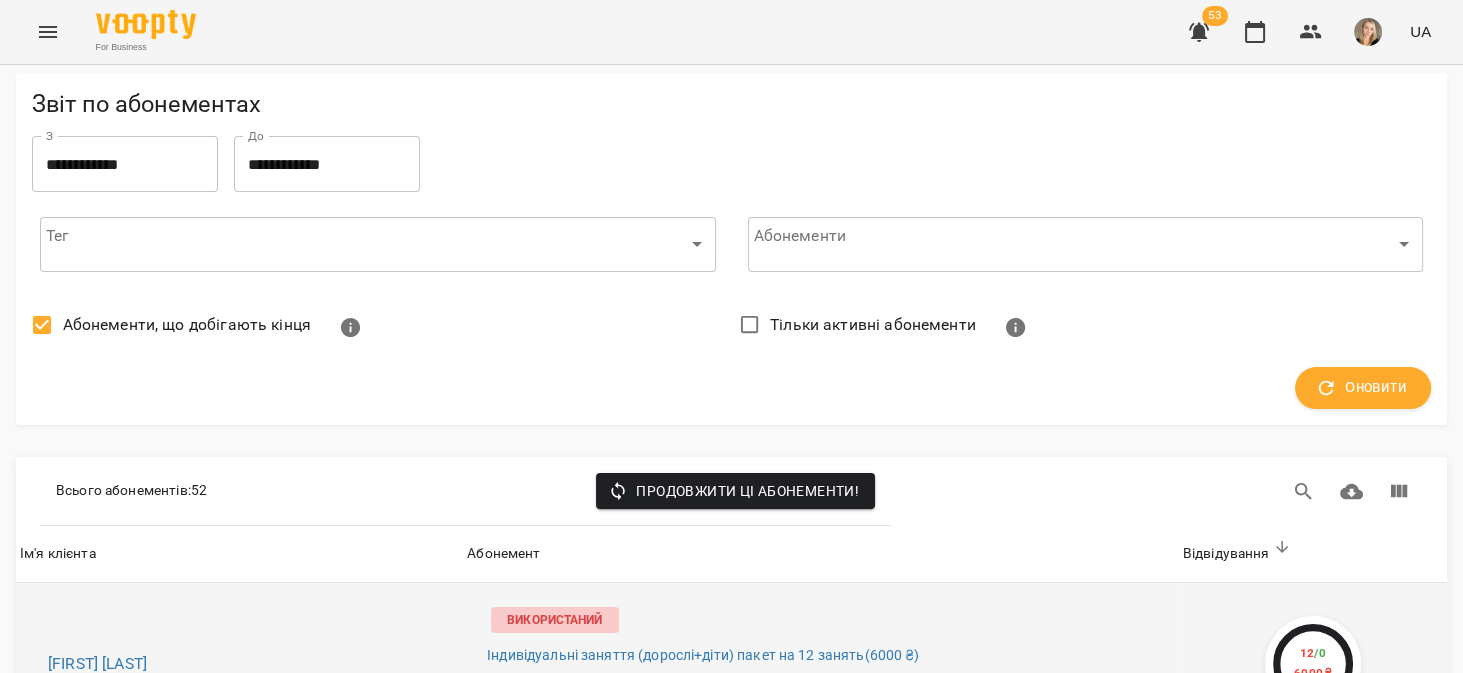 scroll, scrollTop: 444, scrollLeft: 0, axis: vertical 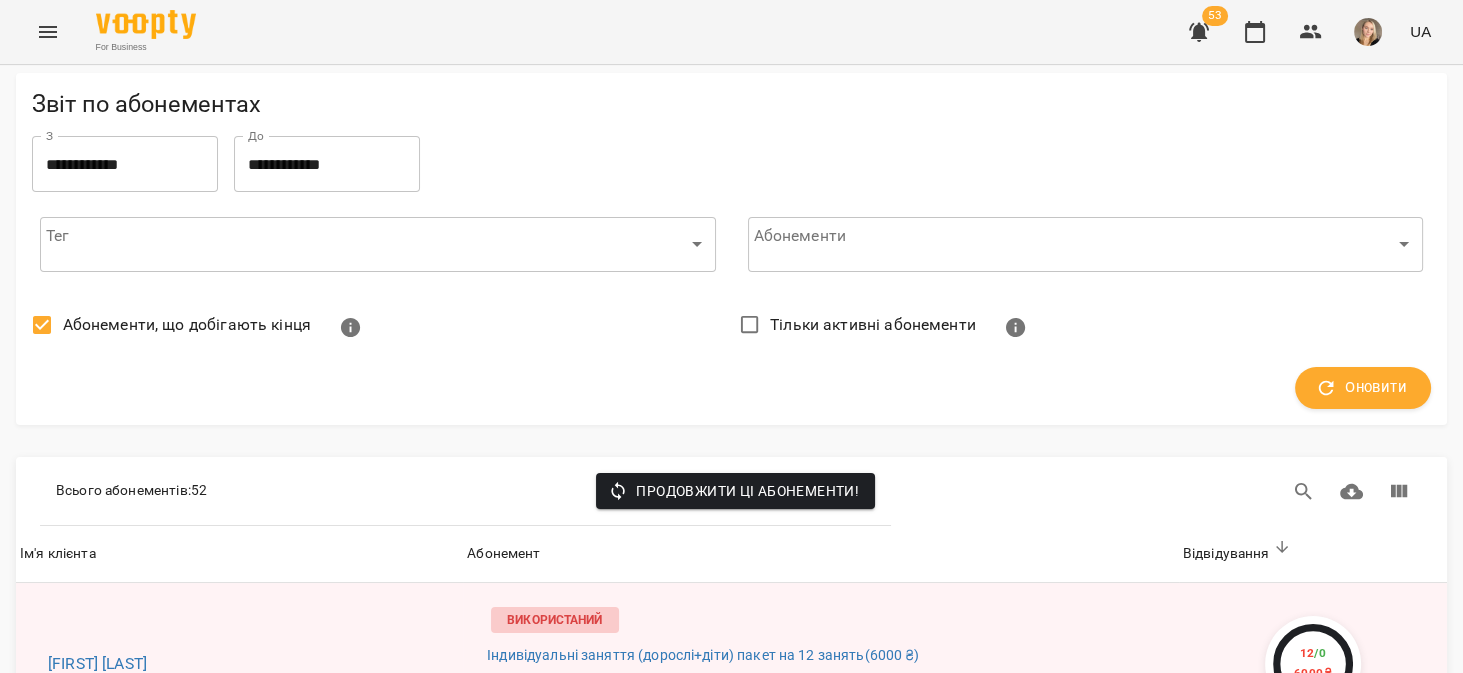 click on "For Business 53 UA" at bounding box center (731, 32) 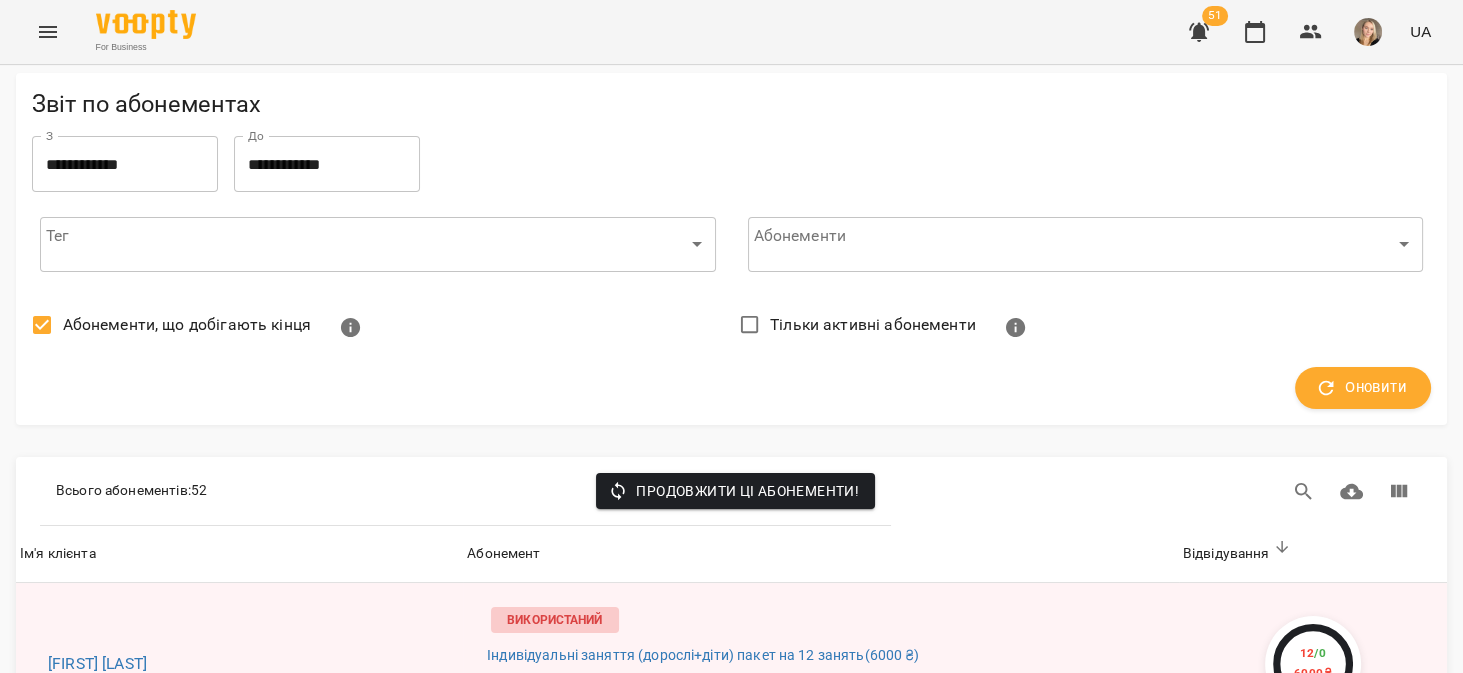 scroll, scrollTop: 1460, scrollLeft: 0, axis: vertical 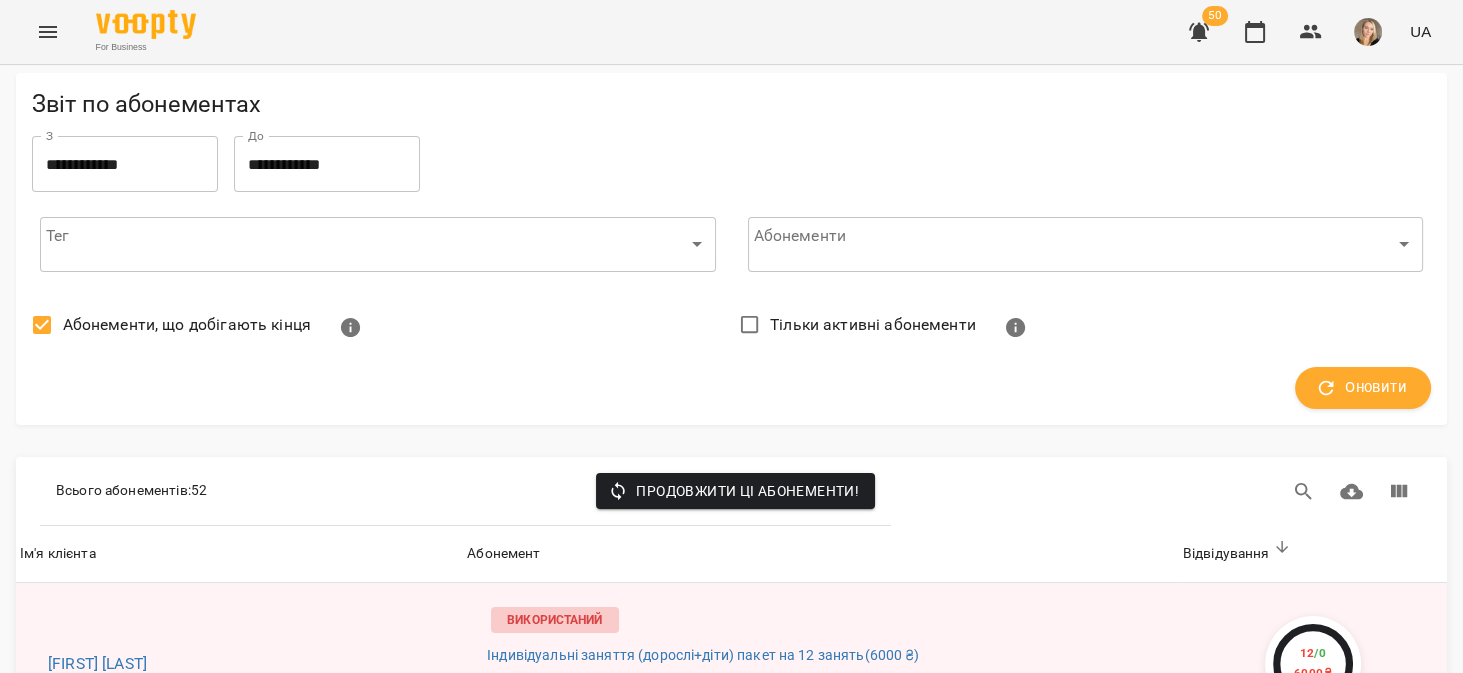 click on "Андрійчук Оксана Іванівна" at bounding box center [247, 4434] 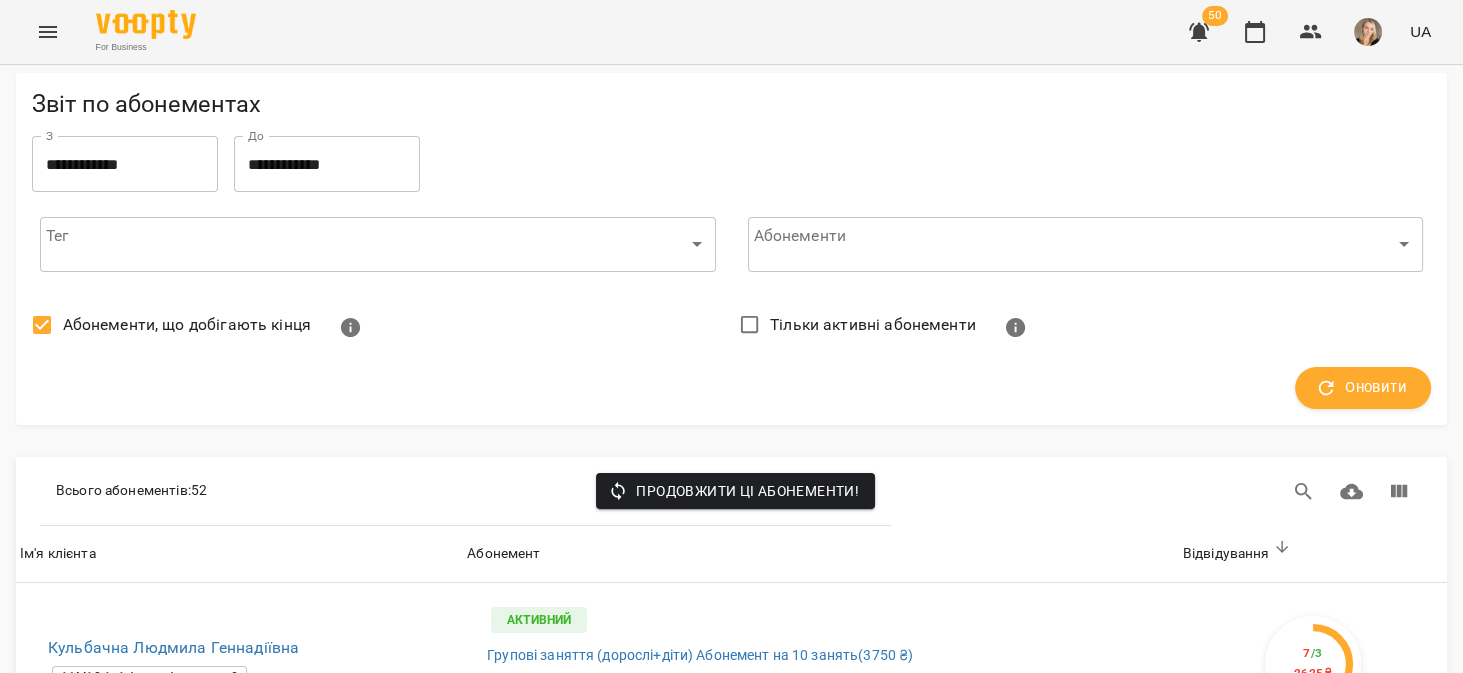 scroll, scrollTop: 356, scrollLeft: 0, axis: vertical 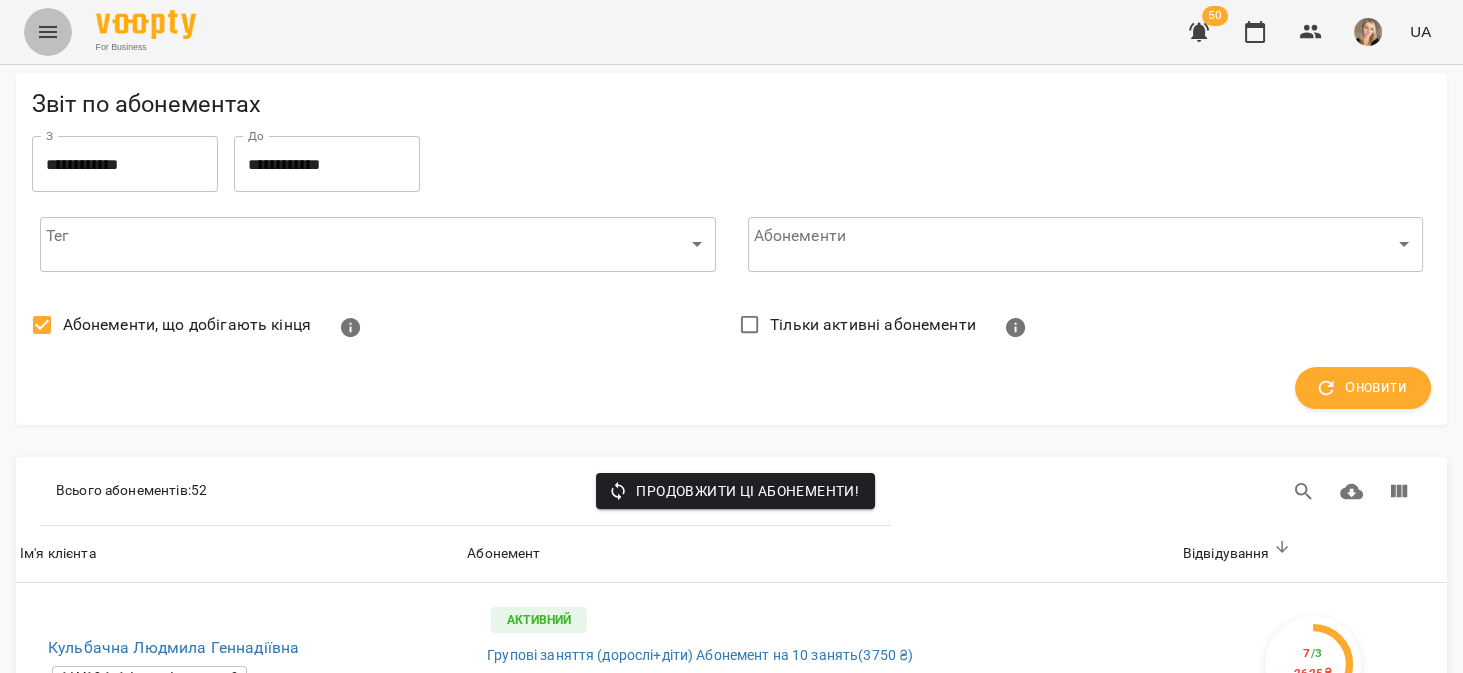 click 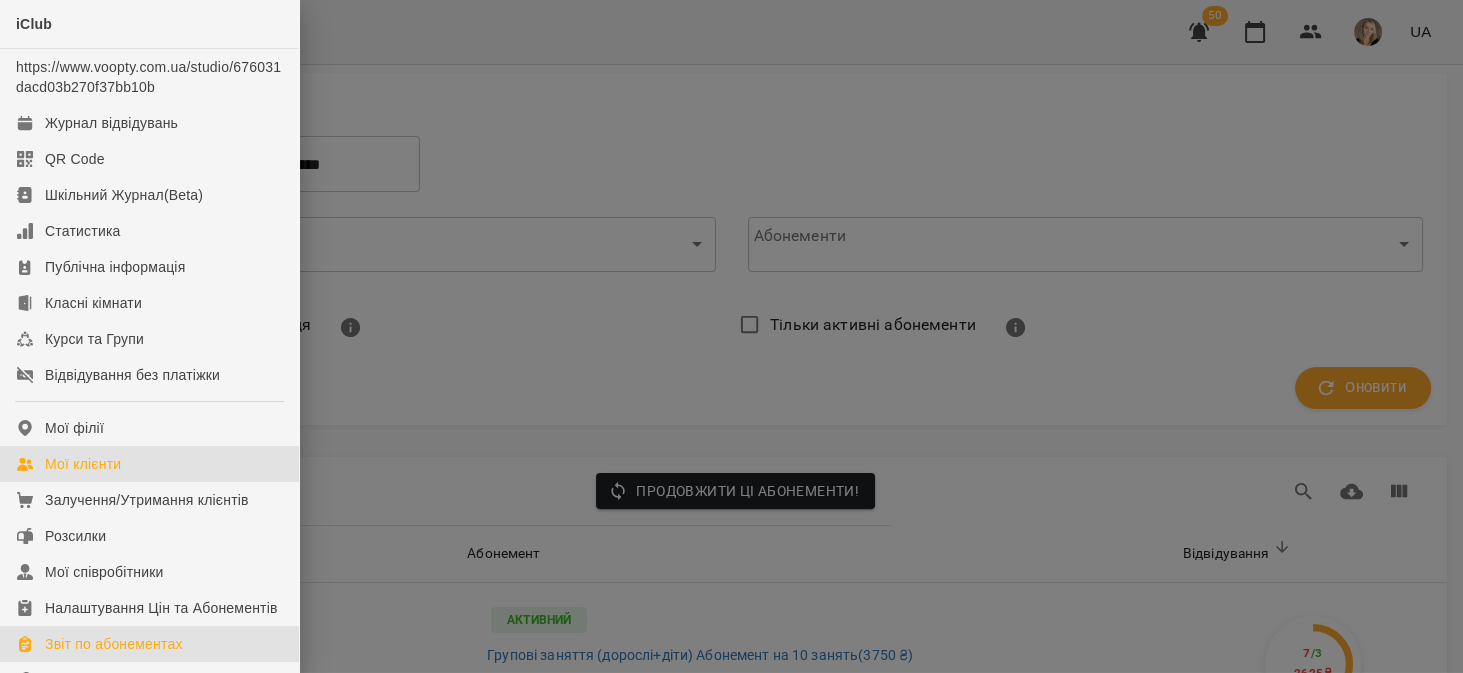 click on "Мої клієнти" at bounding box center [149, 464] 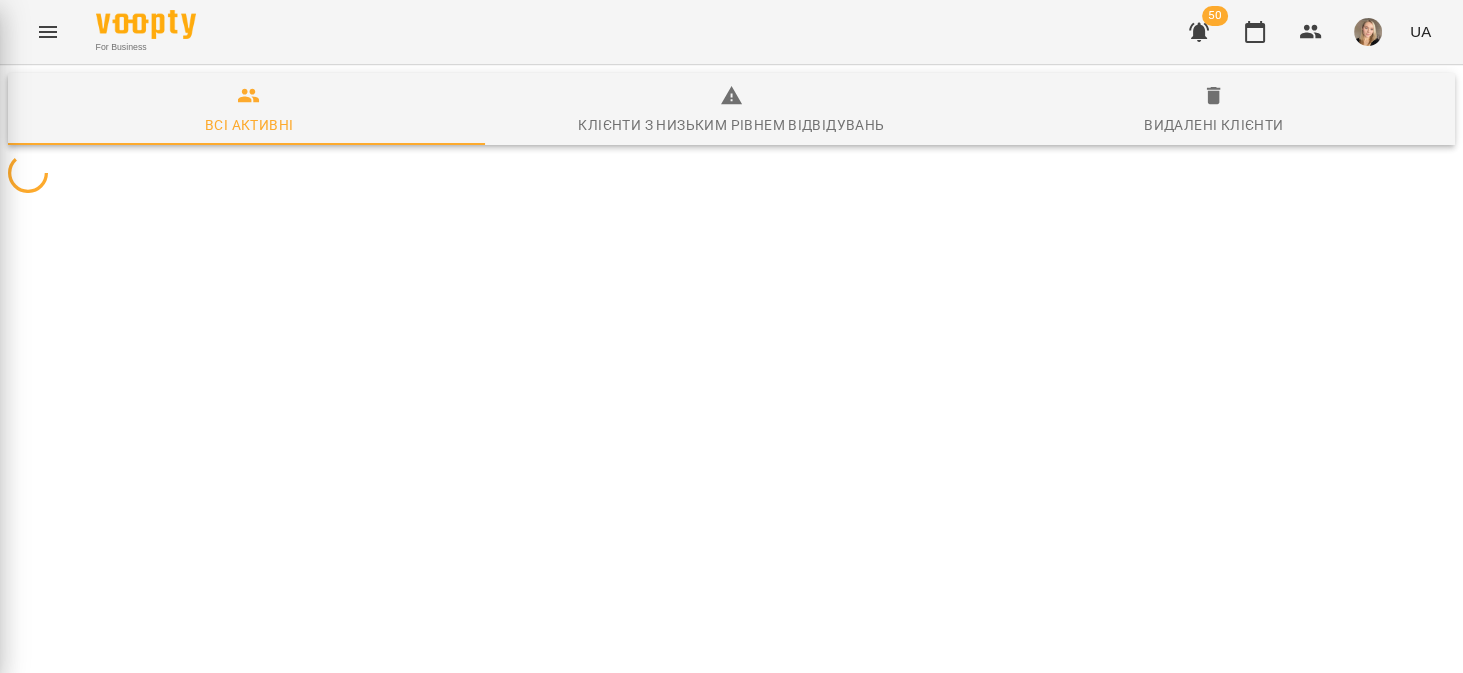 scroll, scrollTop: 0, scrollLeft: 0, axis: both 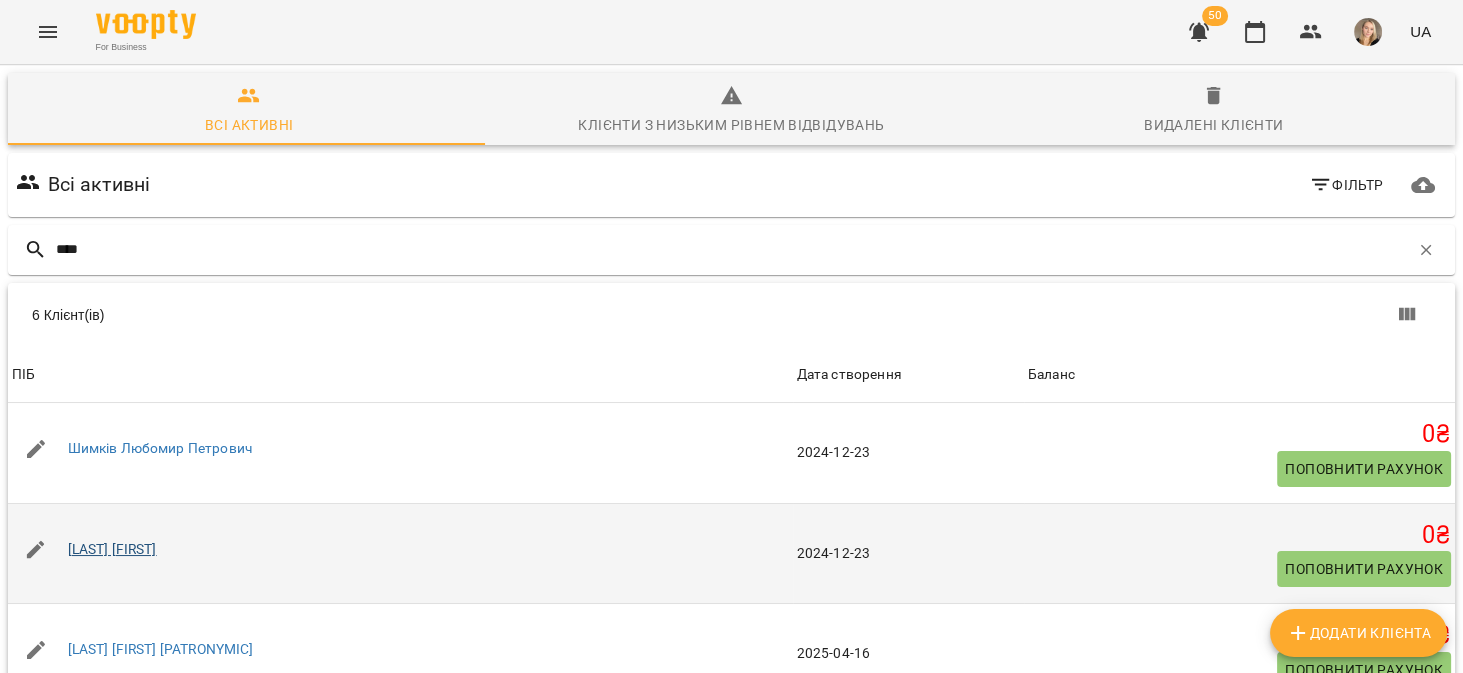 type on "****" 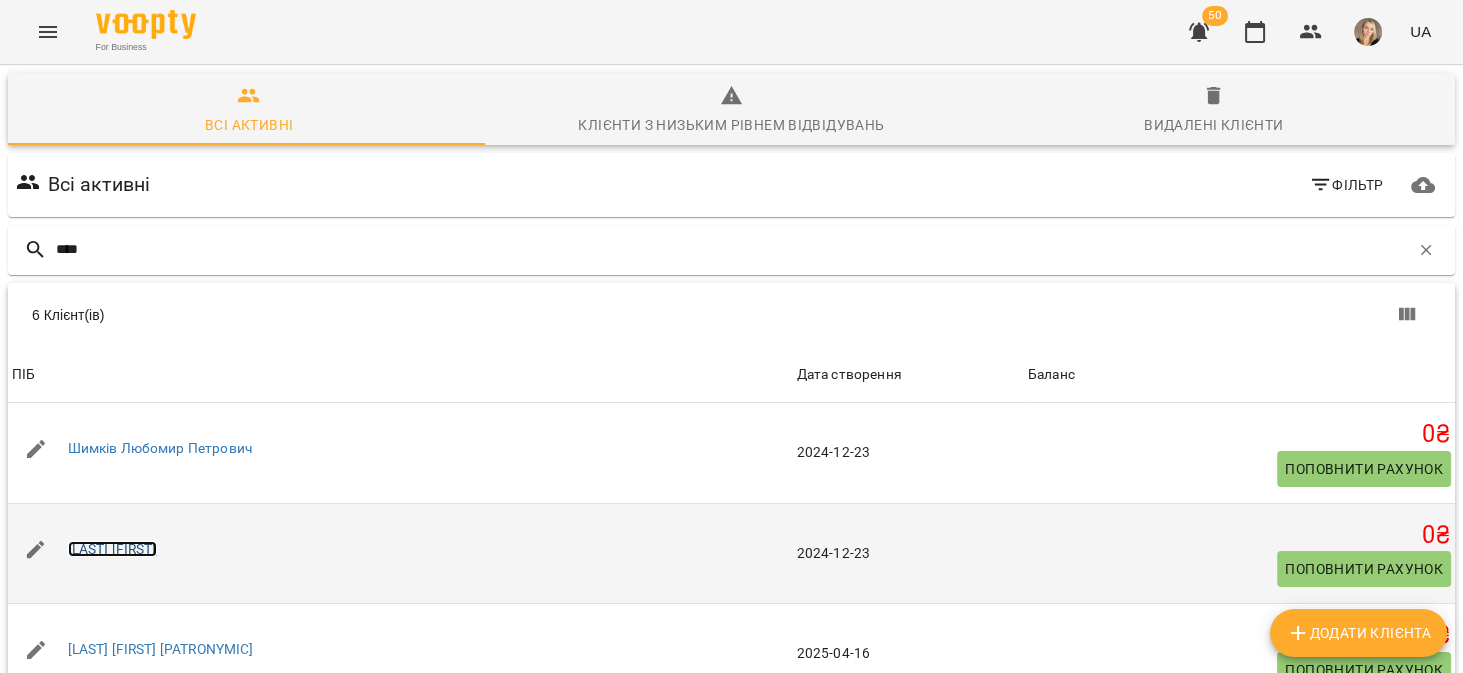 click on "Петрук Андрій" at bounding box center [112, 549] 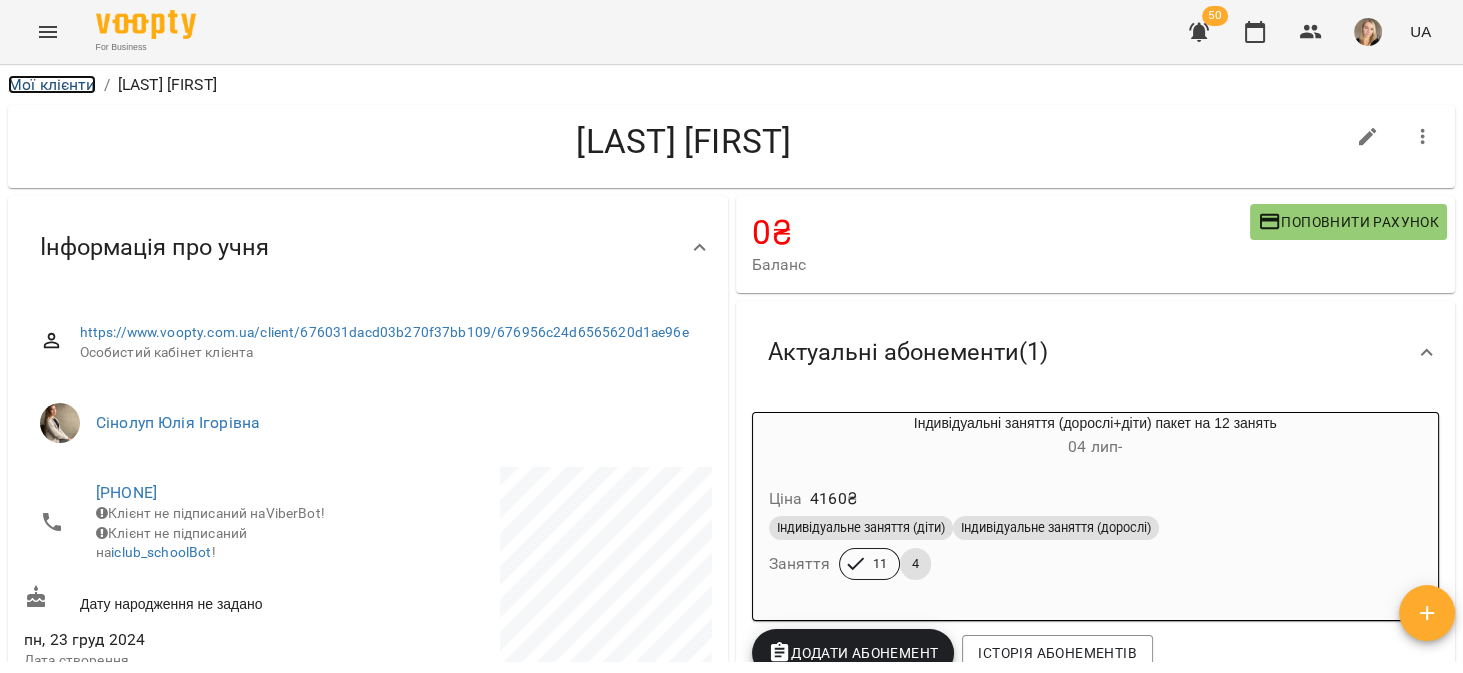 click on "Мої клієнти" at bounding box center [52, 84] 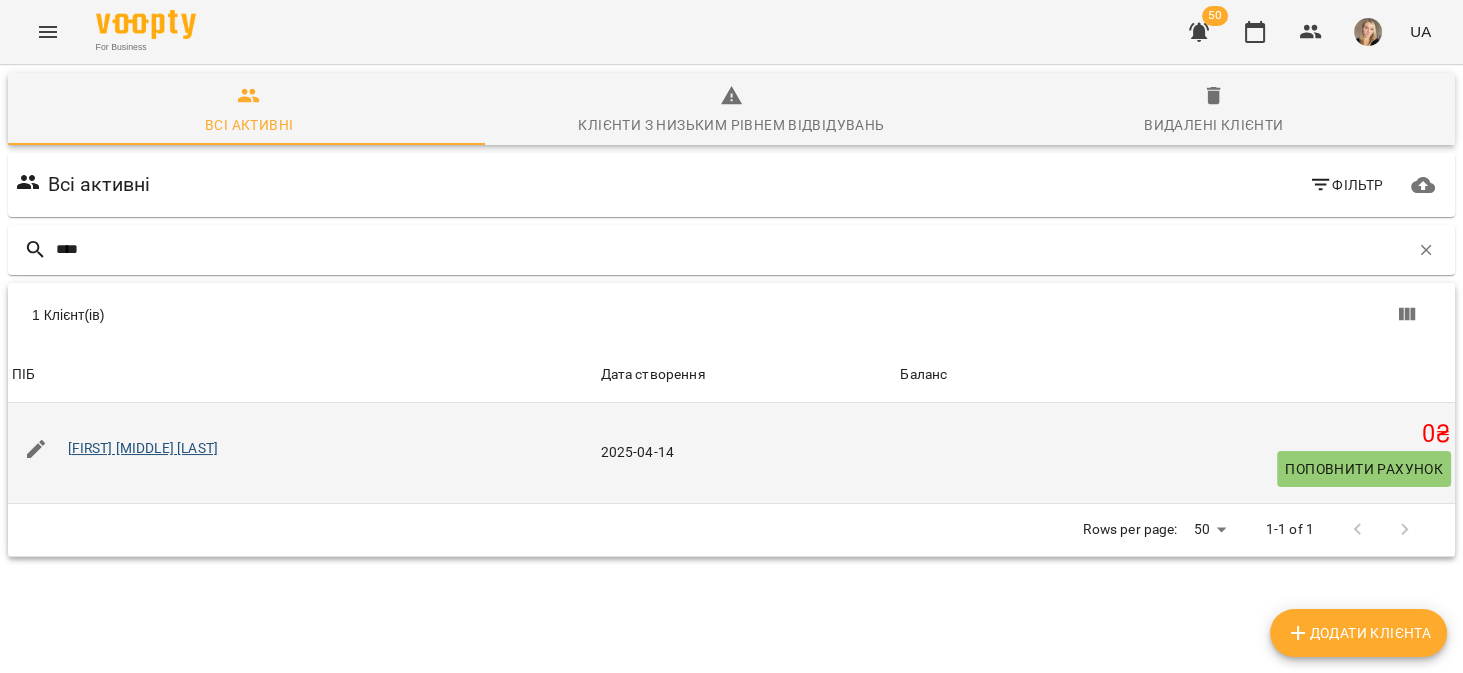 type on "****" 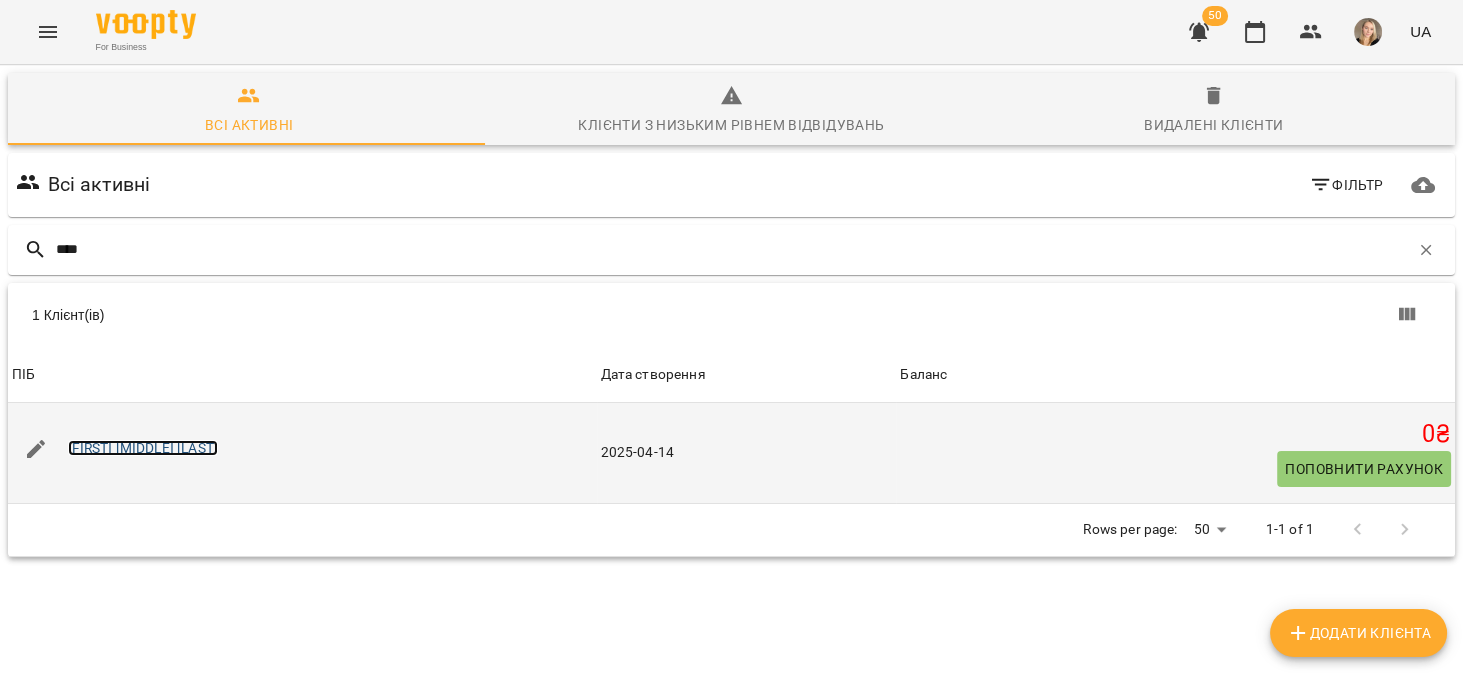 click on "Капітанюк Карина Степанівна" at bounding box center [143, 448] 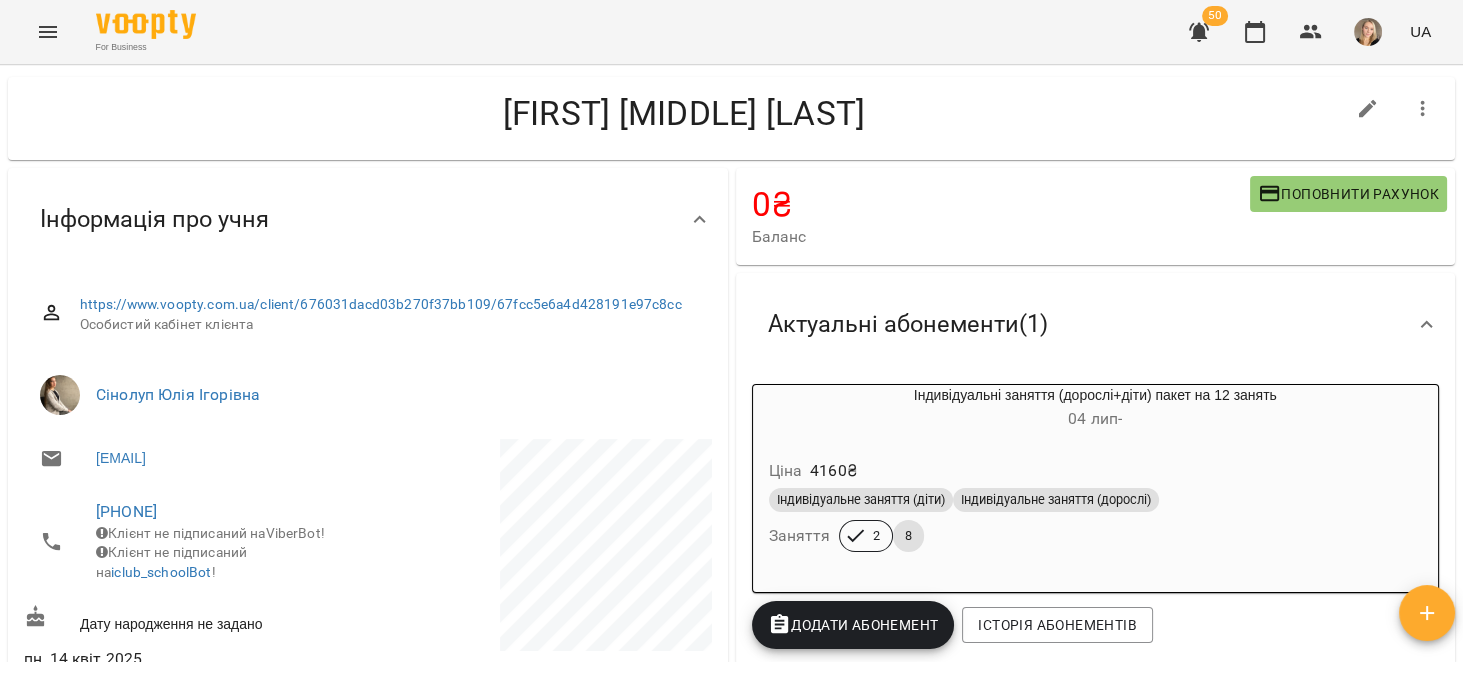 scroll, scrollTop: 0, scrollLeft: 0, axis: both 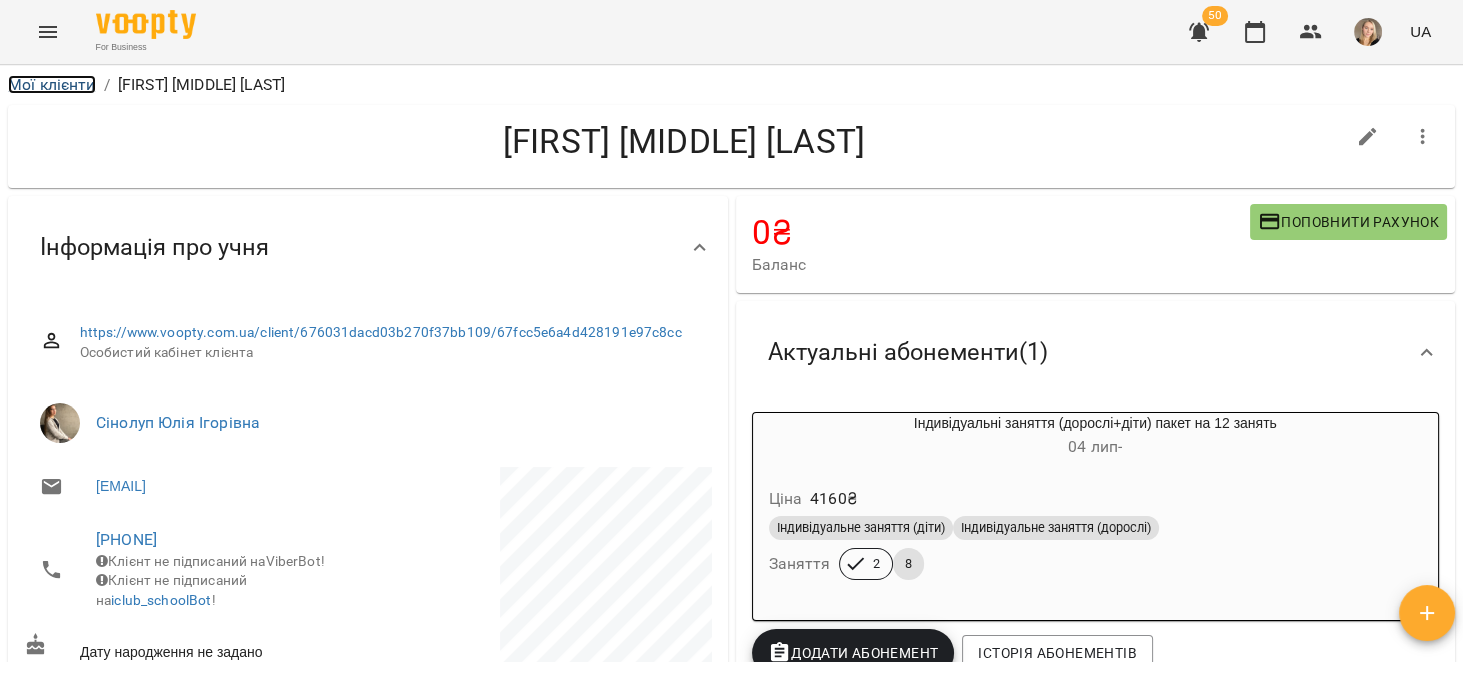 click on "Мої клієнти" at bounding box center [52, 84] 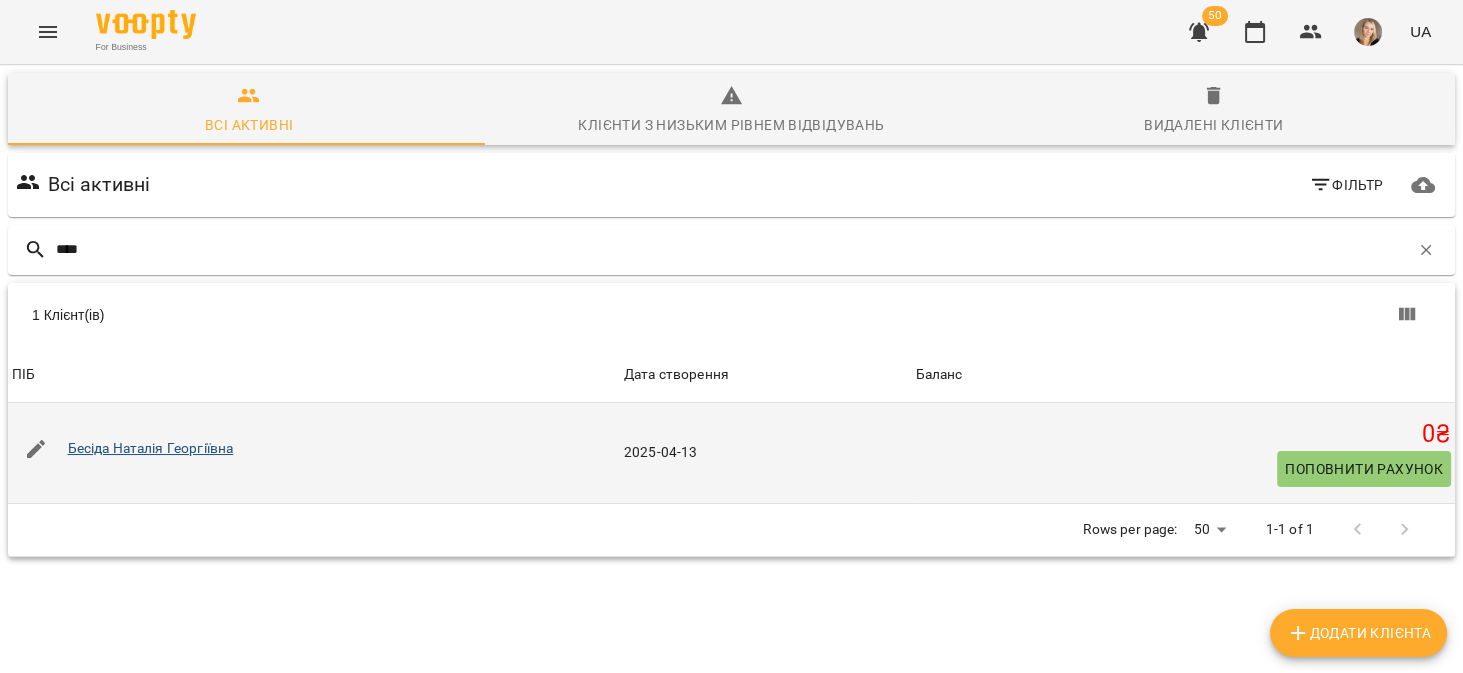 type on "****" 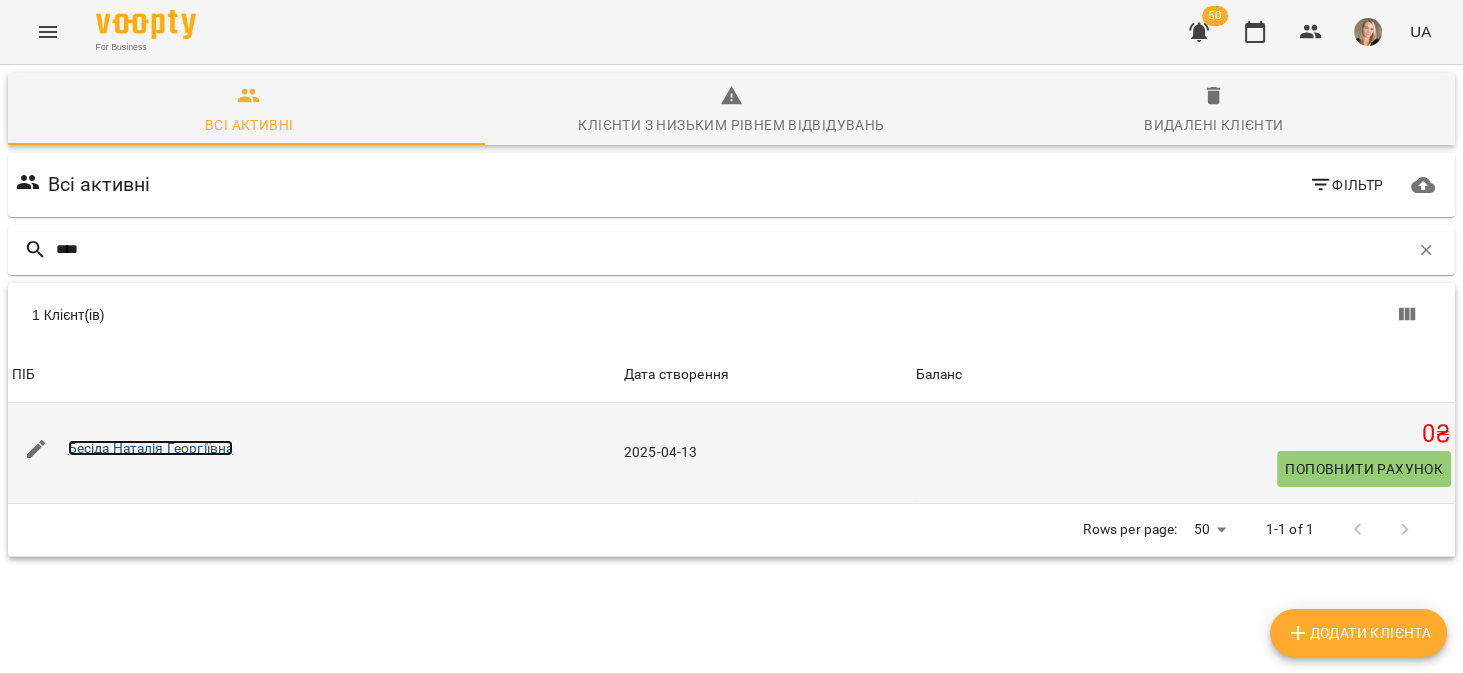 click on "Бесіда Наталія Георгіївна" at bounding box center [151, 448] 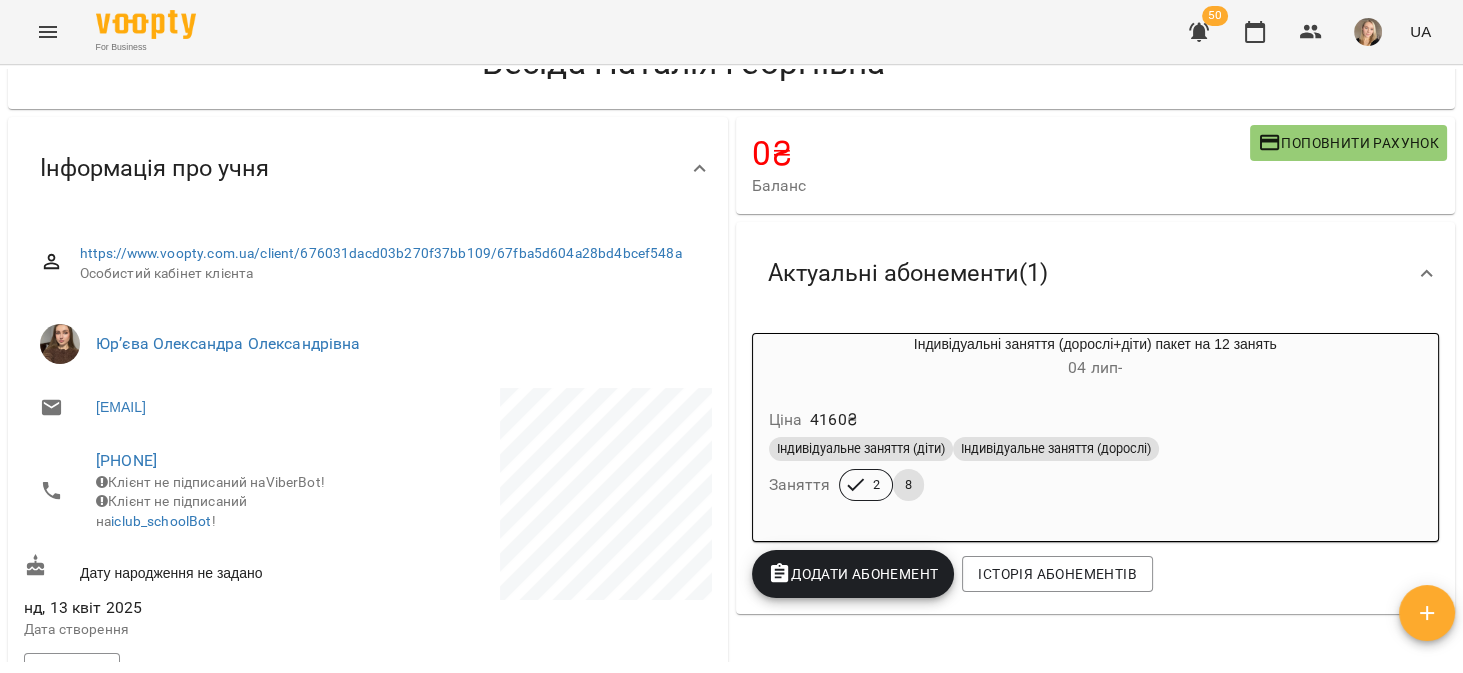 scroll, scrollTop: 0, scrollLeft: 0, axis: both 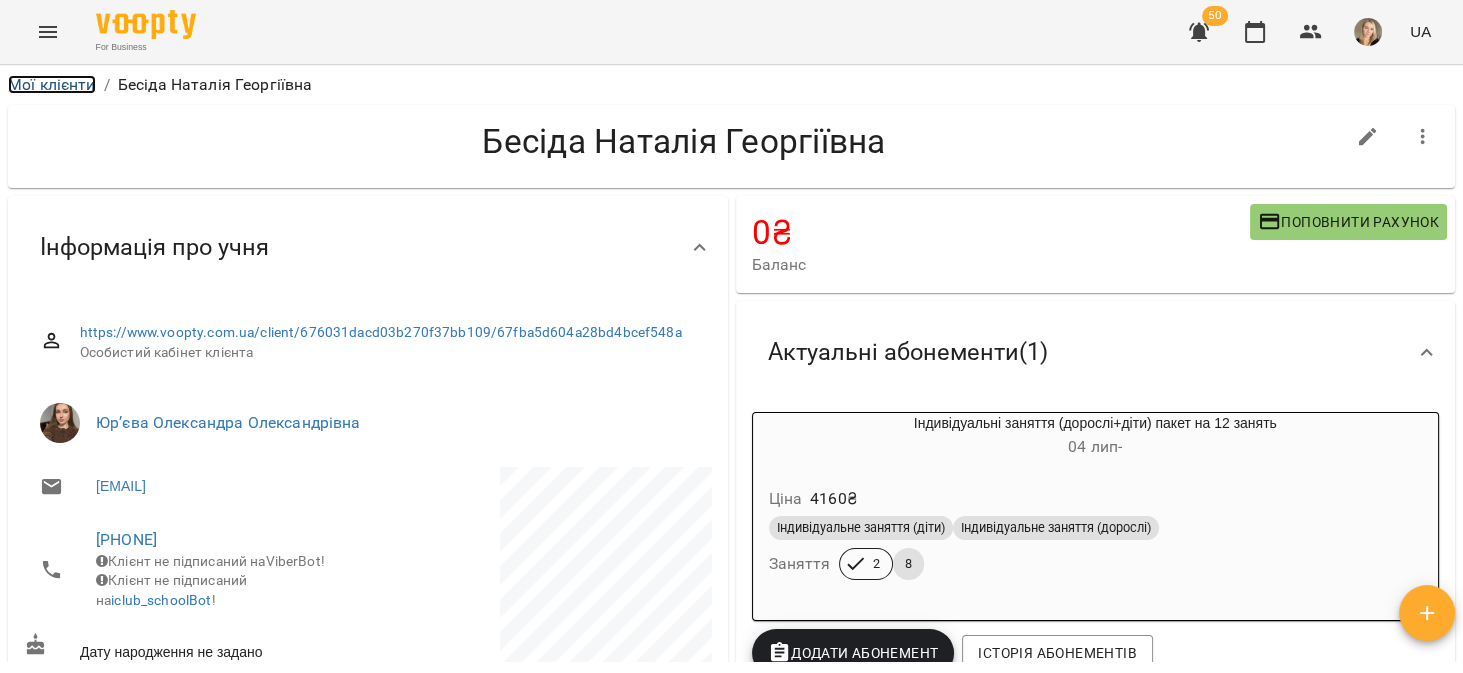 click on "Мої клієнти" at bounding box center (52, 84) 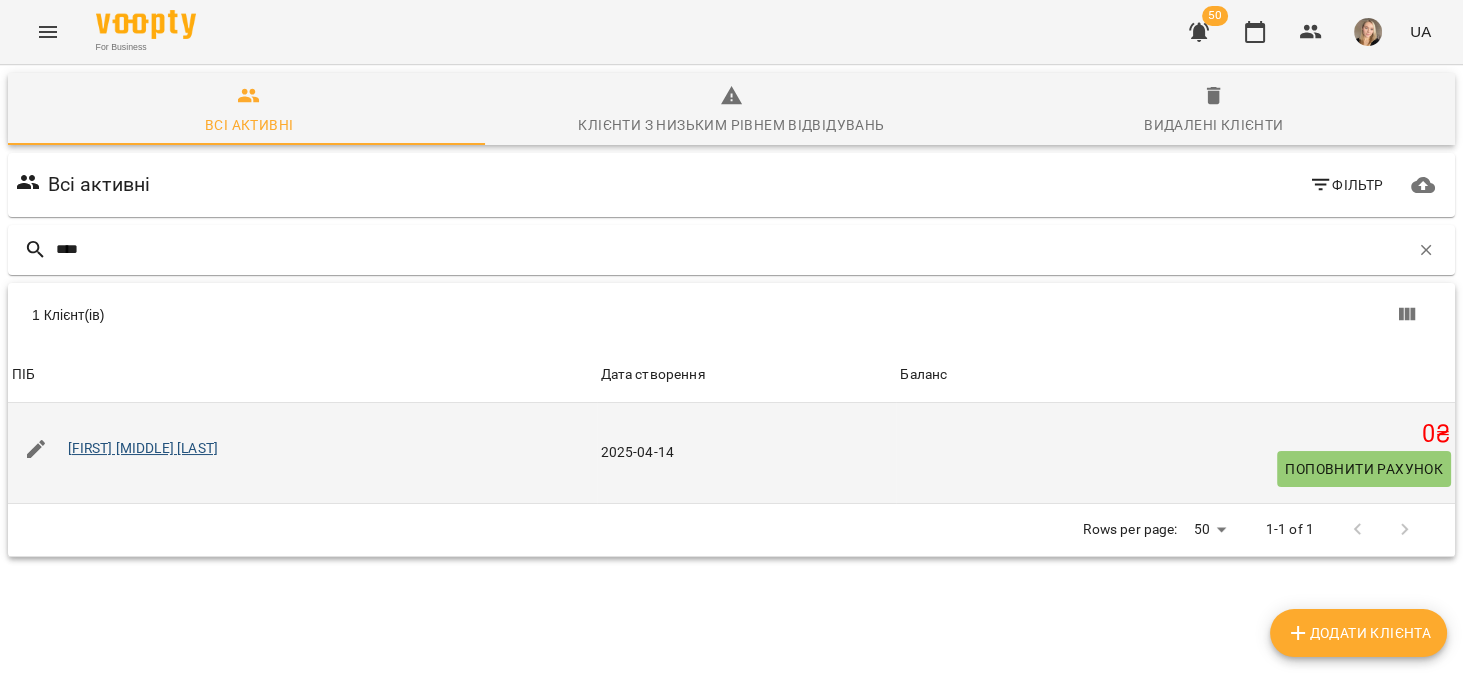 type on "****" 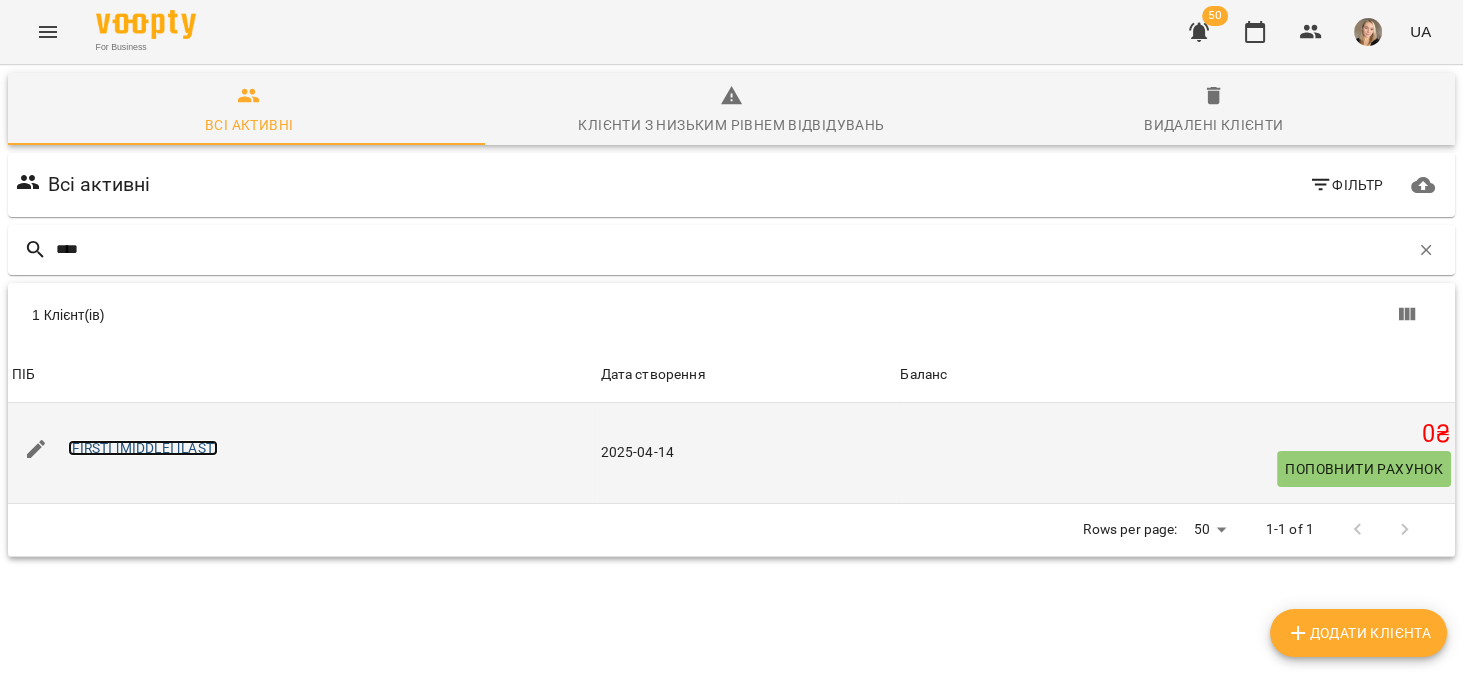 click on "Дьомін Володимир Миколайович" at bounding box center [143, 448] 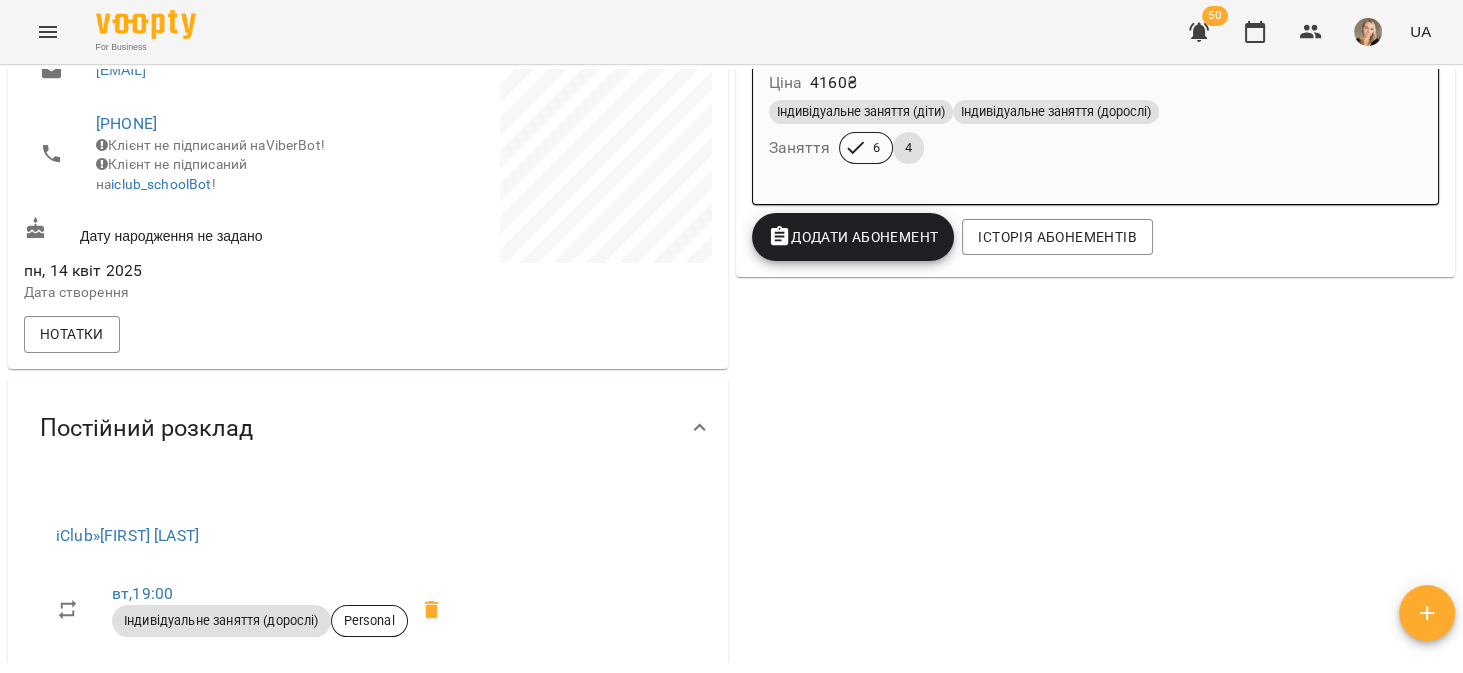 scroll, scrollTop: 0, scrollLeft: 0, axis: both 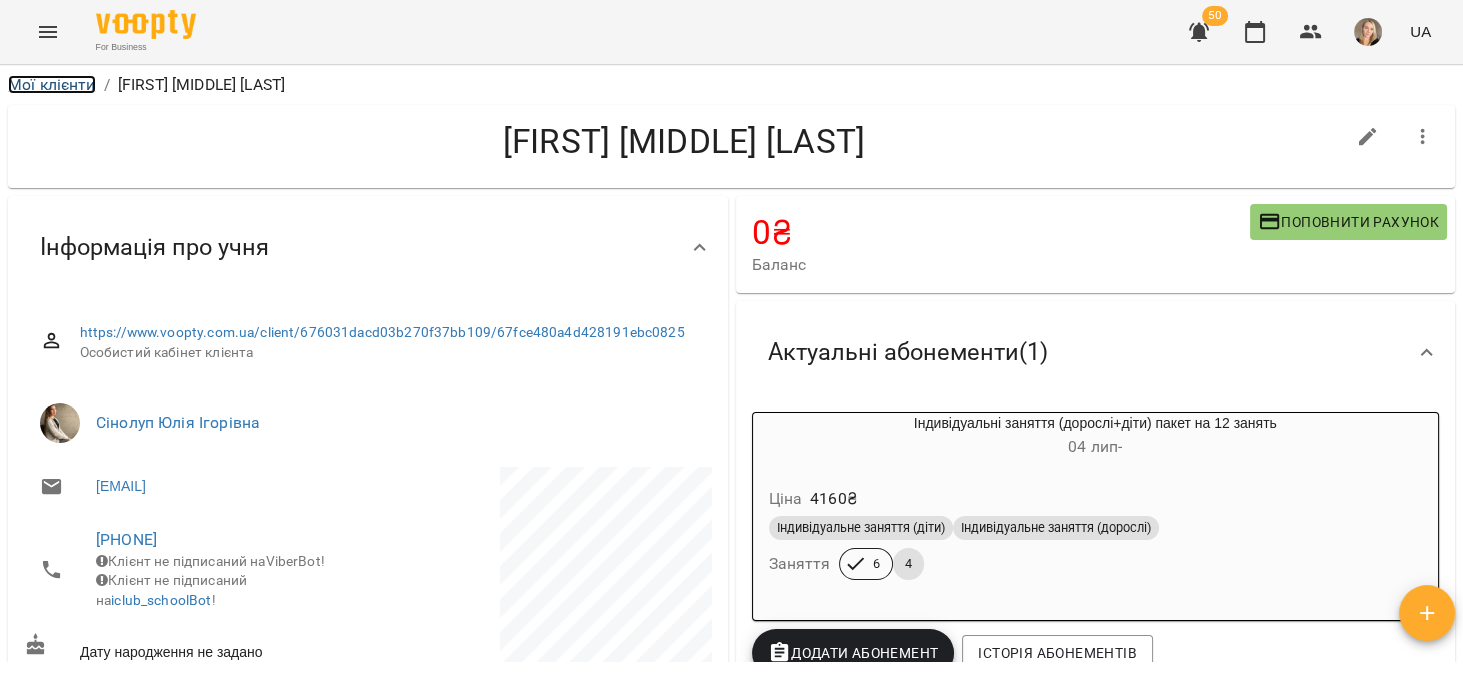 click on "Мої клієнти" at bounding box center [52, 84] 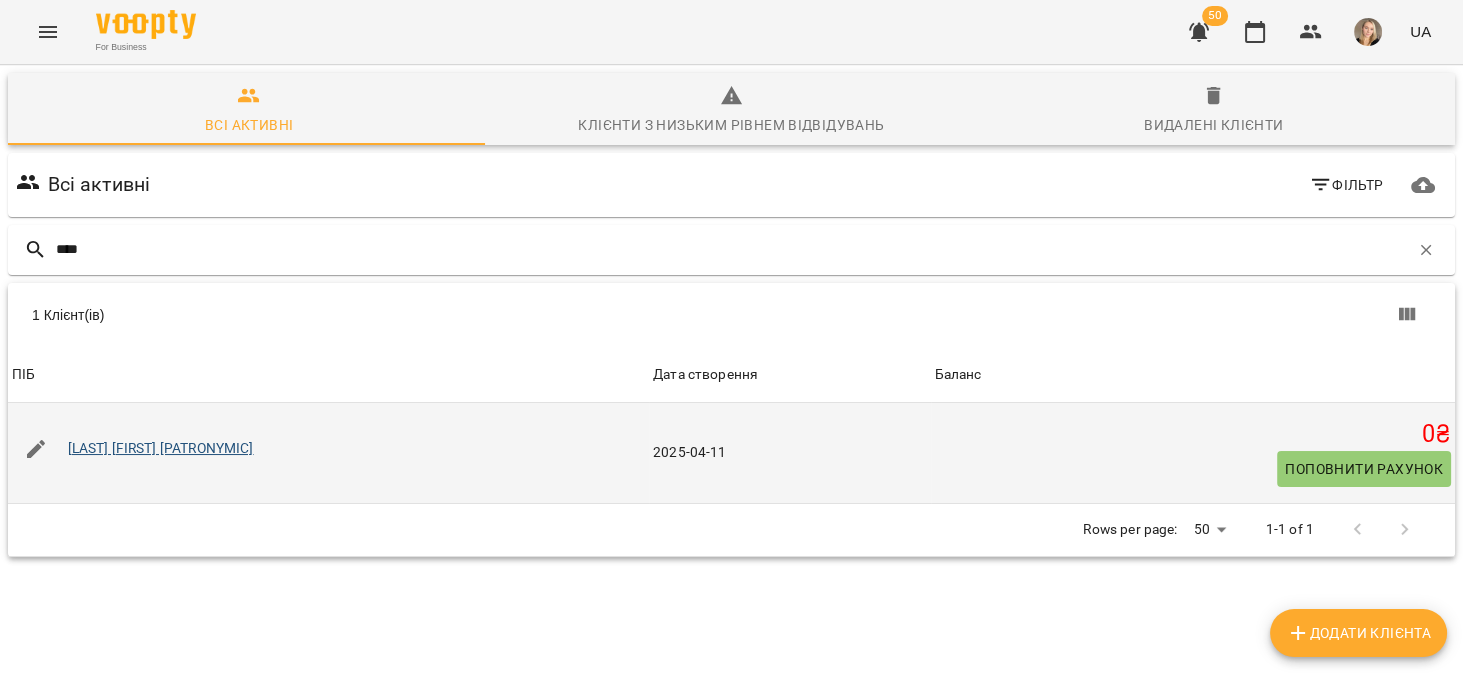 type on "****" 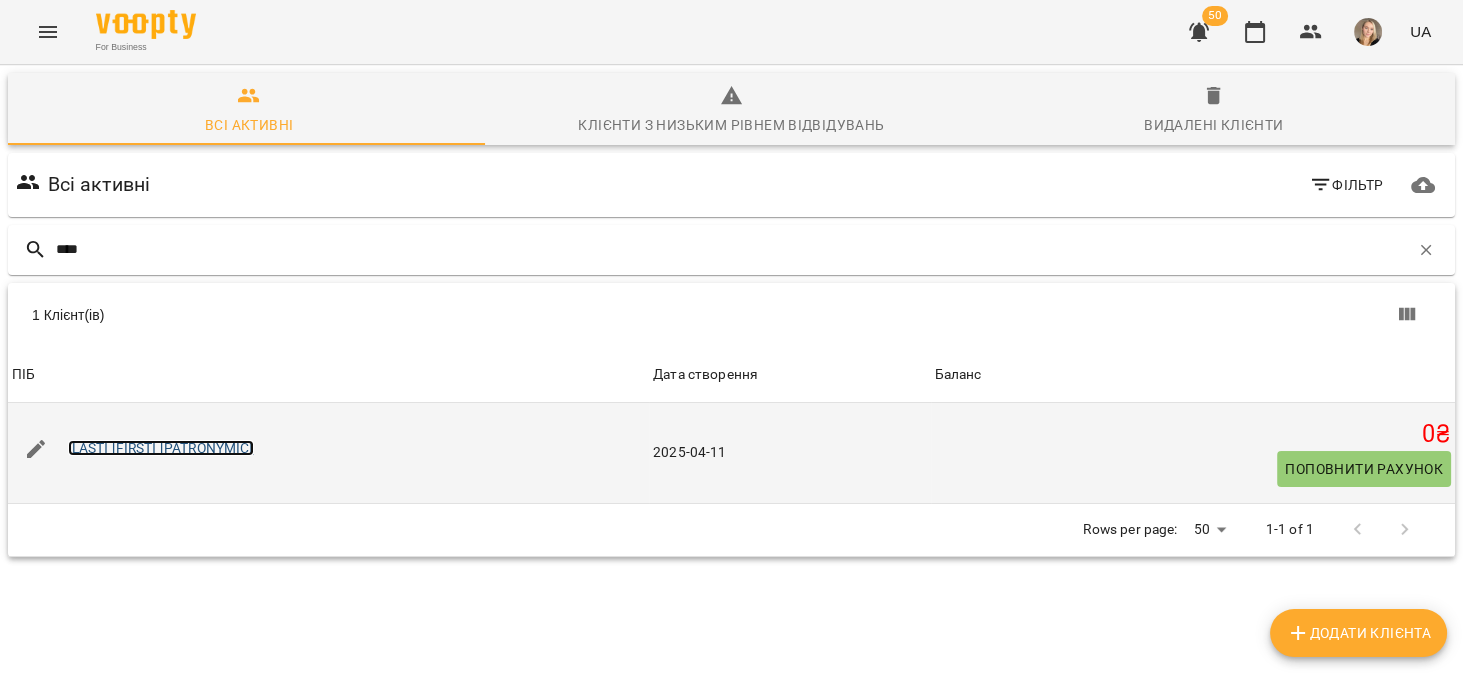 click on "Попов Андрій Олексійович" at bounding box center (161, 448) 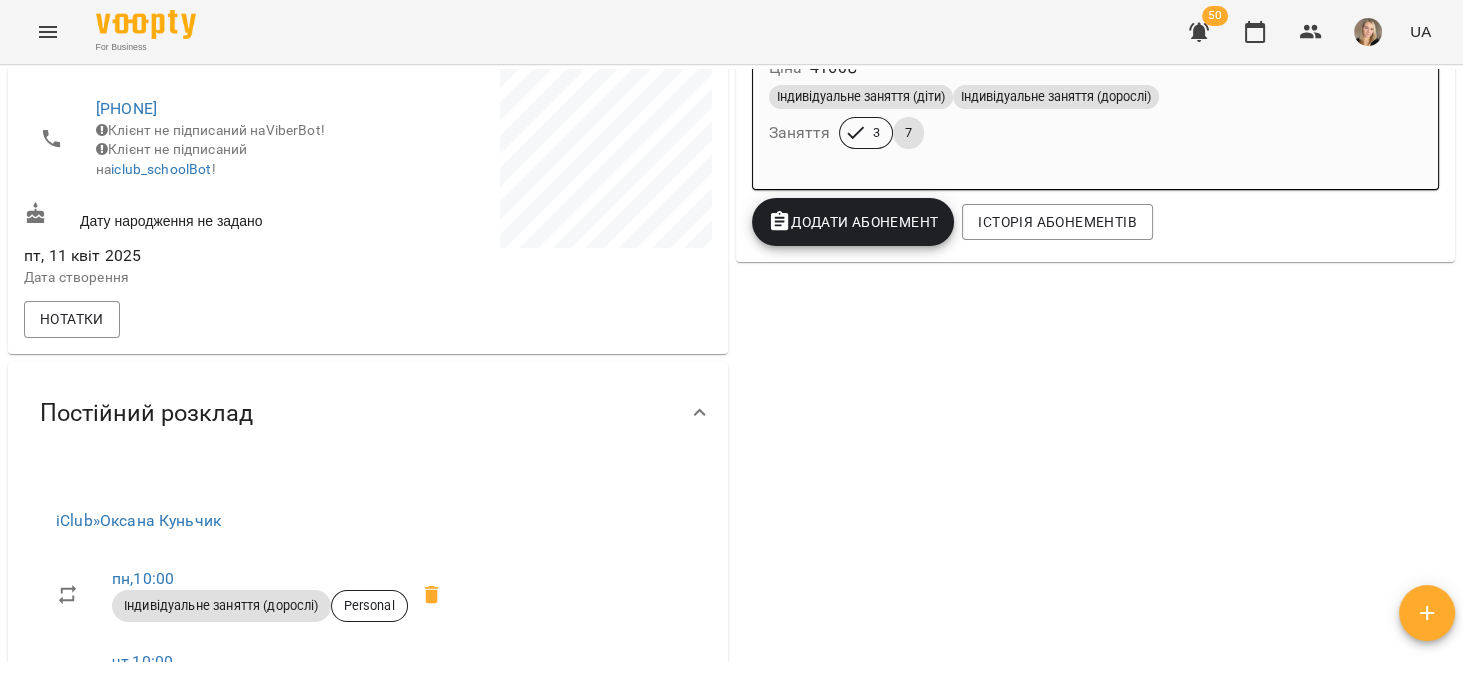 scroll, scrollTop: 0, scrollLeft: 0, axis: both 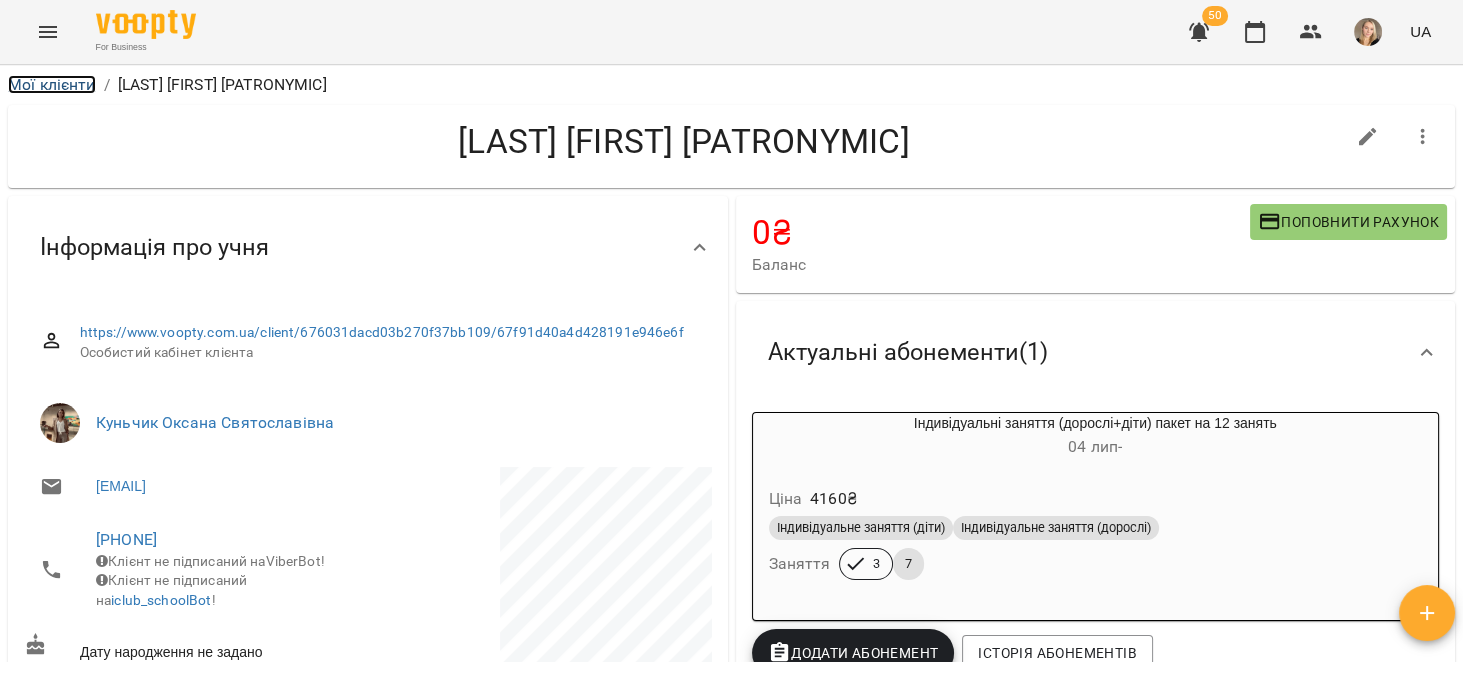 click on "Мої клієнти" at bounding box center (52, 84) 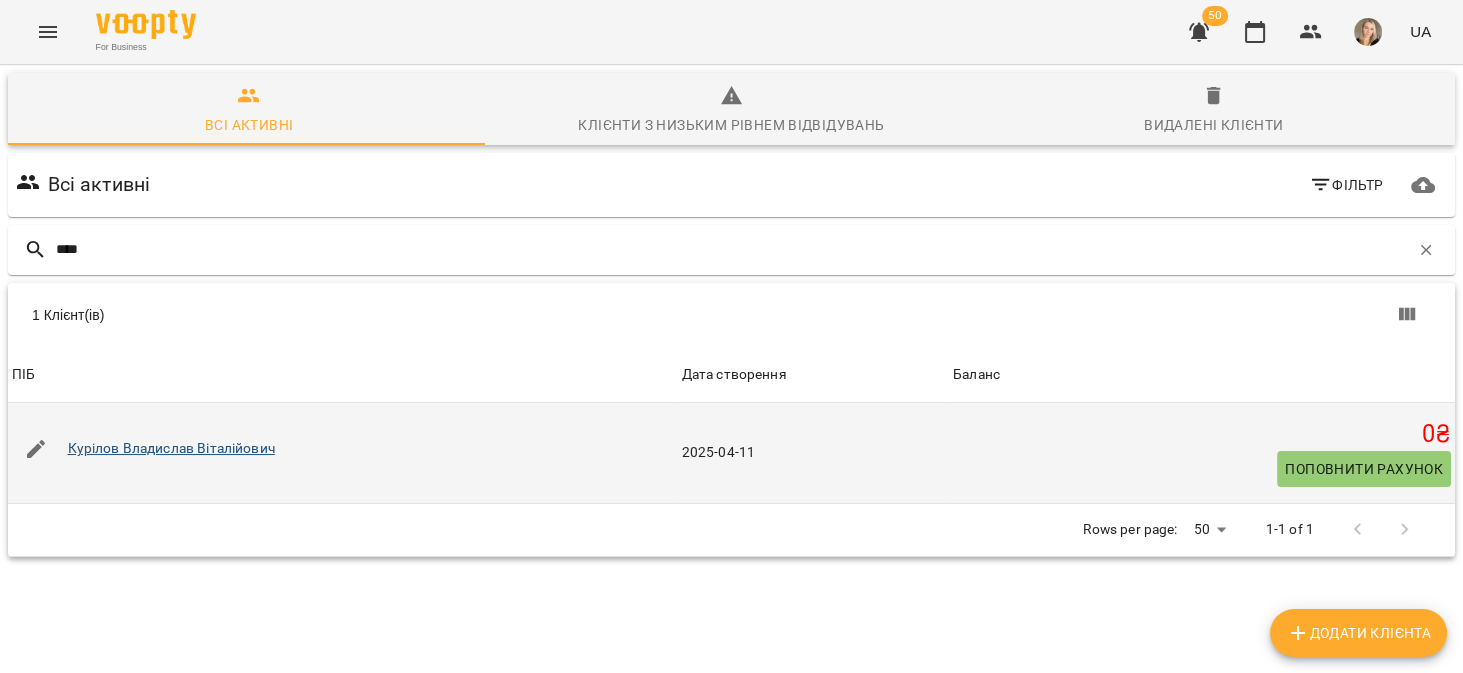 type on "****" 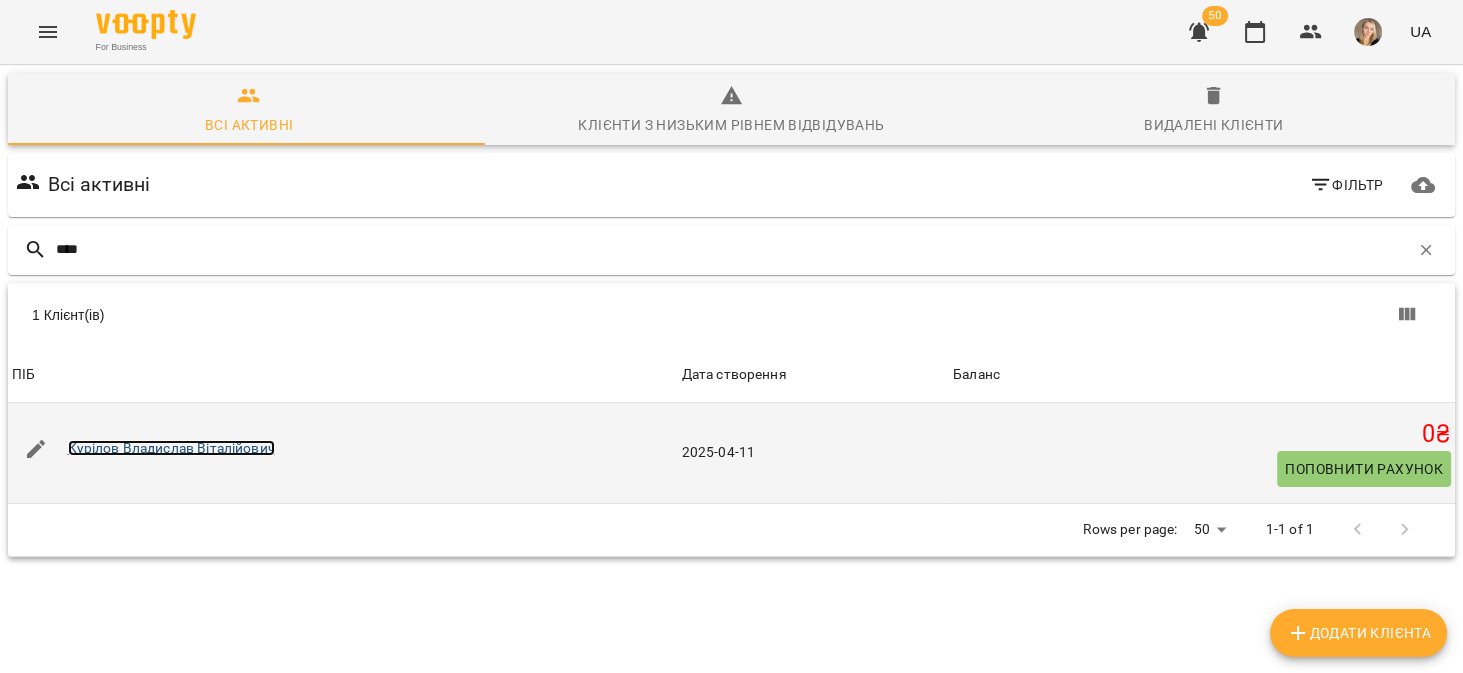 click on "Курілов Владислав Віталійович" at bounding box center [171, 448] 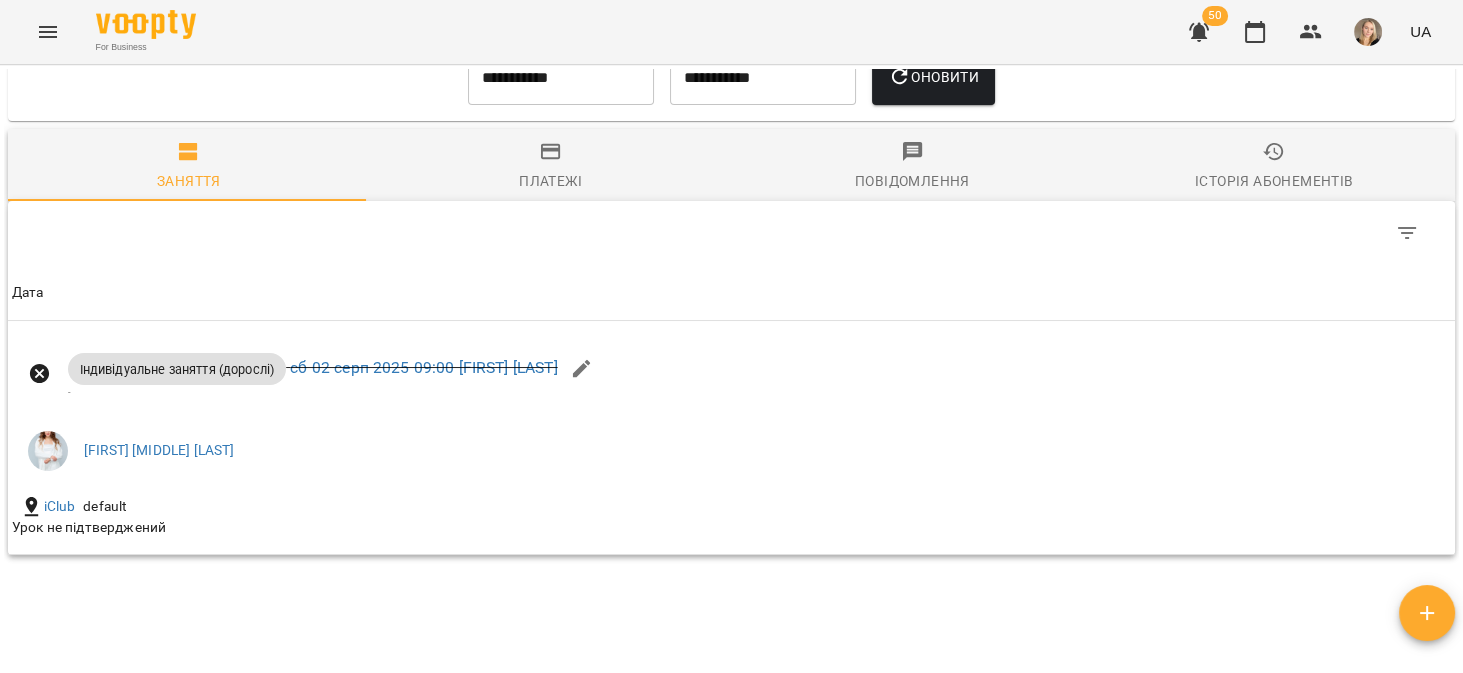 scroll, scrollTop: 1292, scrollLeft: 0, axis: vertical 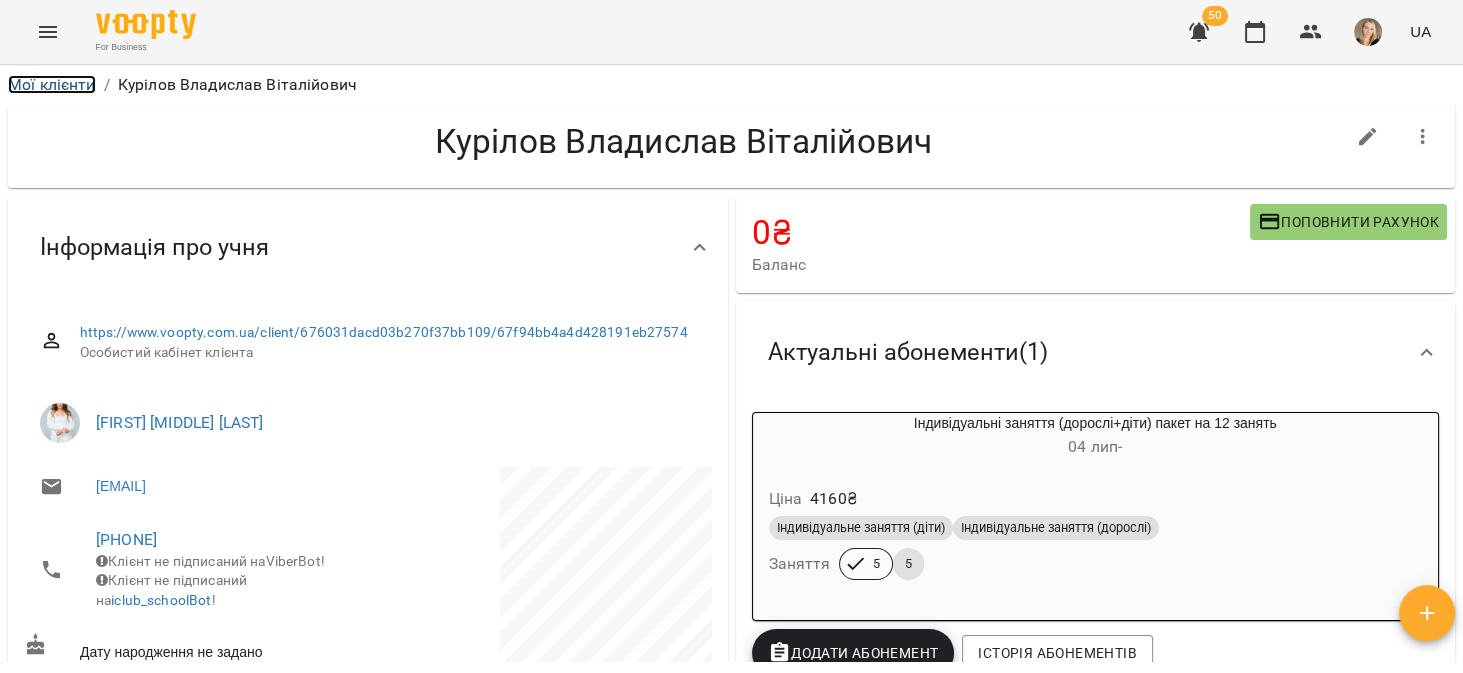 click on "Мої клієнти" at bounding box center [52, 84] 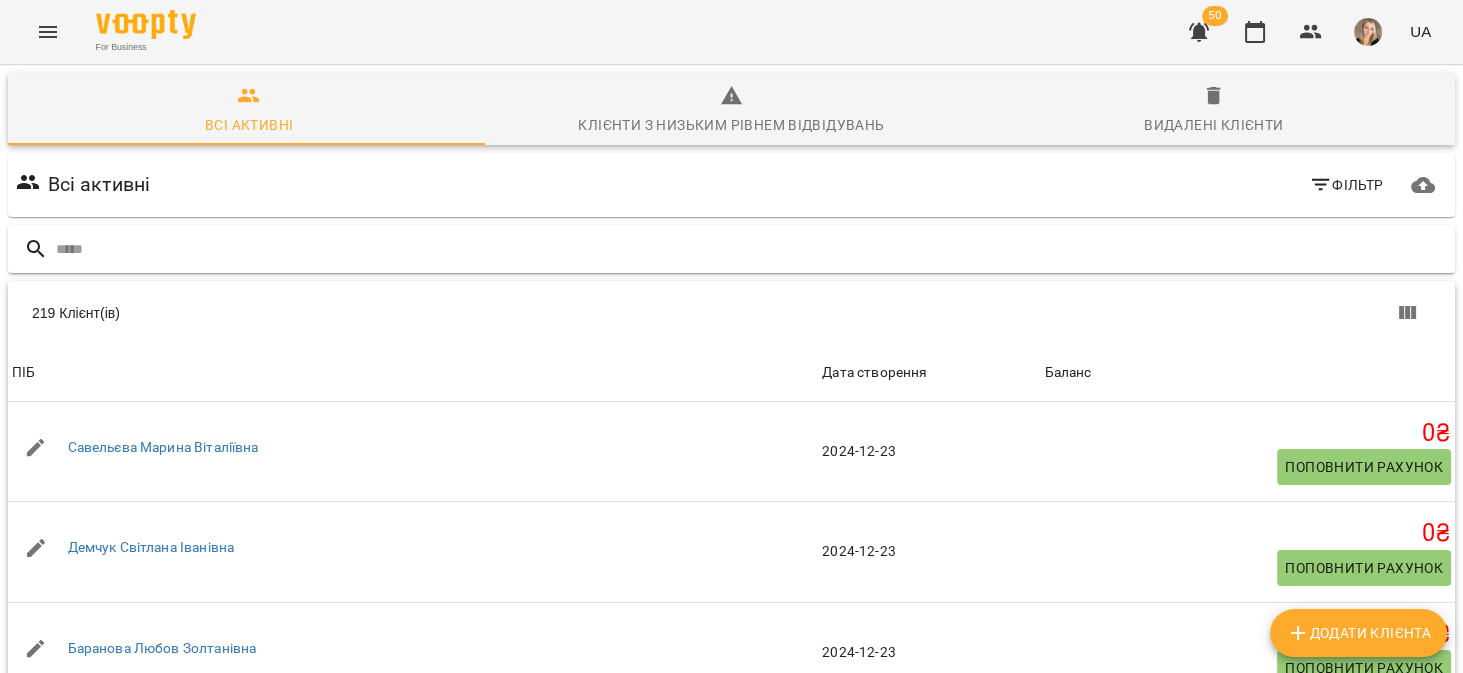 click at bounding box center [751, 249] 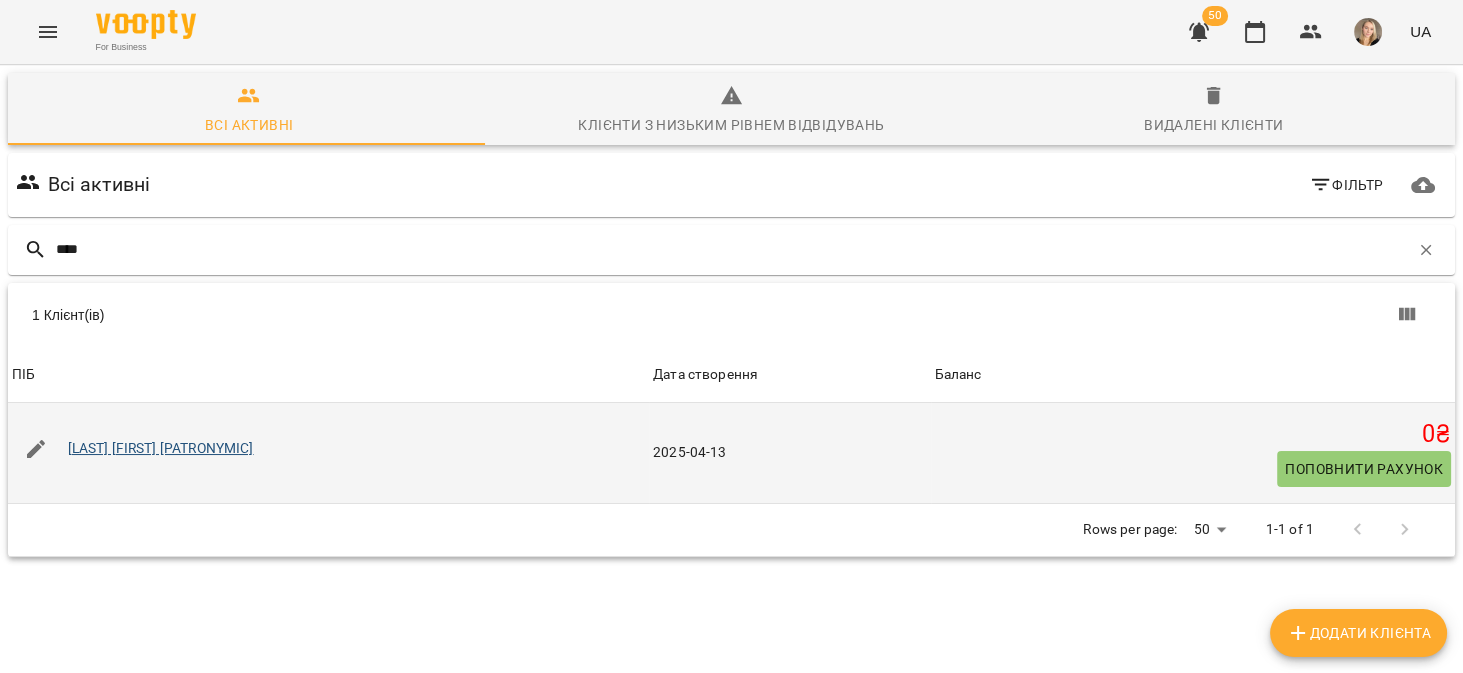 type on "****" 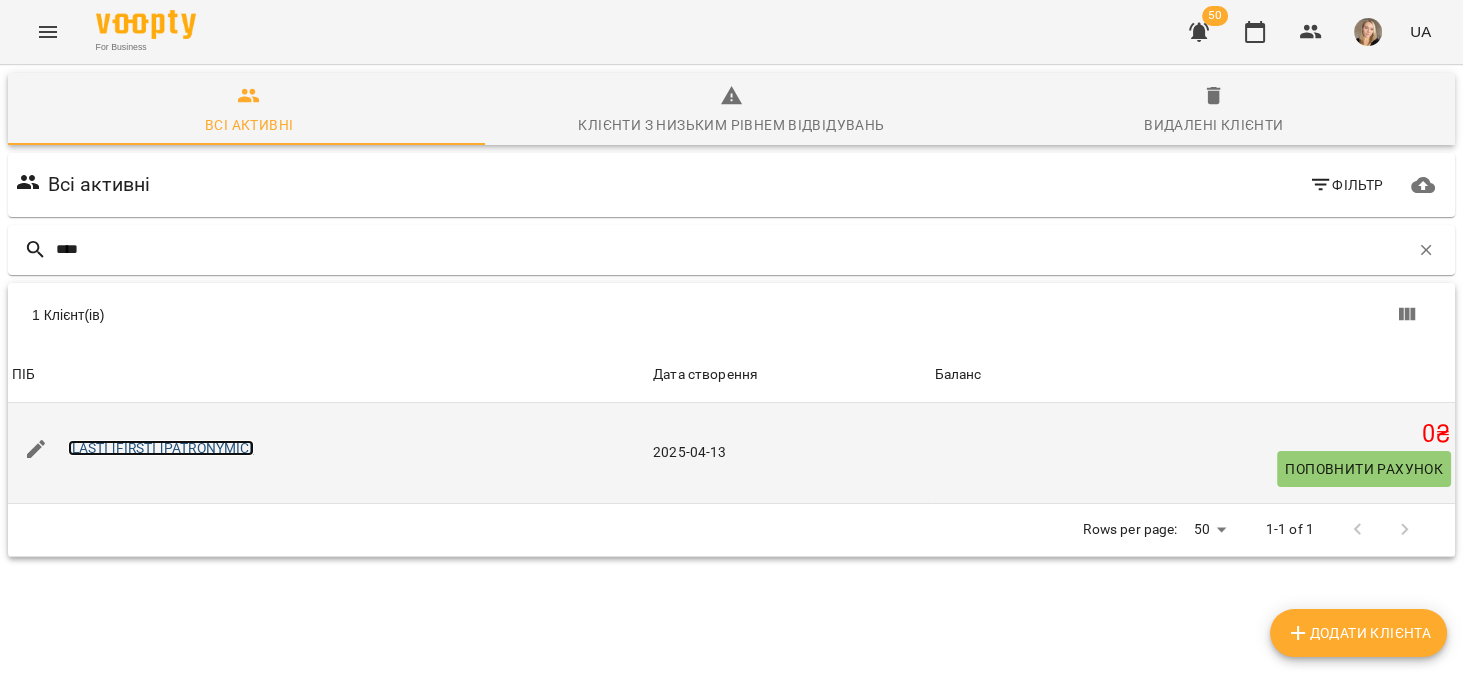 click on "Кірда Анатолій Михайлович" at bounding box center [161, 448] 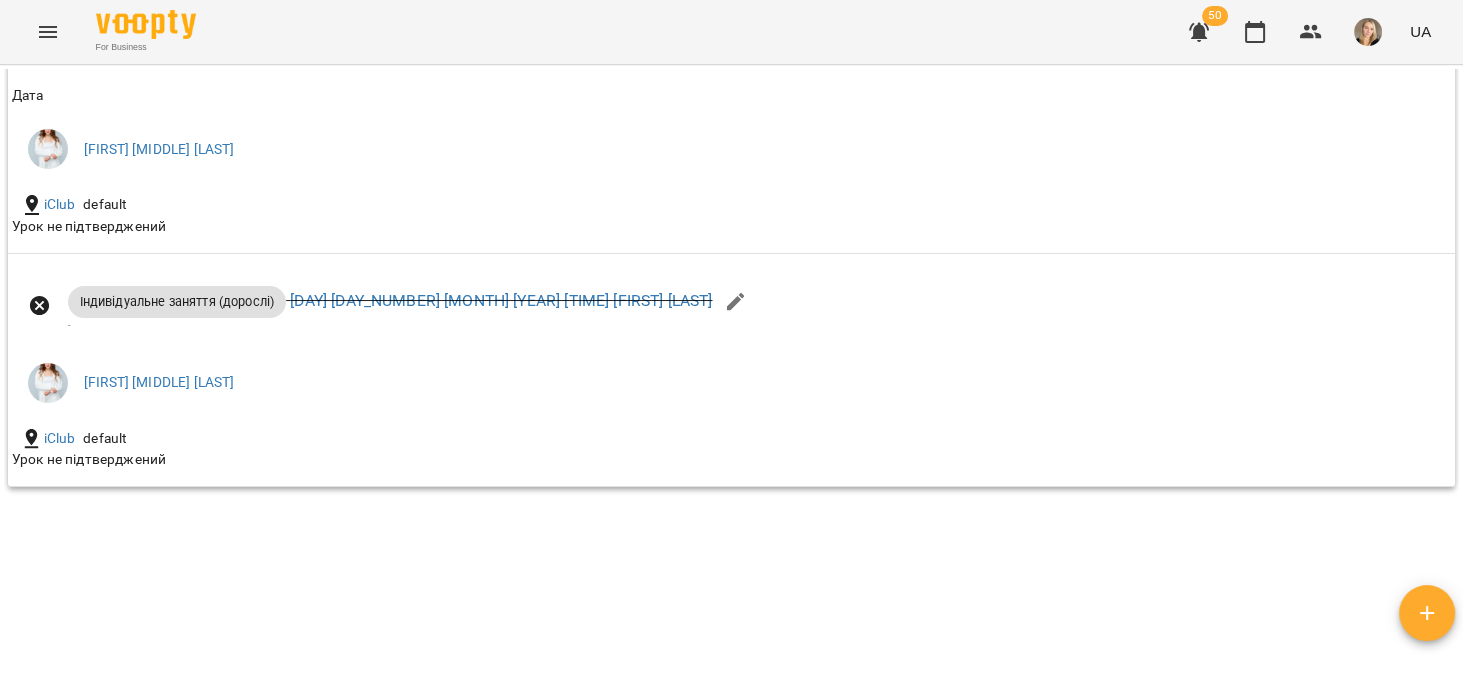 scroll, scrollTop: 1609, scrollLeft: 0, axis: vertical 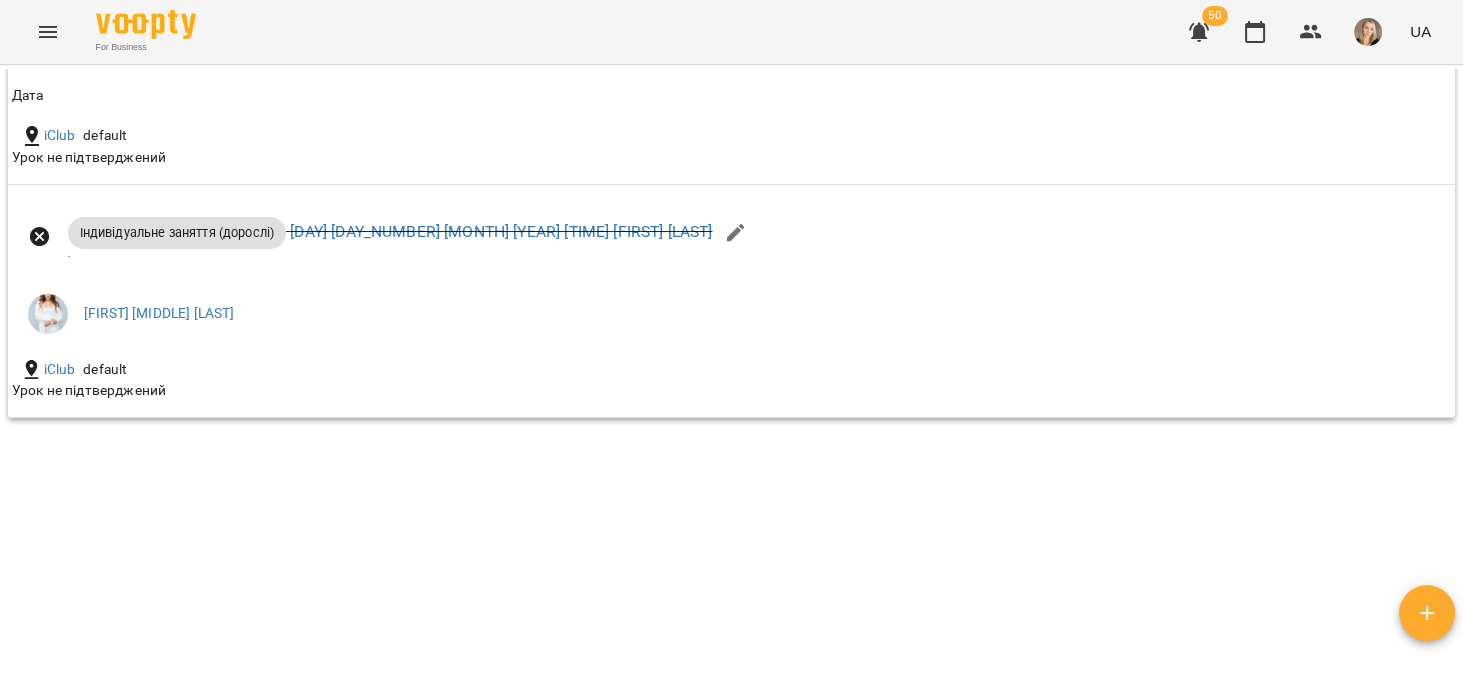 drag, startPoint x: 1462, startPoint y: 553, endPoint x: 1462, endPoint y: 210, distance: 343 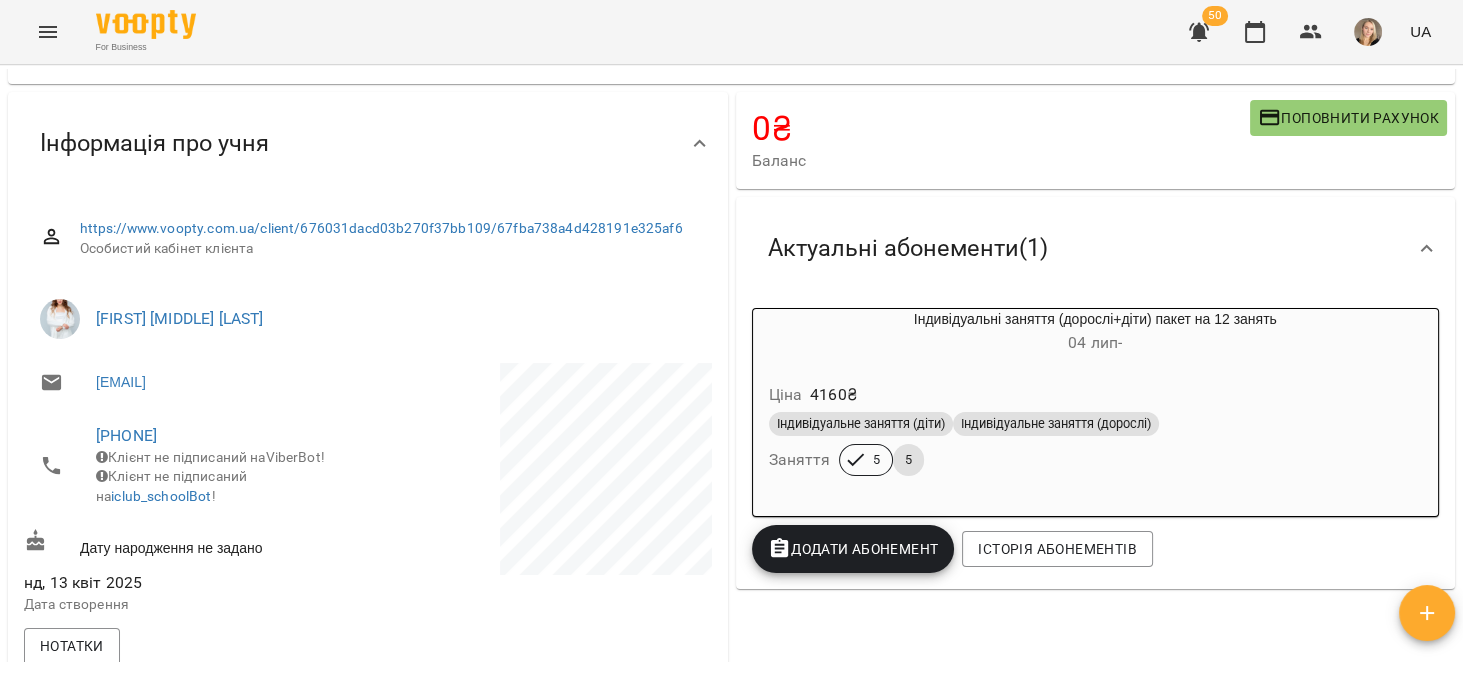 scroll, scrollTop: 0, scrollLeft: 0, axis: both 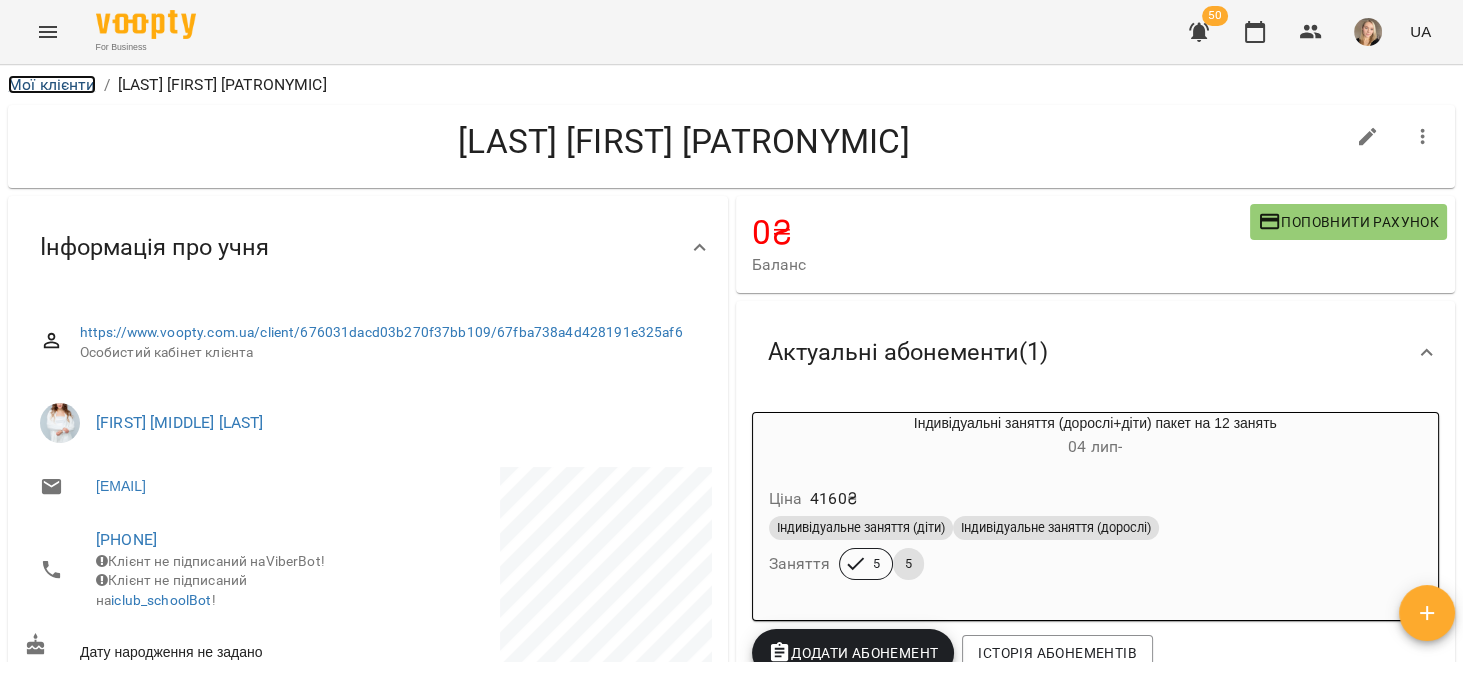 click on "Мої клієнти" at bounding box center (52, 84) 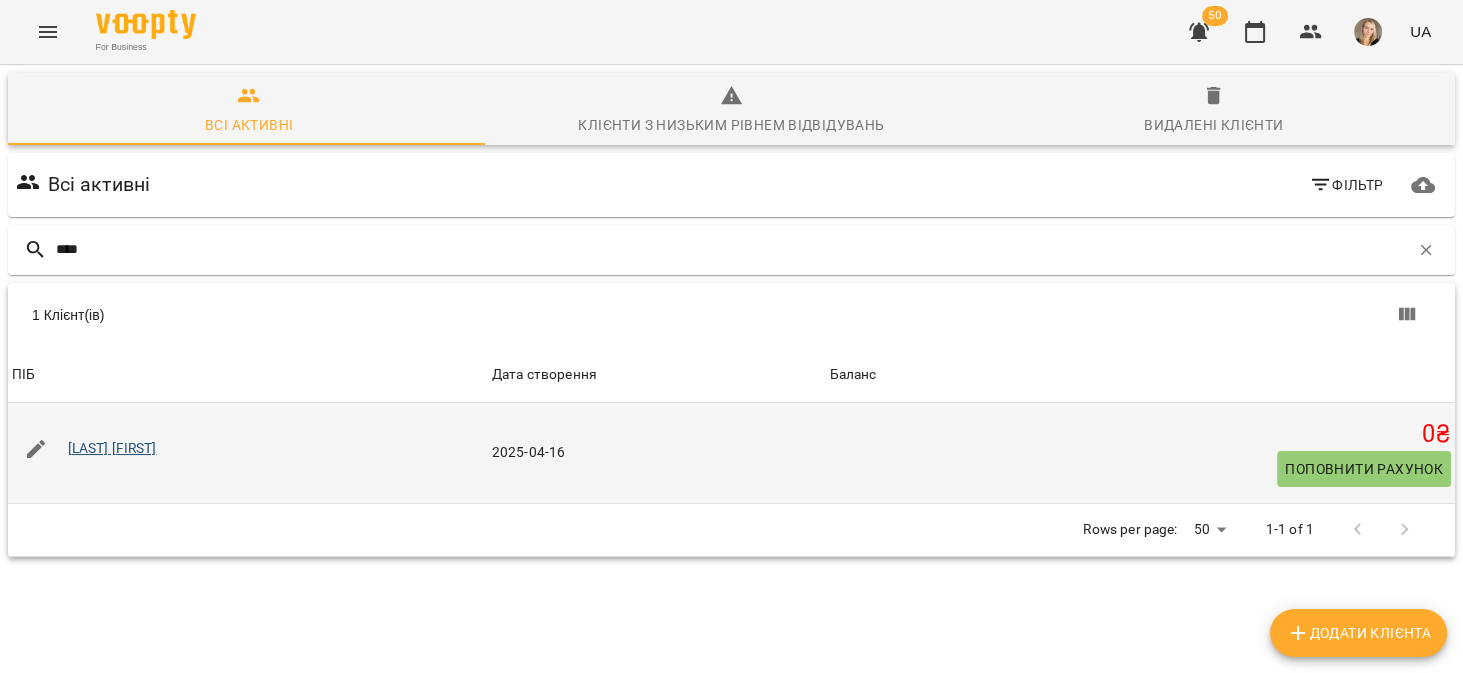 type on "****" 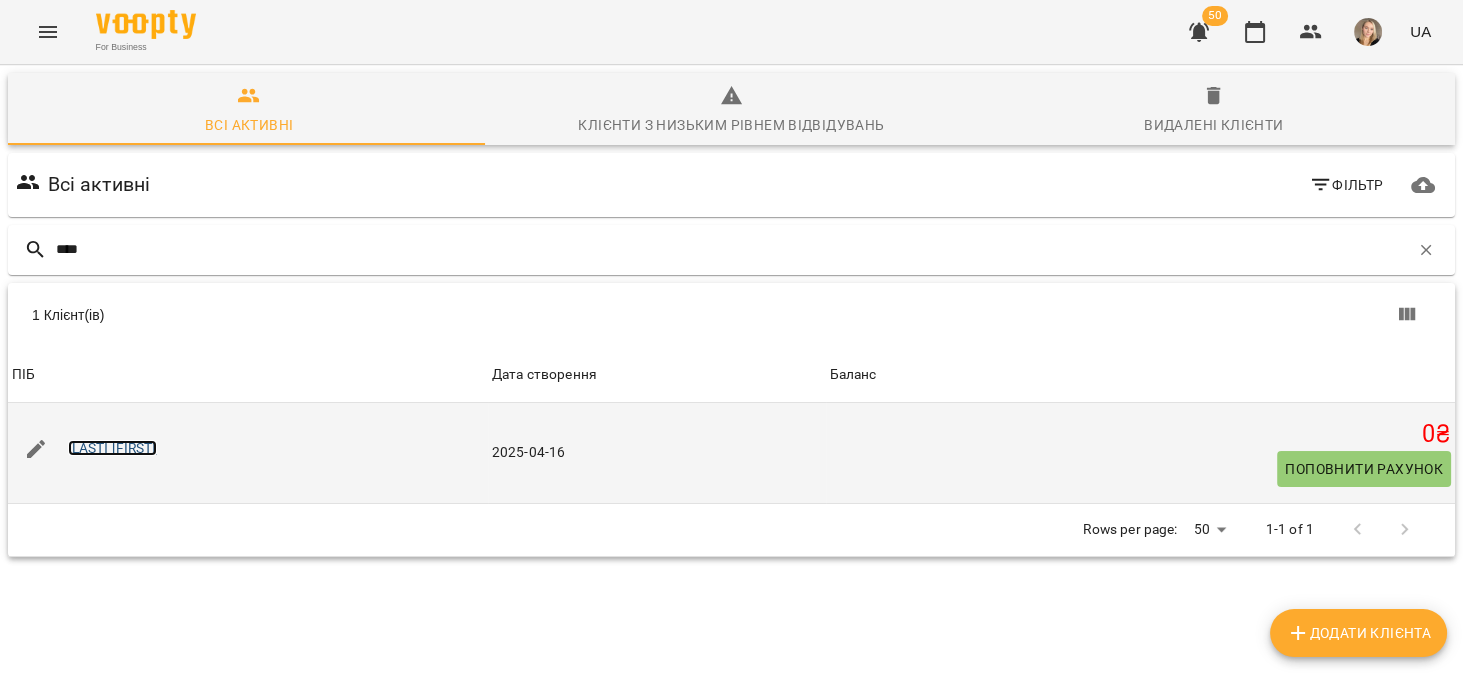 click on "Крупченко Артем" at bounding box center (112, 448) 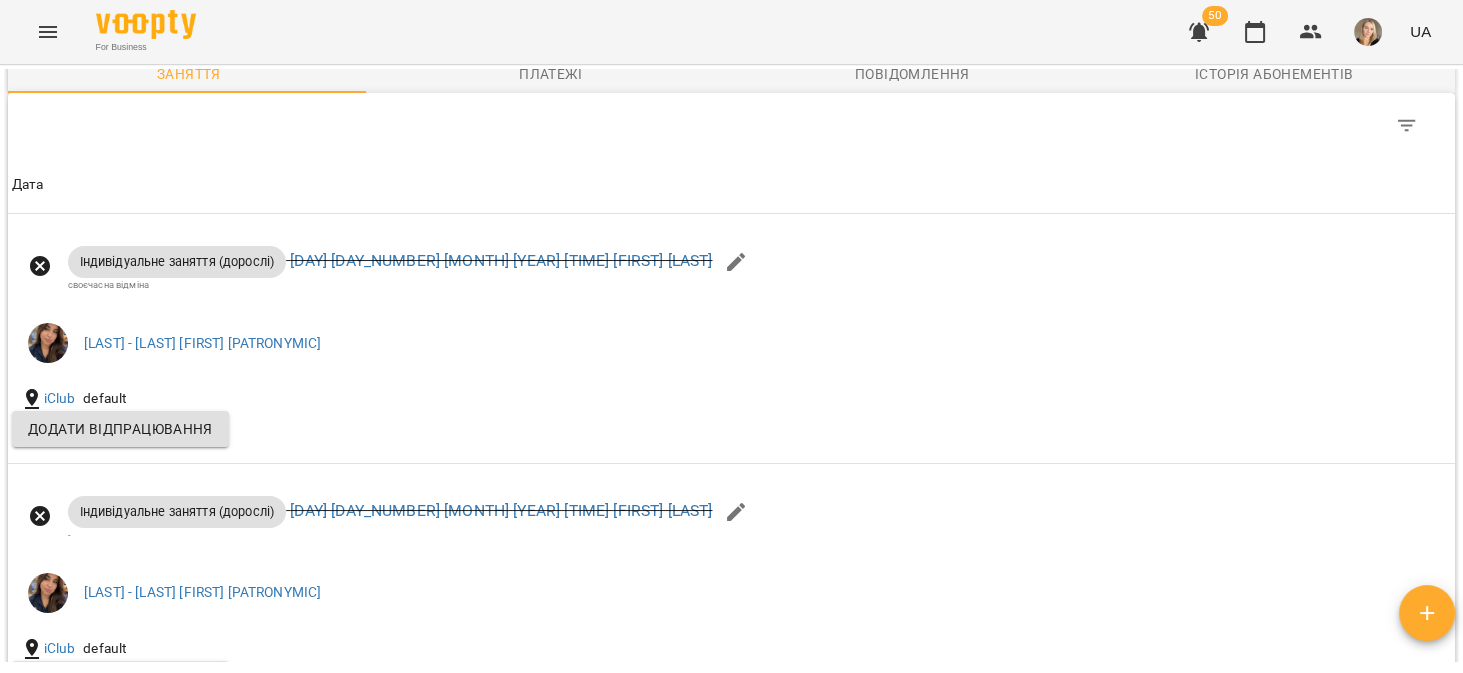 scroll, scrollTop: 1641, scrollLeft: 0, axis: vertical 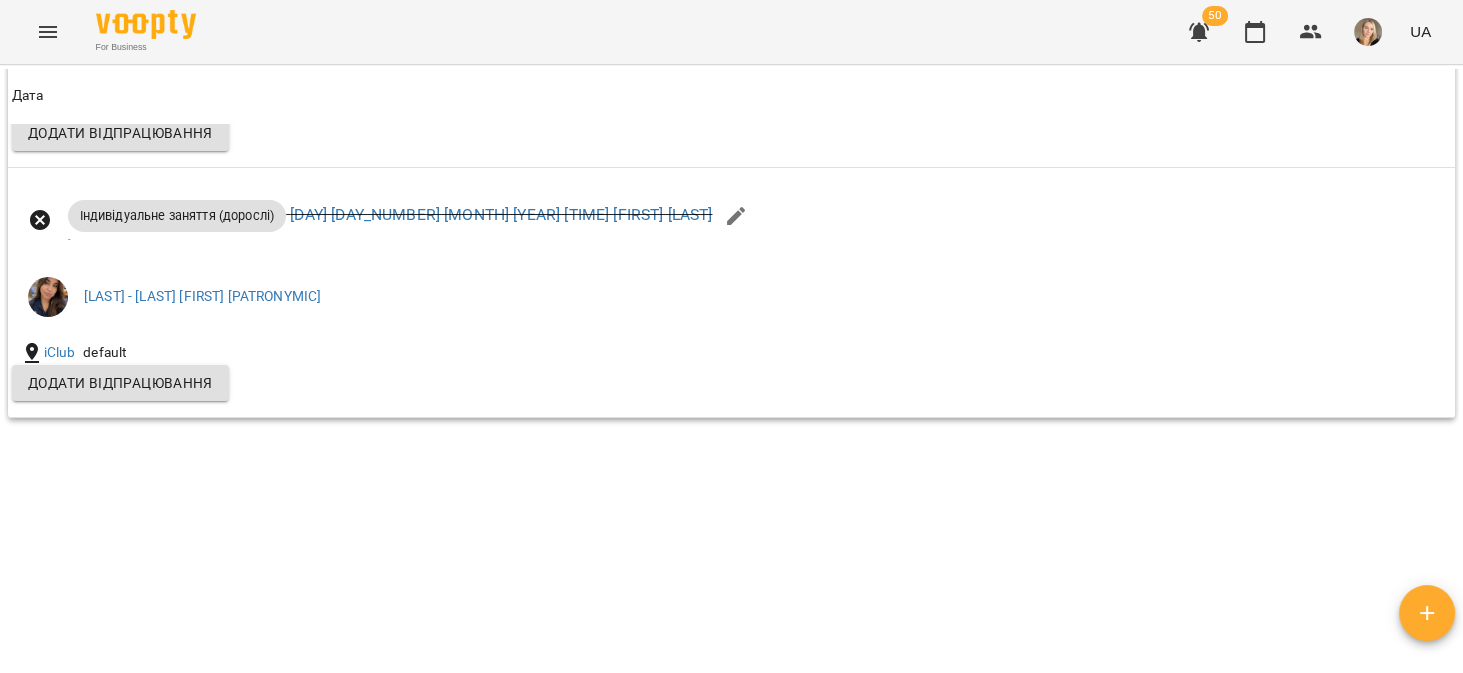 drag, startPoint x: 1442, startPoint y: 559, endPoint x: 1454, endPoint y: 479, distance: 80.895 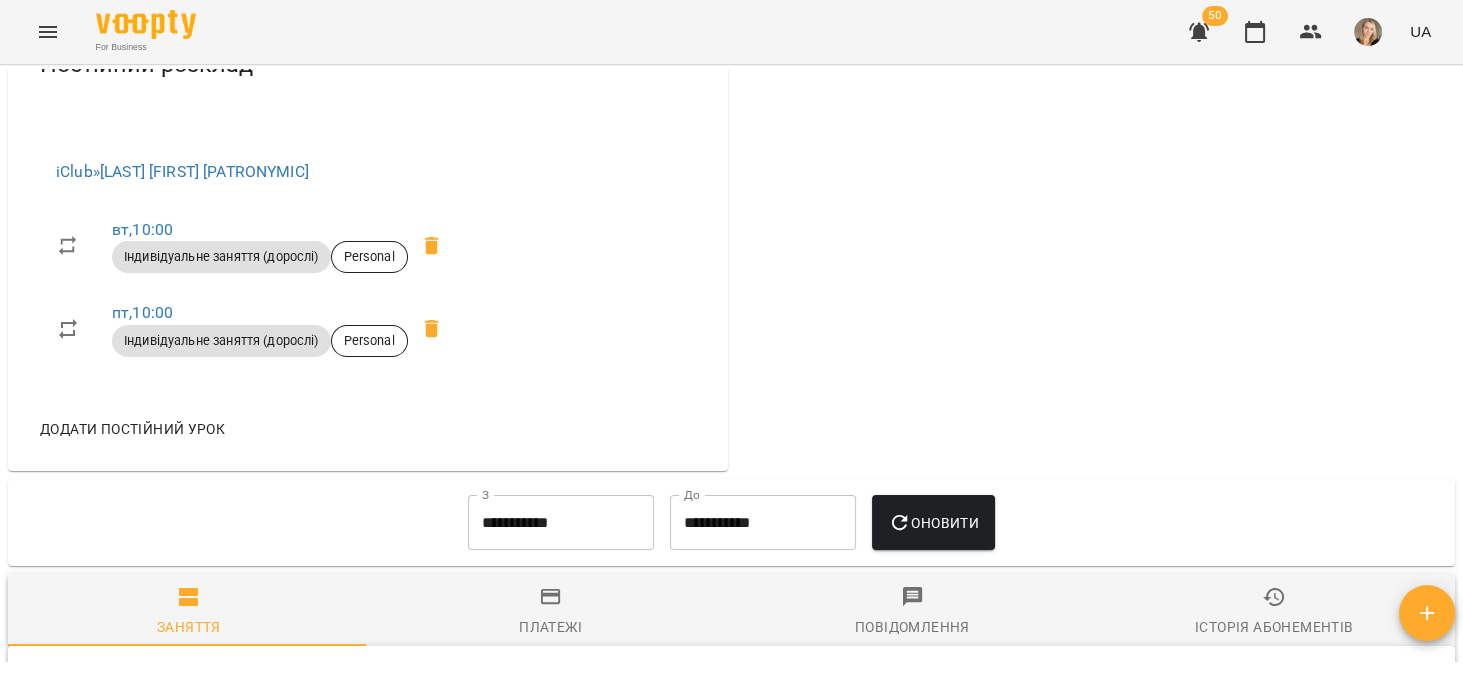 scroll, scrollTop: 0, scrollLeft: 0, axis: both 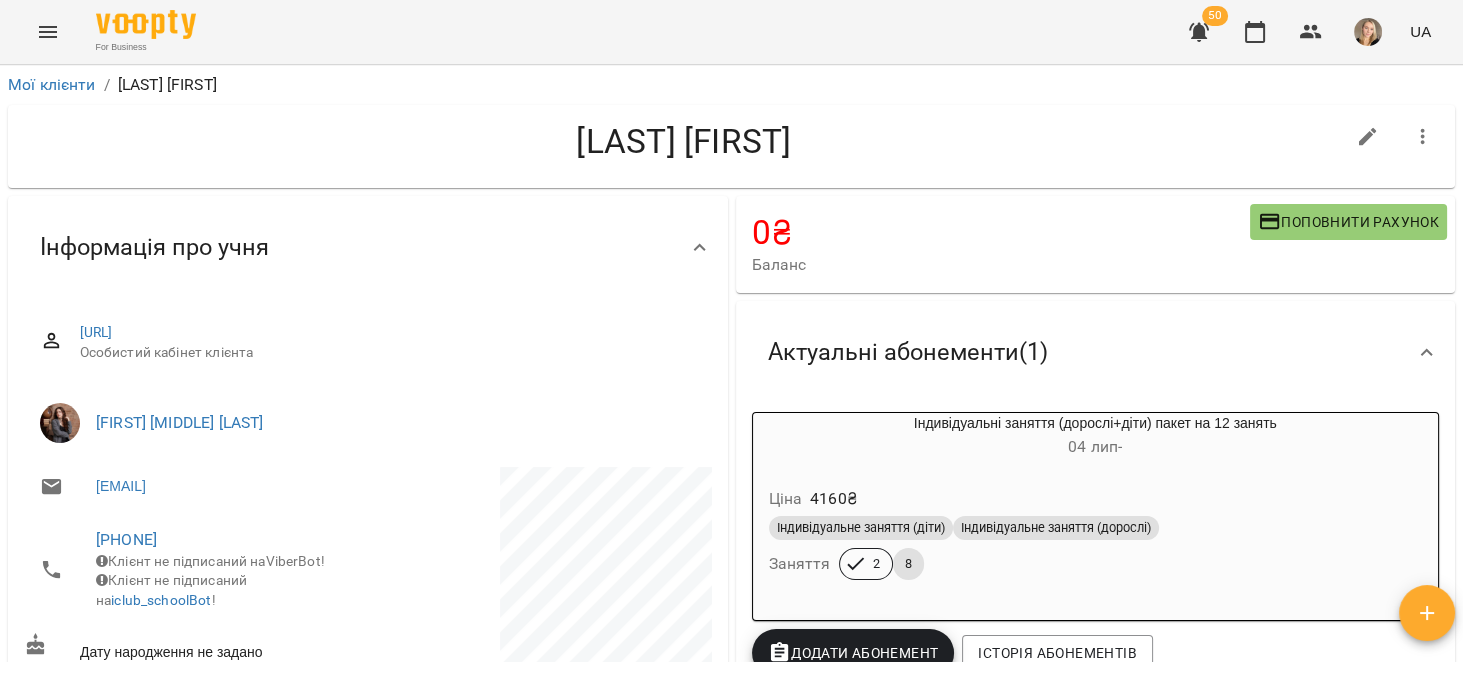 click on "For Business 50 UA" at bounding box center [731, 32] 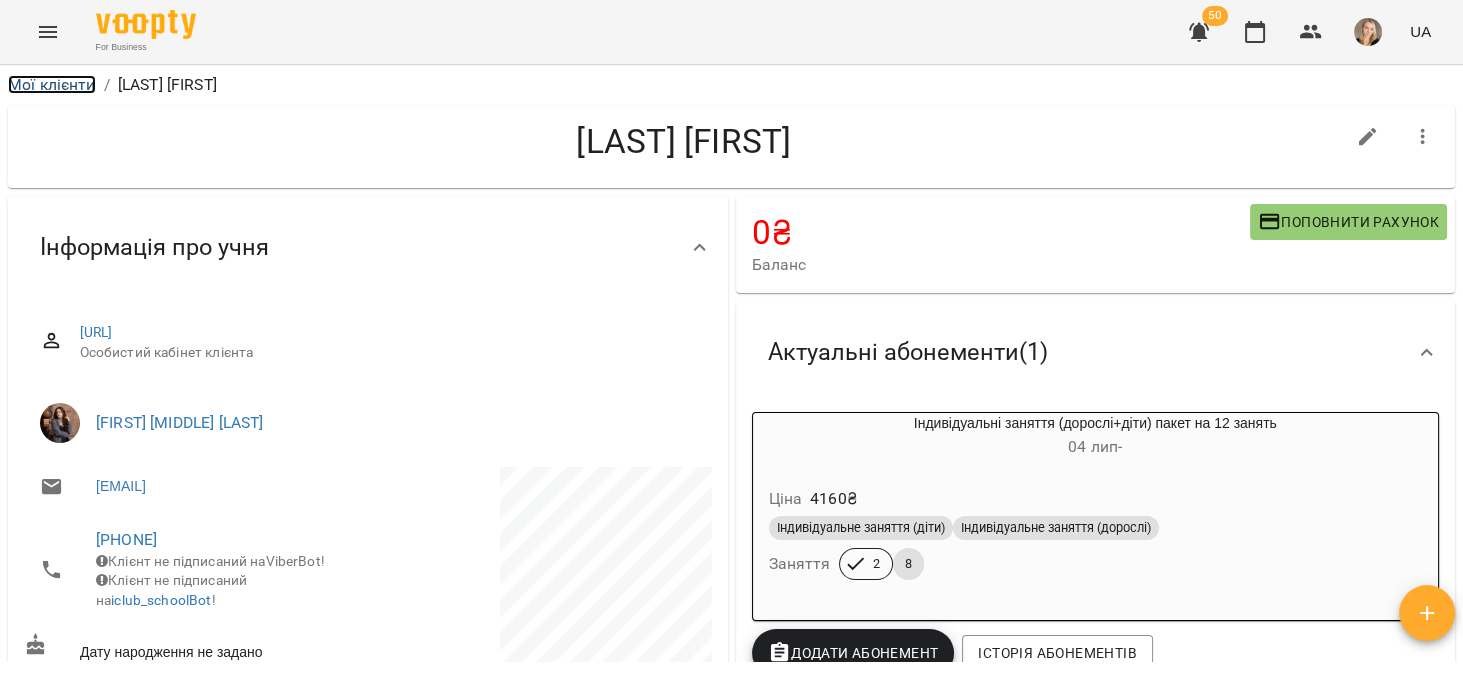 click on "Мої клієнти" at bounding box center (52, 84) 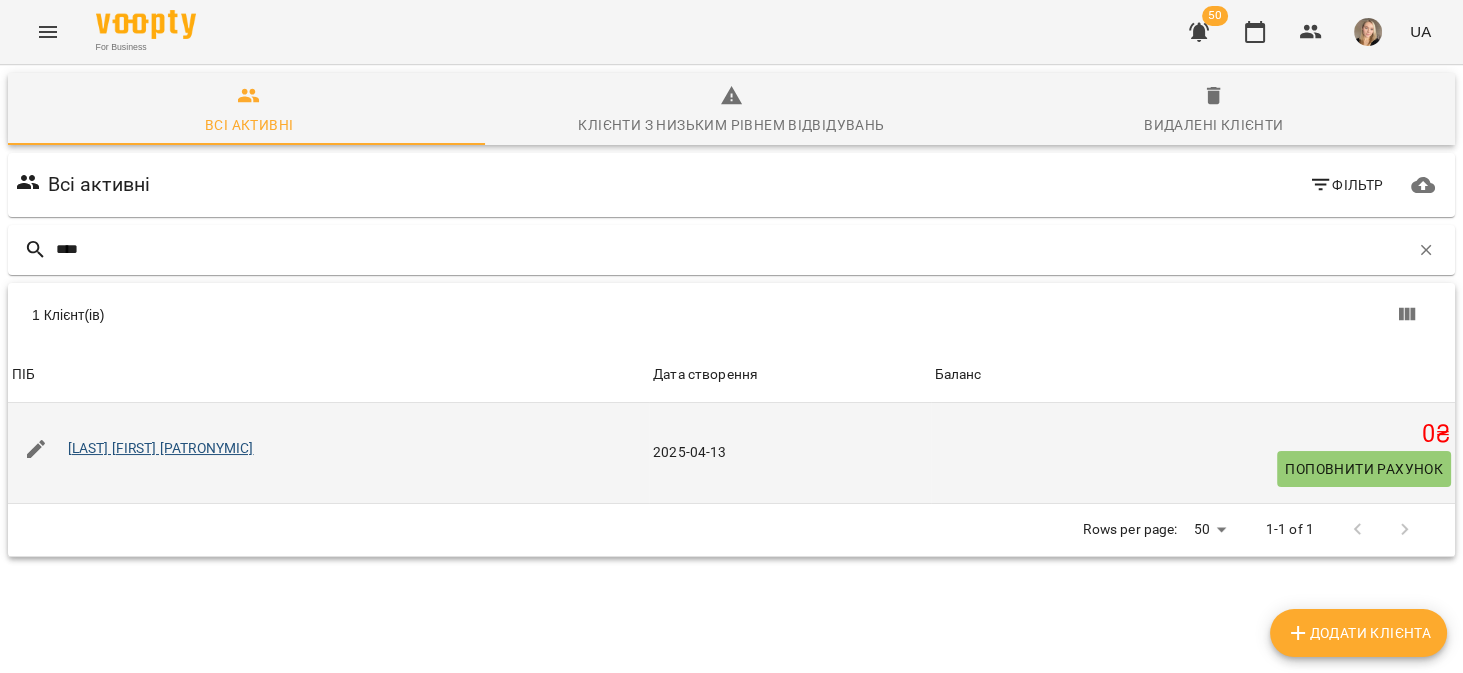 type on "****" 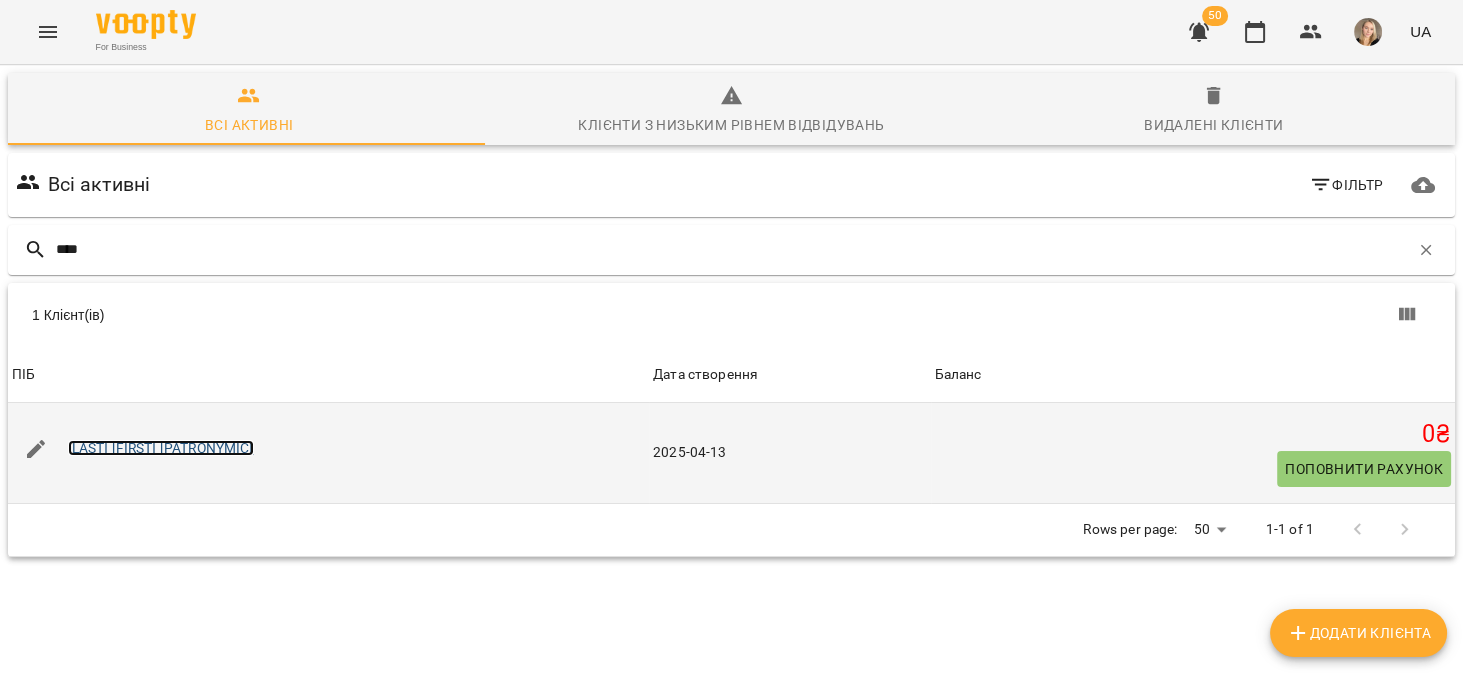 click on "Баскес Микола Іванович" at bounding box center (161, 448) 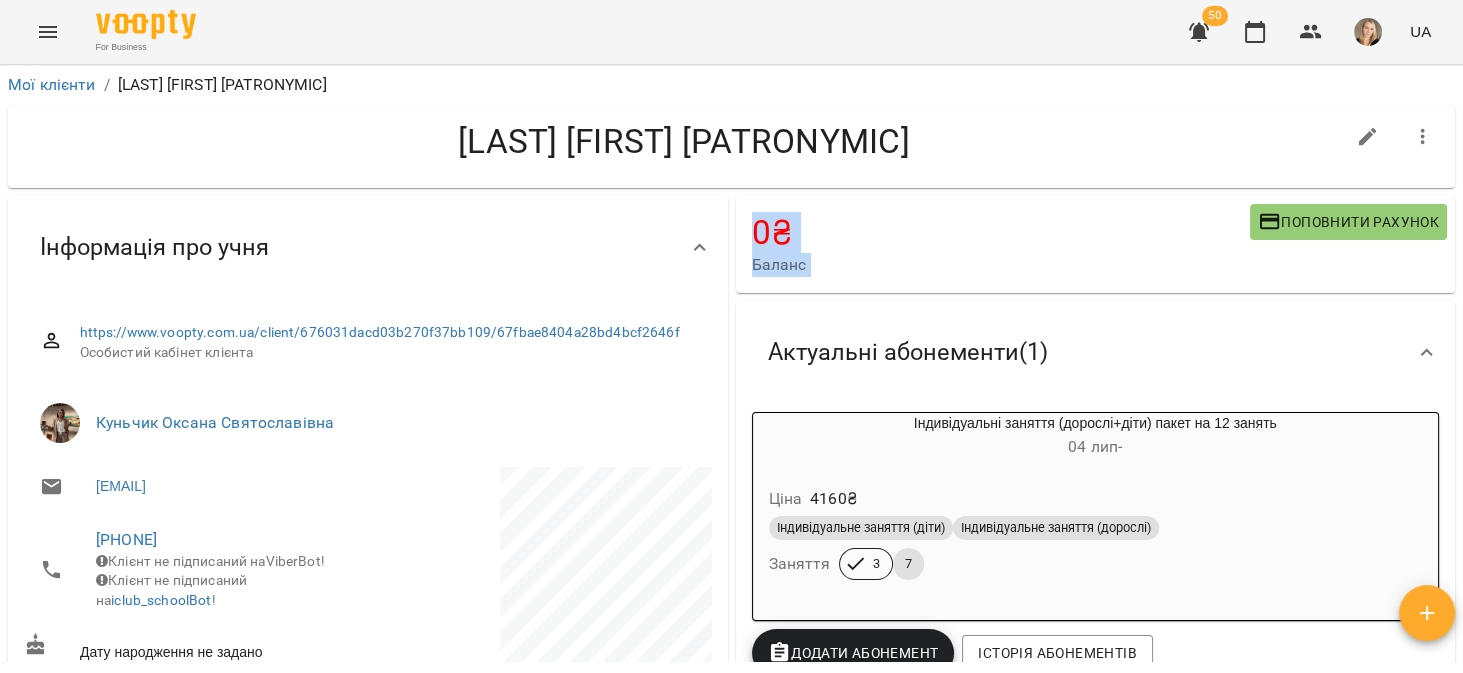 drag, startPoint x: 1460, startPoint y: 232, endPoint x: 1462, endPoint y: 476, distance: 244.0082 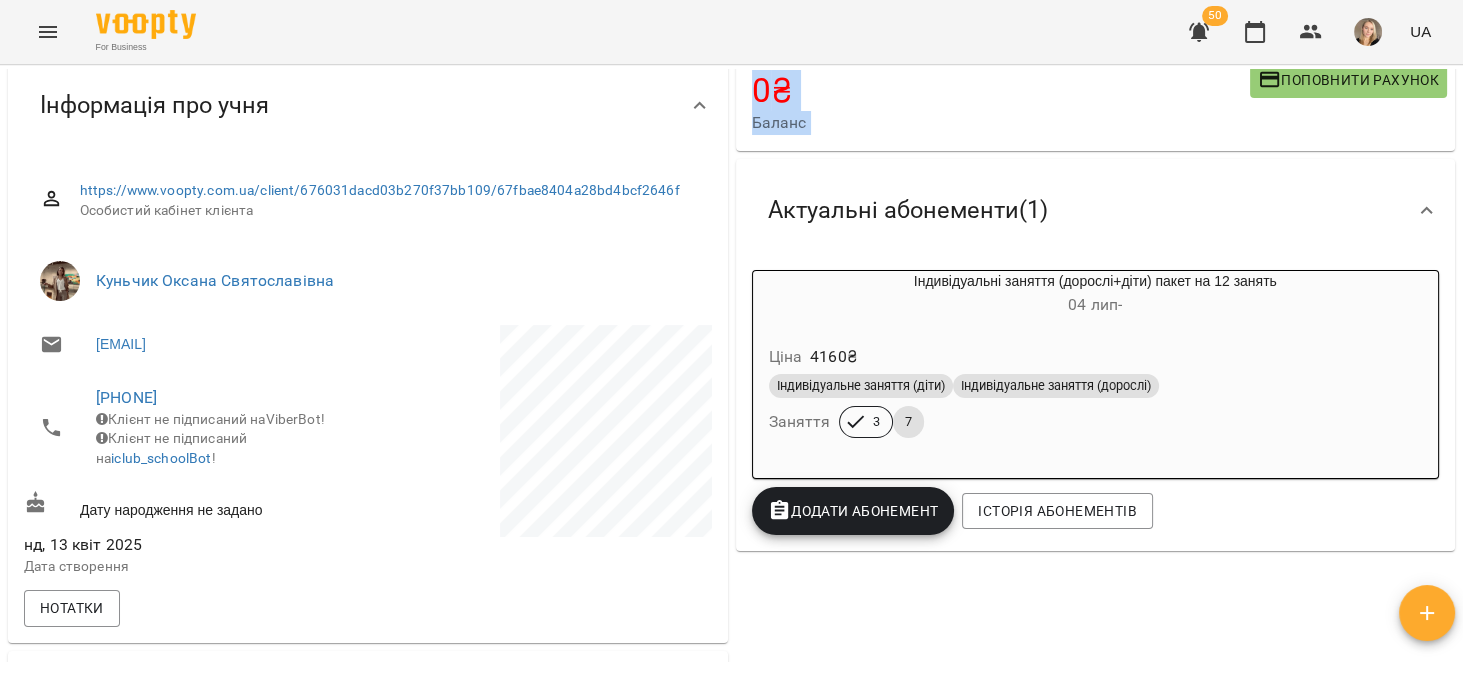 scroll, scrollTop: 0, scrollLeft: 0, axis: both 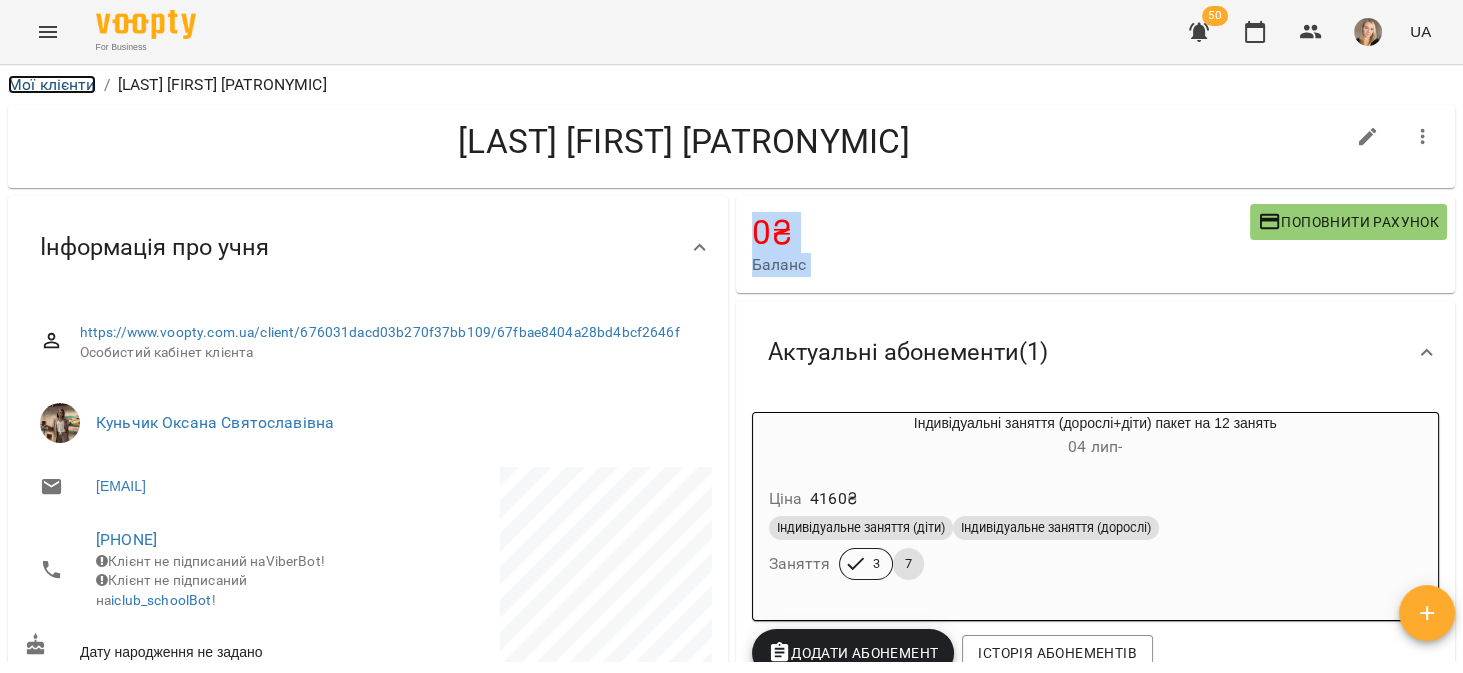 click on "Мої клієнти" at bounding box center (52, 84) 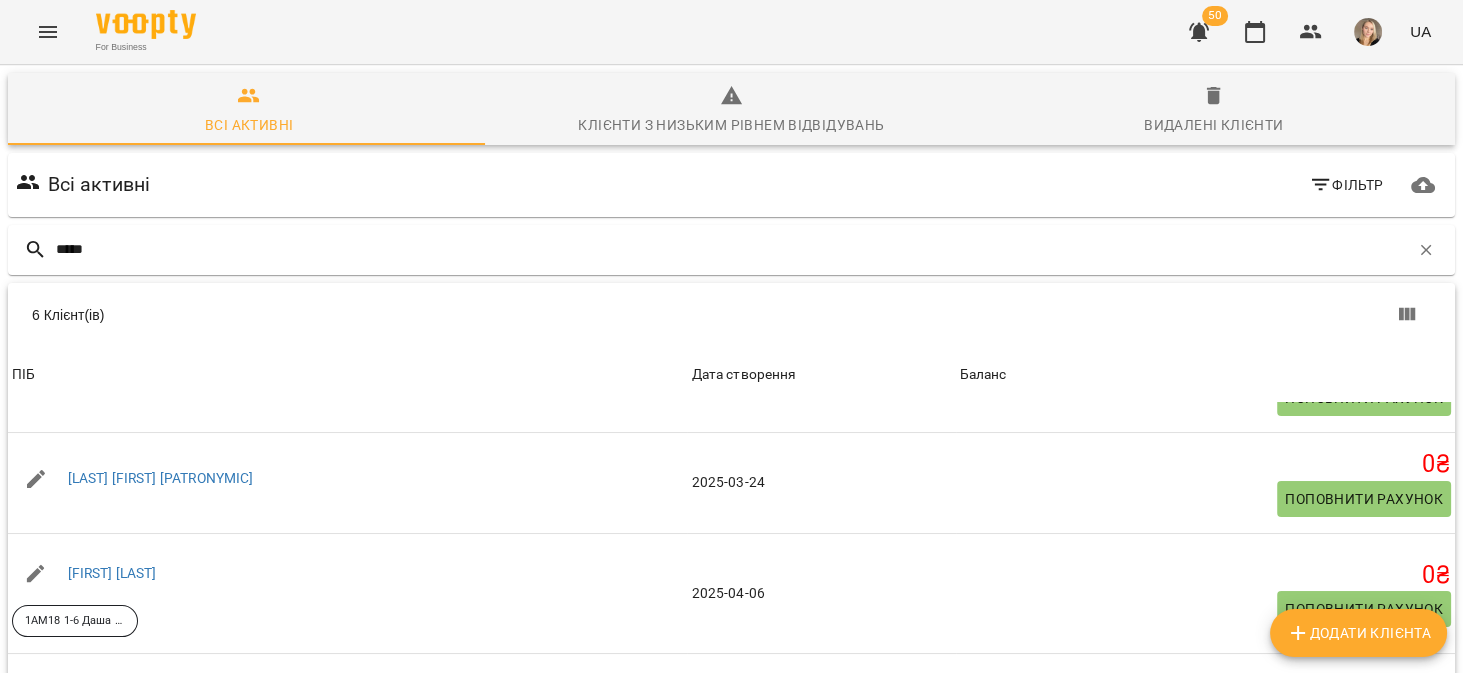 scroll, scrollTop: 179, scrollLeft: 0, axis: vertical 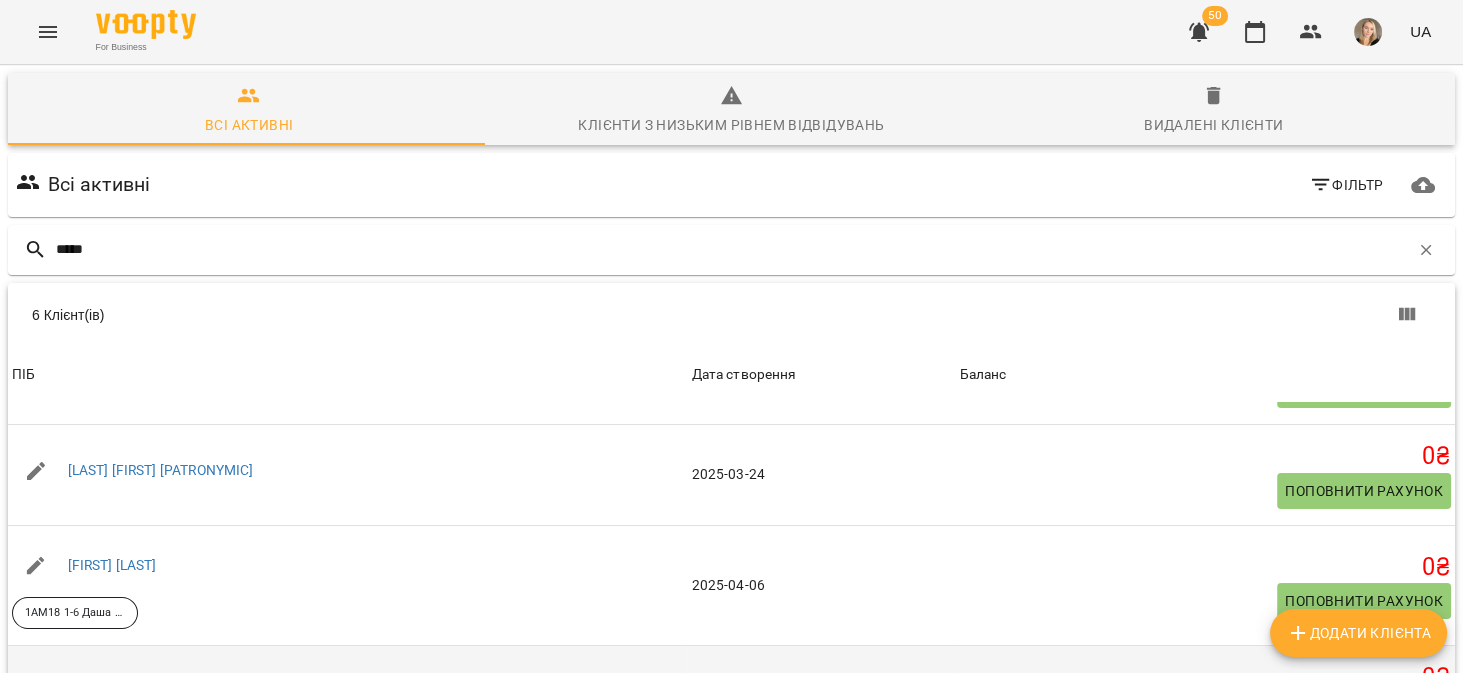 type on "*****" 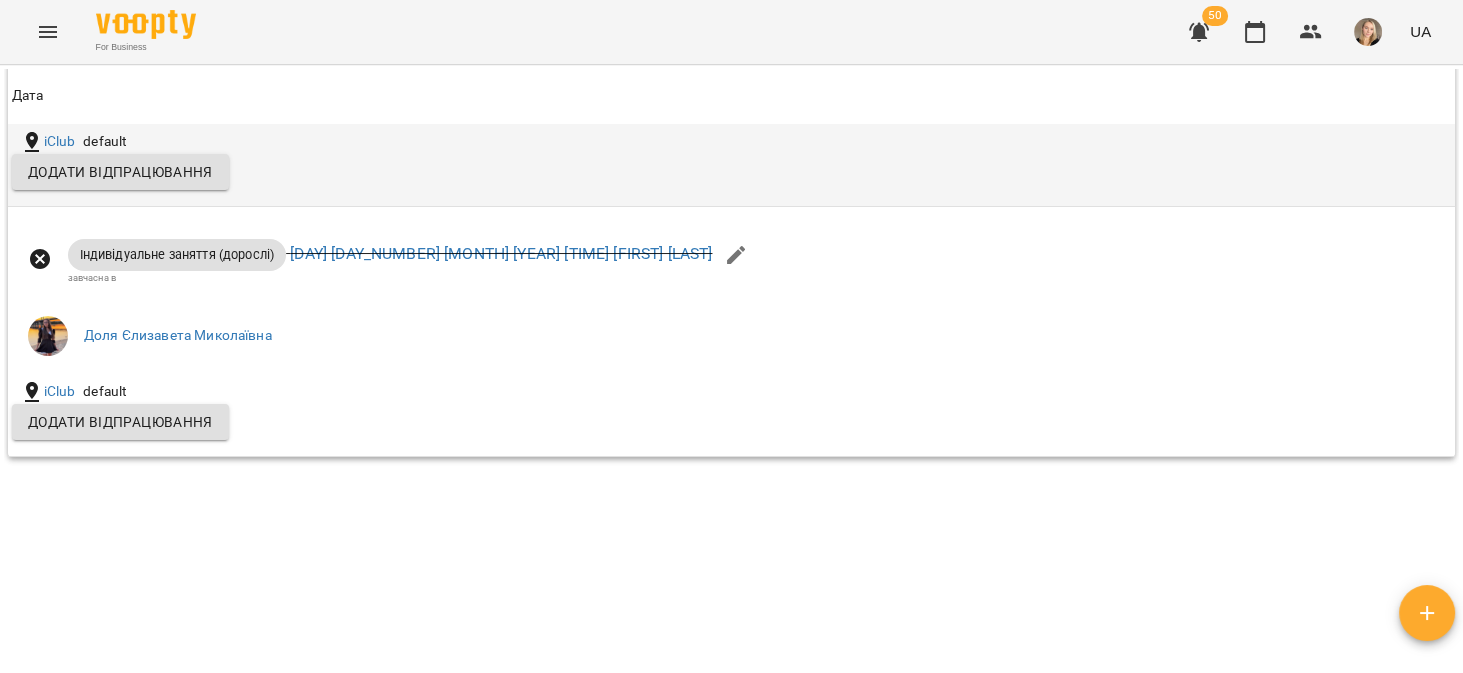 scroll, scrollTop: 1641, scrollLeft: 0, axis: vertical 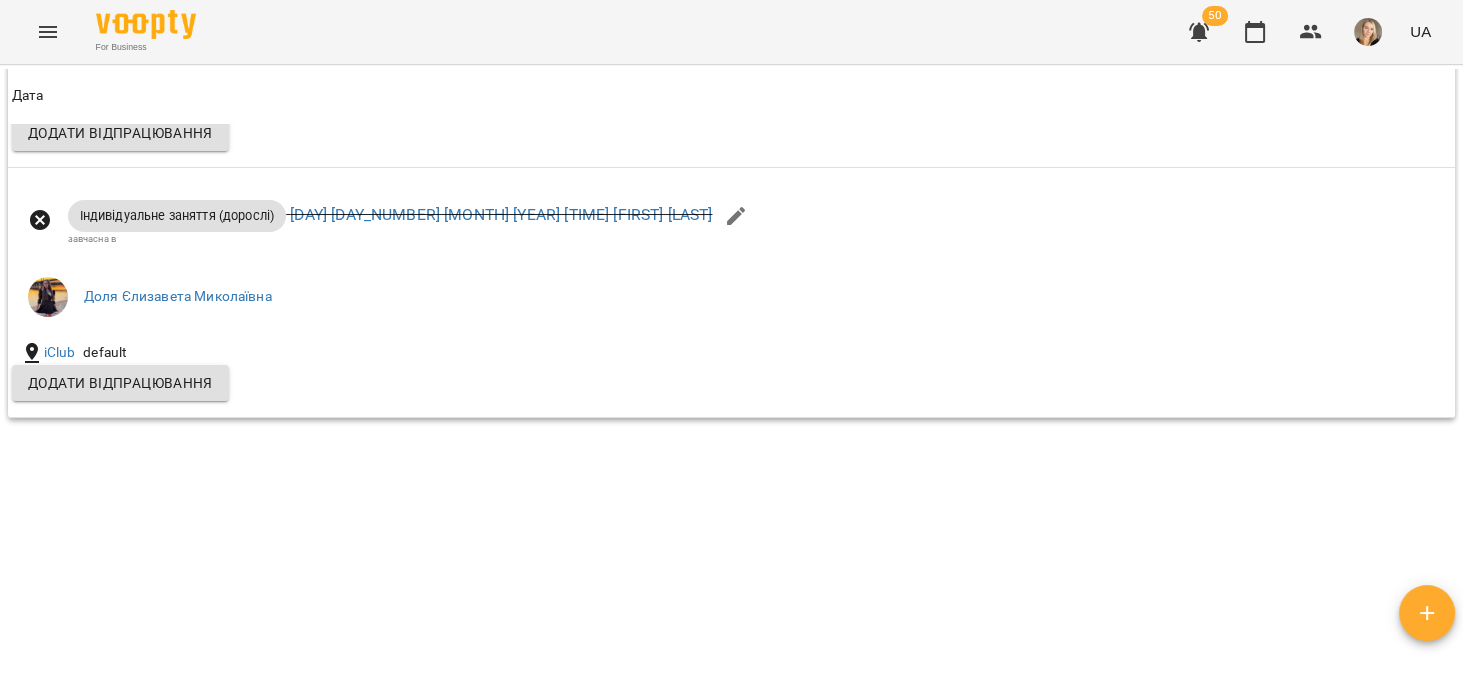 drag, startPoint x: 1459, startPoint y: 535, endPoint x: 1462, endPoint y: 520, distance: 15.297058 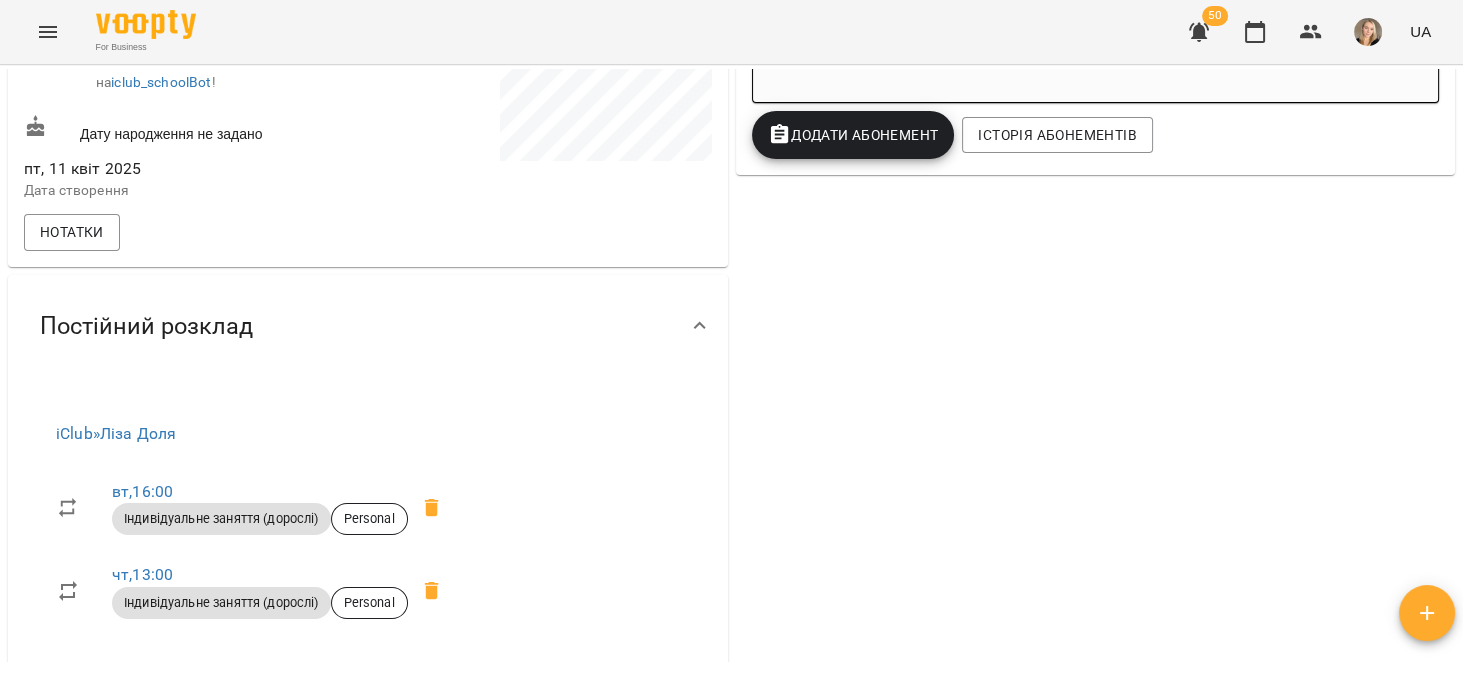 scroll, scrollTop: 0, scrollLeft: 0, axis: both 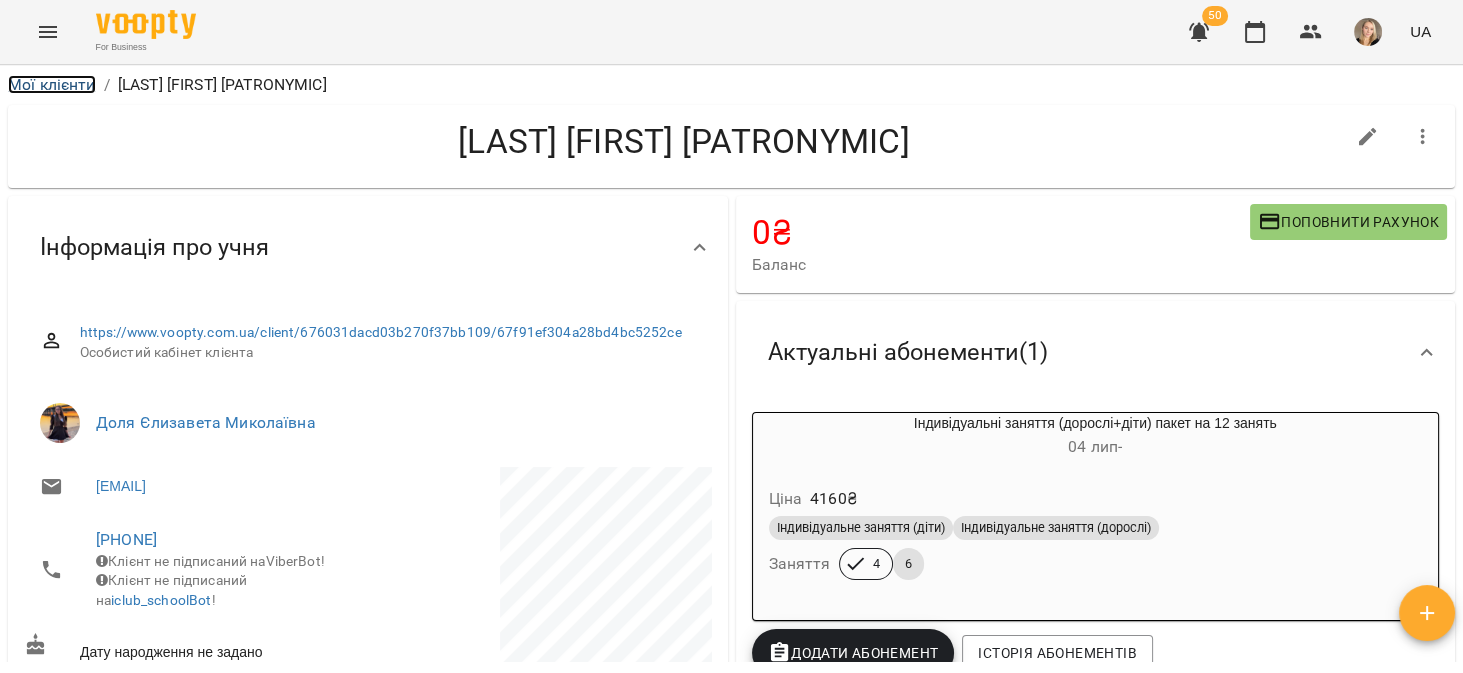 click on "Мої клієнти" at bounding box center (52, 84) 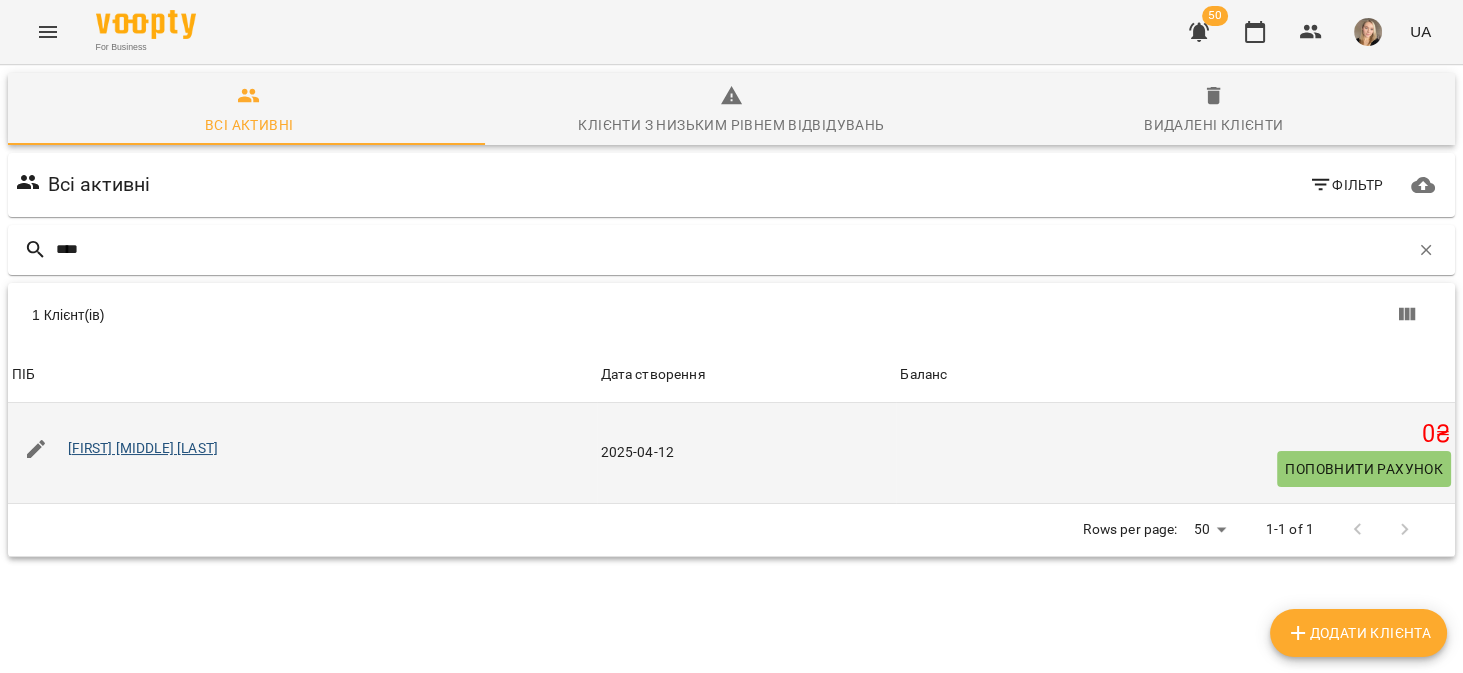 type on "****" 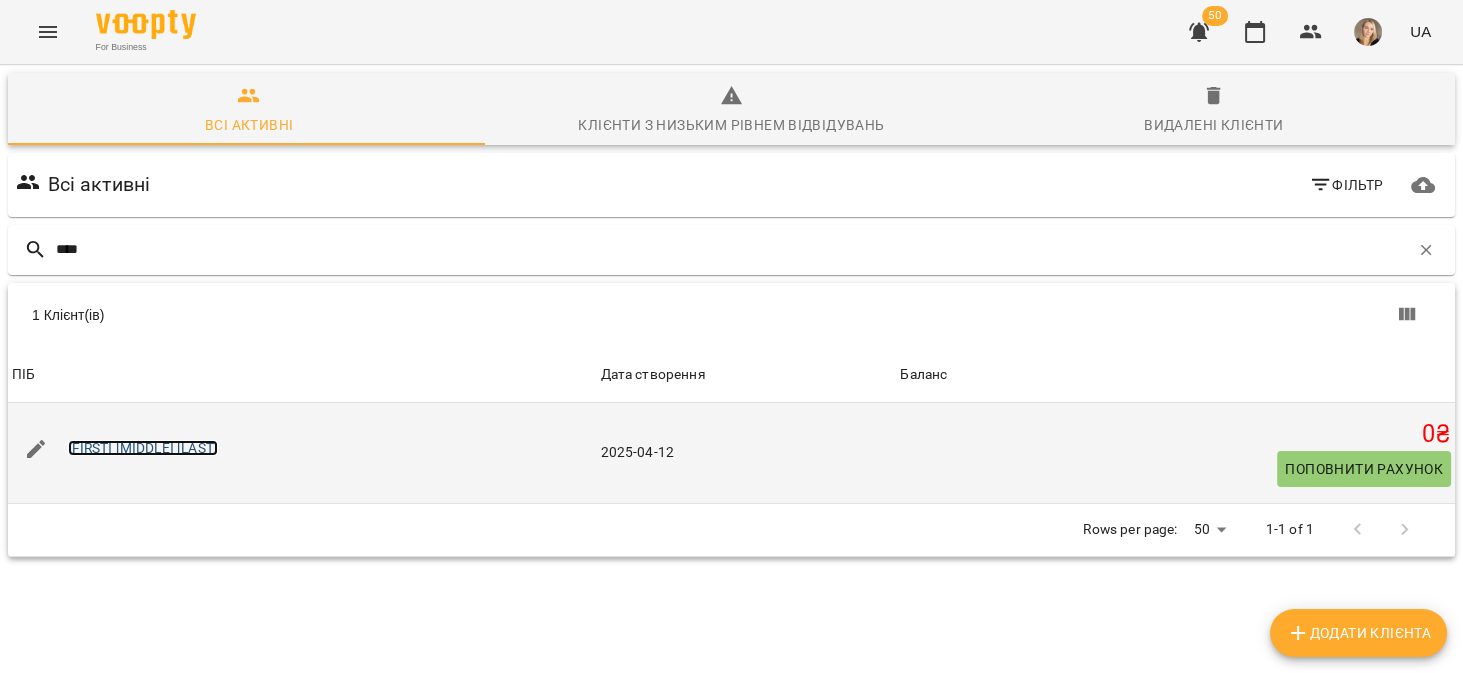 click on "Половченко Марія Станіславівна" at bounding box center (143, 448) 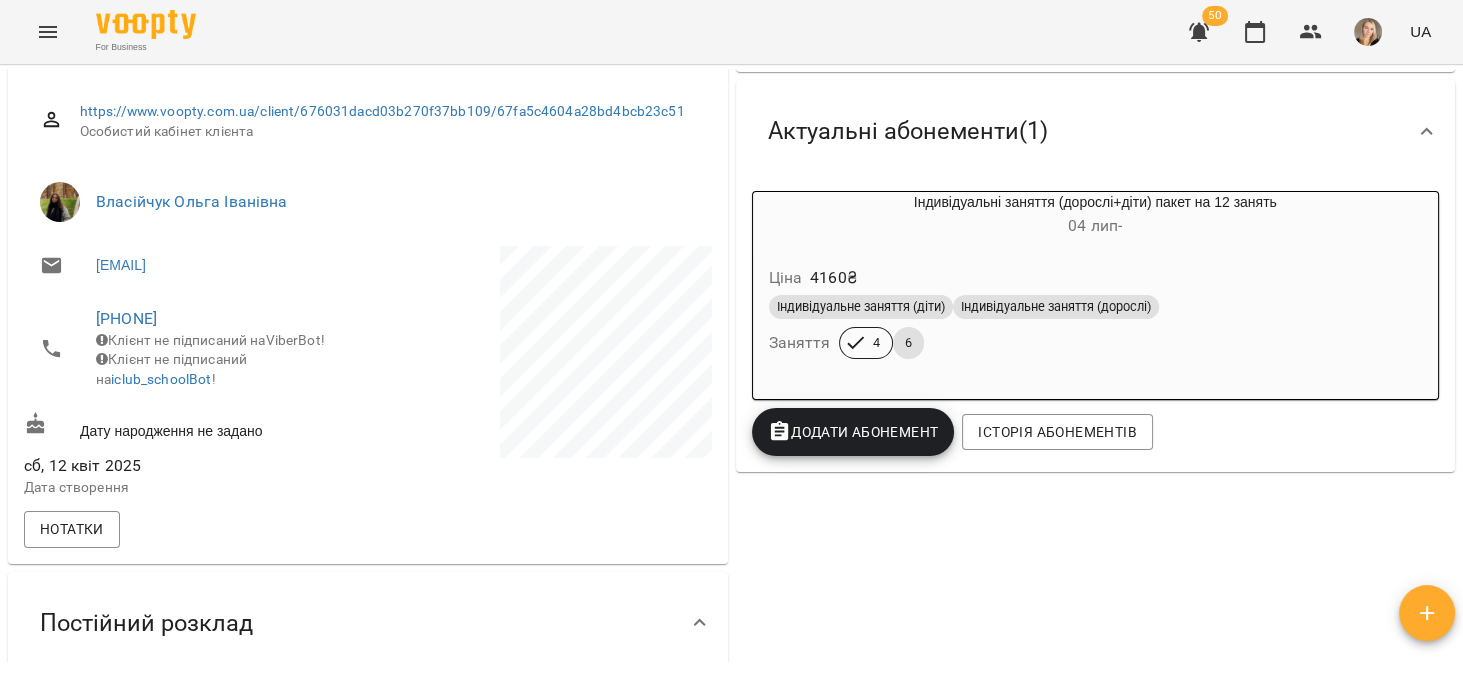 scroll, scrollTop: 0, scrollLeft: 0, axis: both 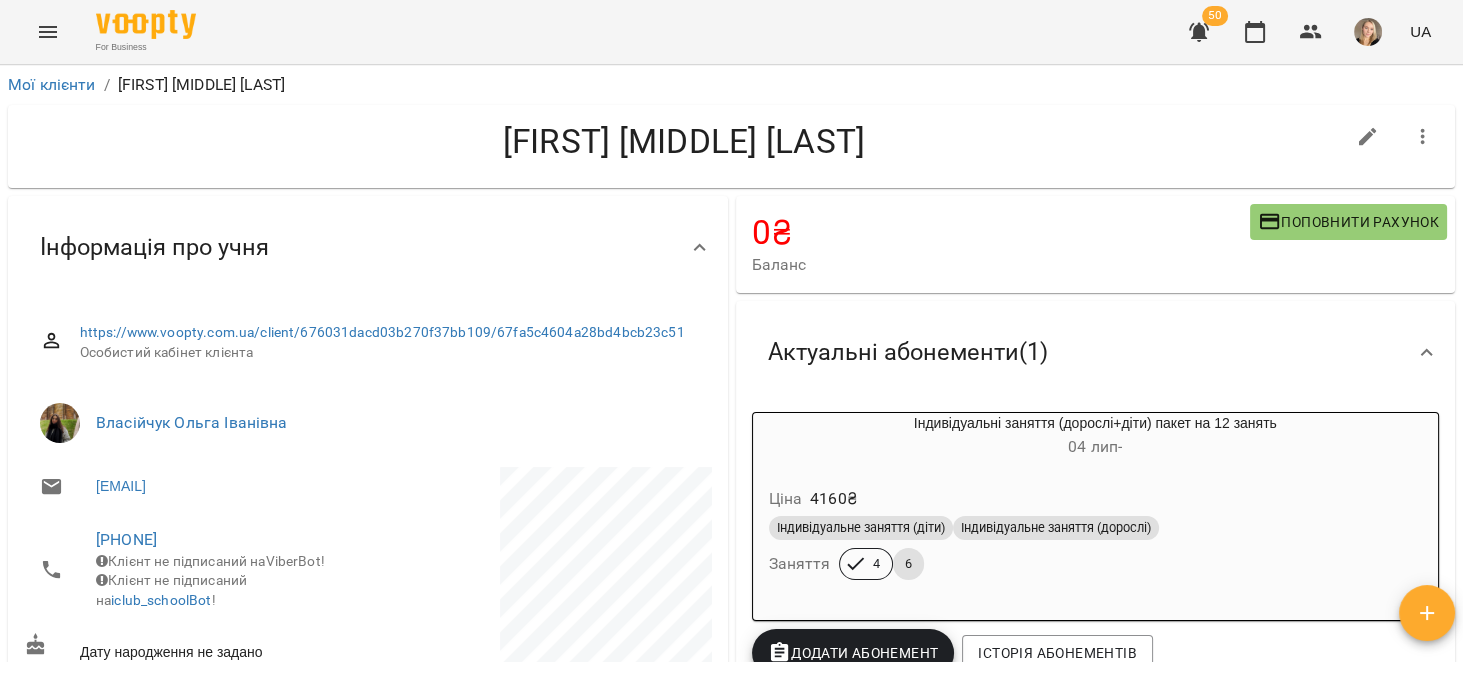 click on "Мої клієнти / Половченко Марія Станіславівна" at bounding box center [731, 85] 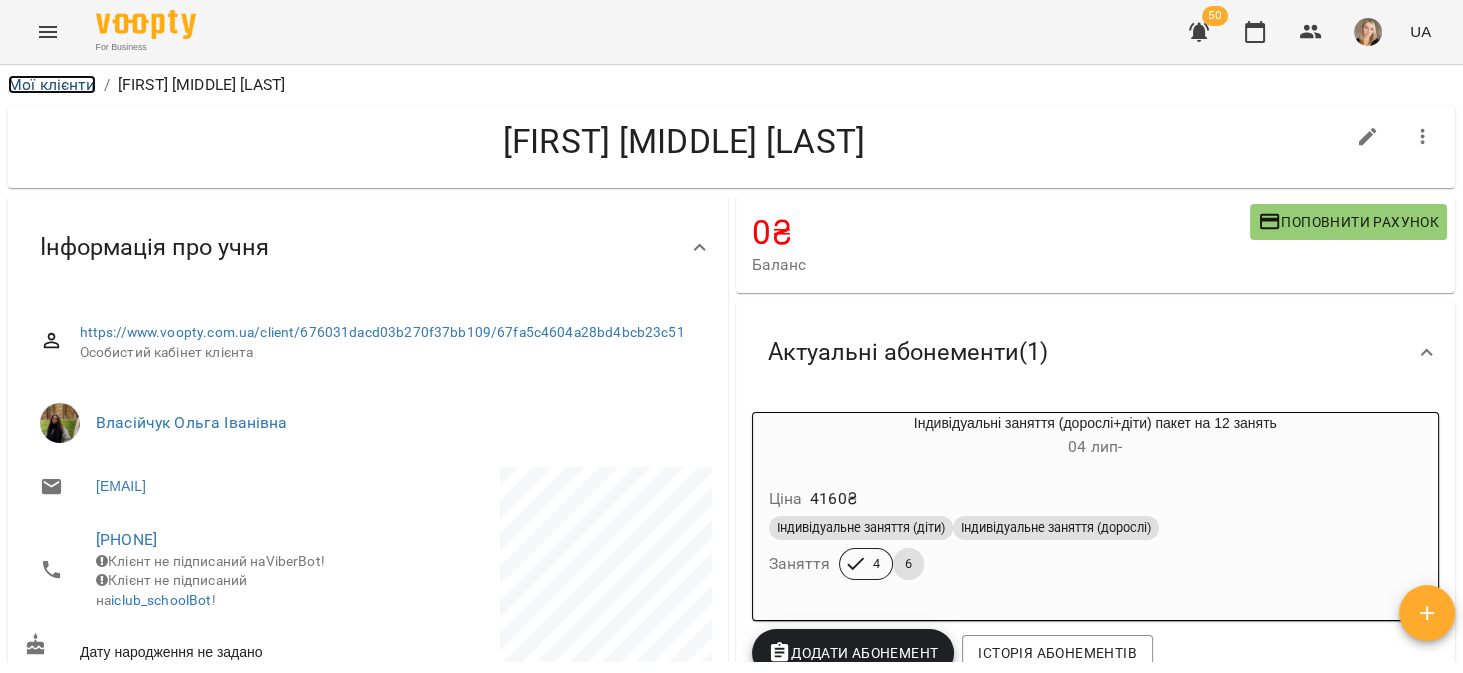 click on "Мої клієнти" at bounding box center (52, 84) 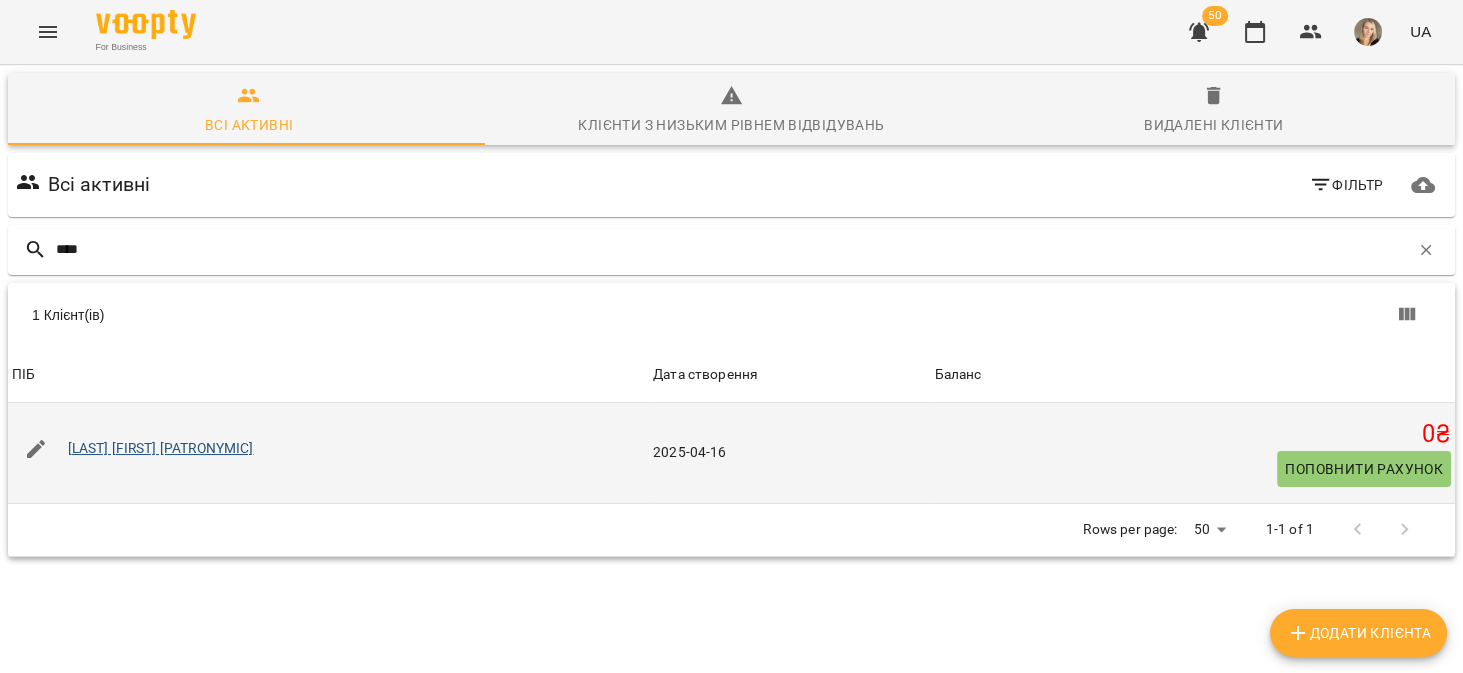 type on "****" 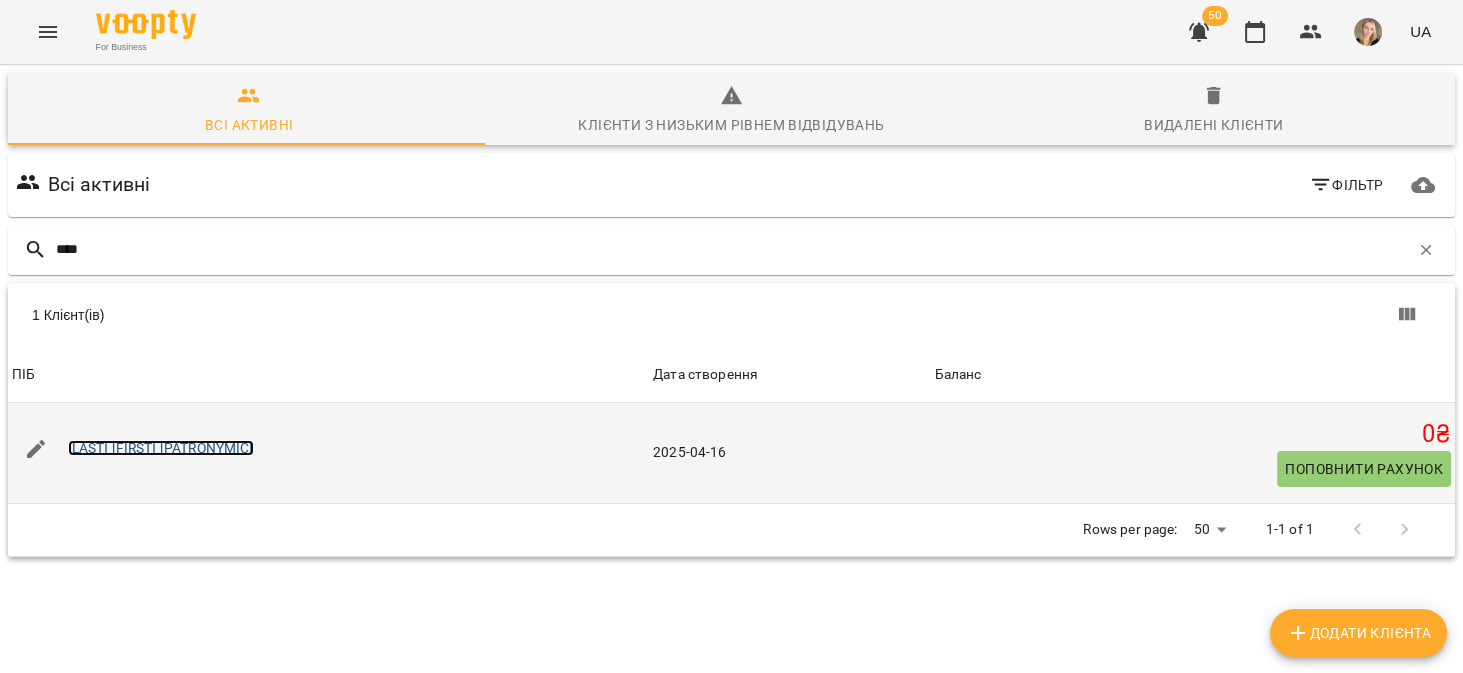 click on "Гурак Марина Петрівна" at bounding box center [161, 448] 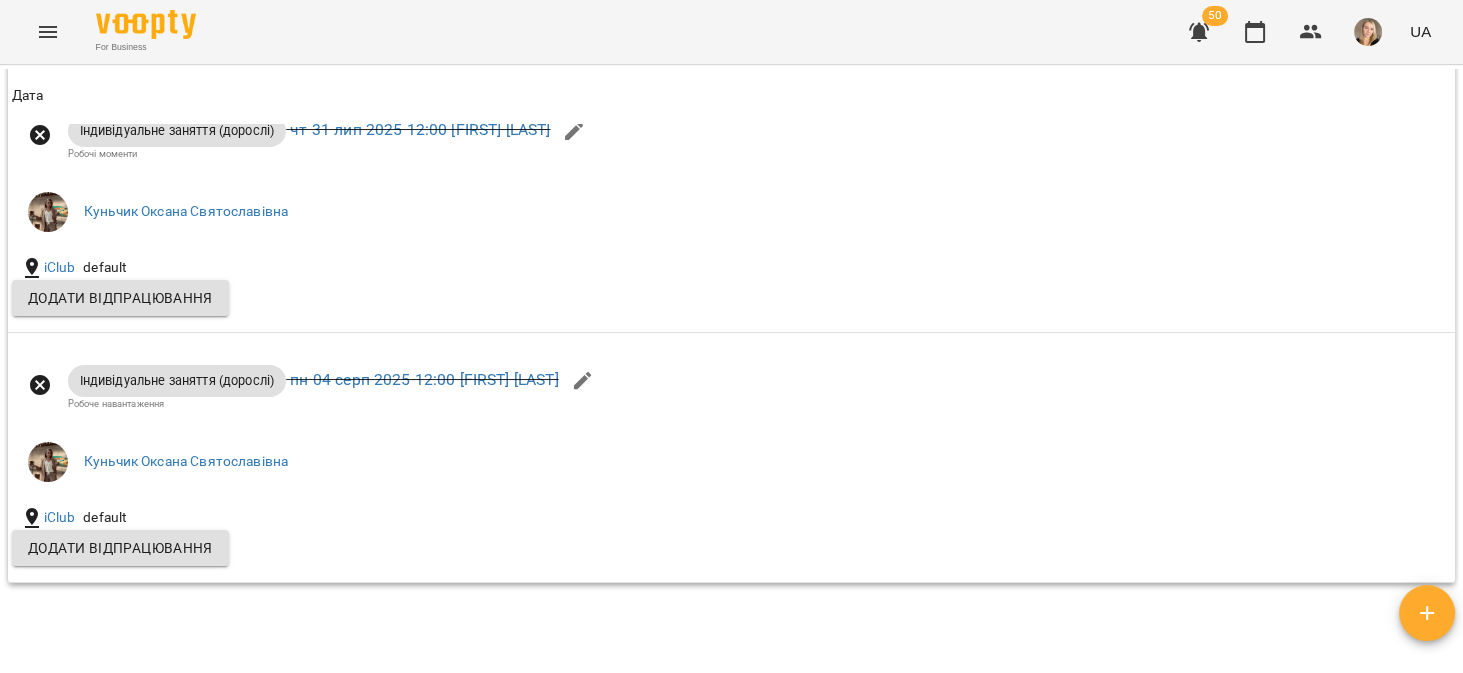 scroll, scrollTop: 1891, scrollLeft: 0, axis: vertical 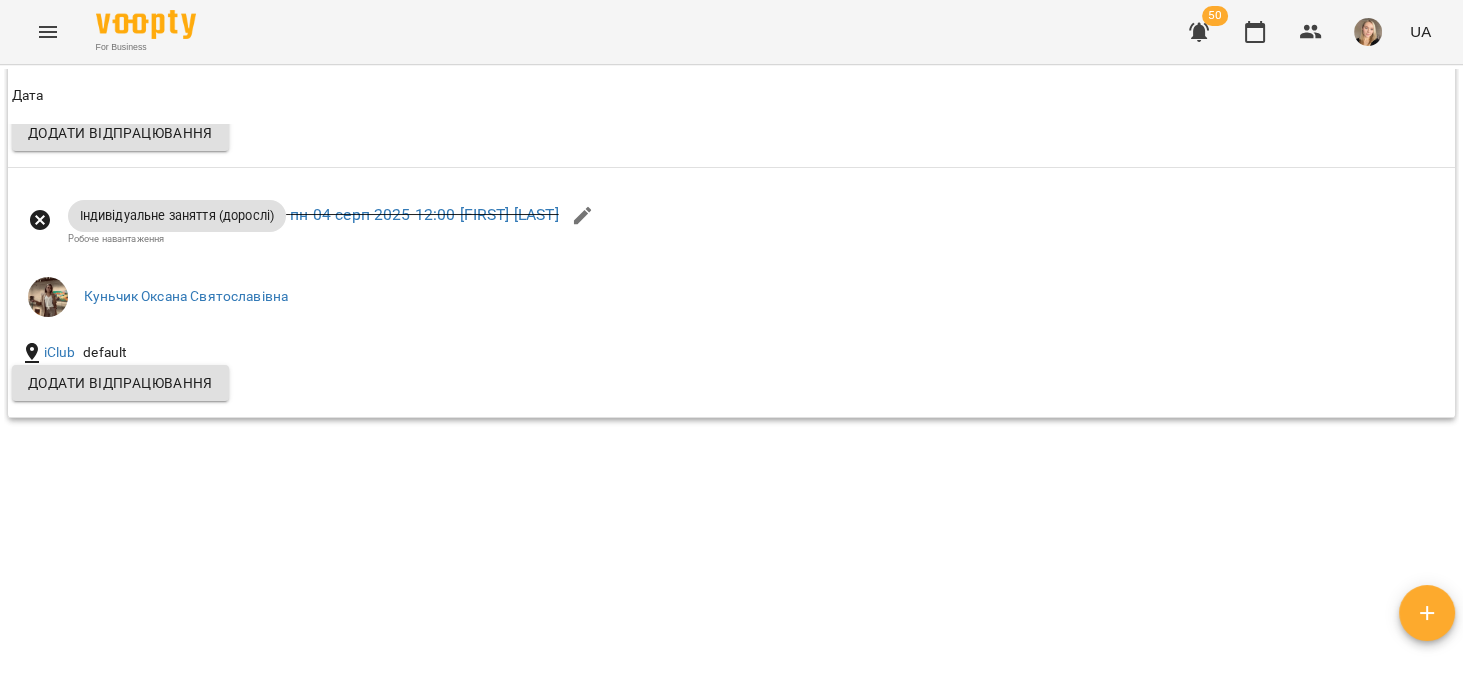 click 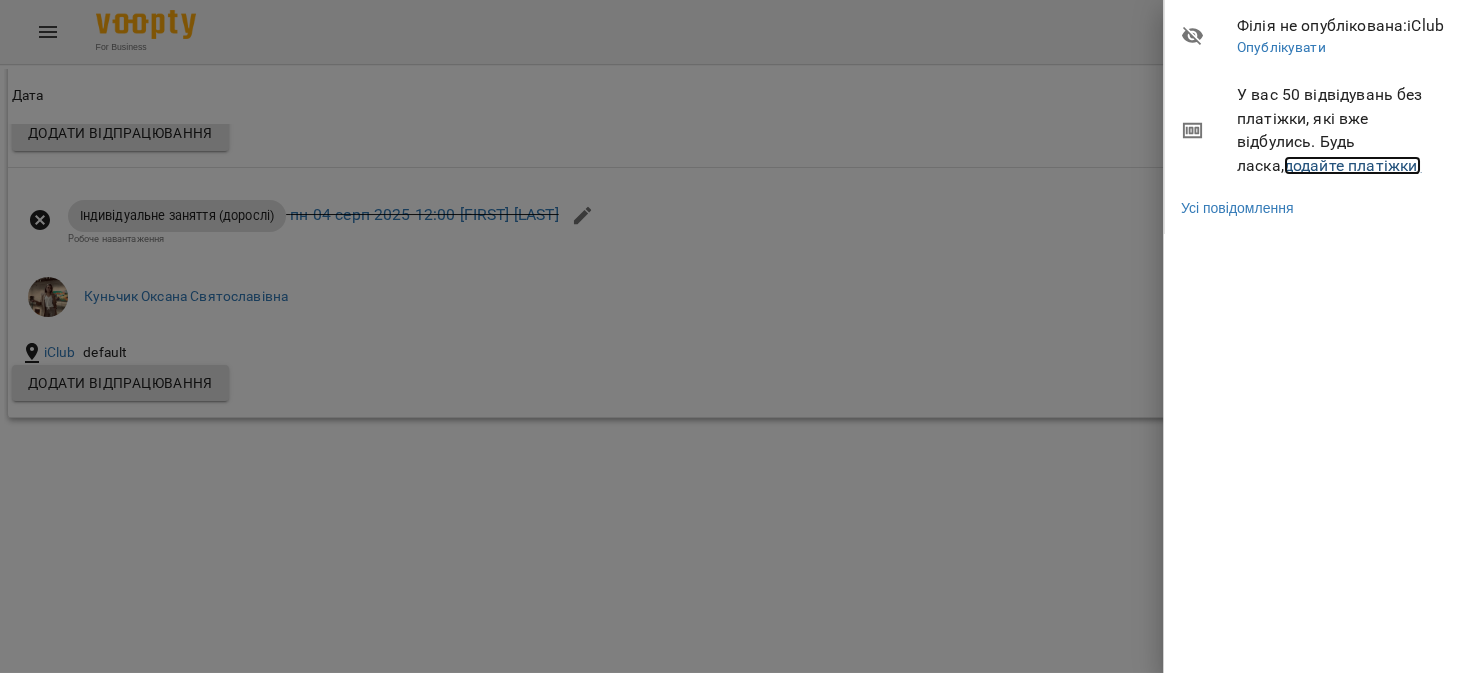 click on "додайте платіжки!" at bounding box center (1353, 165) 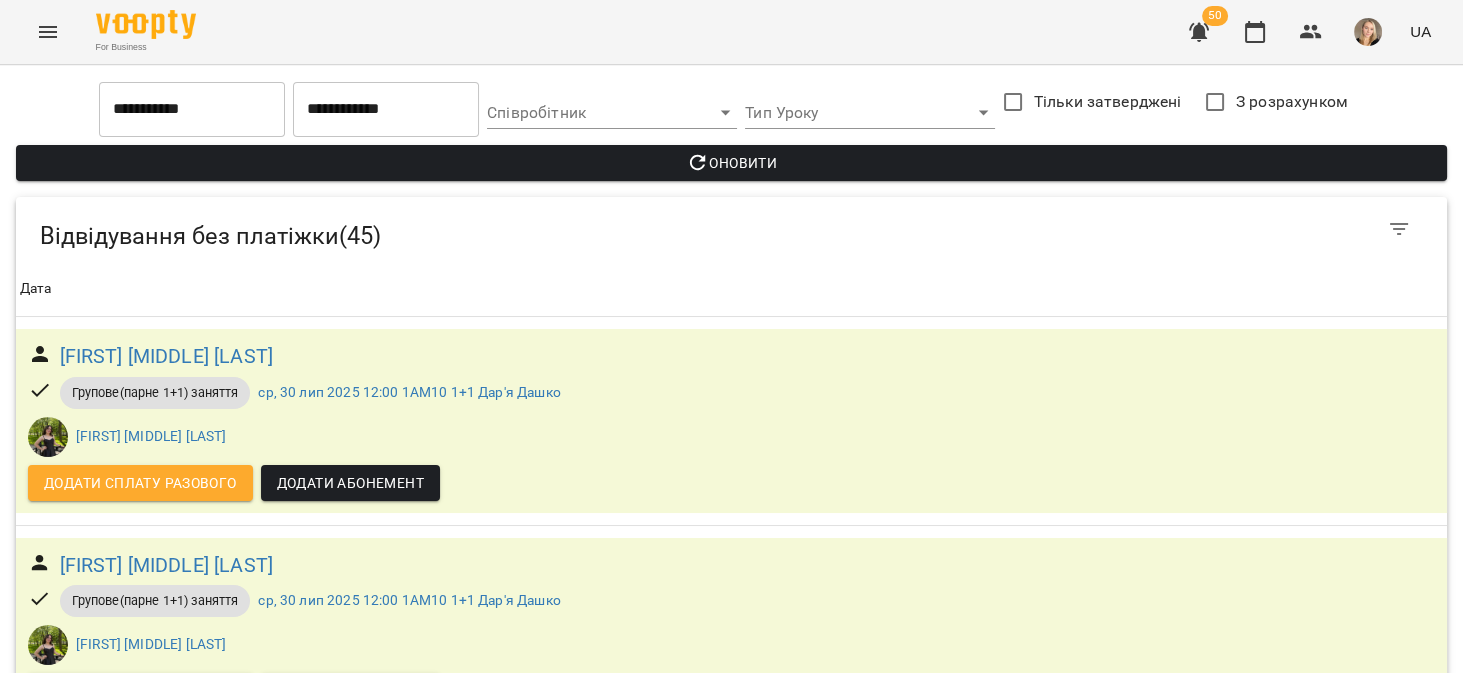 scroll, scrollTop: 761, scrollLeft: 0, axis: vertical 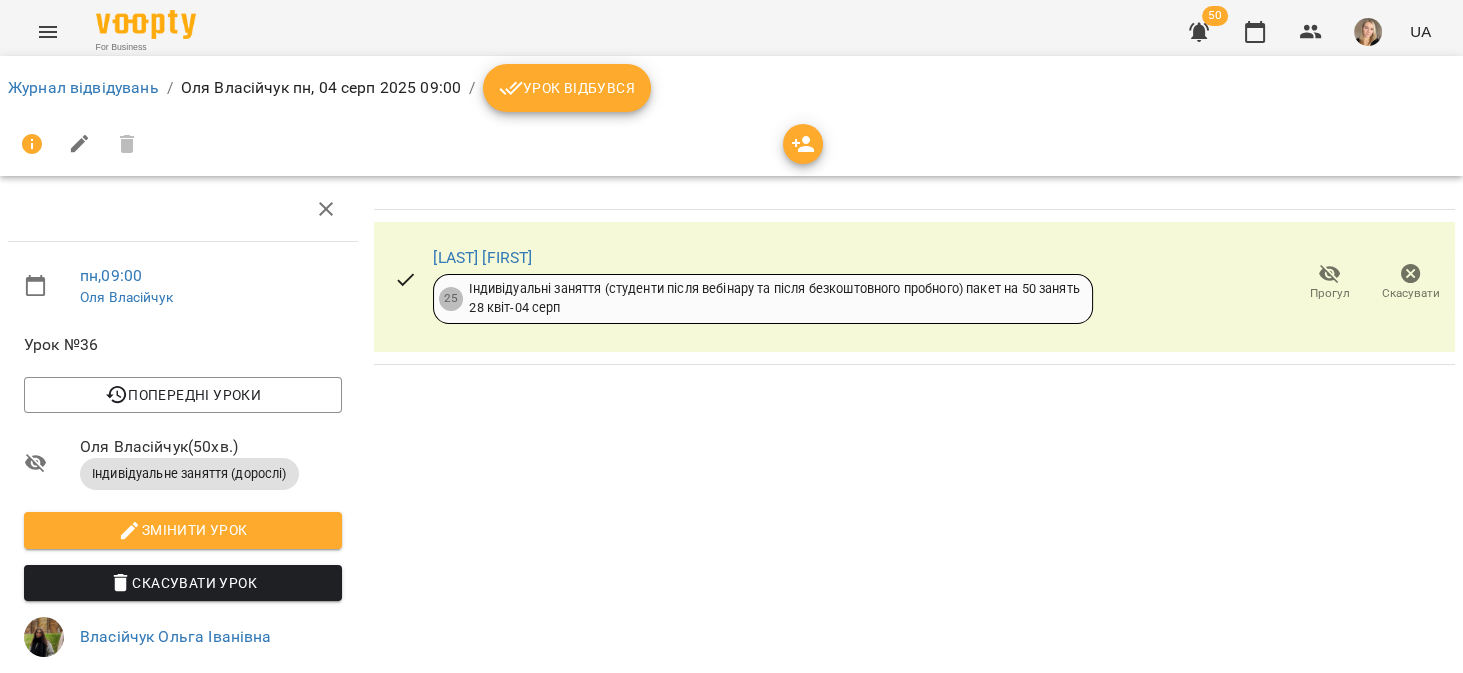 click on "Скасувати" at bounding box center (1411, 293) 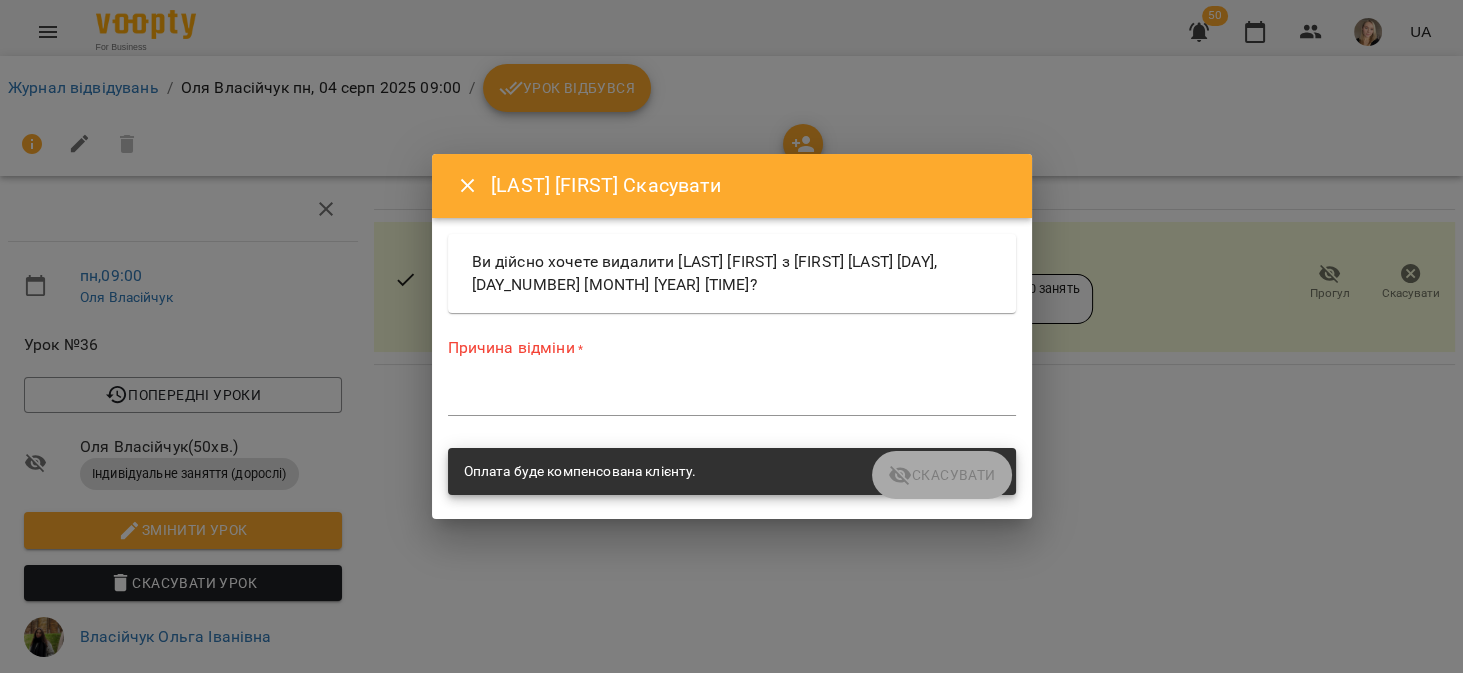 click on "*" at bounding box center [732, 400] 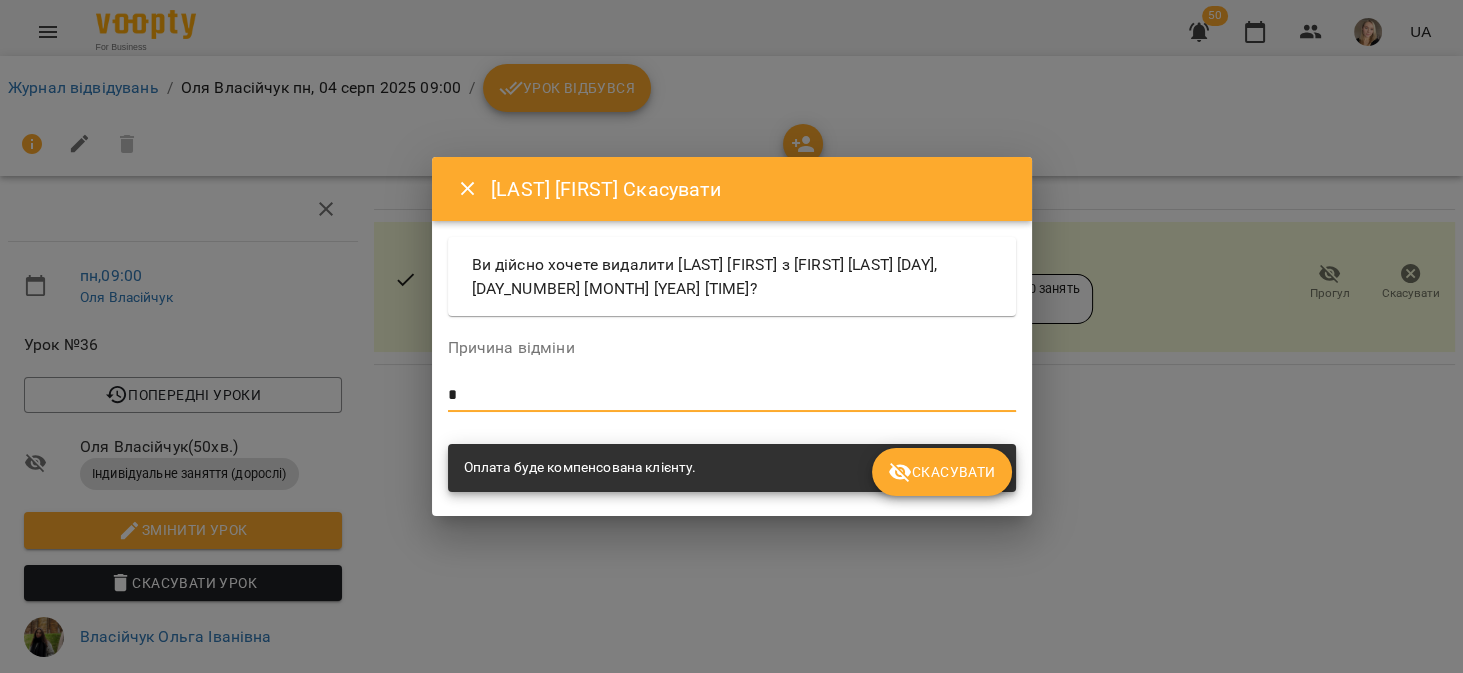 type on "*" 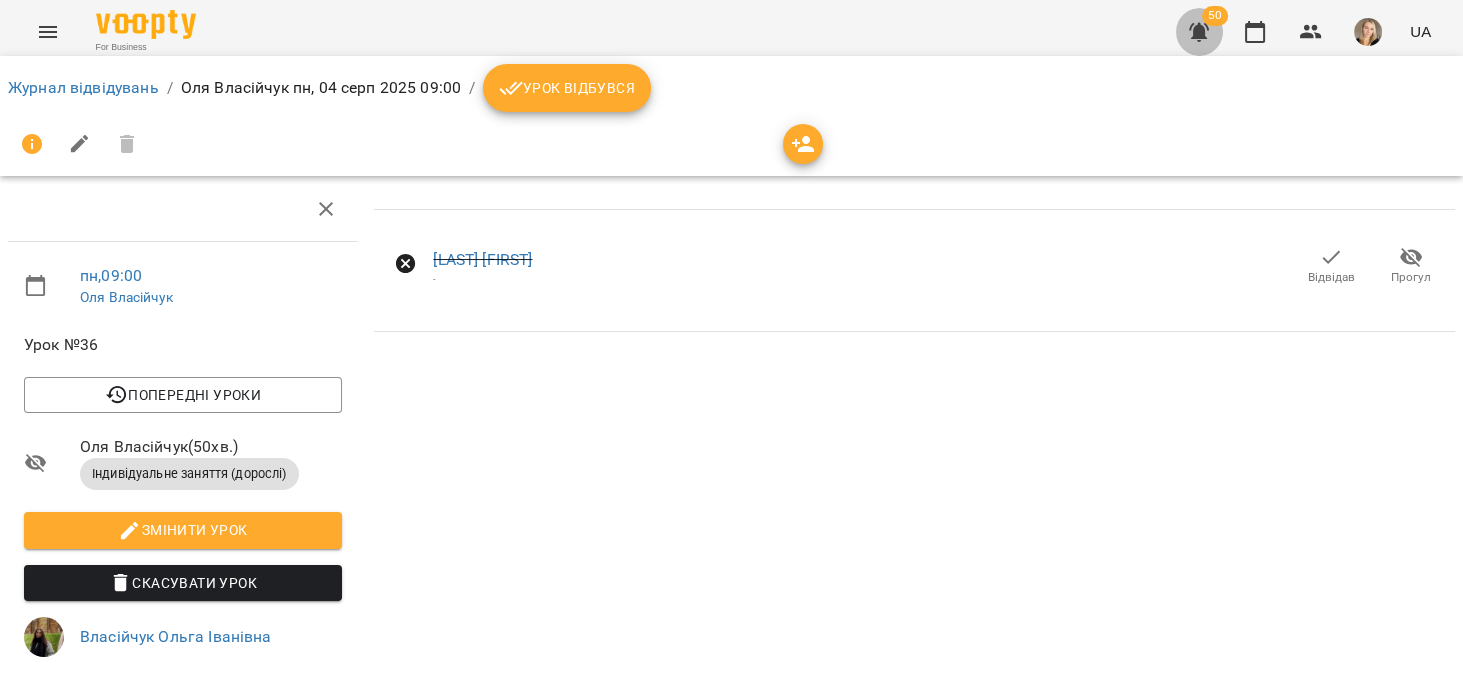 click at bounding box center [1199, 32] 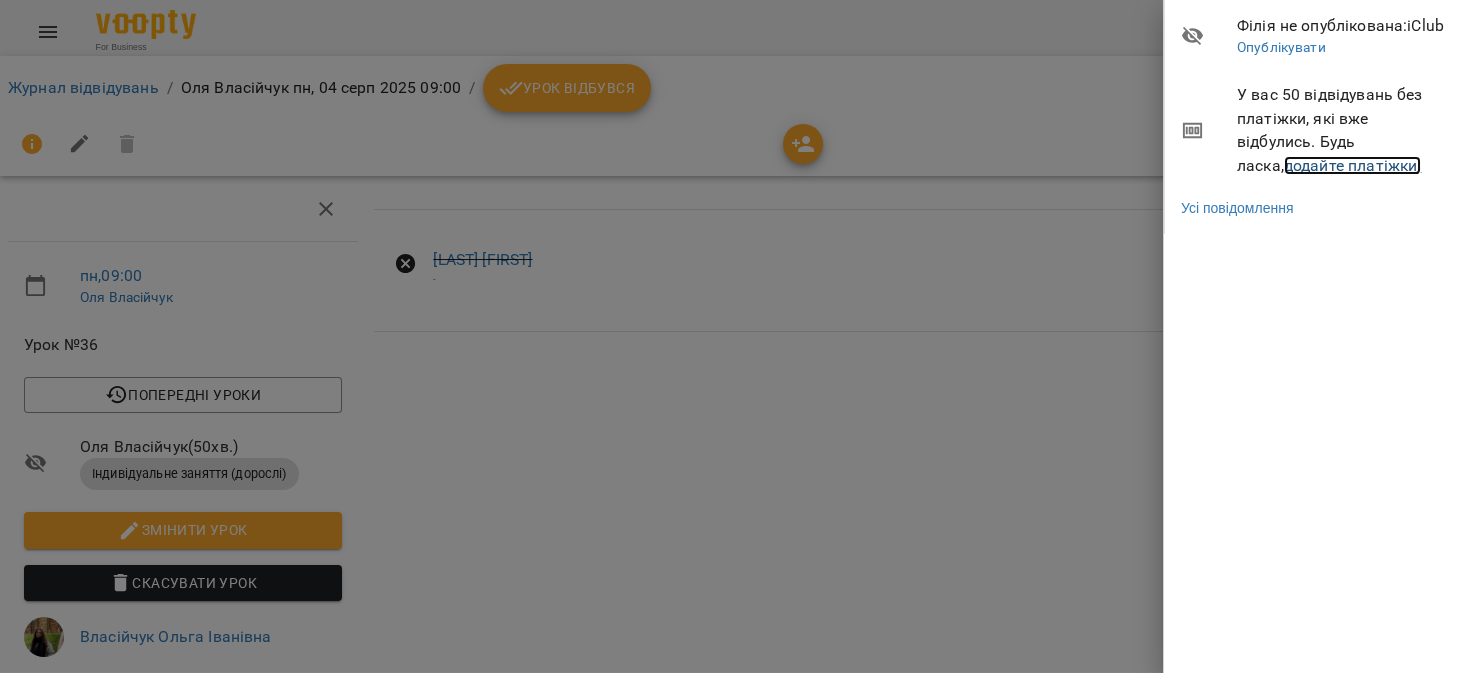 click on "додайте платіжки!" at bounding box center [1353, 165] 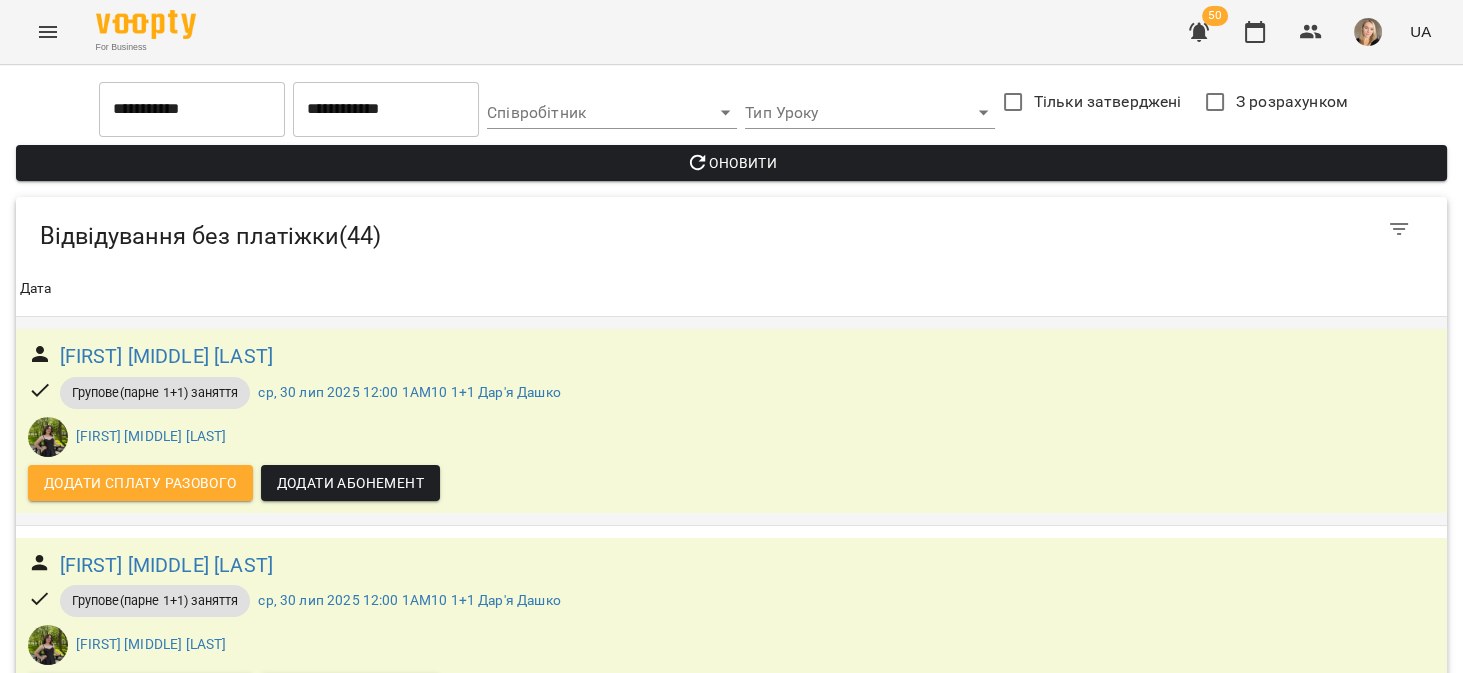 scroll, scrollTop: 1015, scrollLeft: 0, axis: vertical 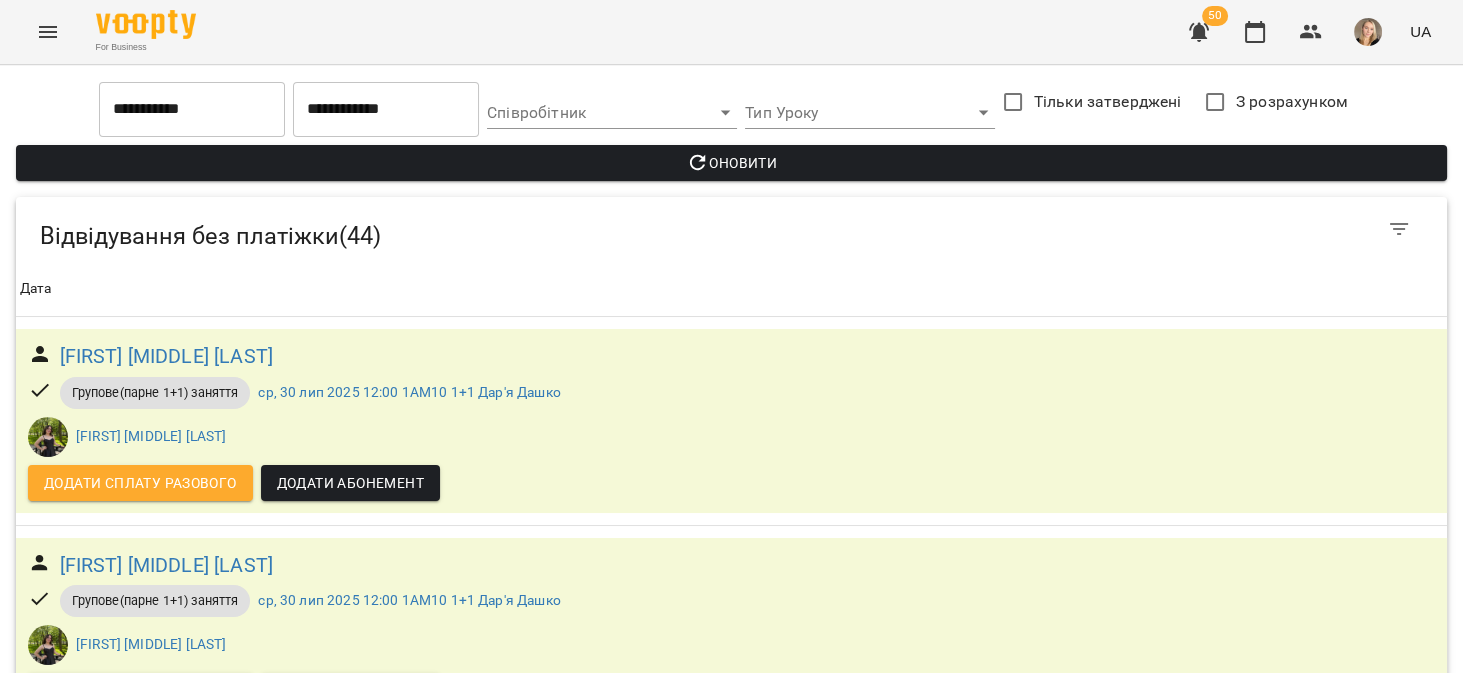 click on "пн, 04 серп 2025 12:00   Марина Хоменко" at bounding box center [374, 1385] 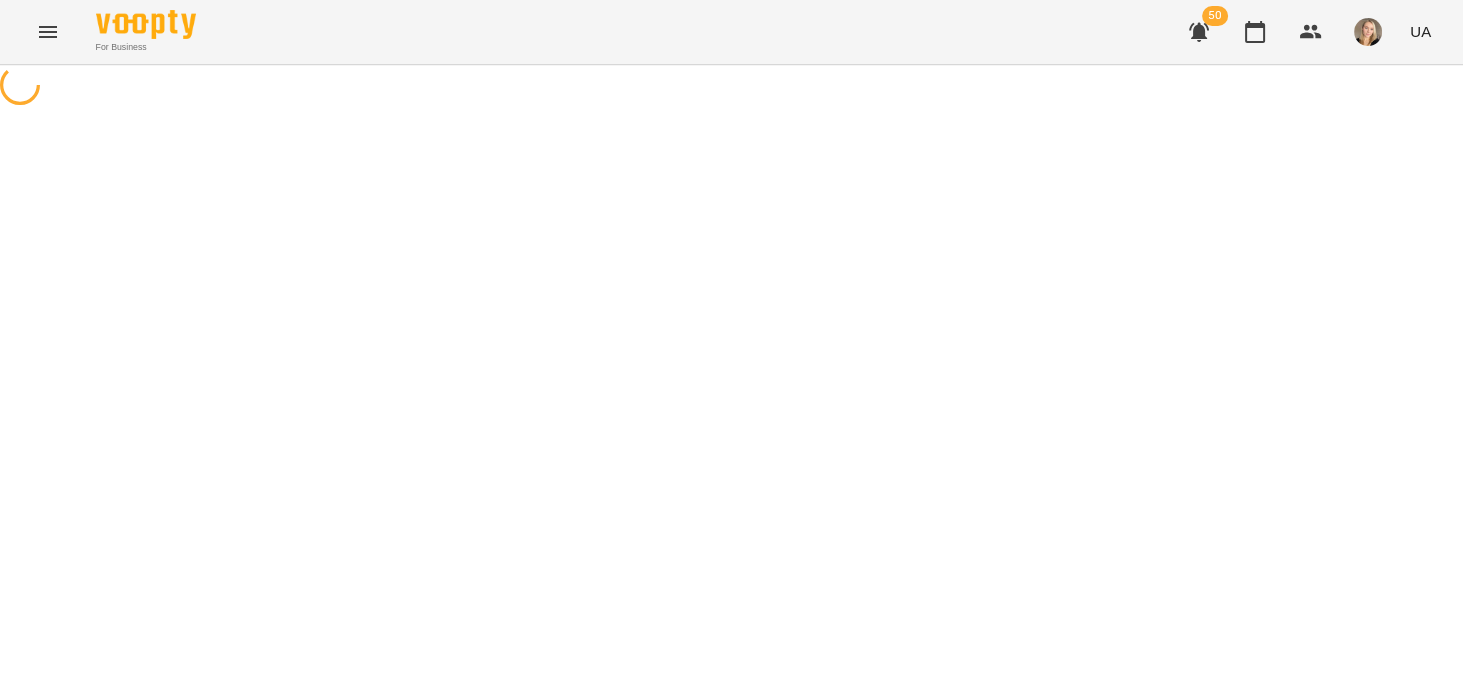 scroll, scrollTop: 0, scrollLeft: 0, axis: both 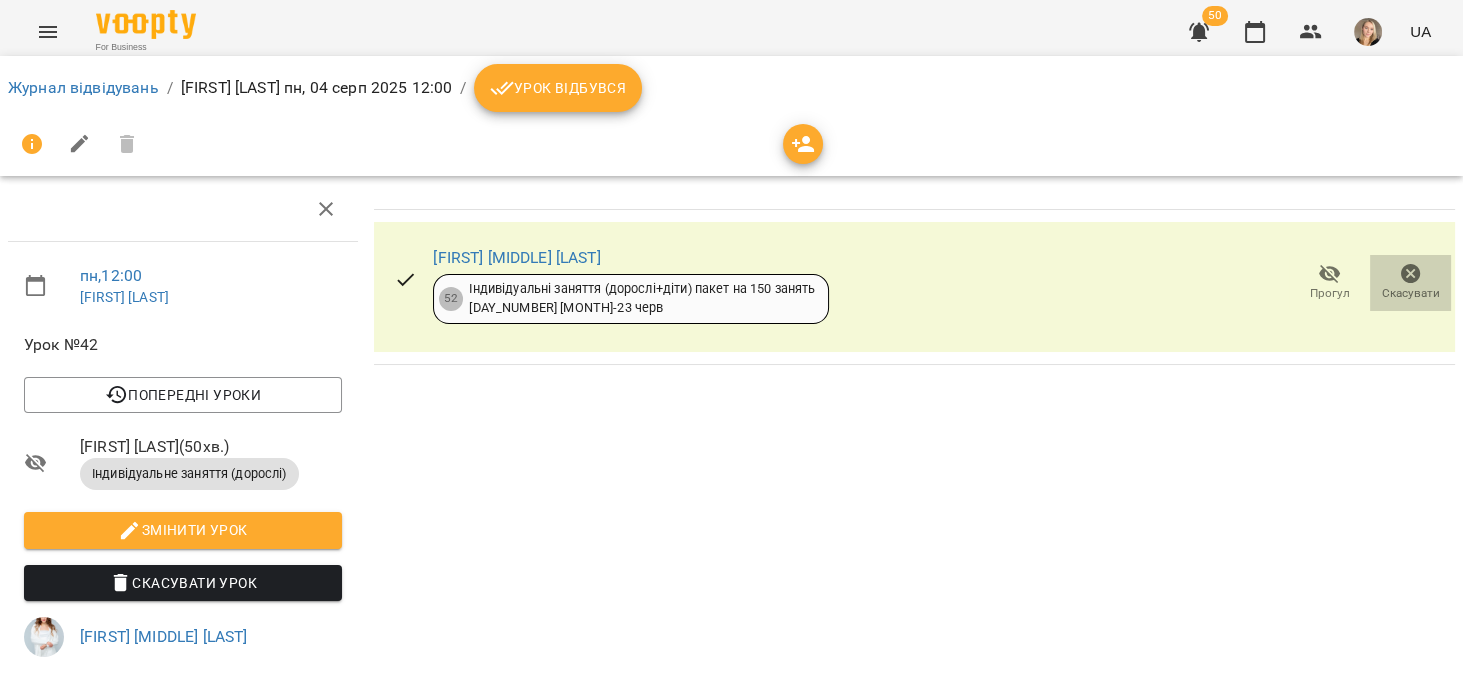 click 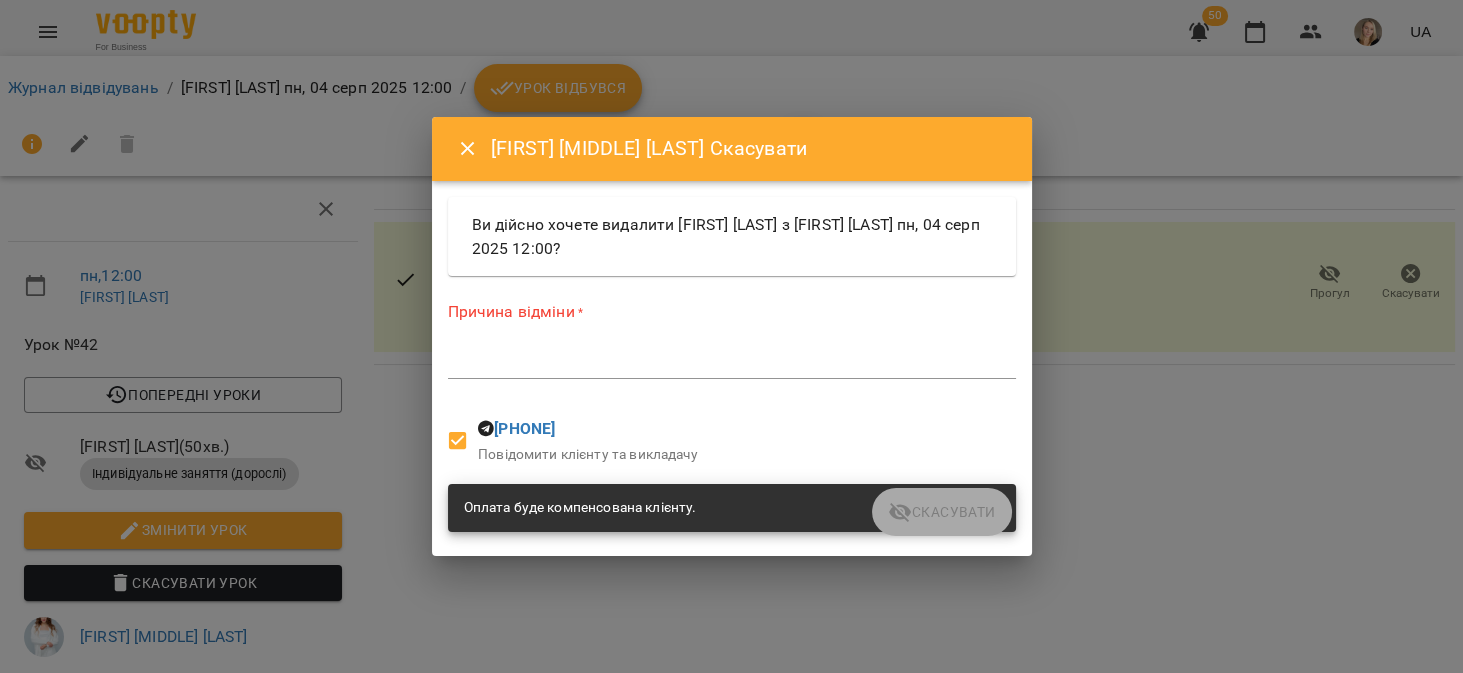 click on "*" at bounding box center [732, 363] 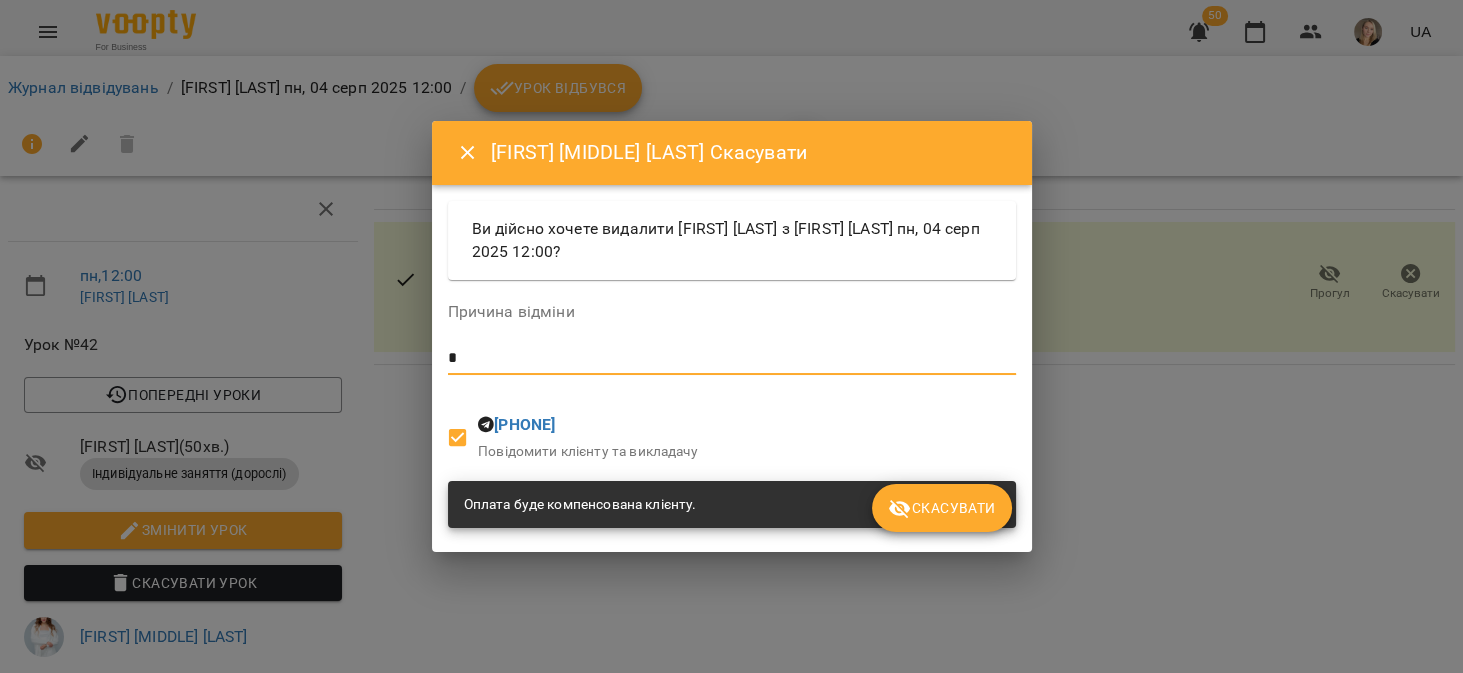 type on "*" 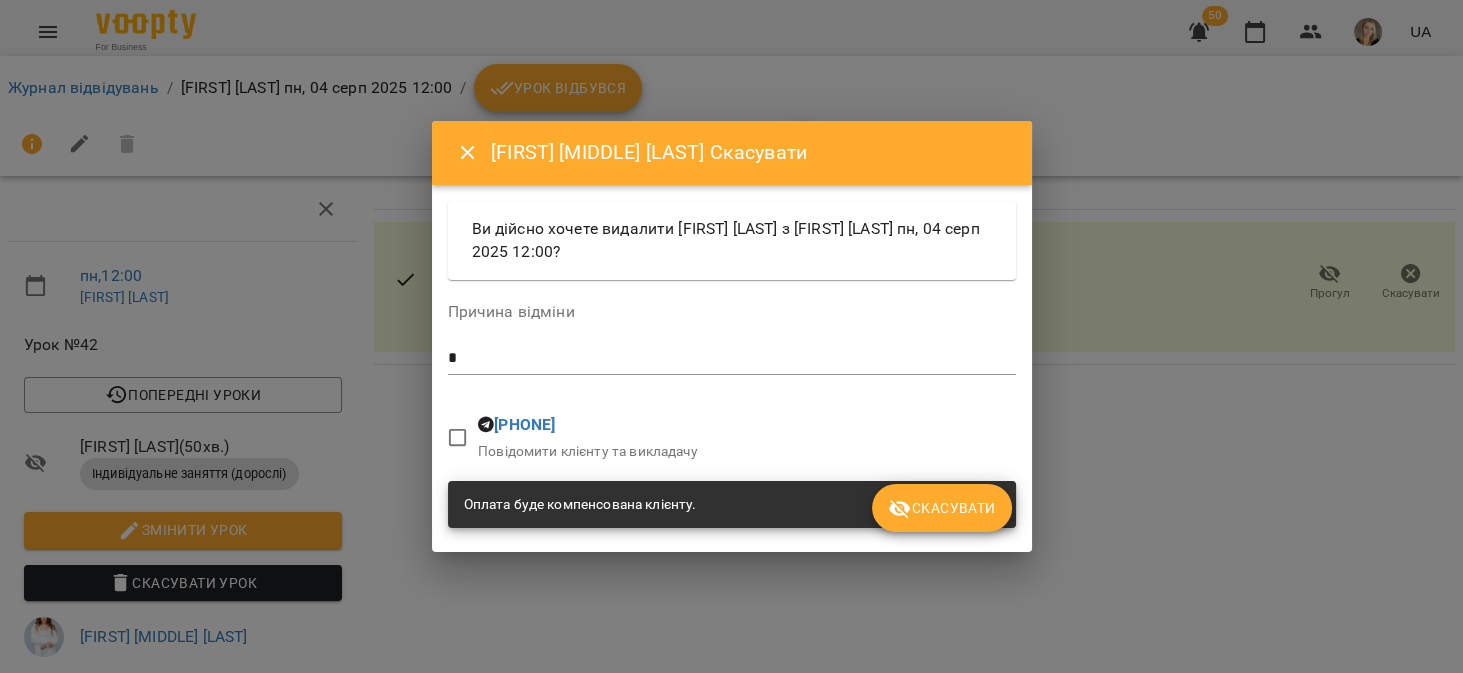 click on "Оплата буде компенсована клієнту." at bounding box center [732, 505] 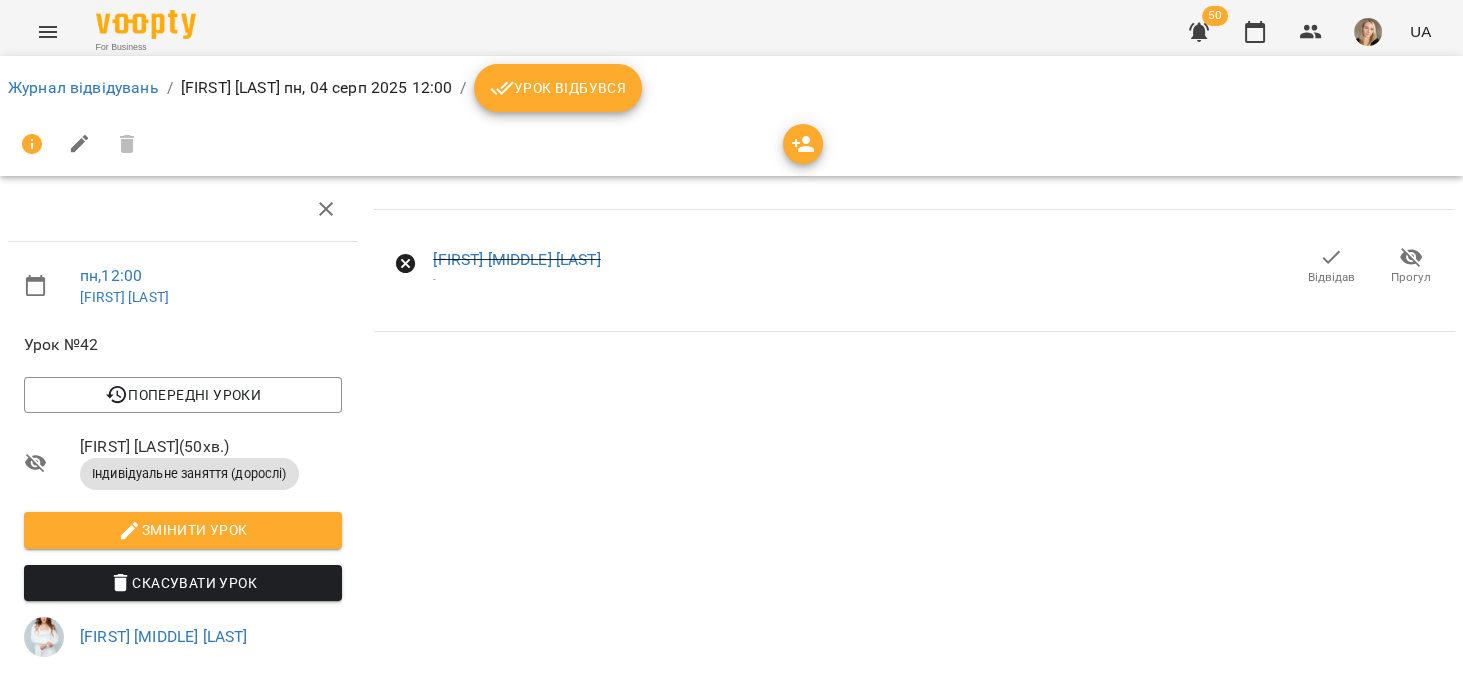 click 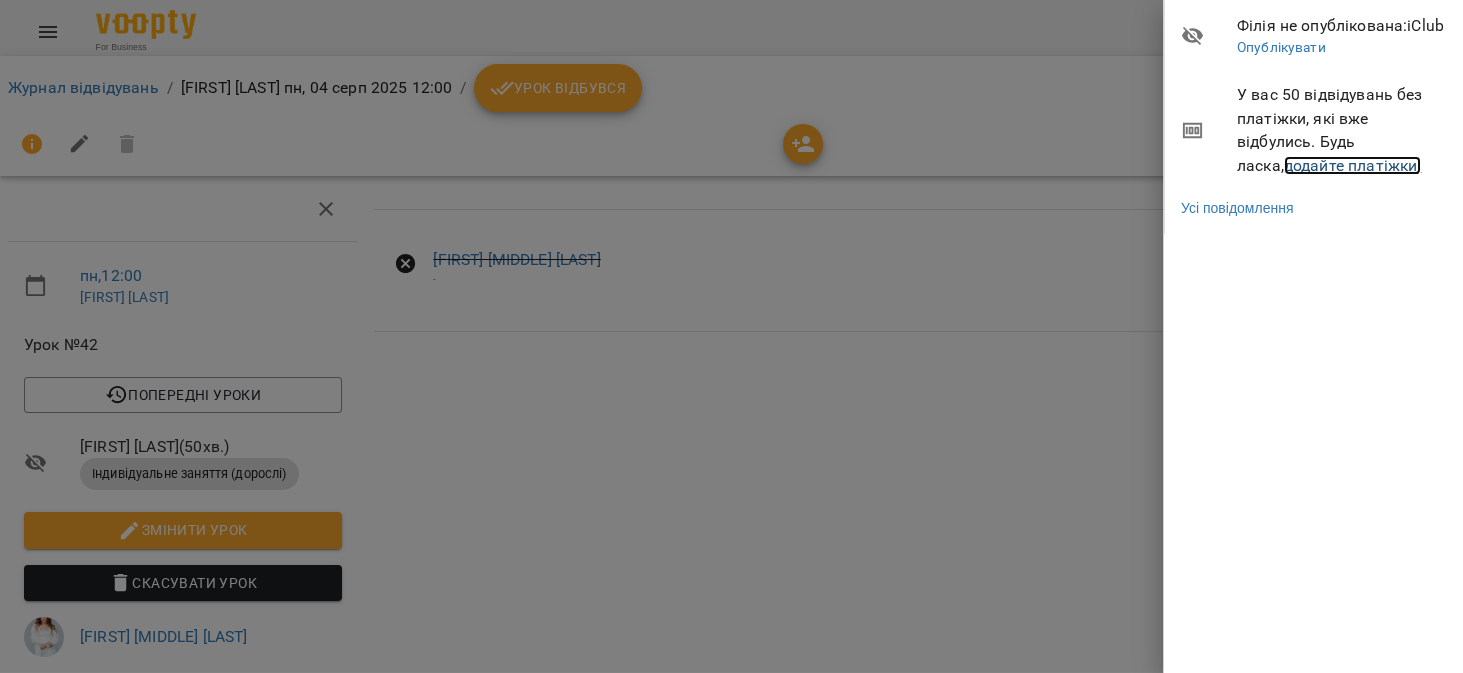 click on "додайте платіжки!" at bounding box center (1353, 165) 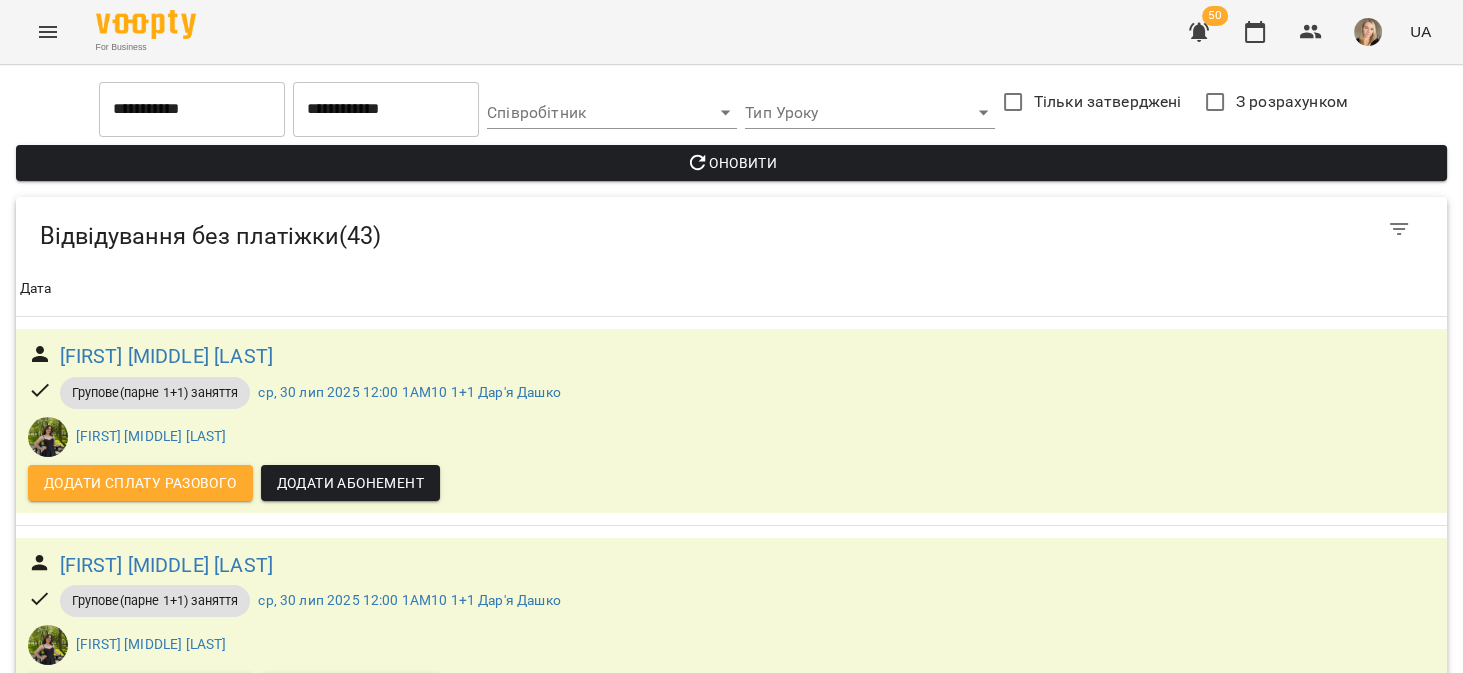 scroll, scrollTop: 1142, scrollLeft: 0, axis: vertical 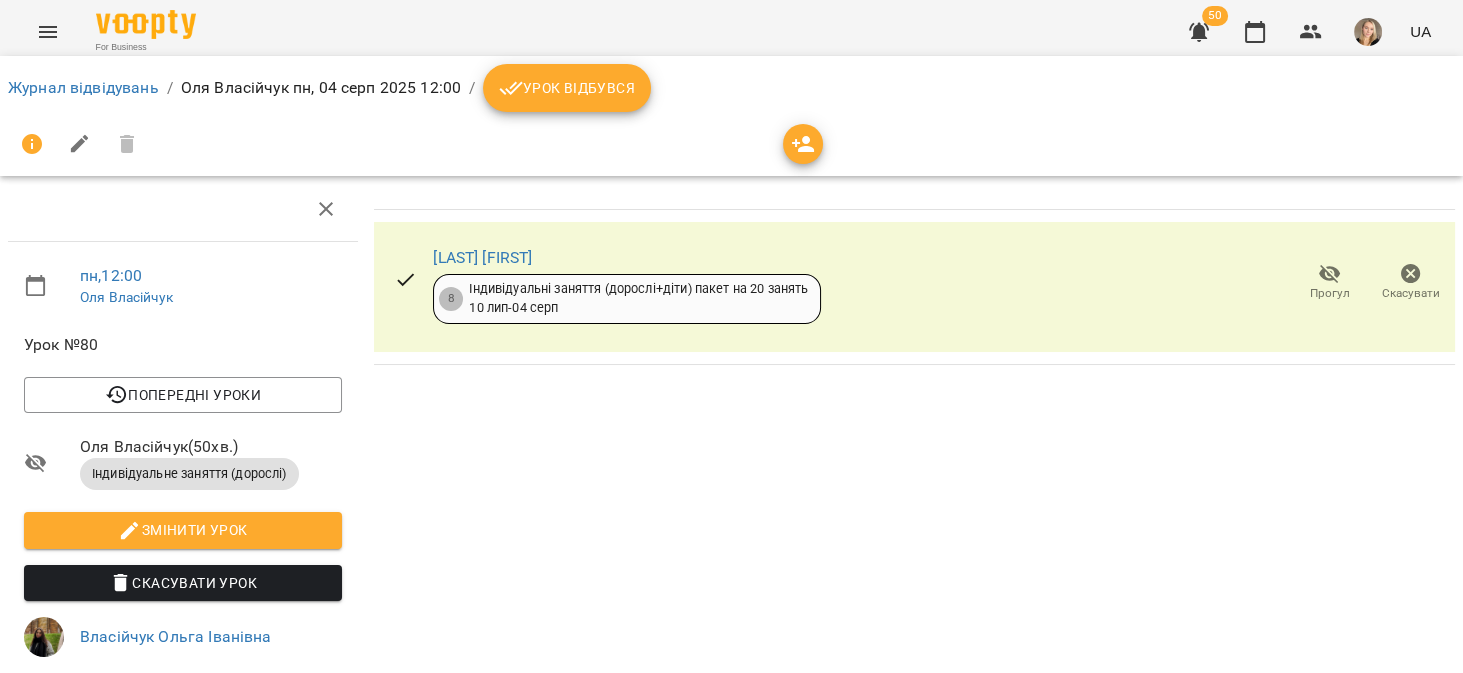 click 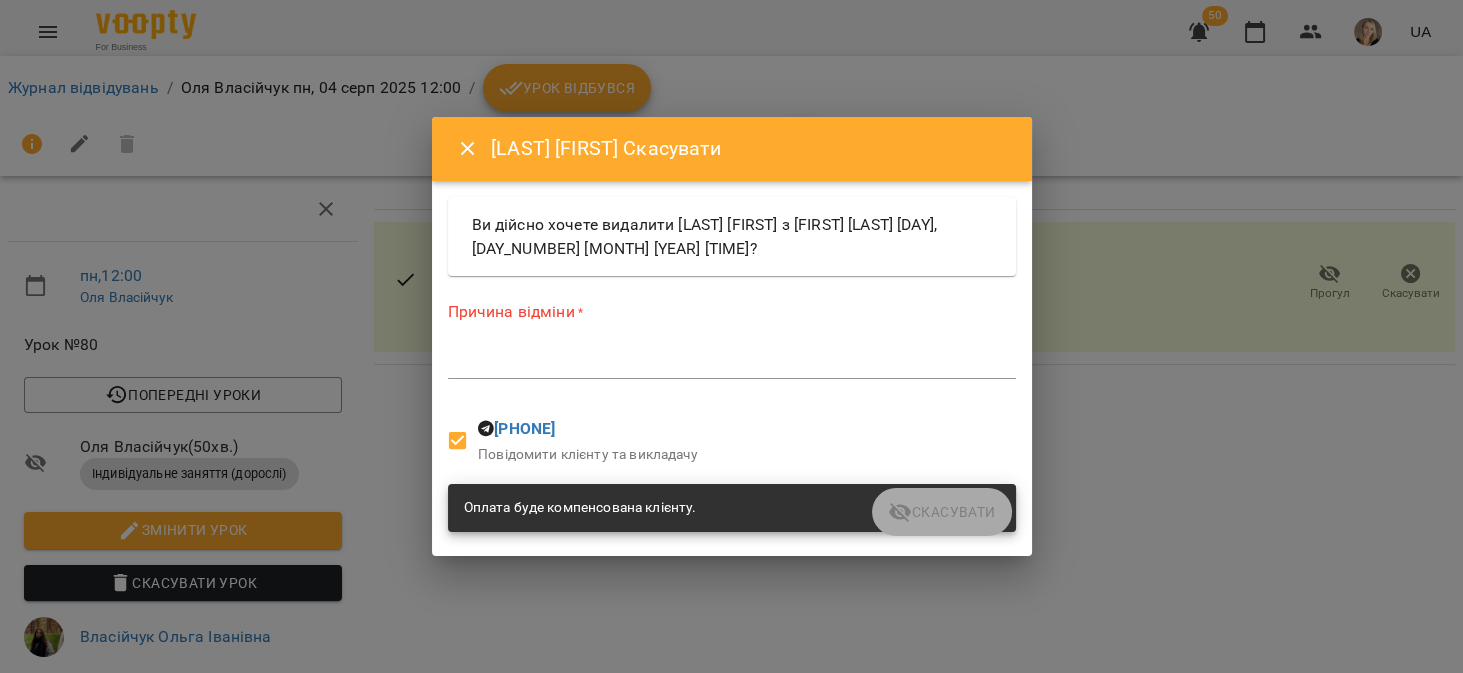 click on "*" at bounding box center [732, 363] 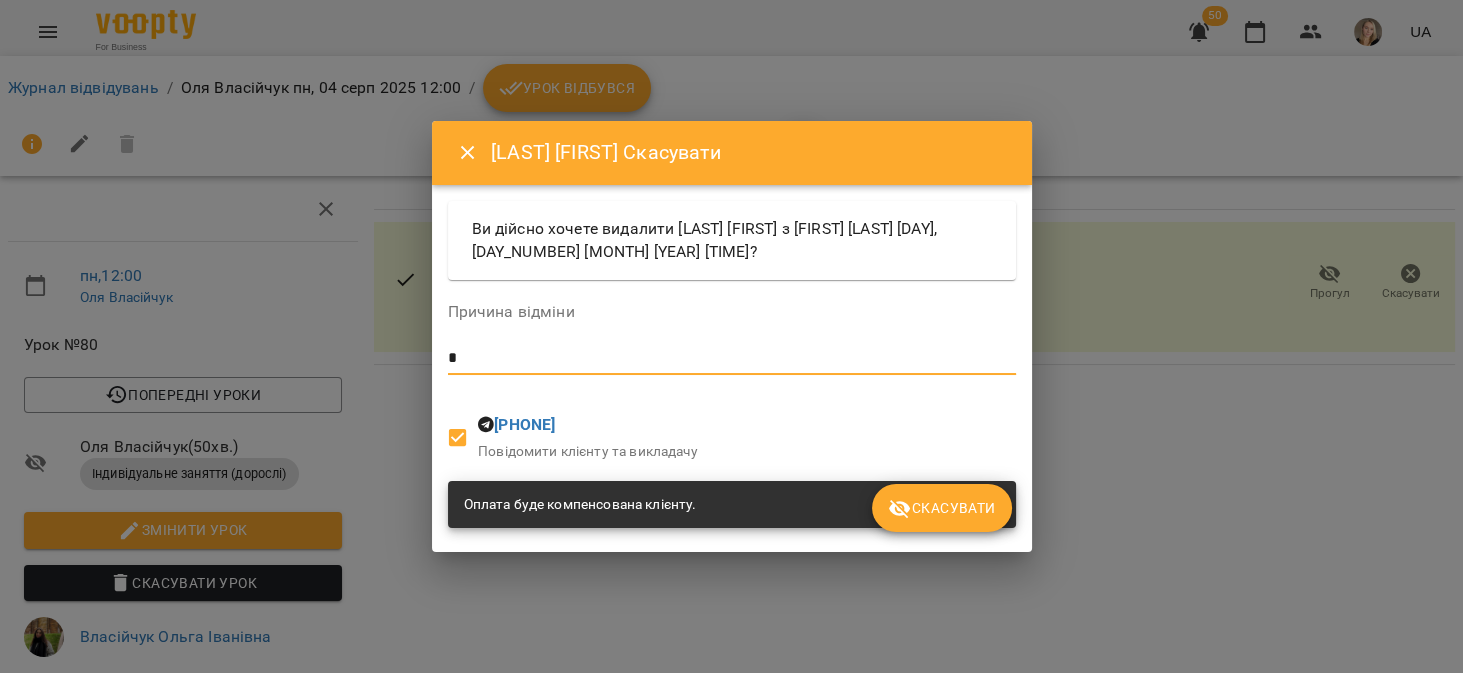 type on "*" 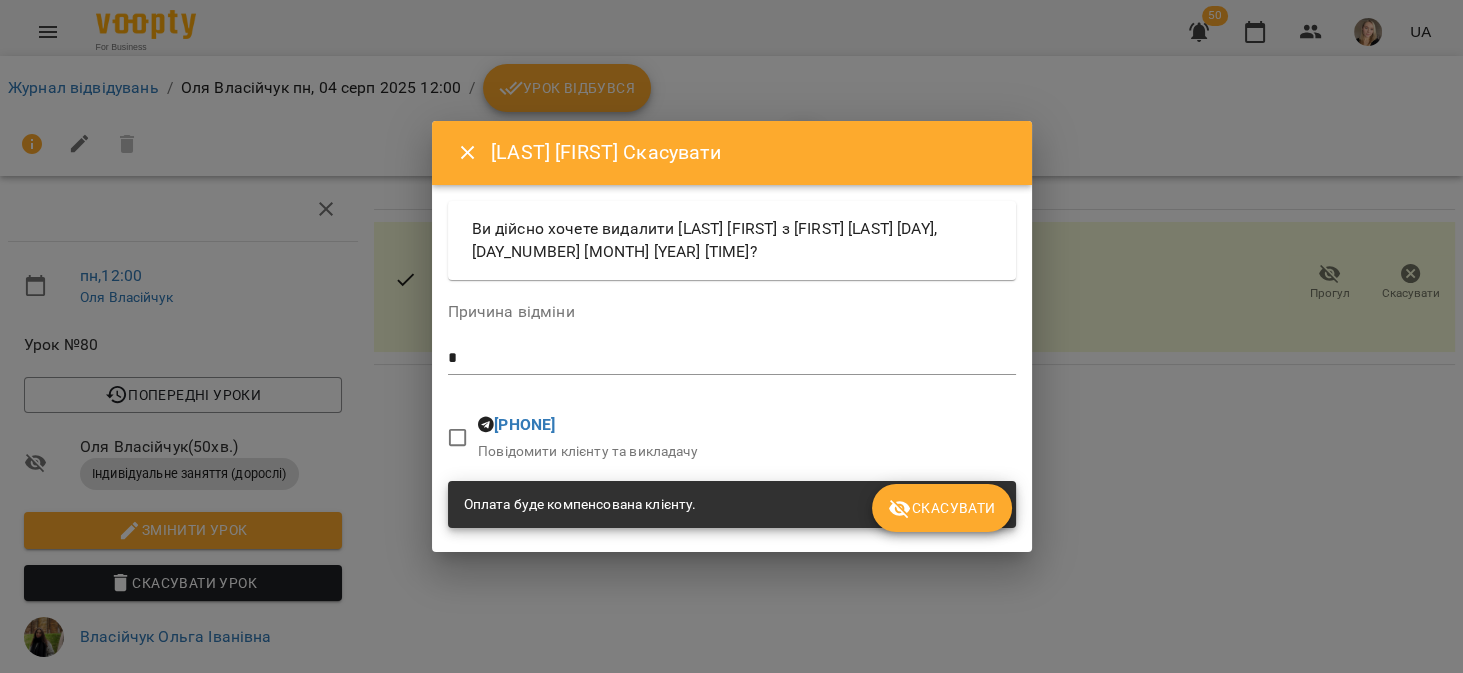 click on "Скасувати" at bounding box center (941, 508) 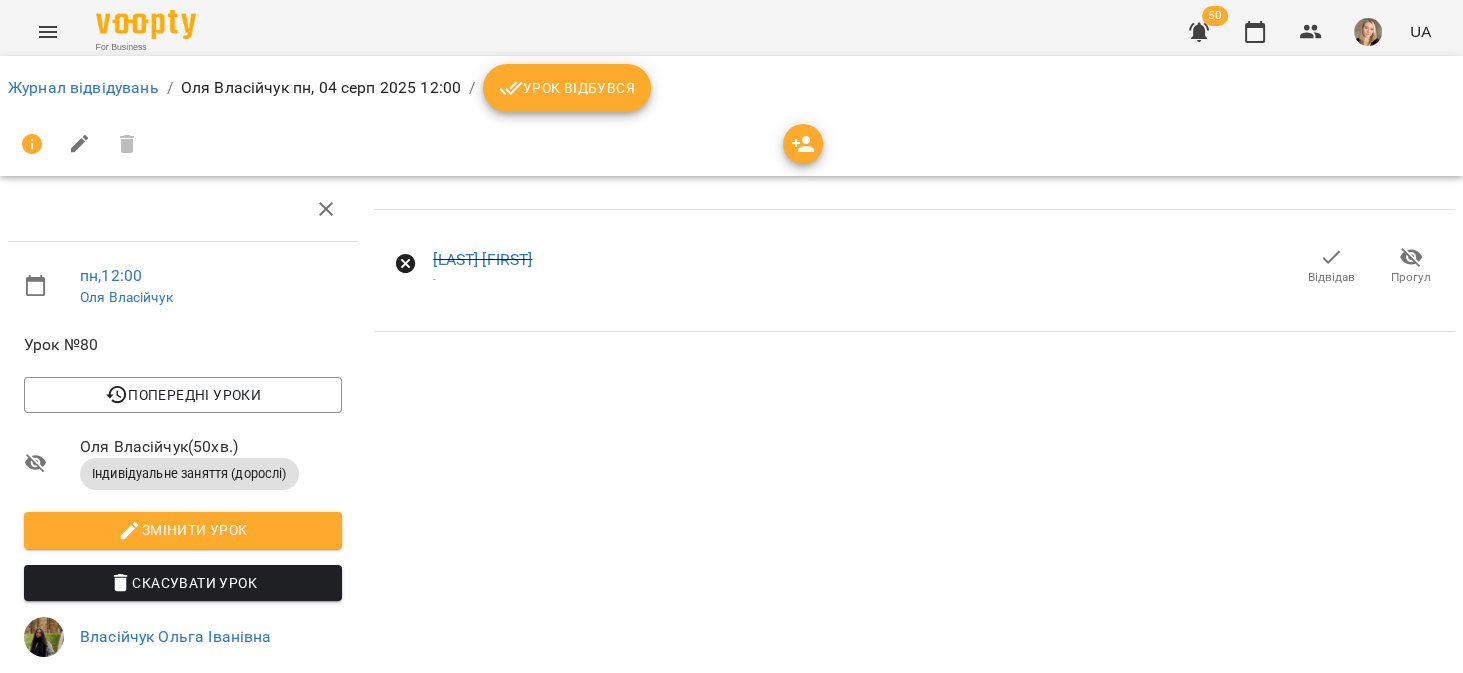 click on "50" at bounding box center (1215, 16) 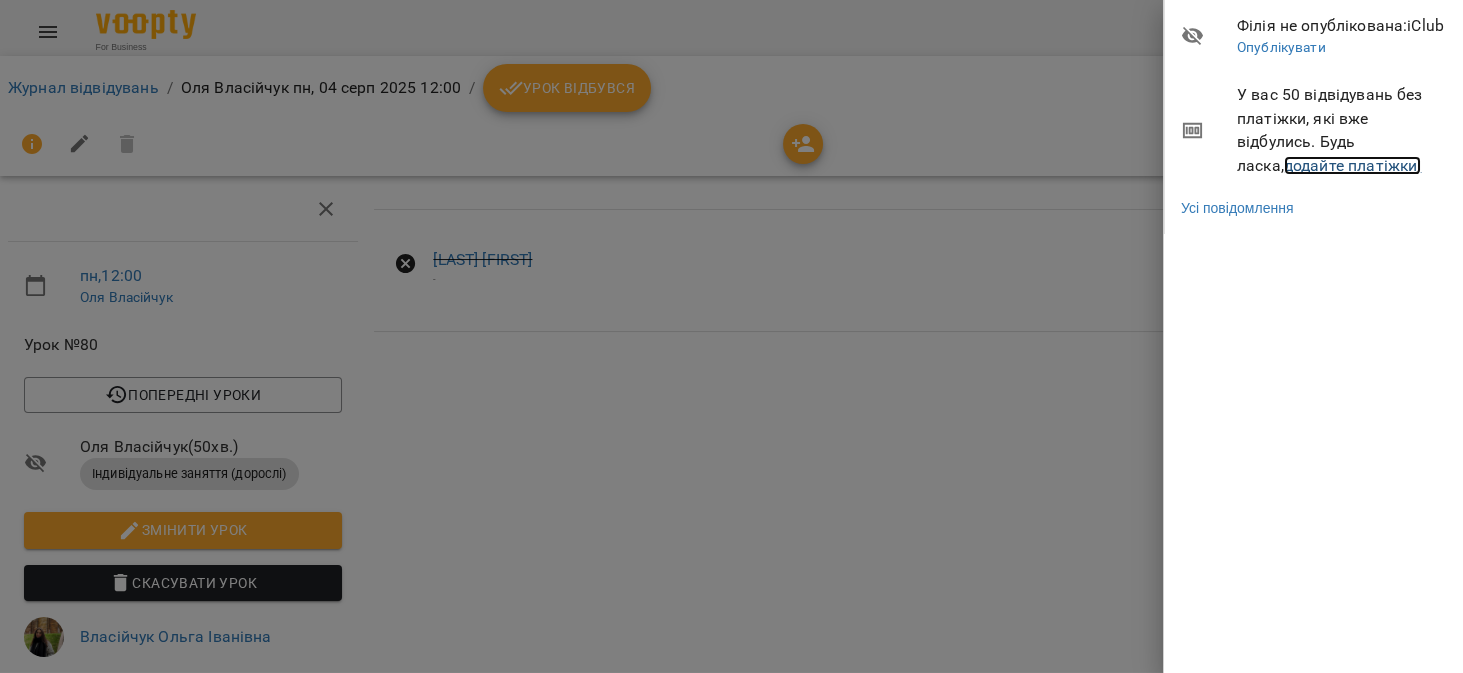 click on "додайте платіжки!" at bounding box center [1353, 165] 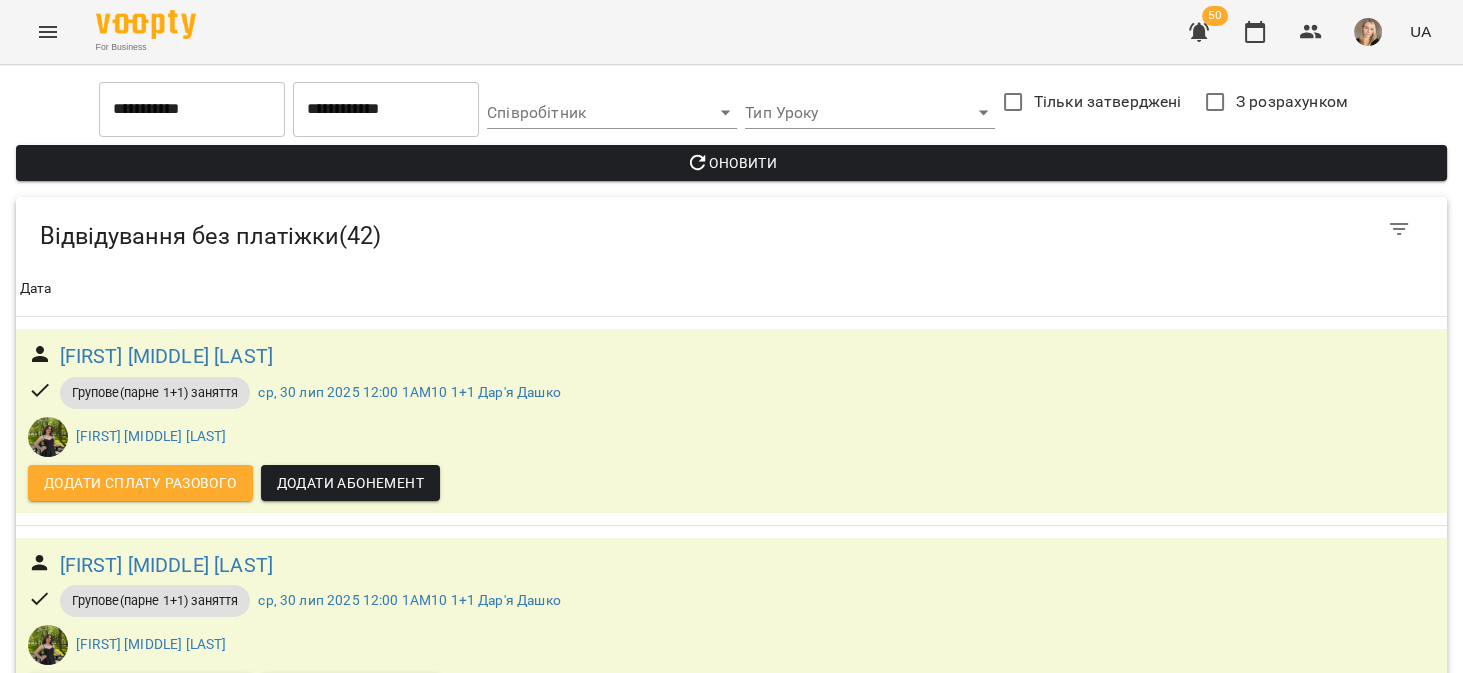 scroll, scrollTop: 3428, scrollLeft: 0, axis: vertical 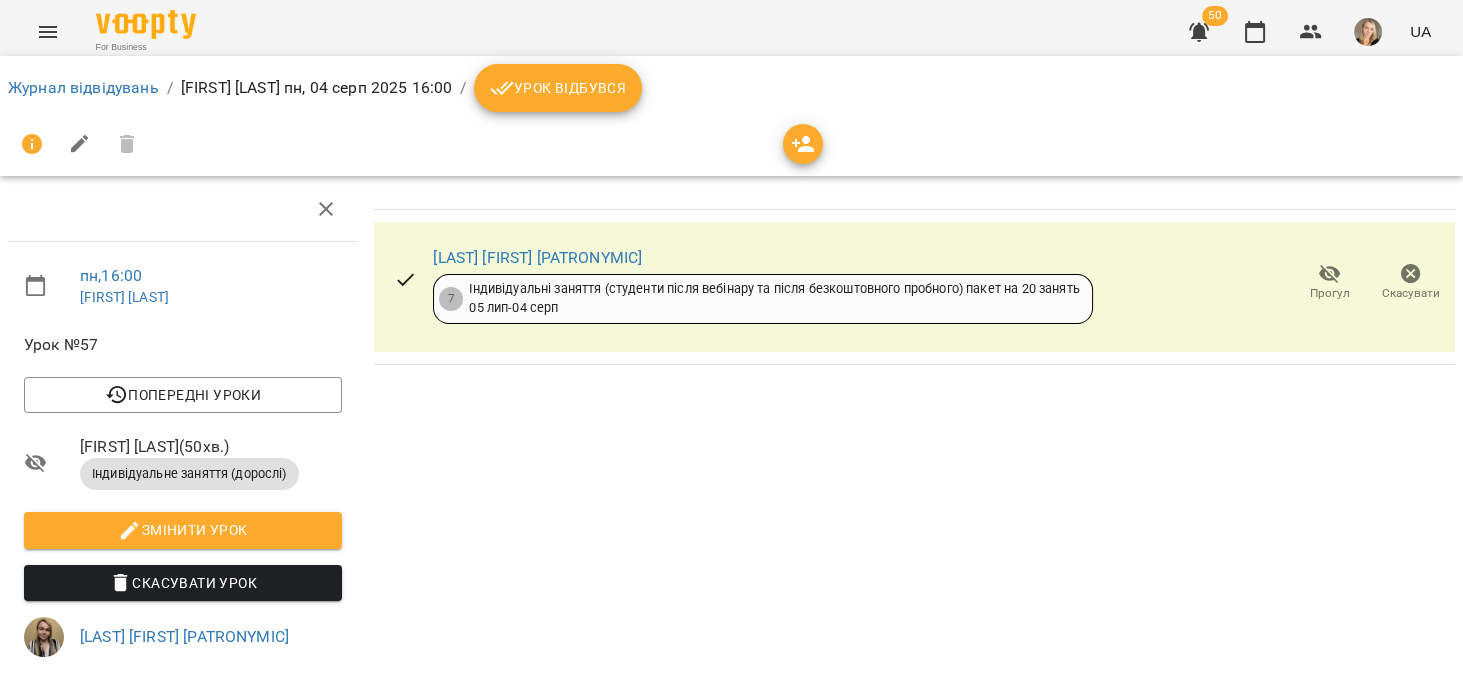 click 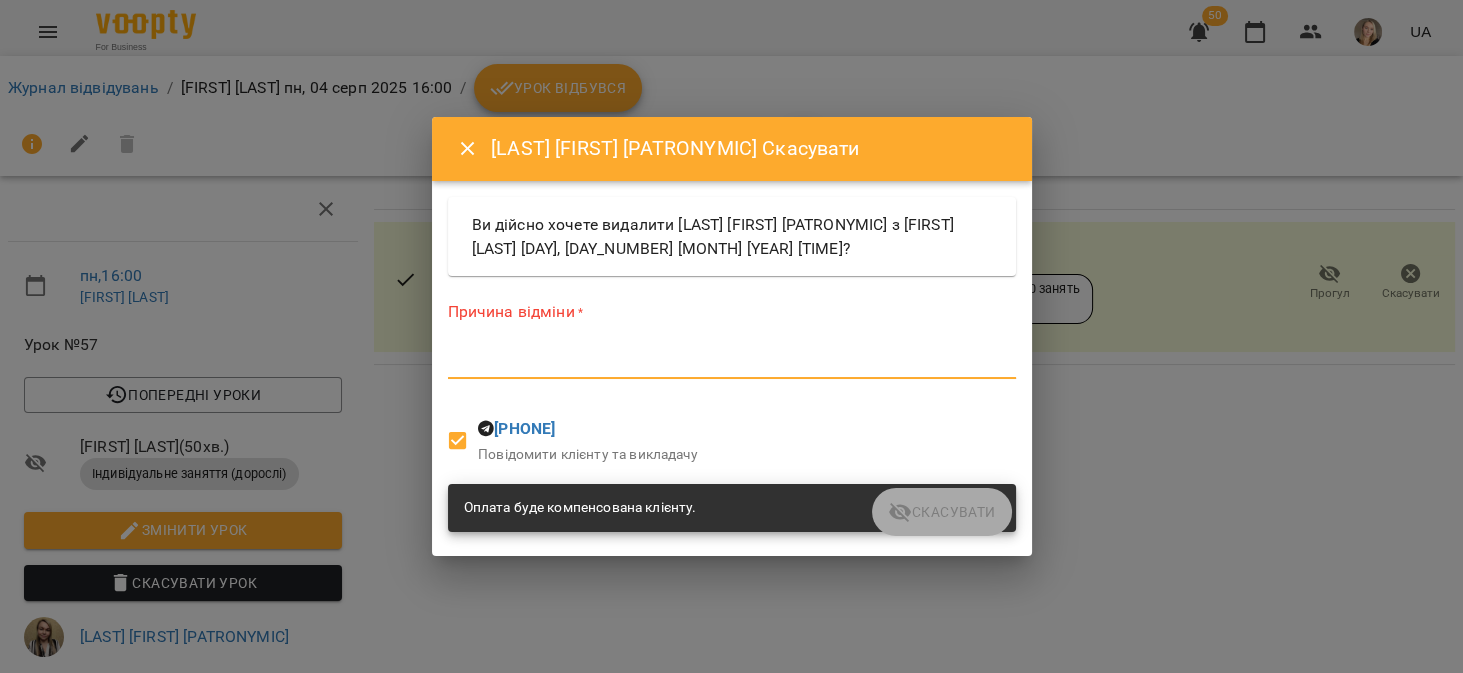 click at bounding box center (732, 362) 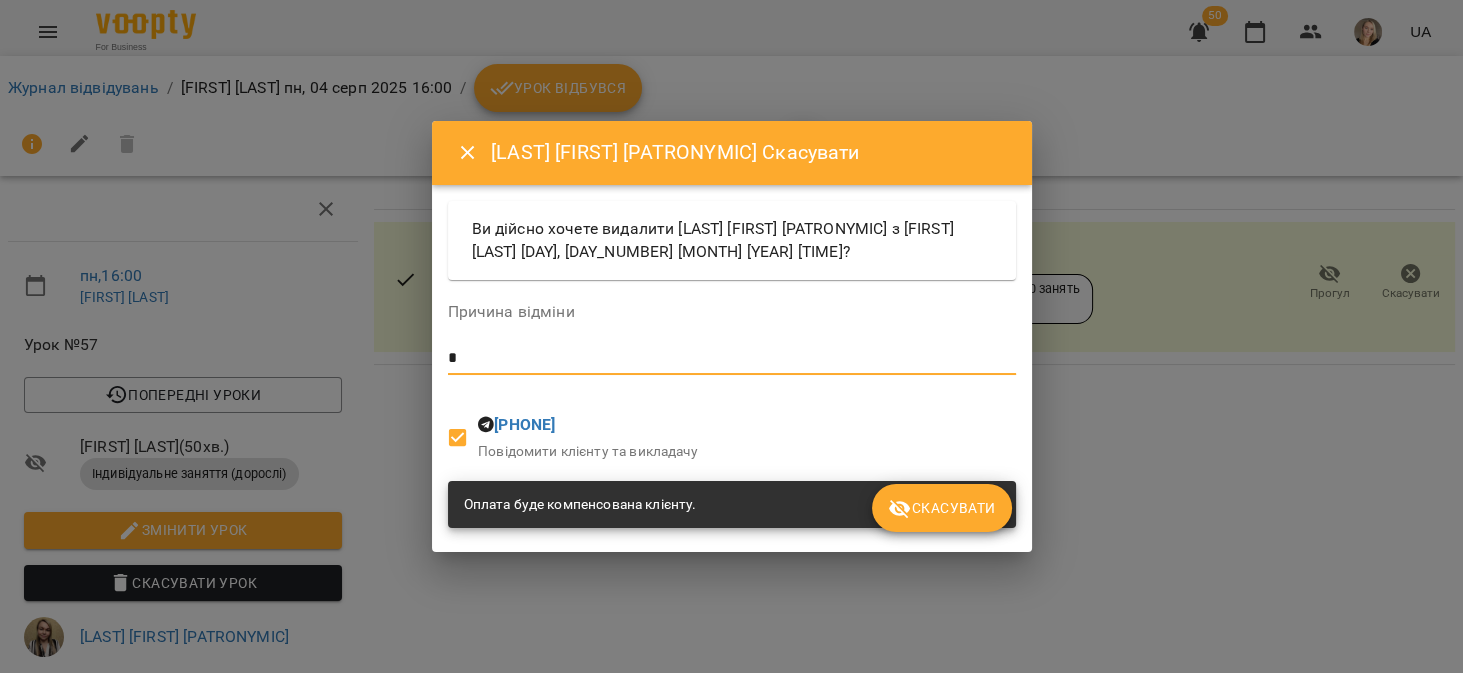 type on "*" 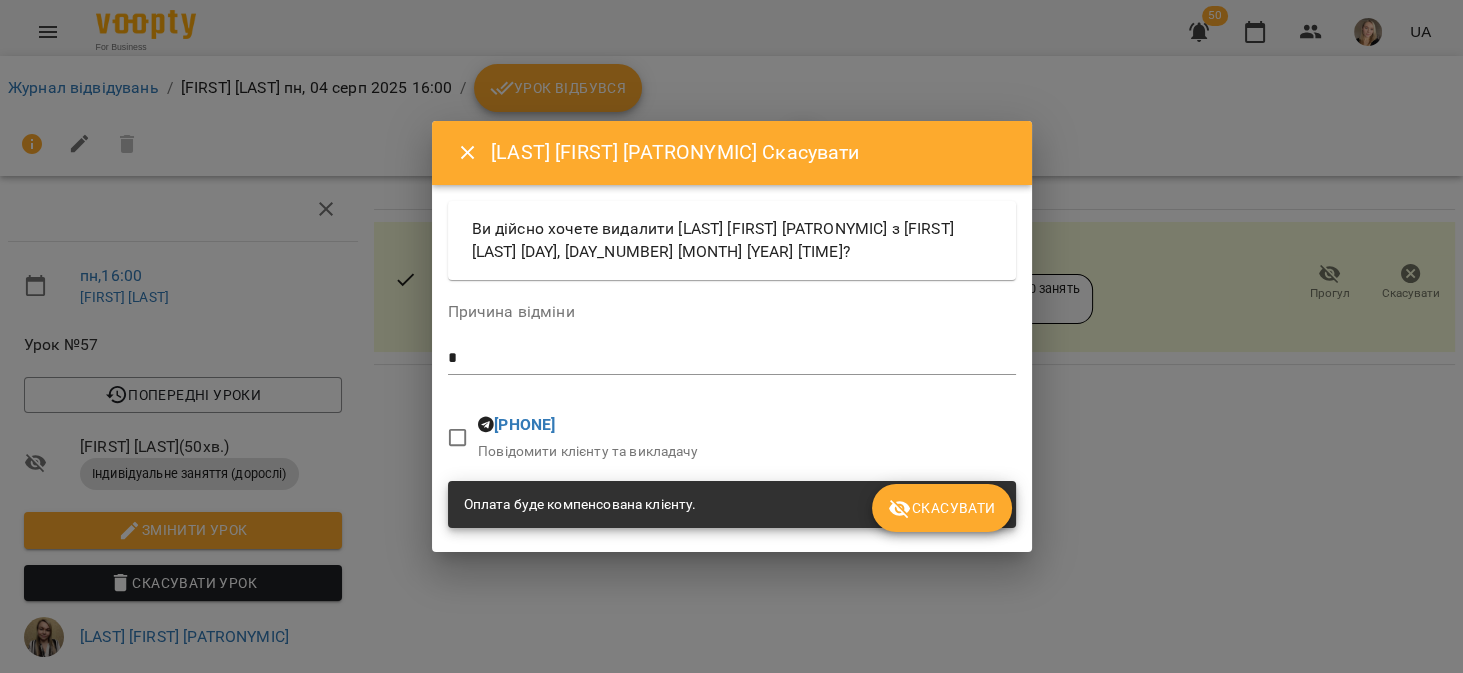 click on "Скасувати" at bounding box center [732, 536] 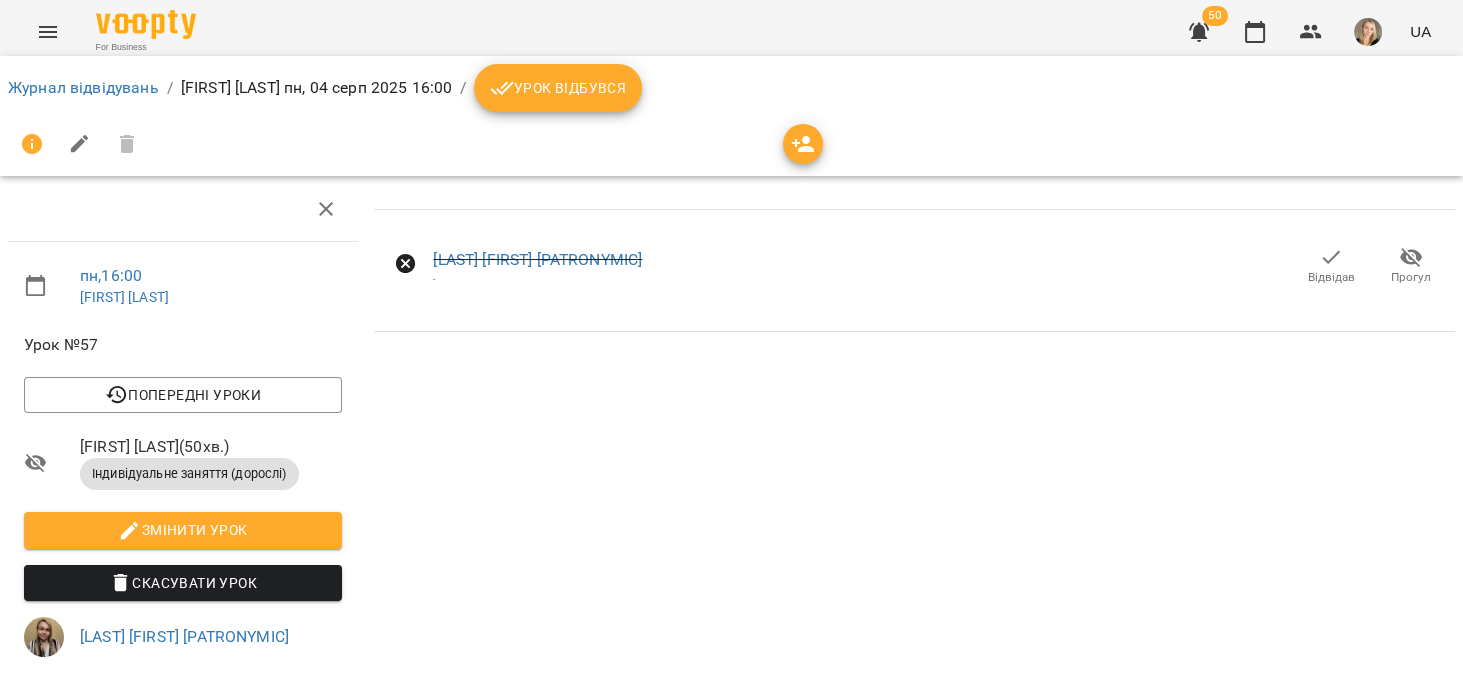 click 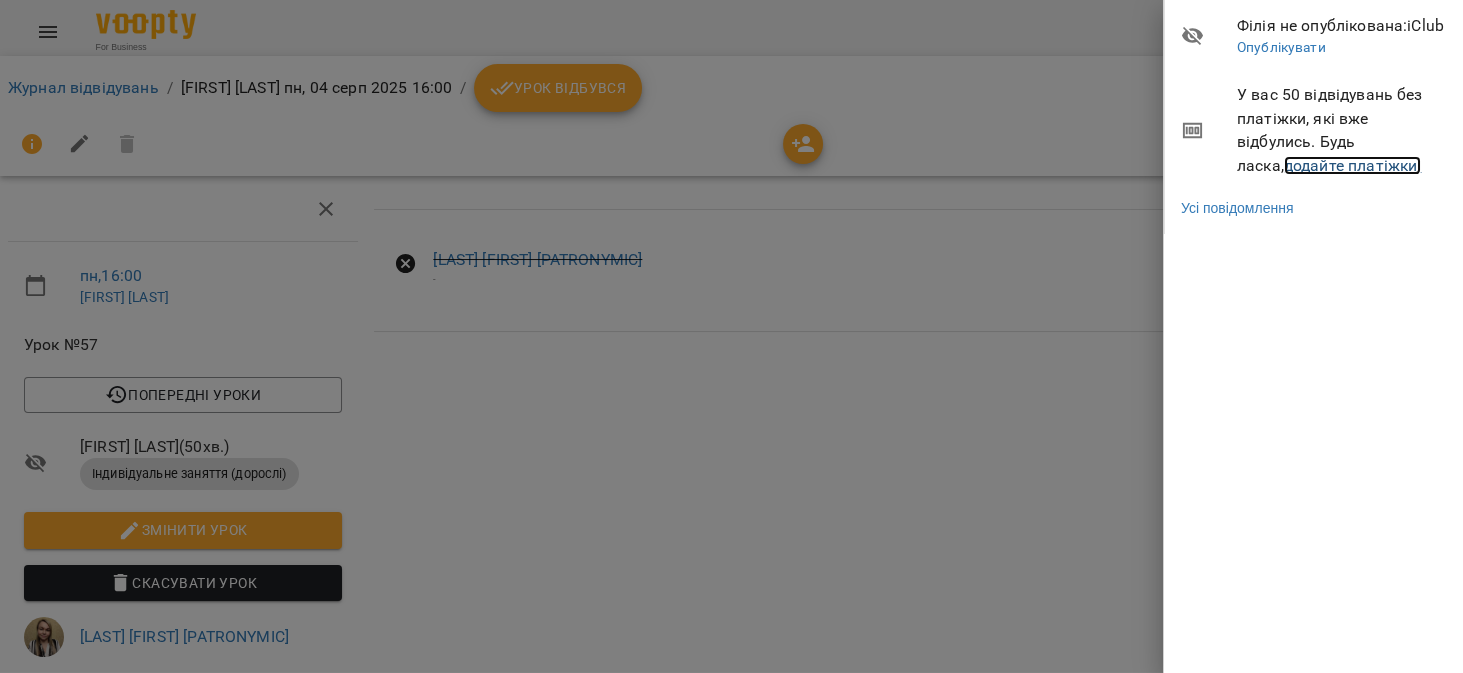 click on "додайте платіжки!" at bounding box center [1353, 165] 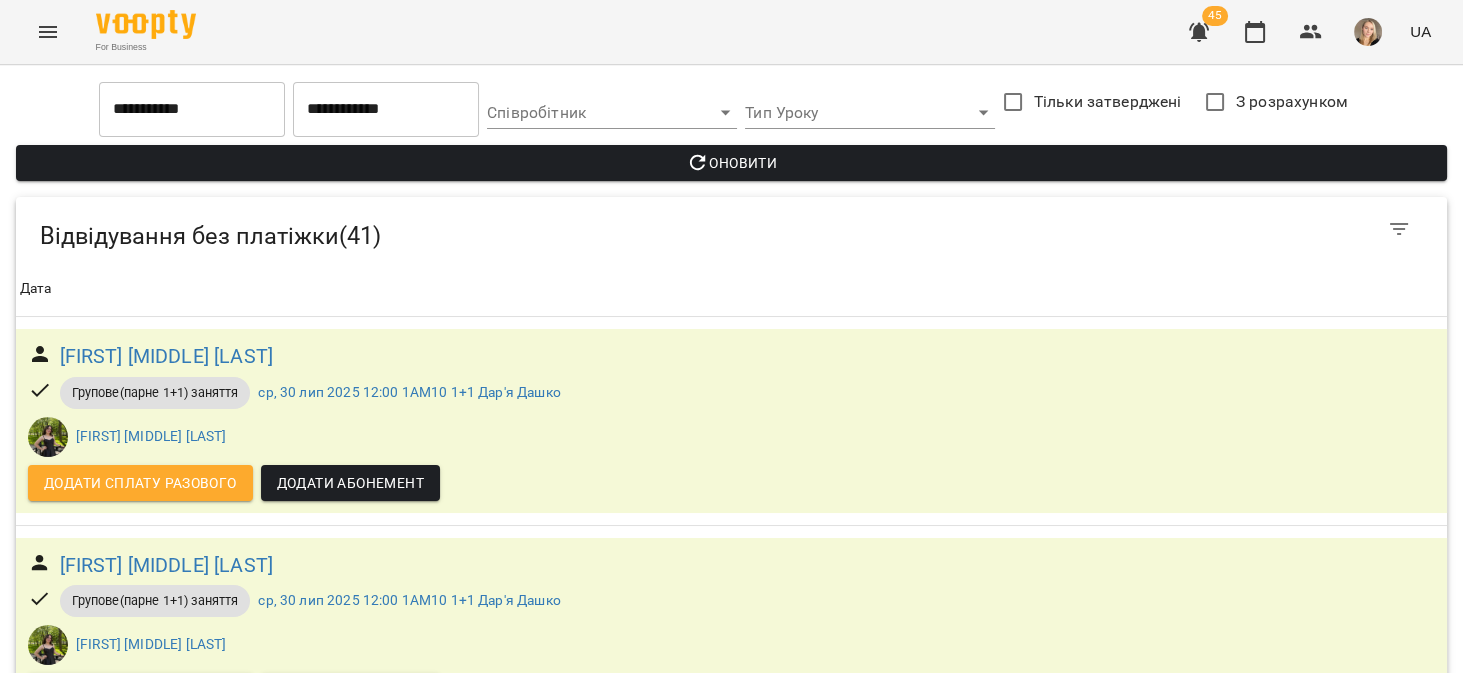 scroll, scrollTop: 6160, scrollLeft: 0, axis: vertical 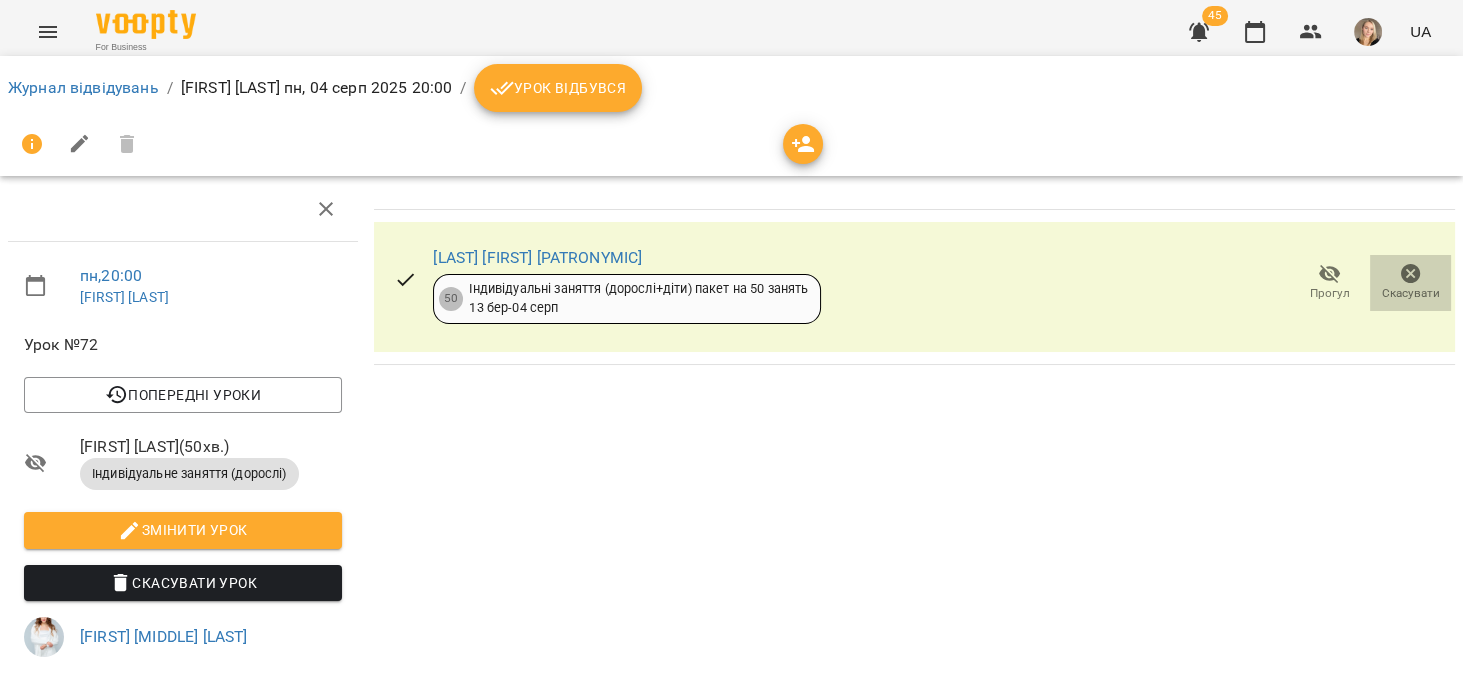 click 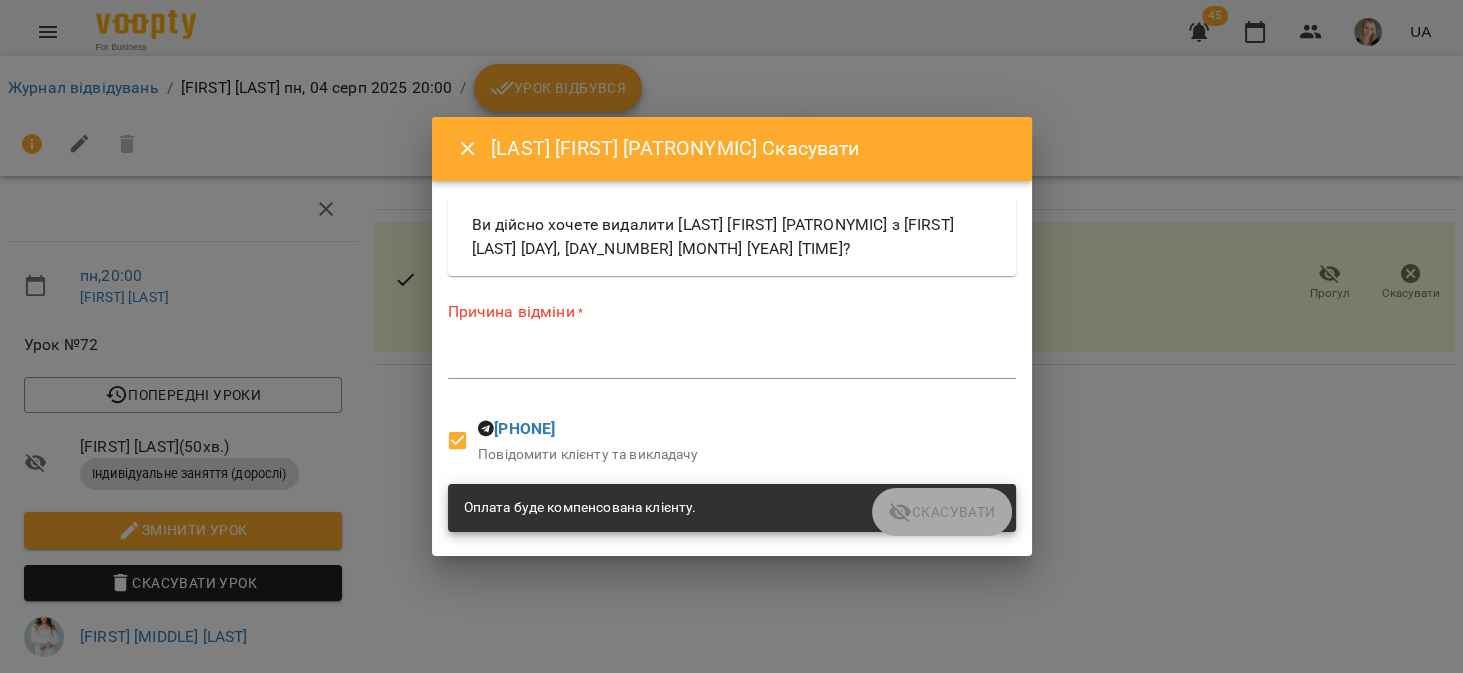 click on "Причина відміни   * *" at bounding box center [732, 343] 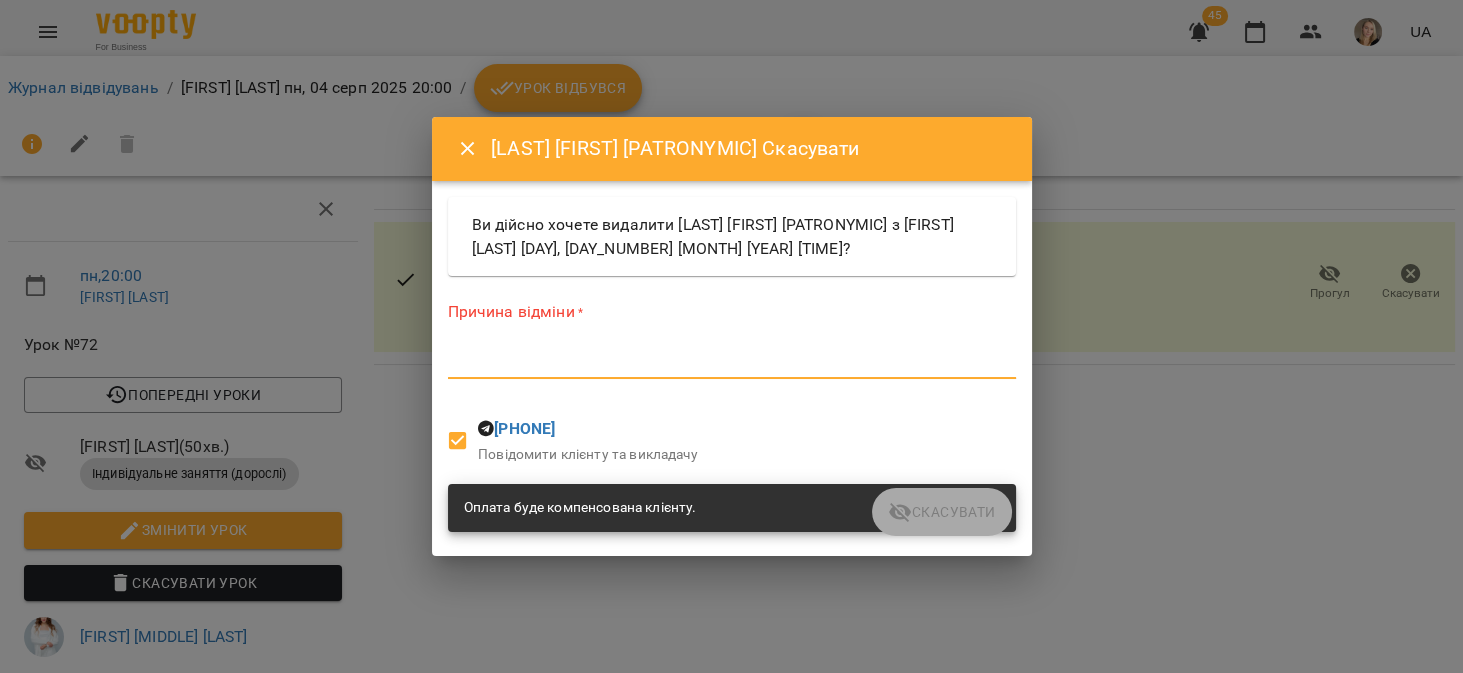 click at bounding box center (732, 362) 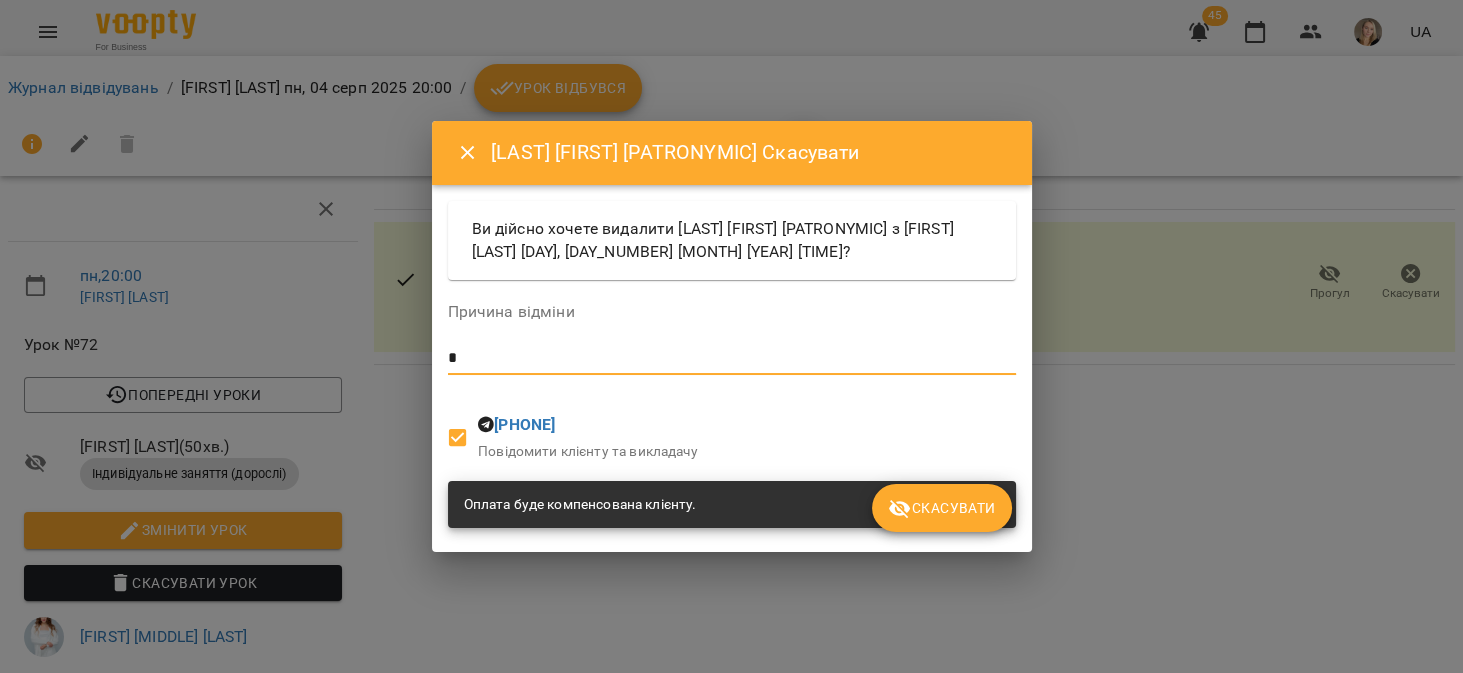 type on "*" 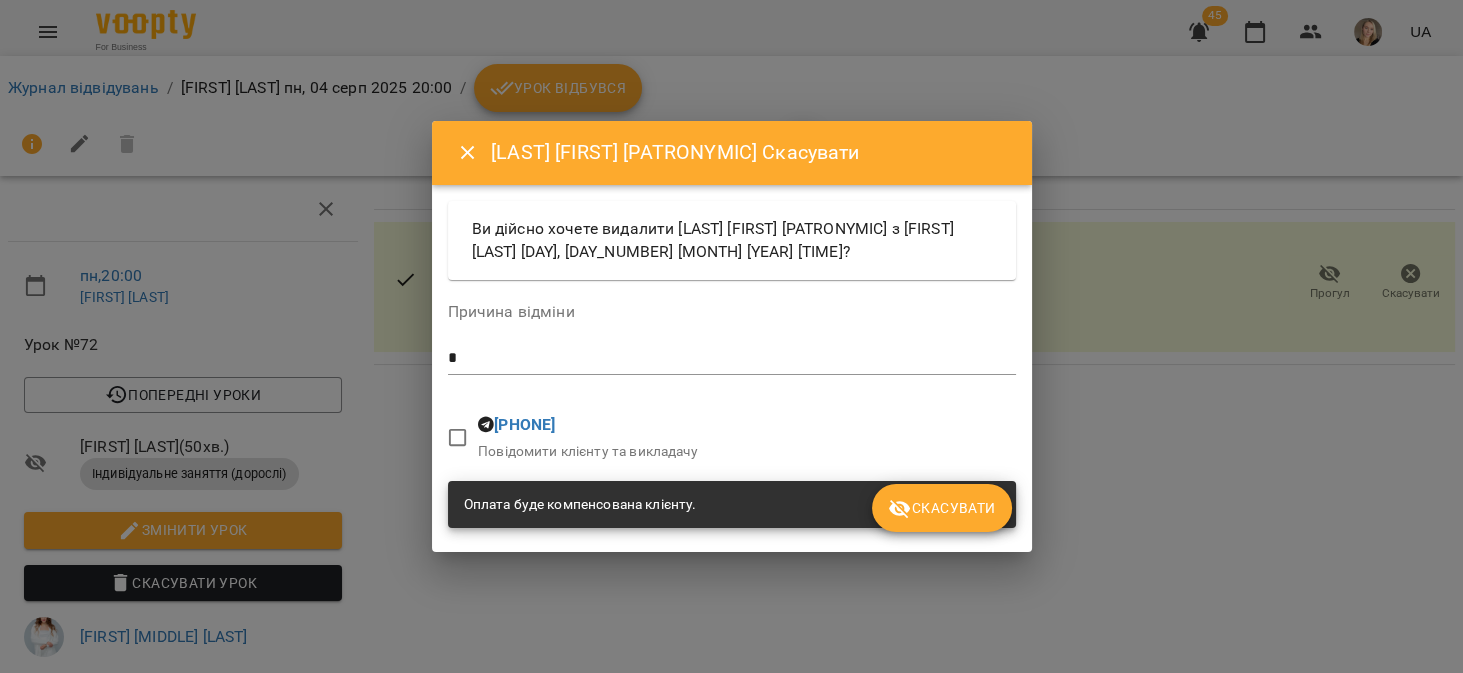click on "Скасувати" at bounding box center (941, 508) 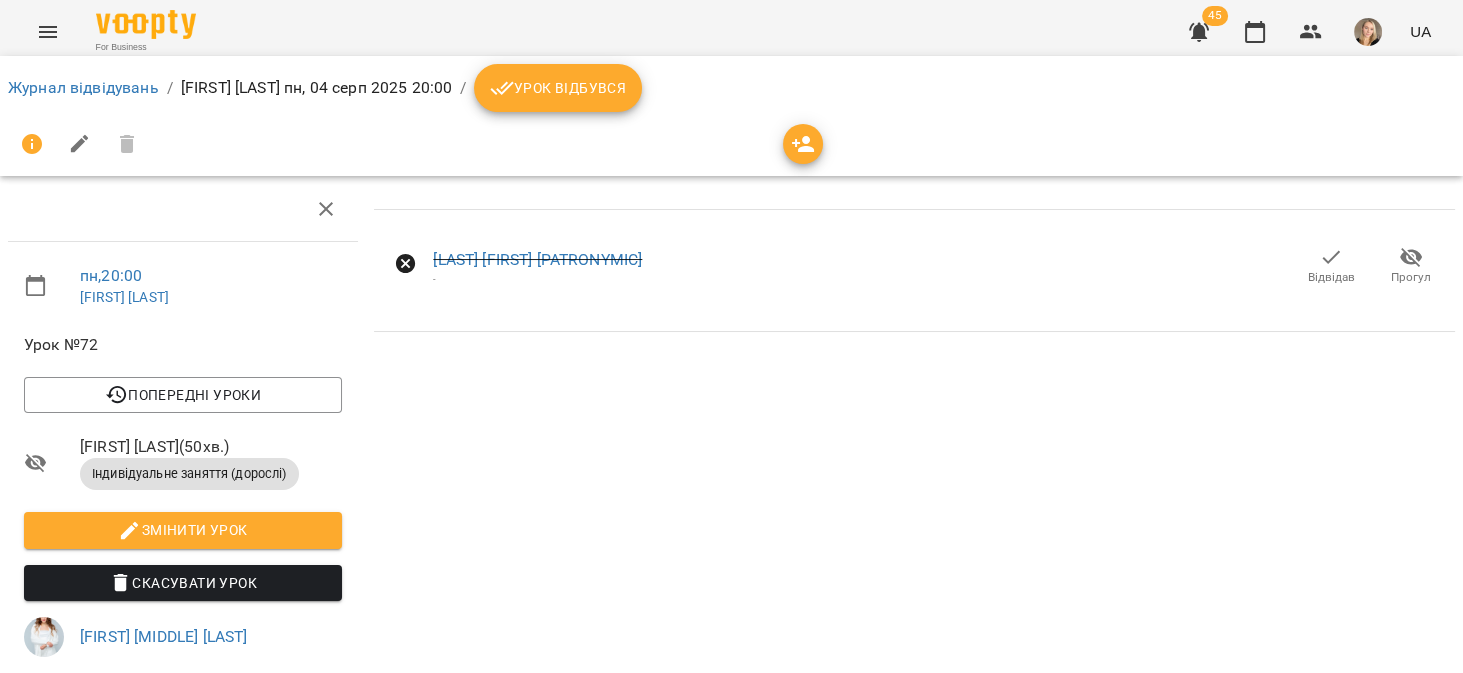 click at bounding box center [1199, 32] 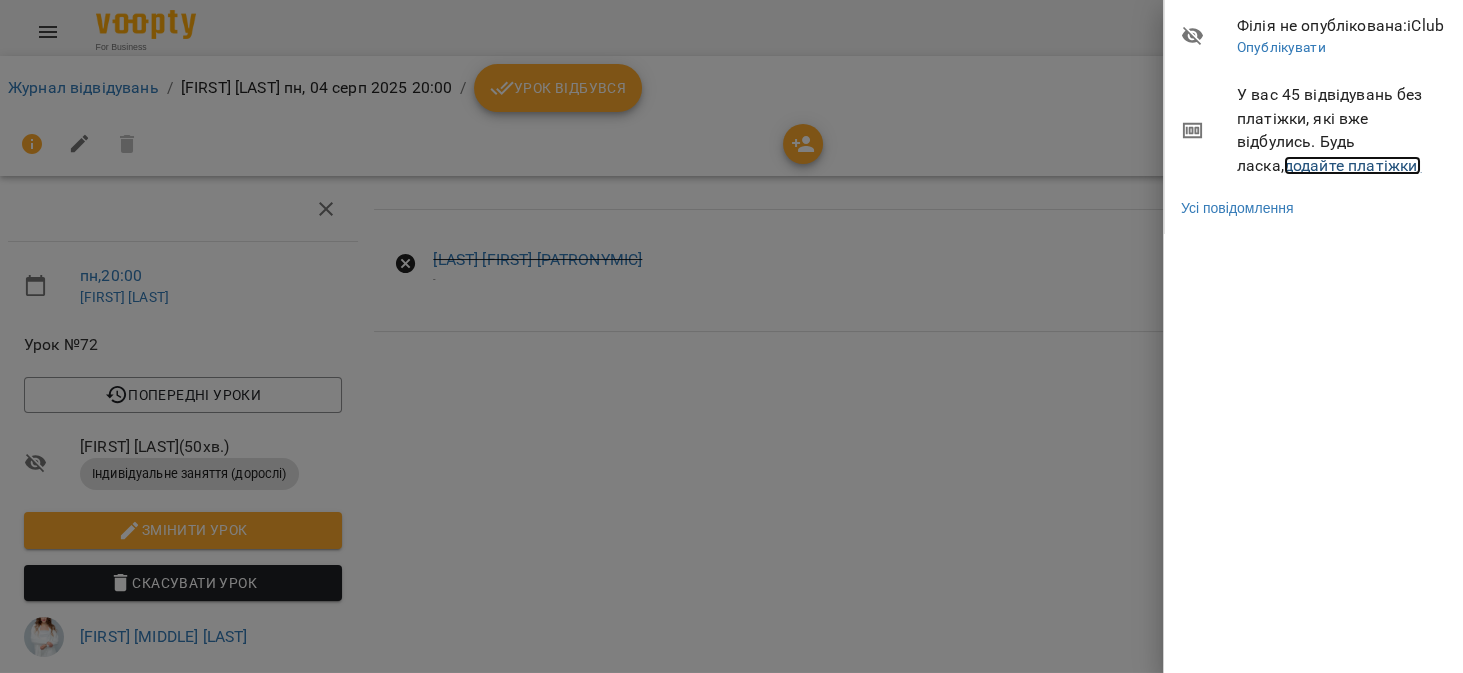 click on "додайте платіжки!" at bounding box center (1353, 165) 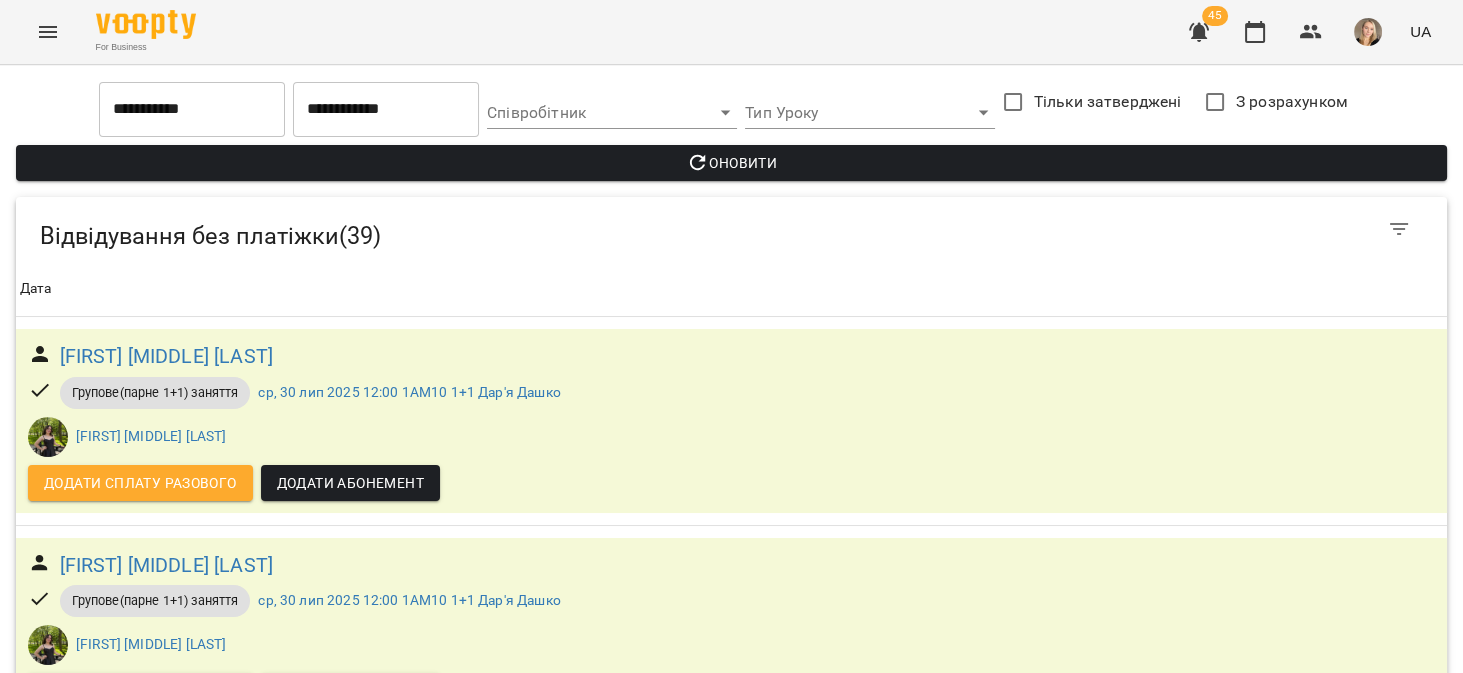 scroll, scrollTop: 5587, scrollLeft: 0, axis: vertical 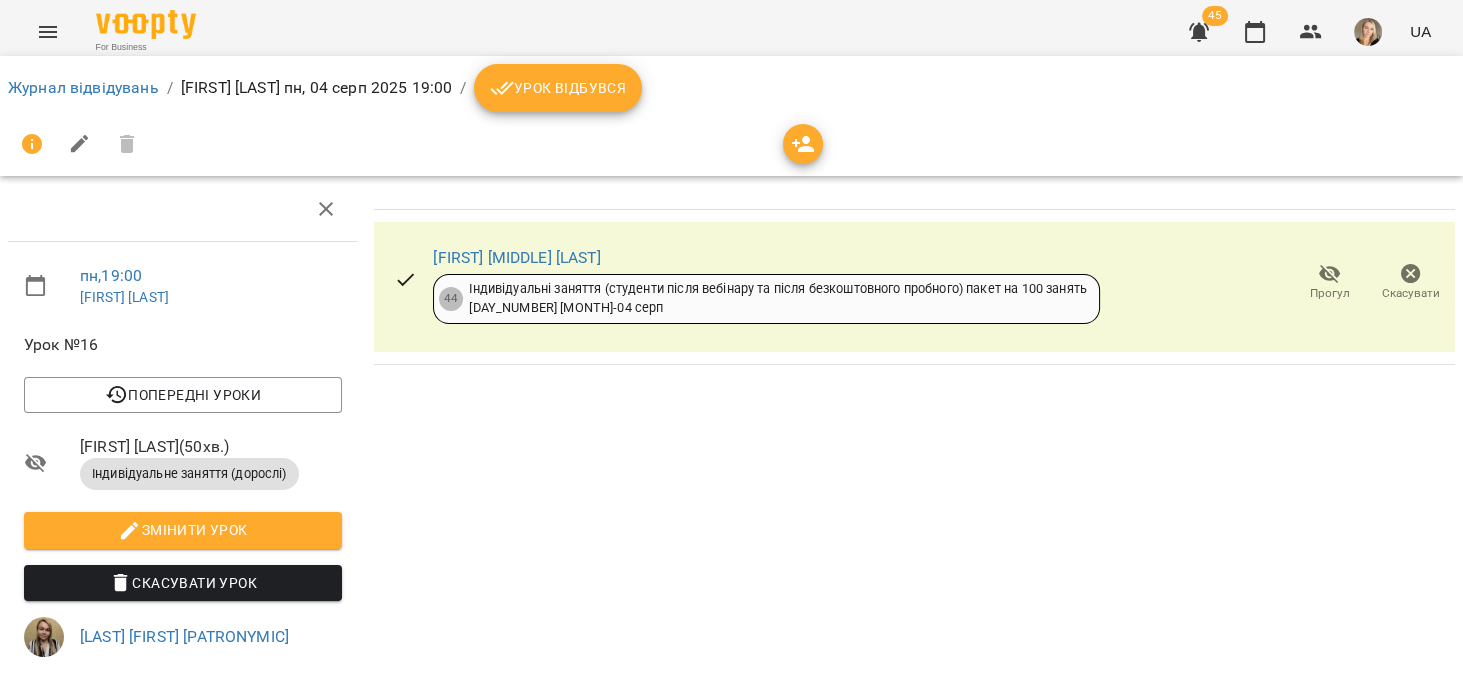 click 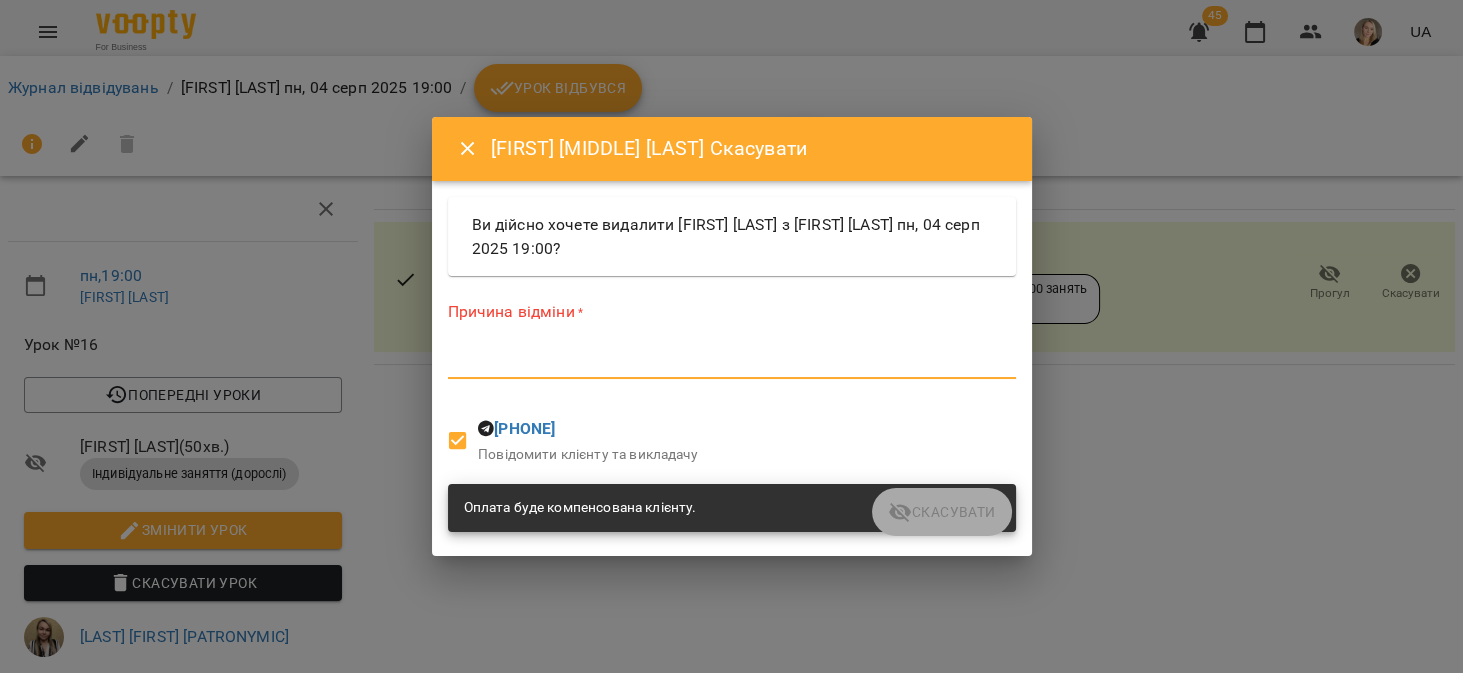 click at bounding box center (732, 362) 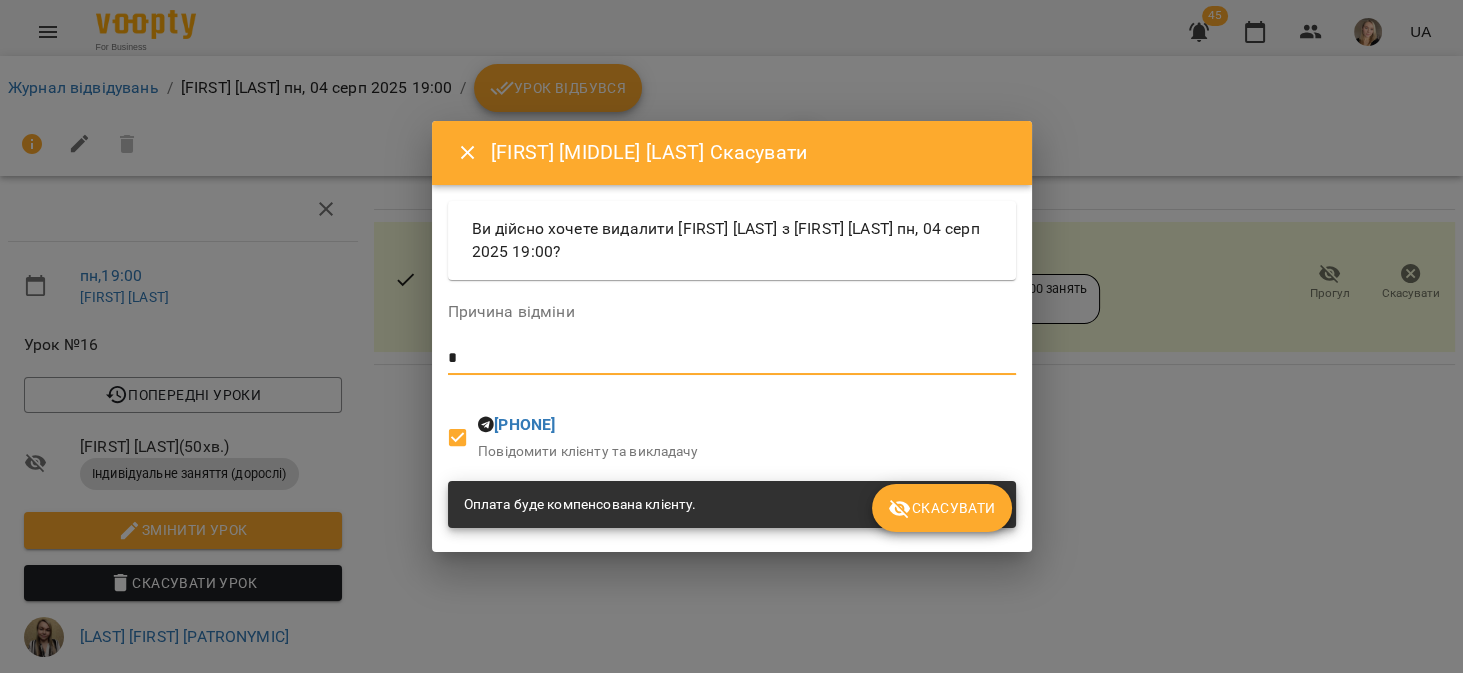 type on "*" 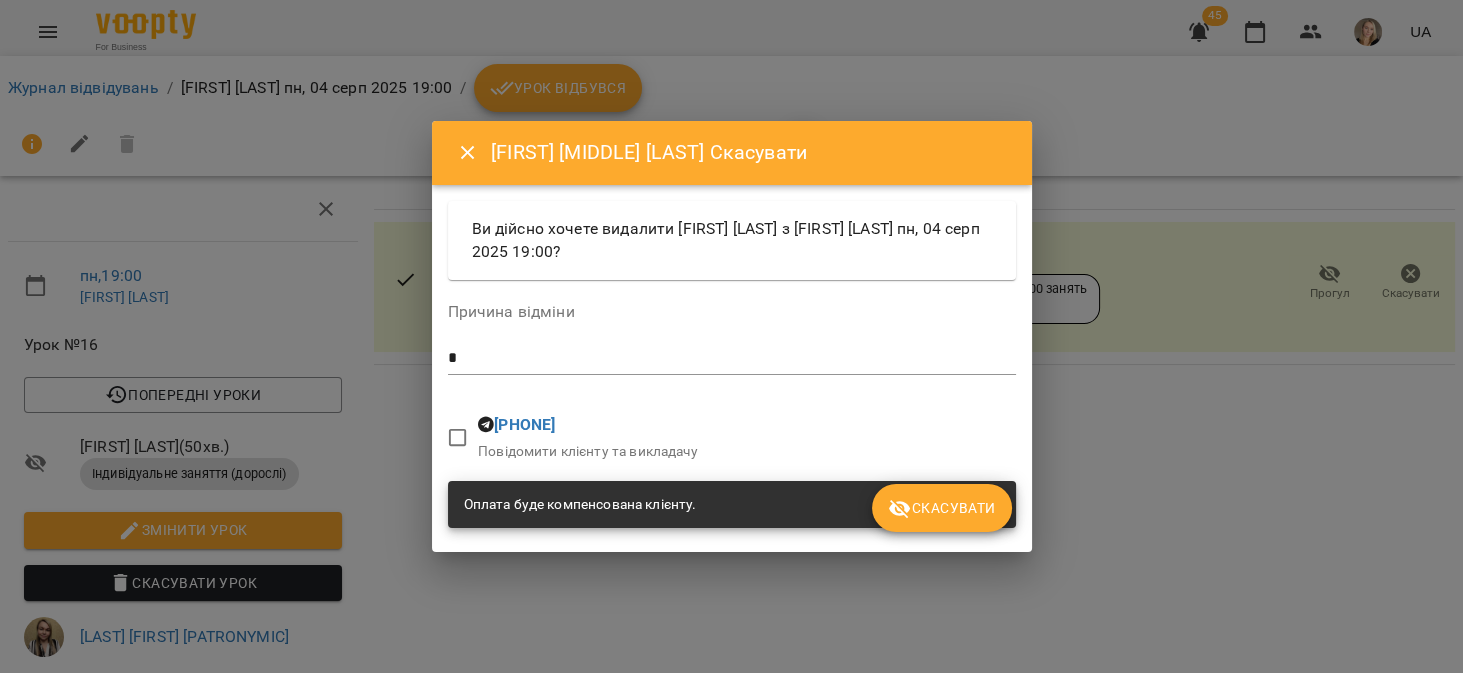 click on "Скасувати" at bounding box center [941, 508] 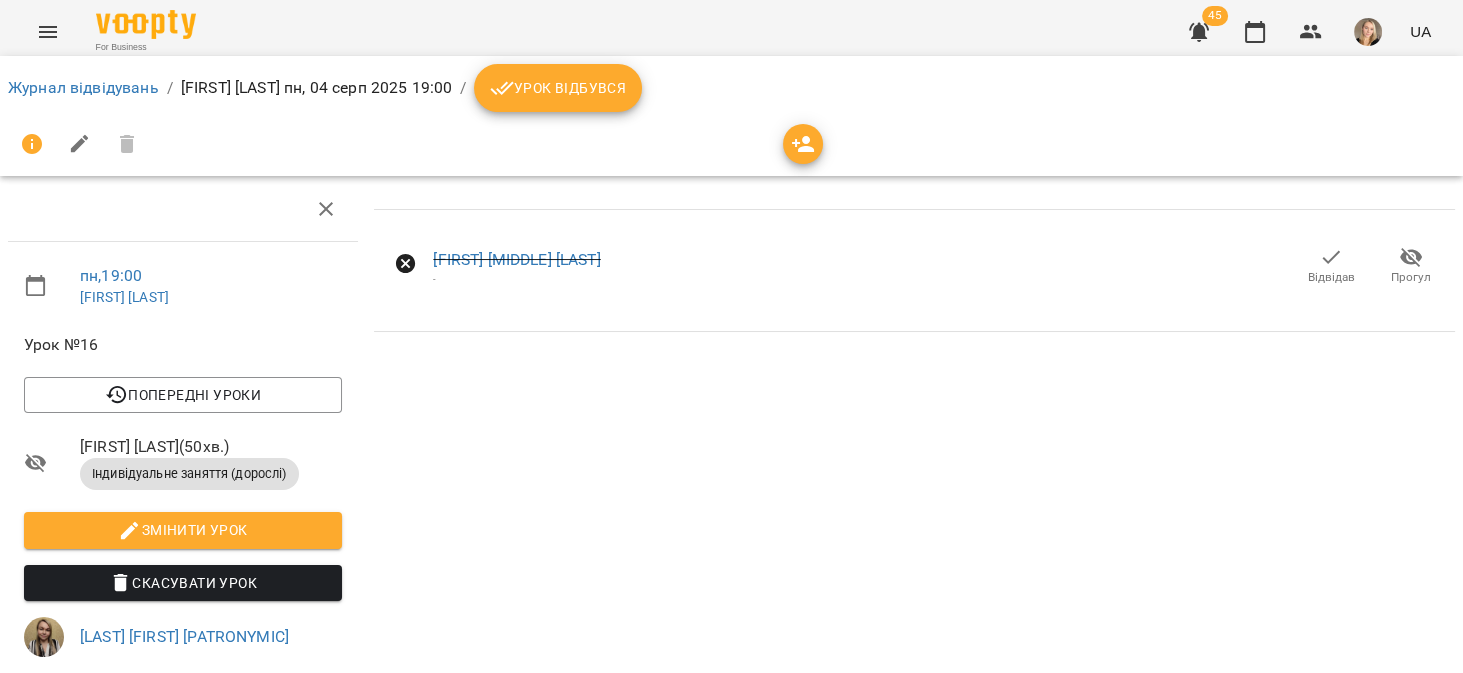 click on "45" at bounding box center (1215, 16) 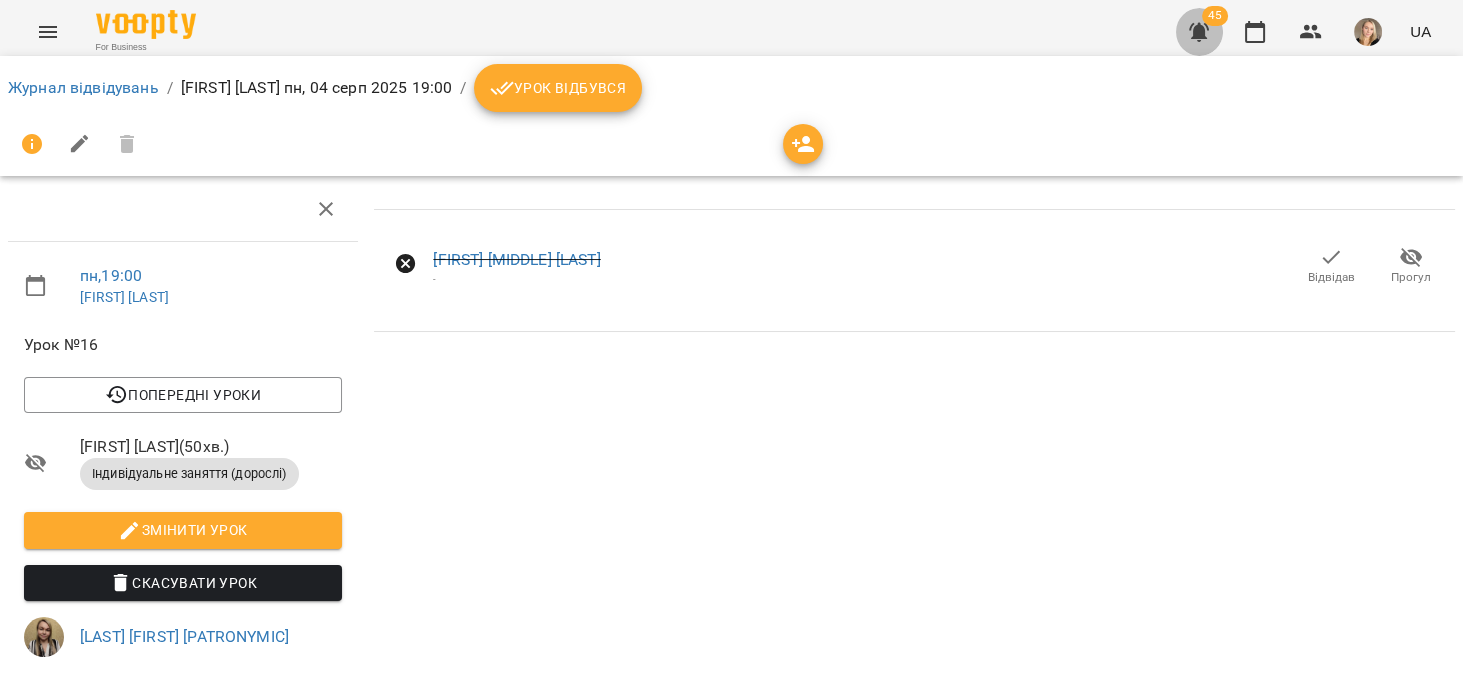 click 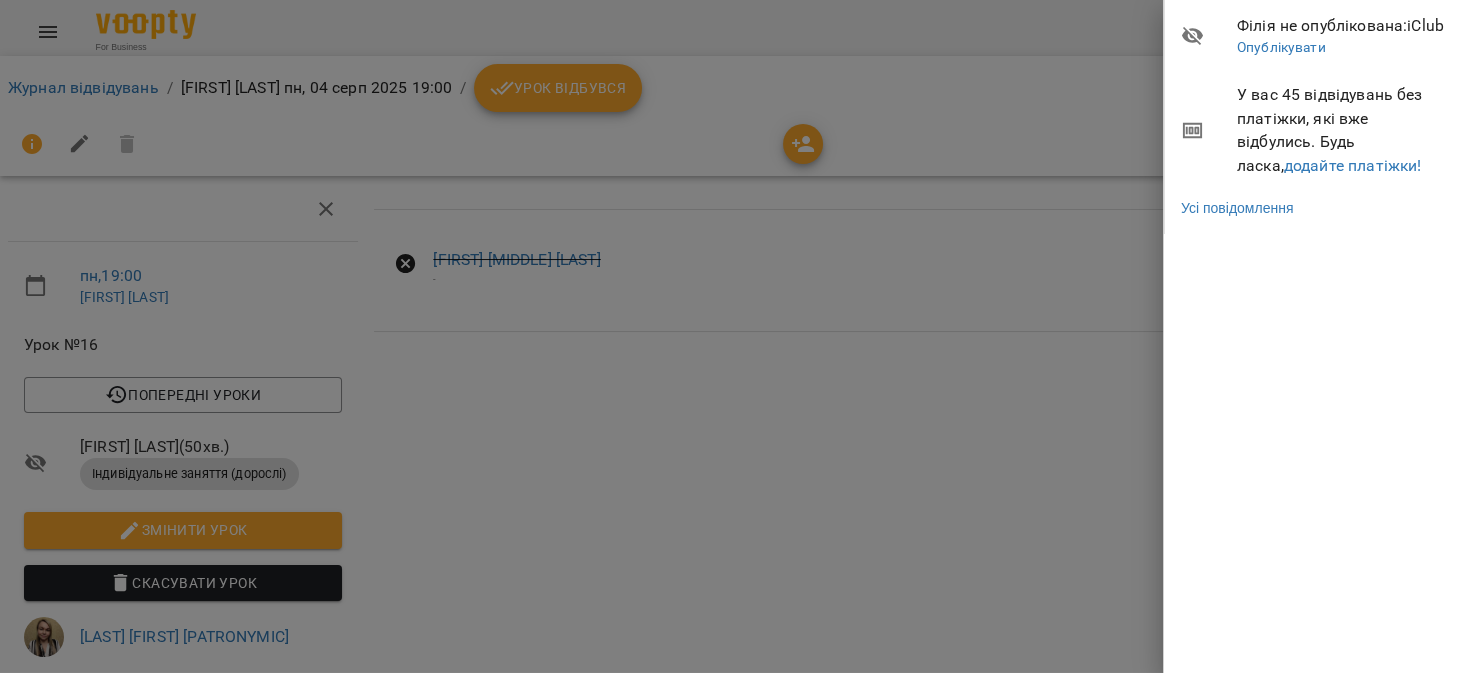click on "У вас 45 відвідувань без платіжки, які вже відбулись. Будь ласка,  додайте платіжки!" at bounding box center (1342, 130) 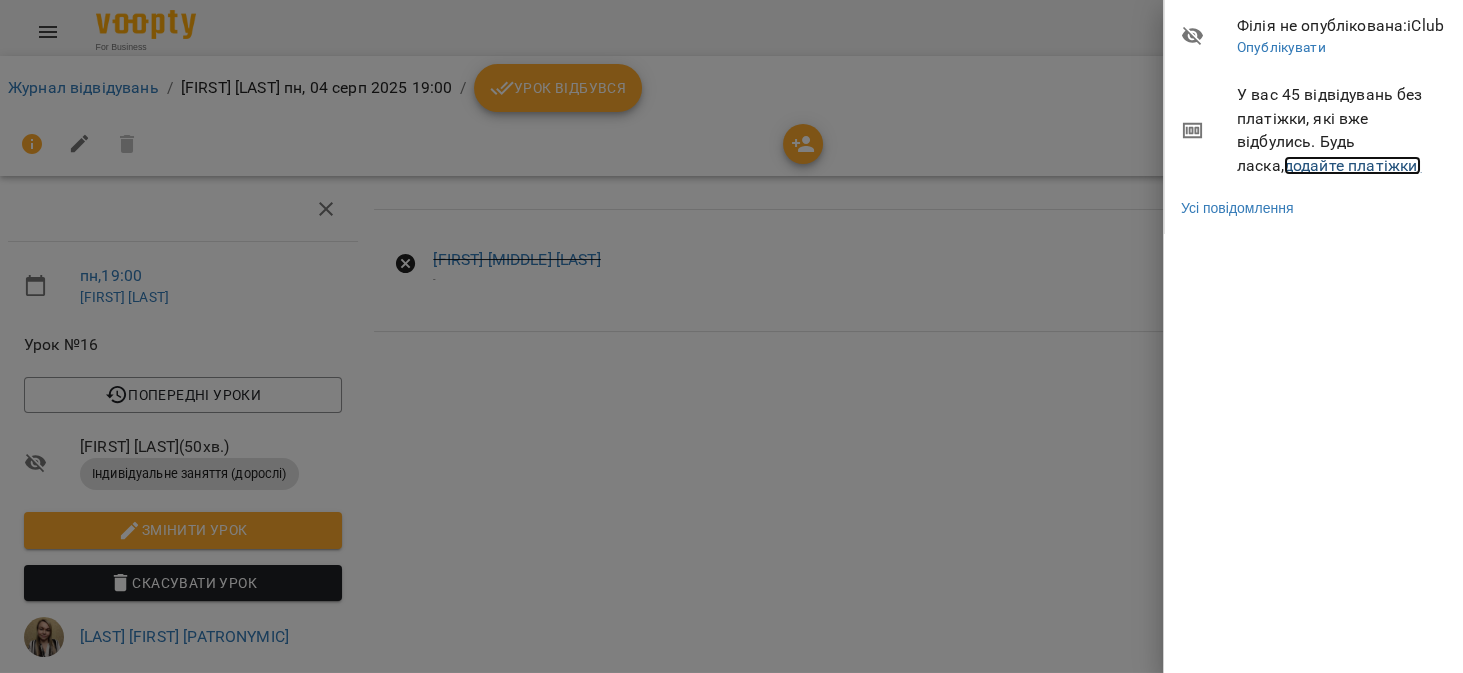 click on "додайте платіжки!" at bounding box center (1353, 165) 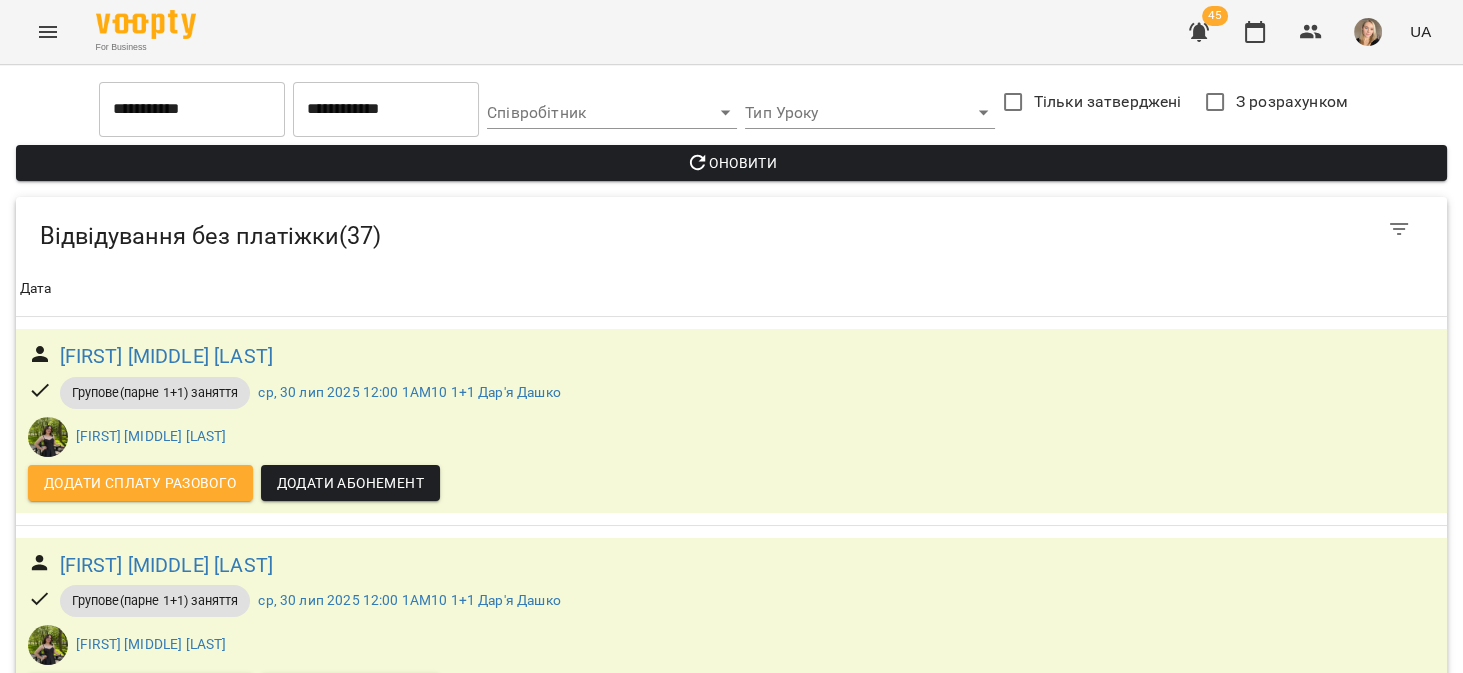 scroll, scrollTop: 4000, scrollLeft: 0, axis: vertical 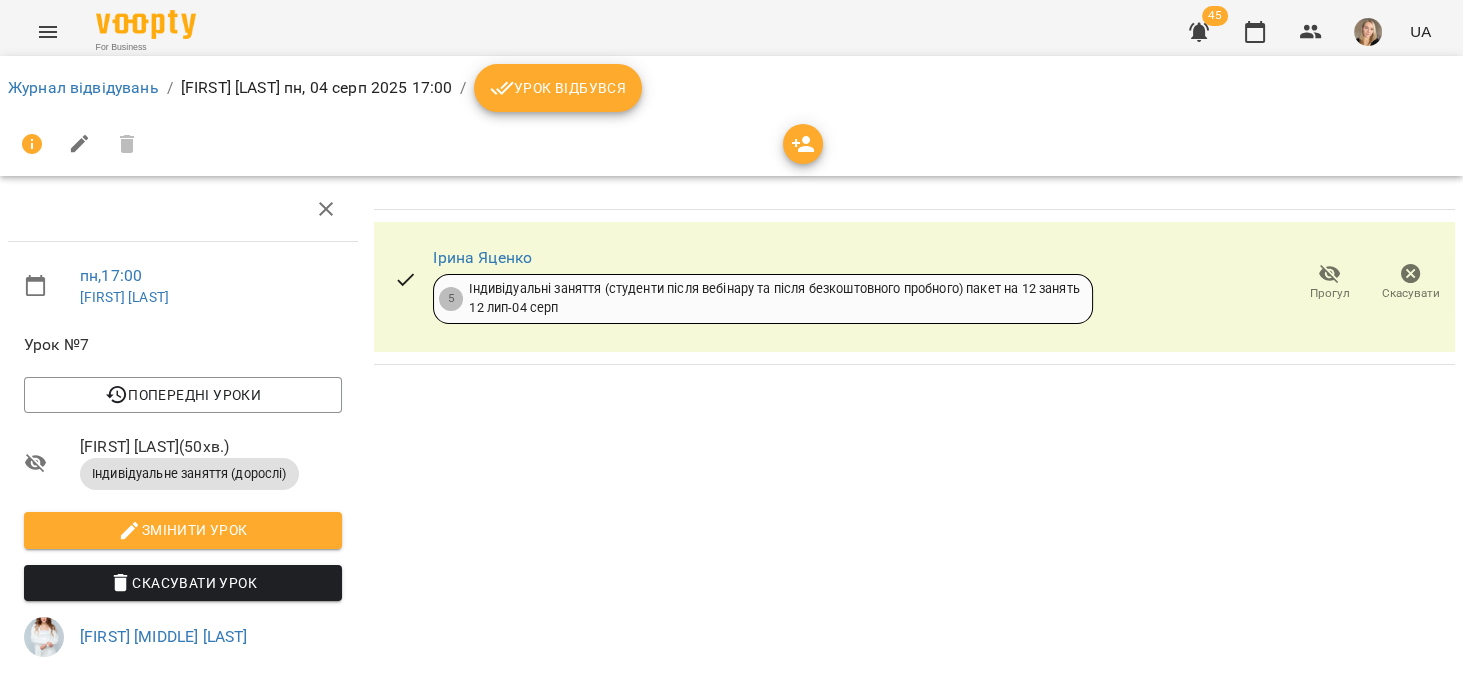 click 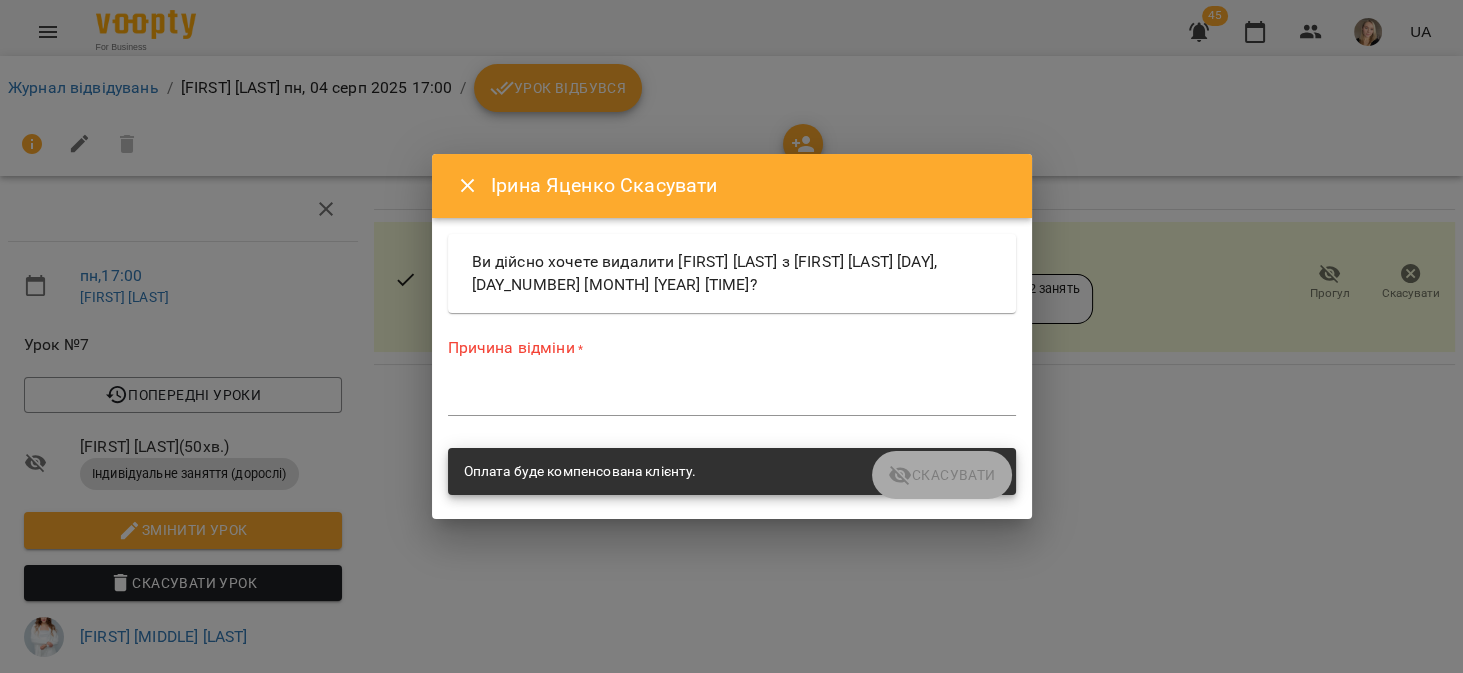 click at bounding box center (732, 399) 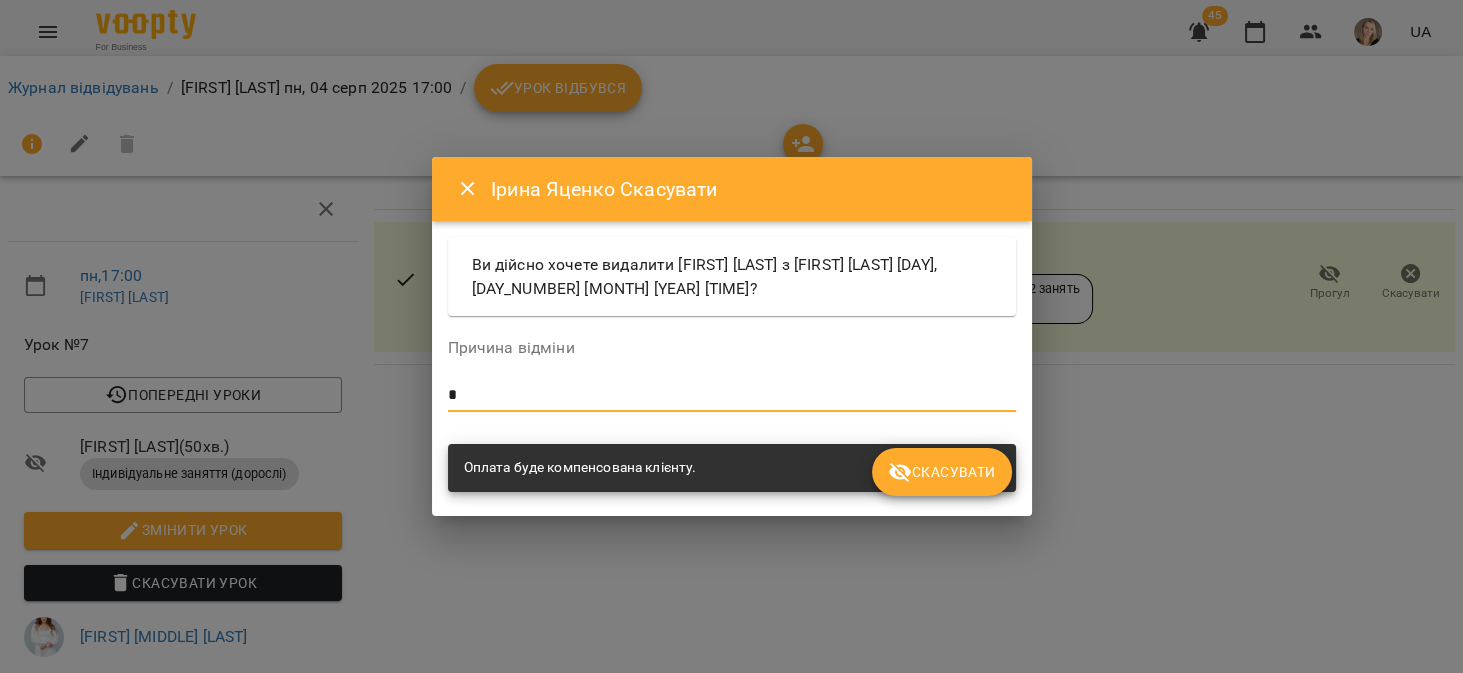 type on "*" 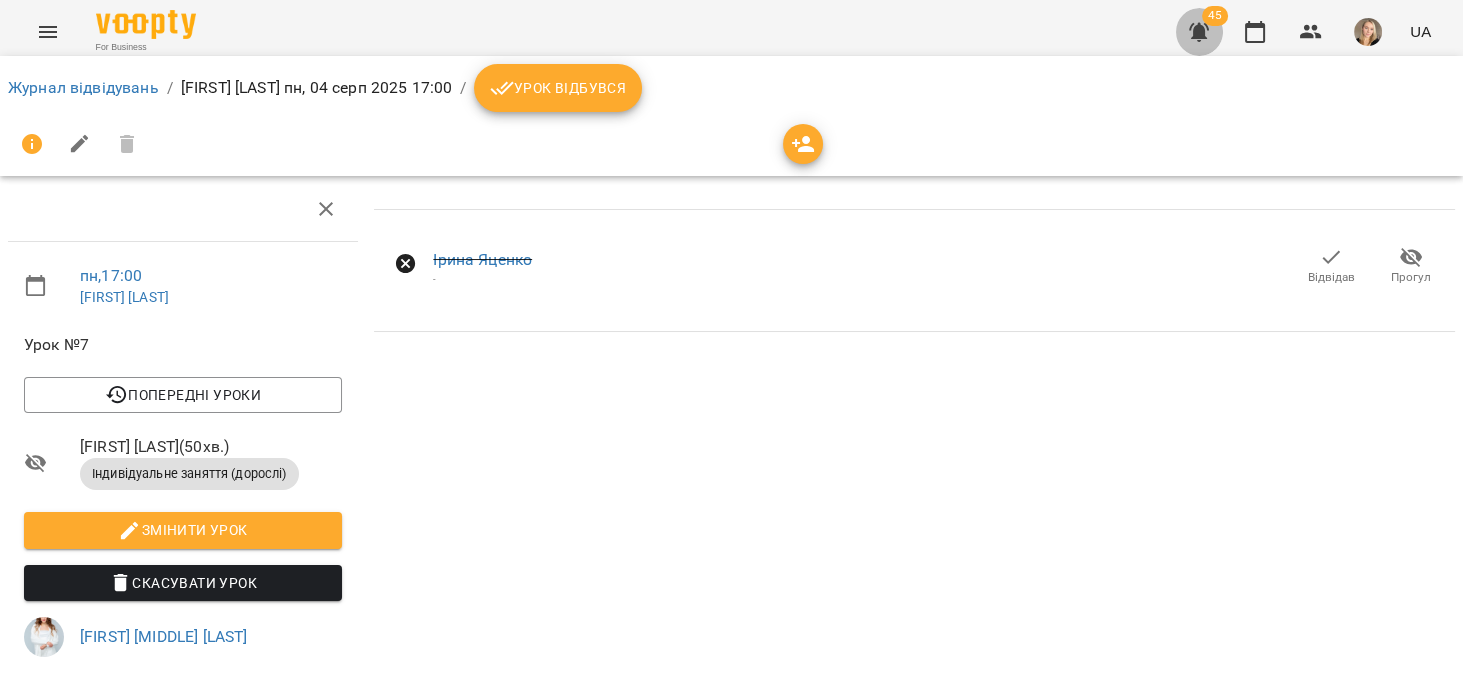 click 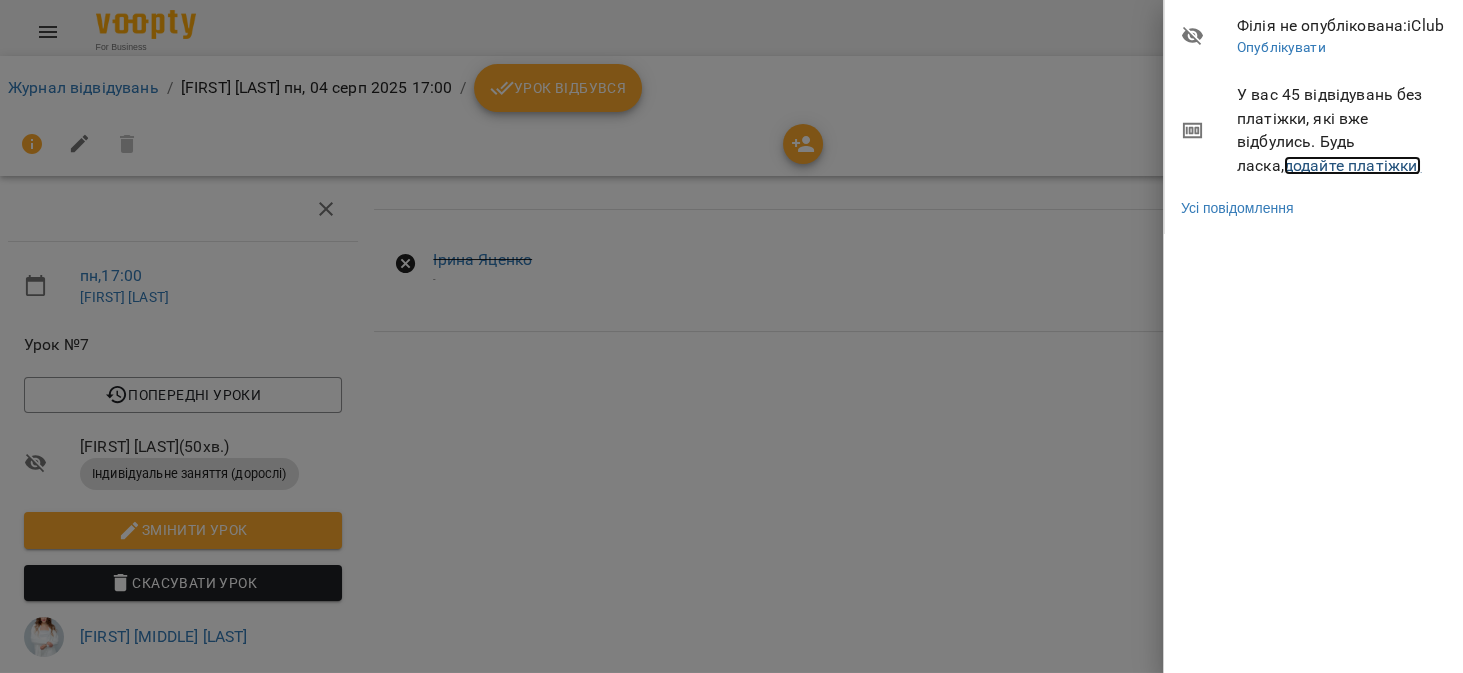 click on "додайте платіжки!" at bounding box center [1353, 165] 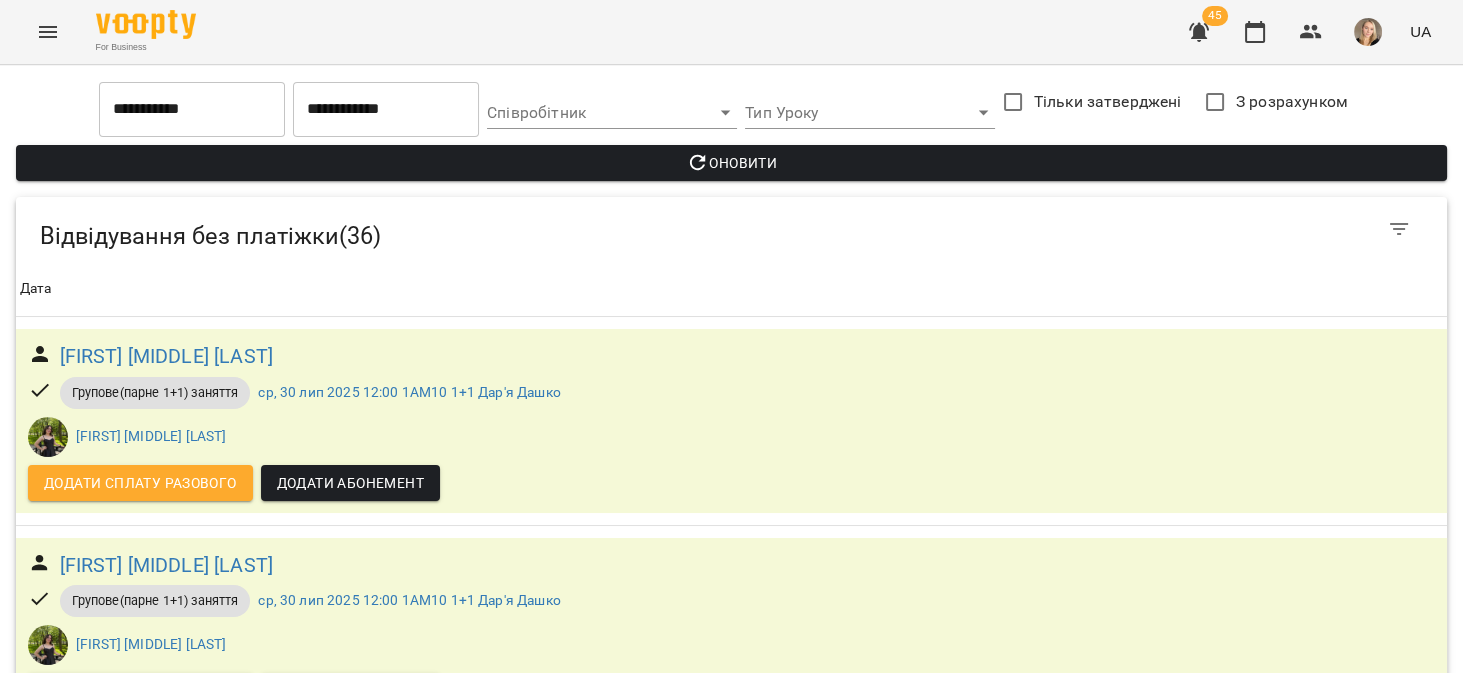 scroll, scrollTop: 4190, scrollLeft: 0, axis: vertical 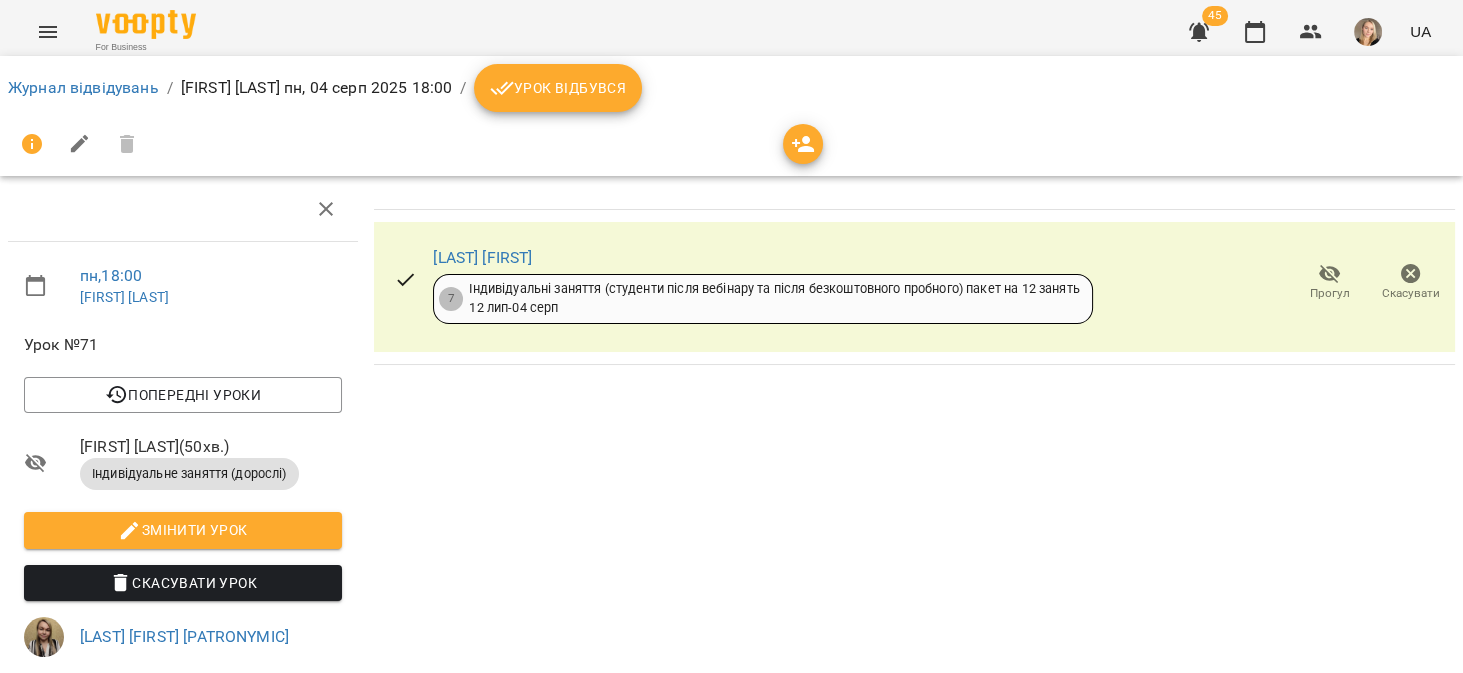 click 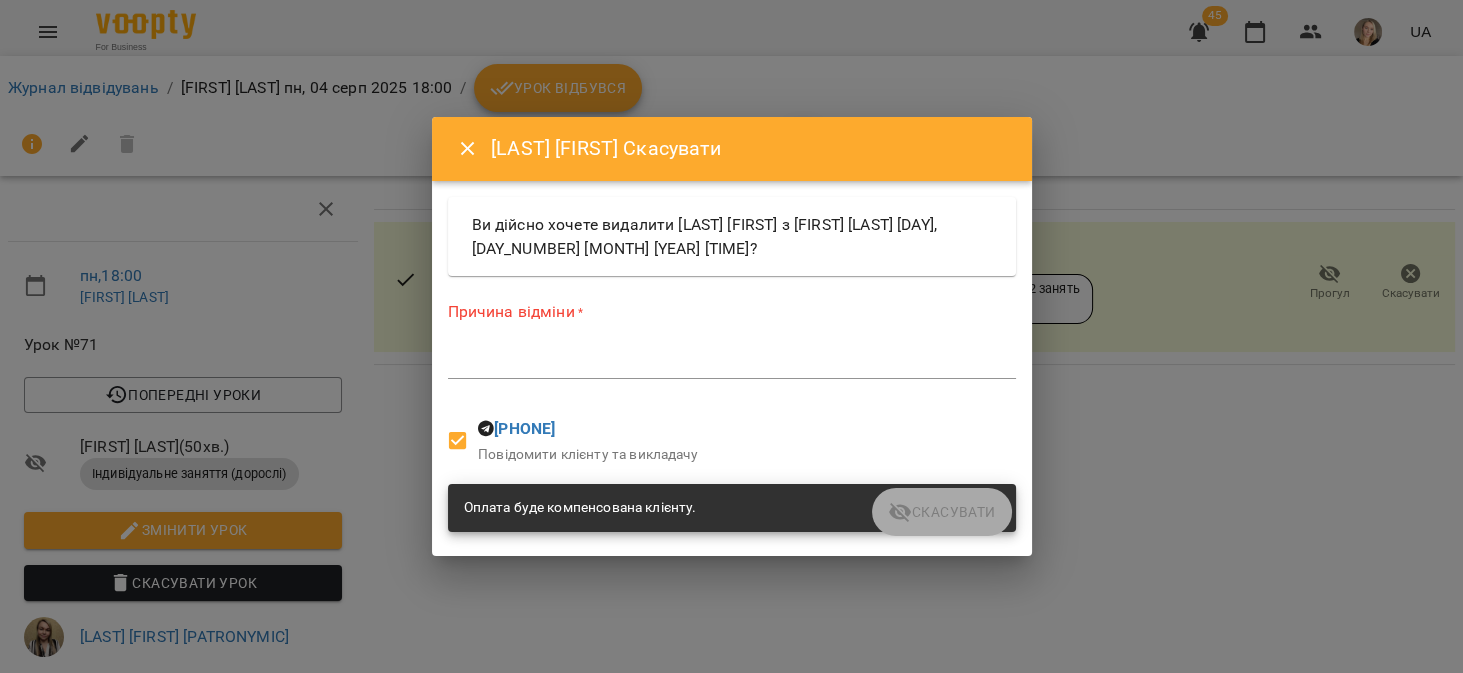 click on "Причина відміни   * *" at bounding box center (732, 343) 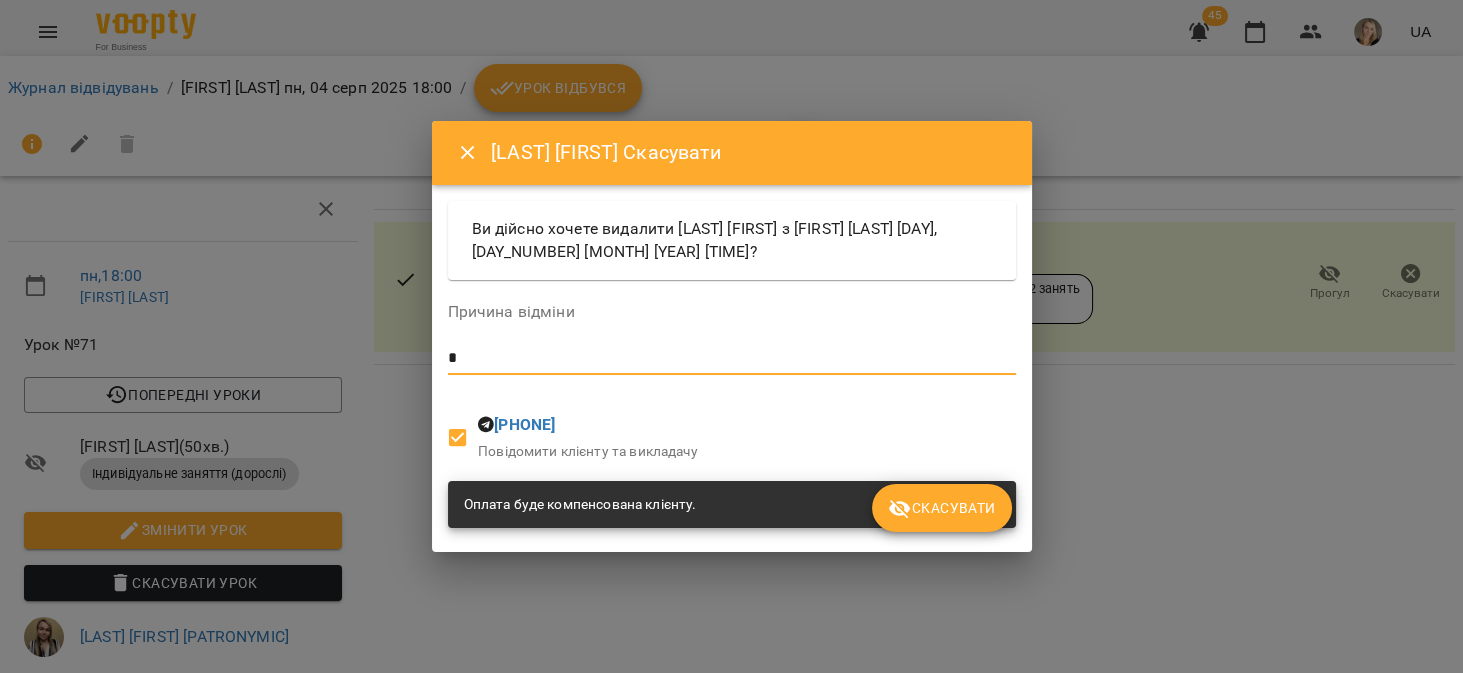 type on "*" 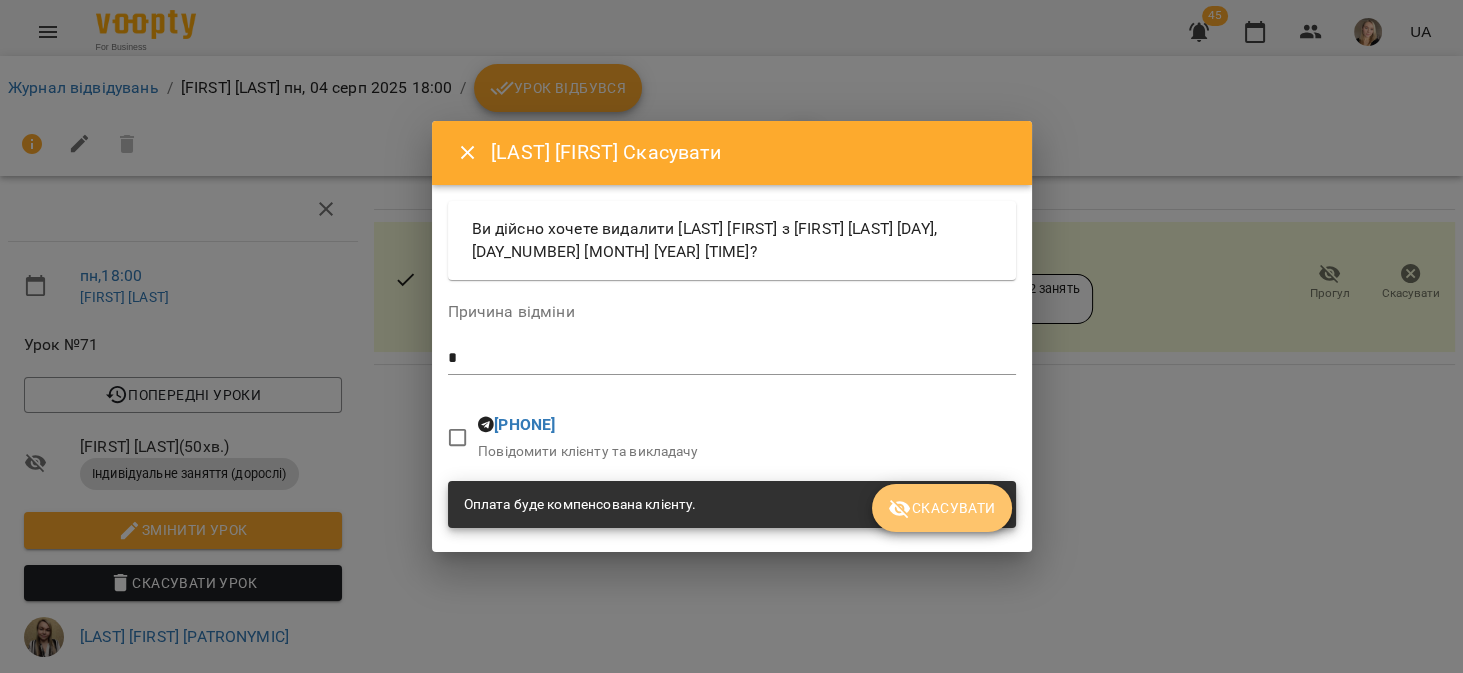 click 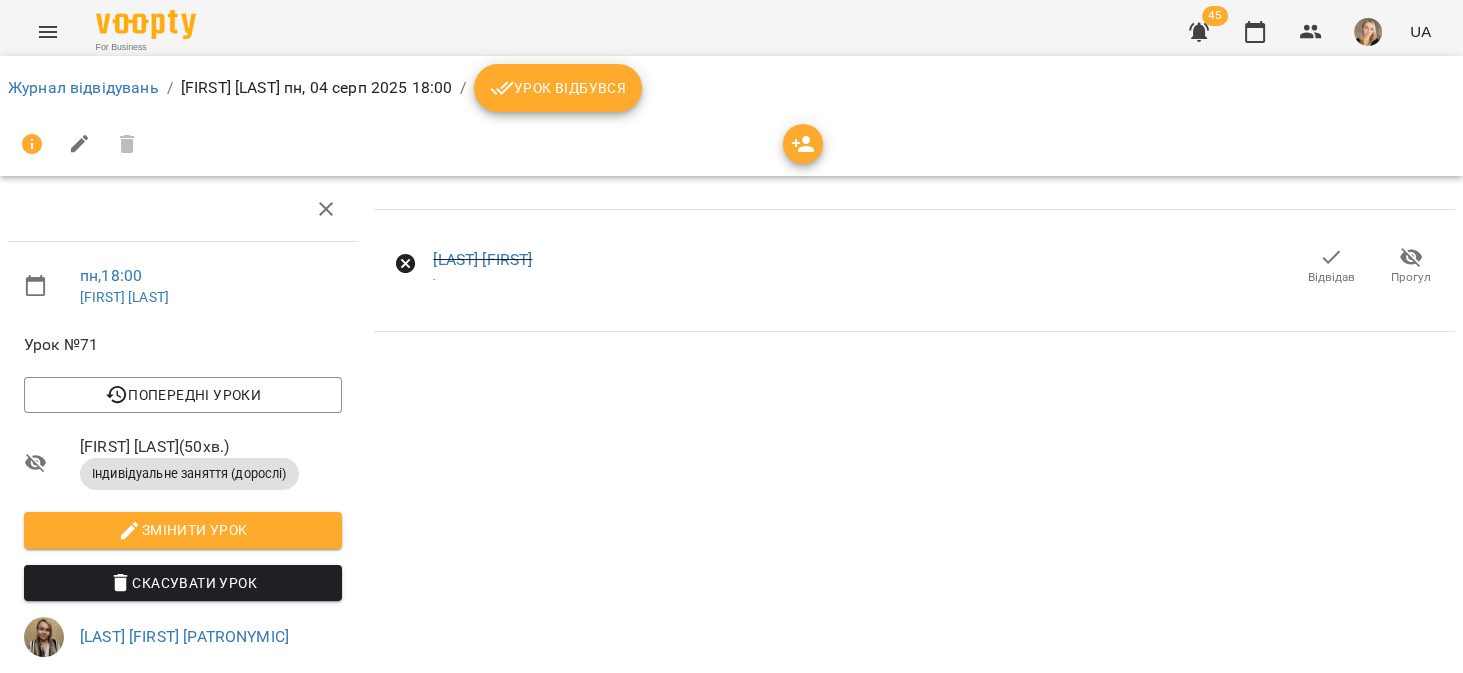 click at bounding box center (1199, 32) 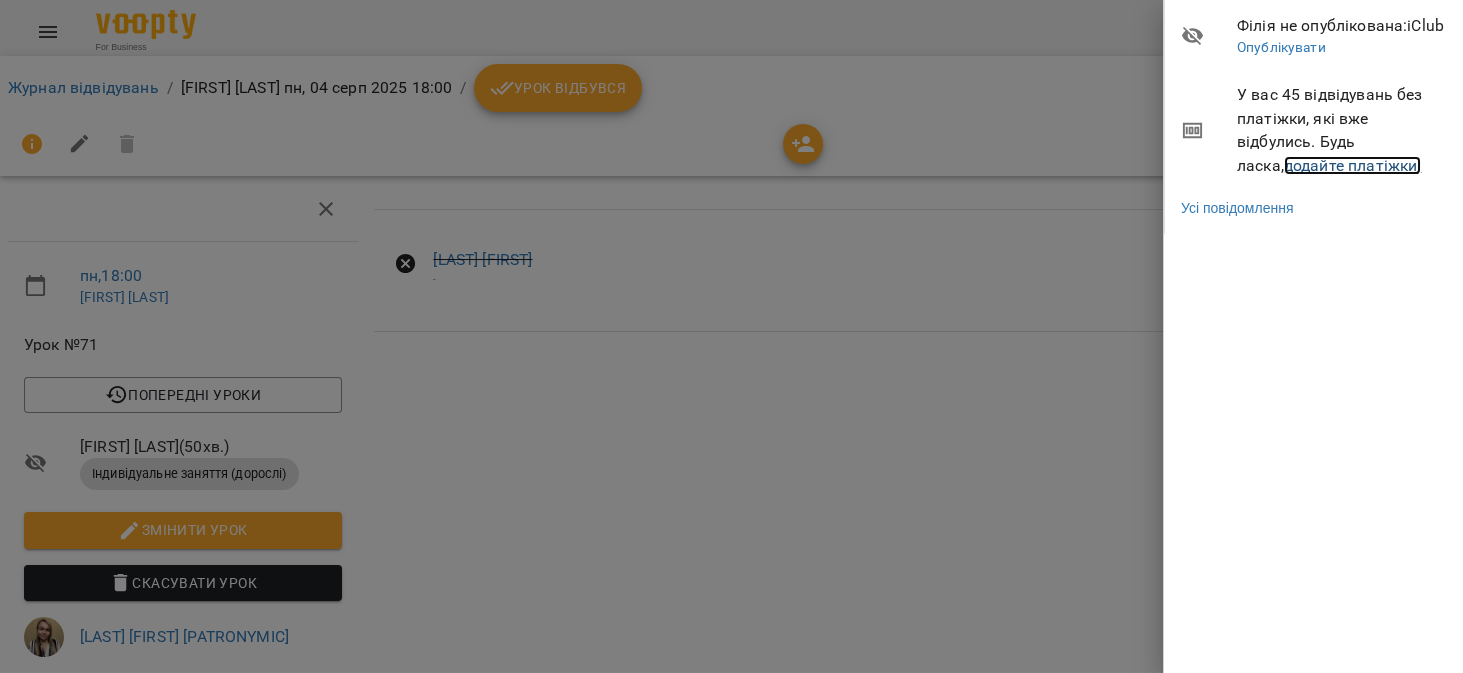 click on "додайте платіжки!" at bounding box center [1353, 165] 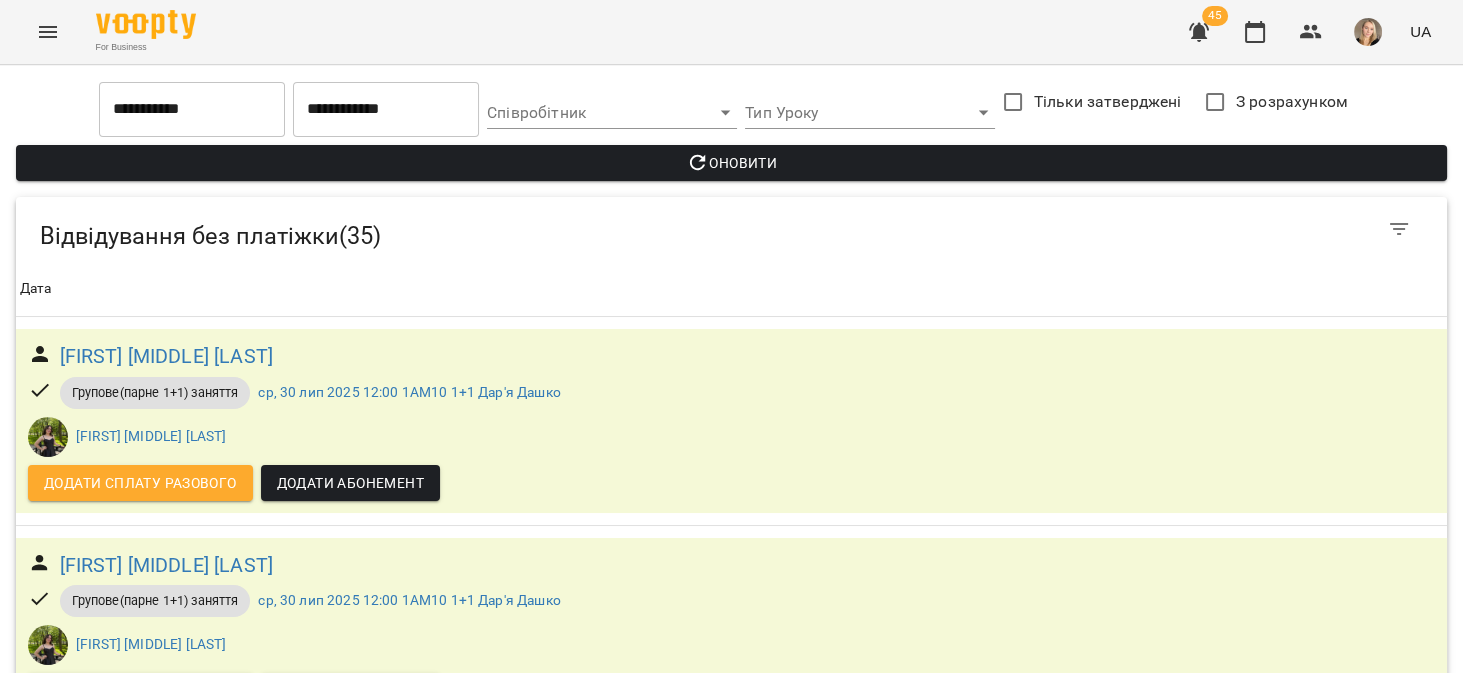 scroll, scrollTop: 0, scrollLeft: 0, axis: both 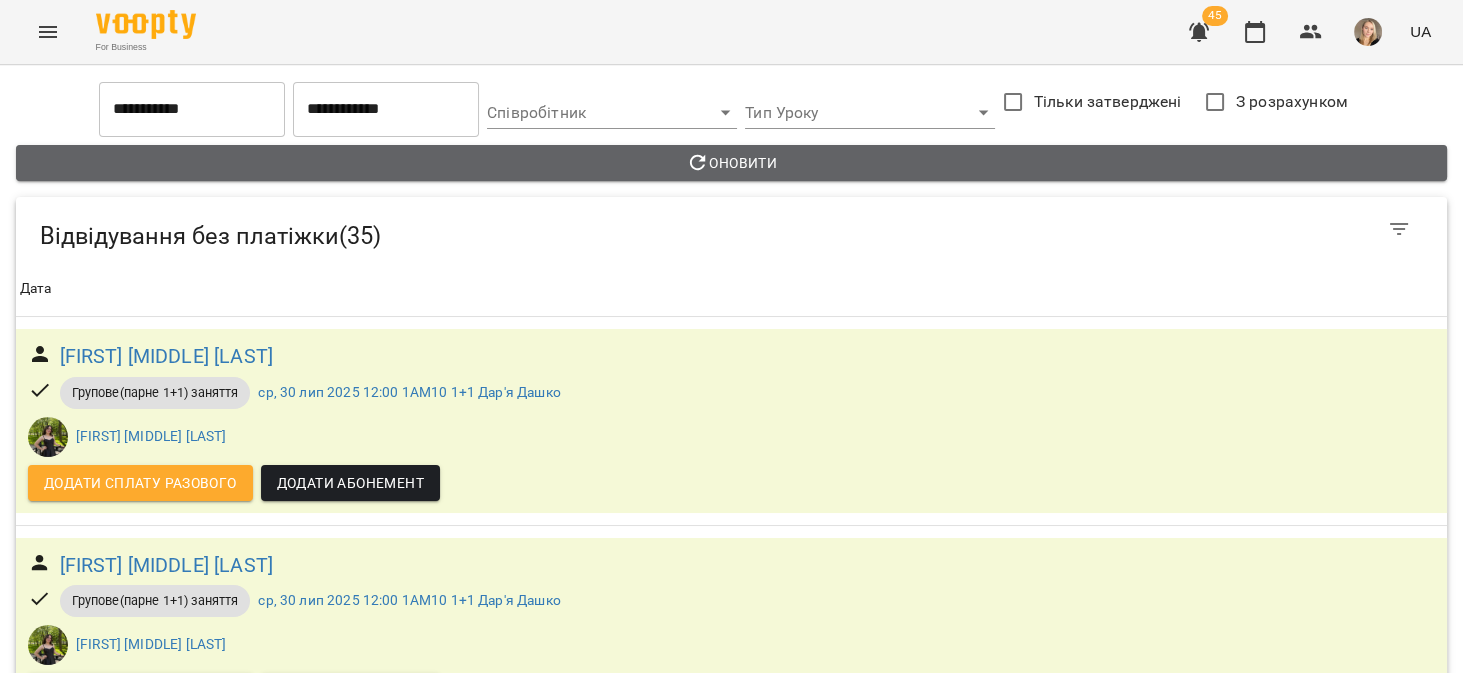 click on "Оновити" at bounding box center (731, 163) 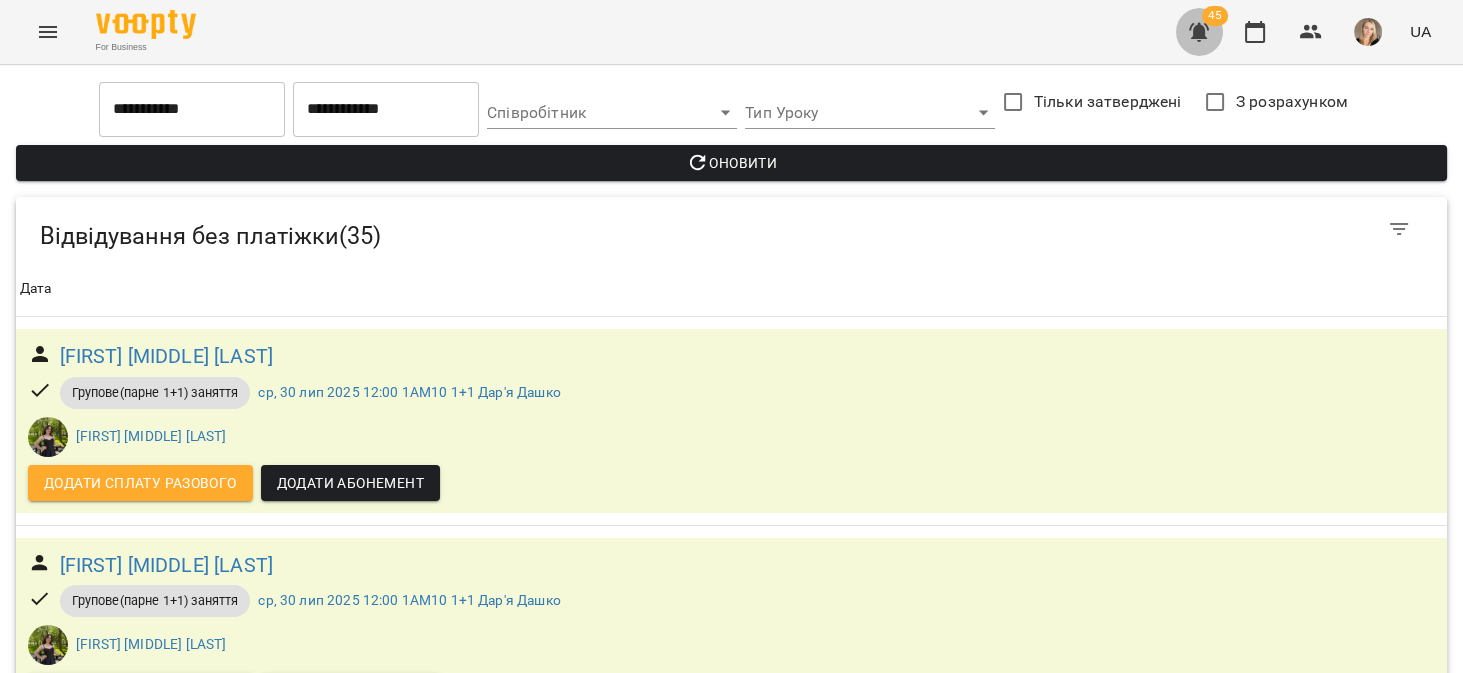 click 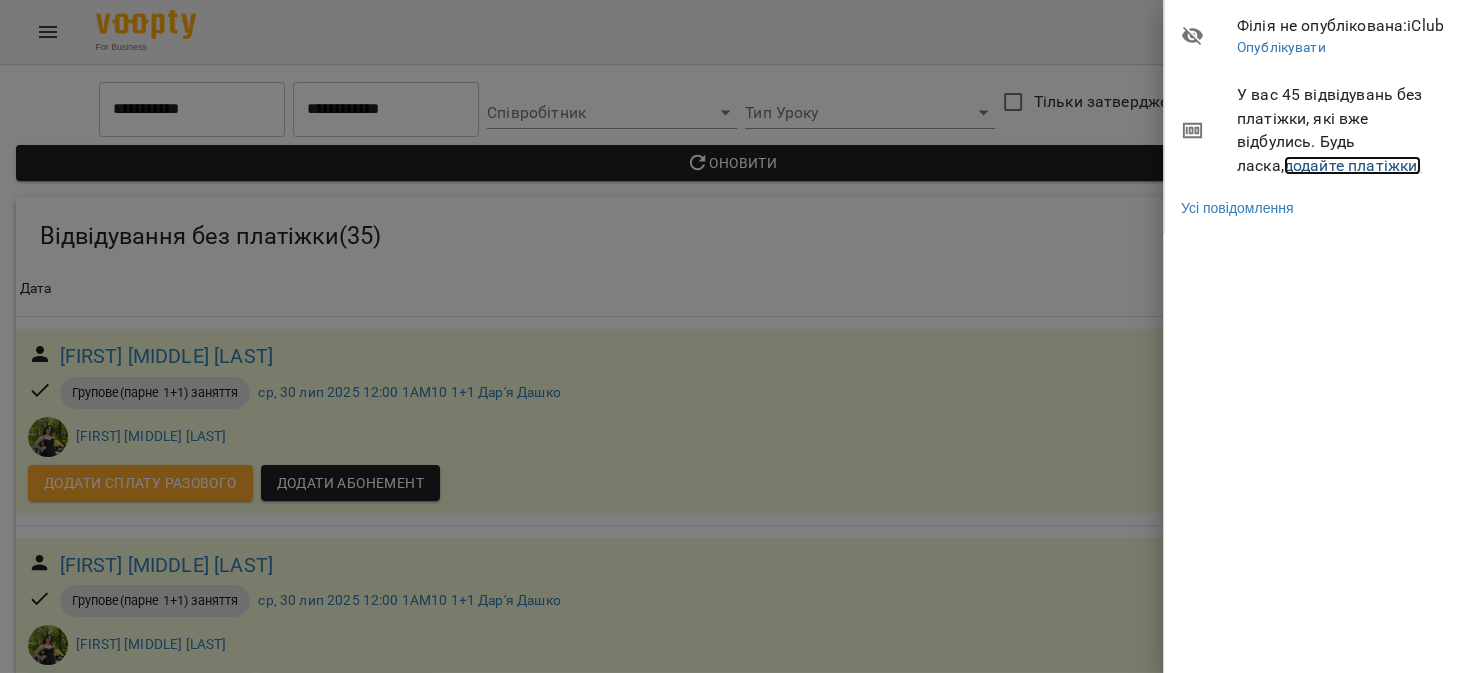 click on "додайте платіжки!" at bounding box center [1353, 165] 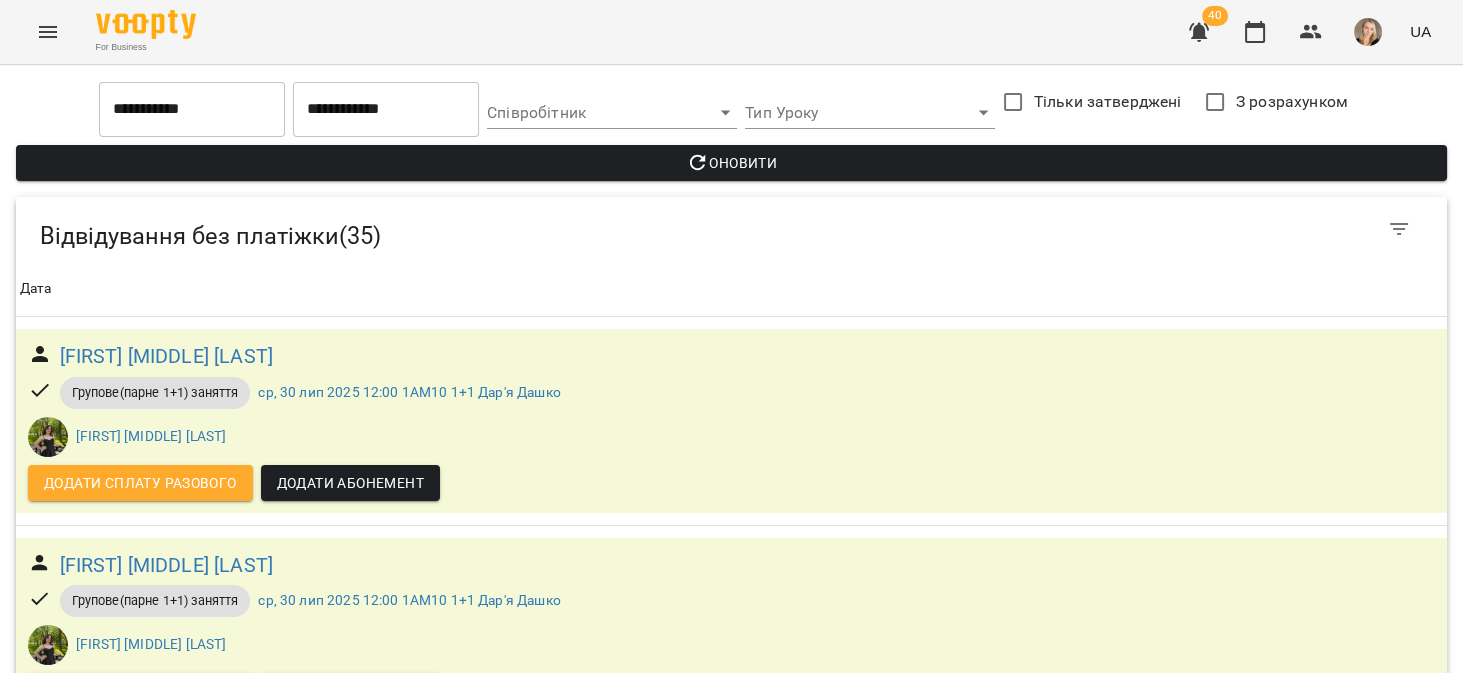 click on "For Business 40 UA" at bounding box center [731, 32] 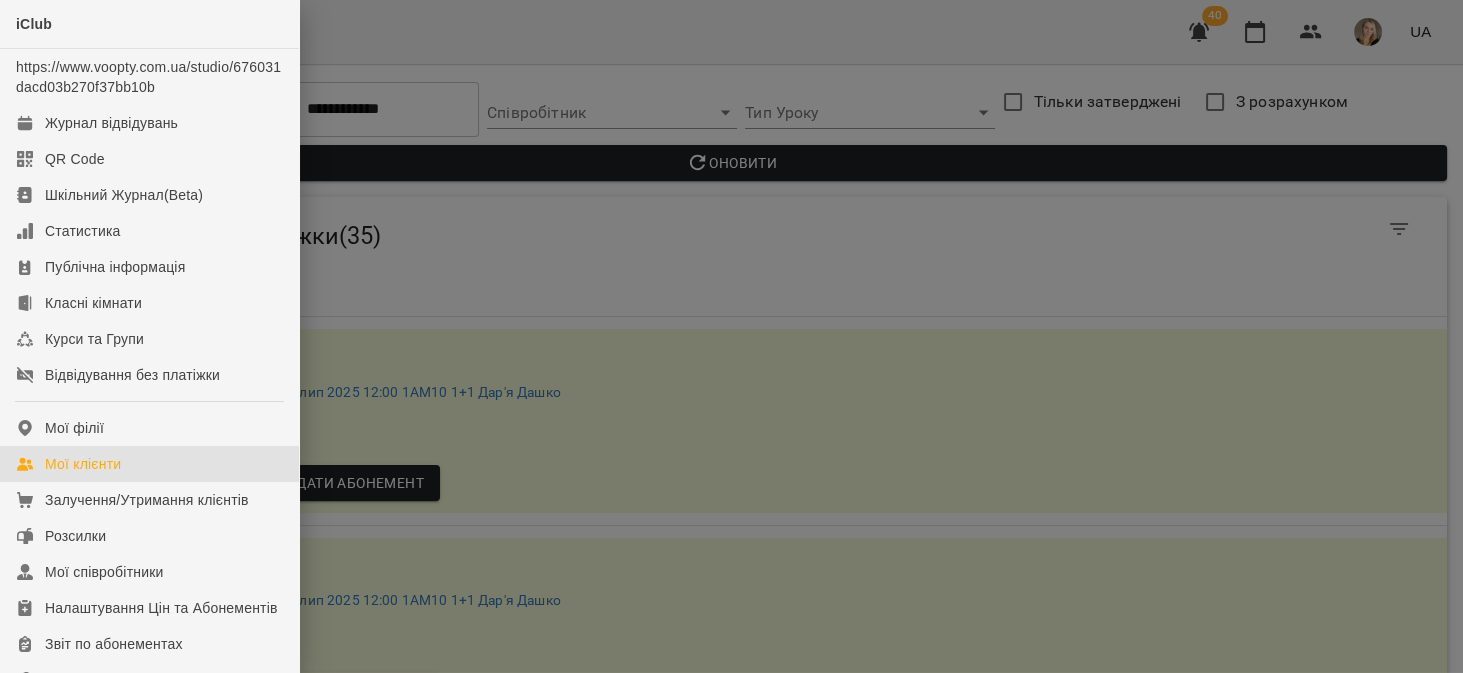 click on "Мої клієнти" at bounding box center (149, 464) 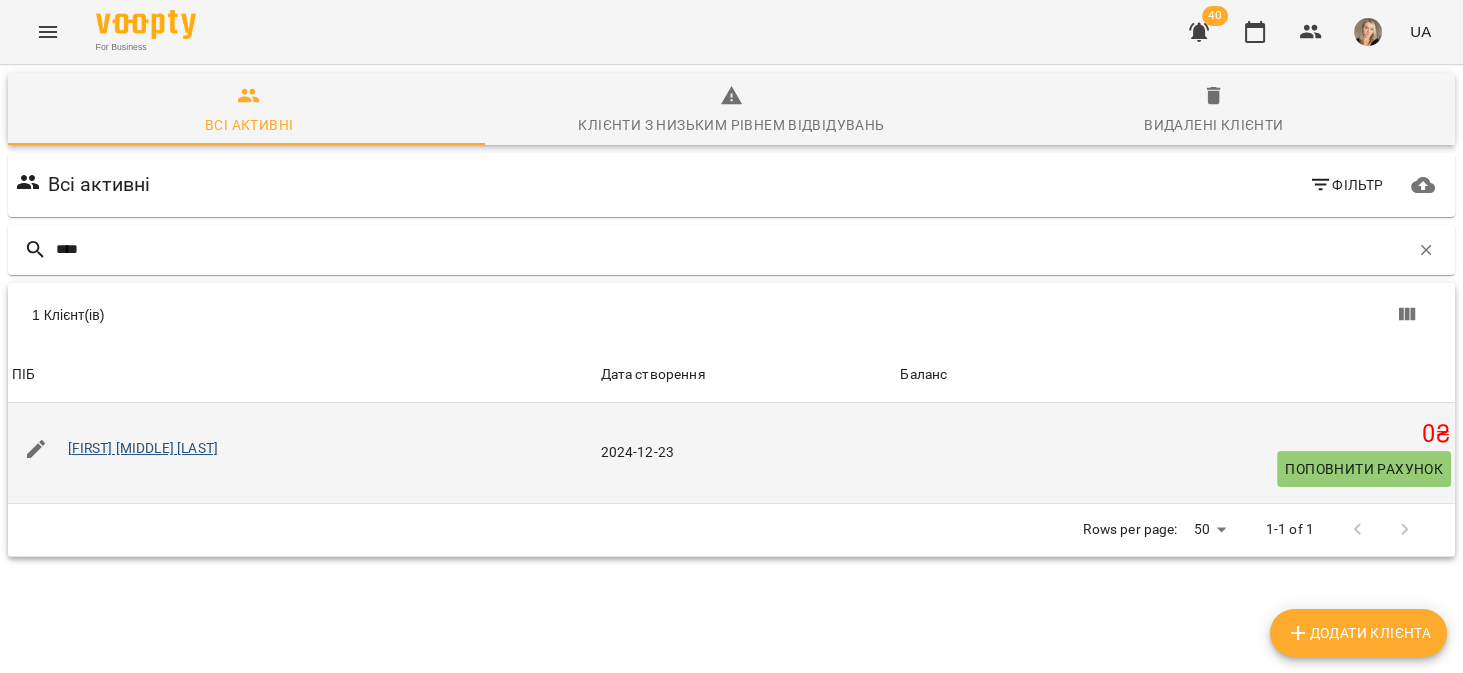type on "****" 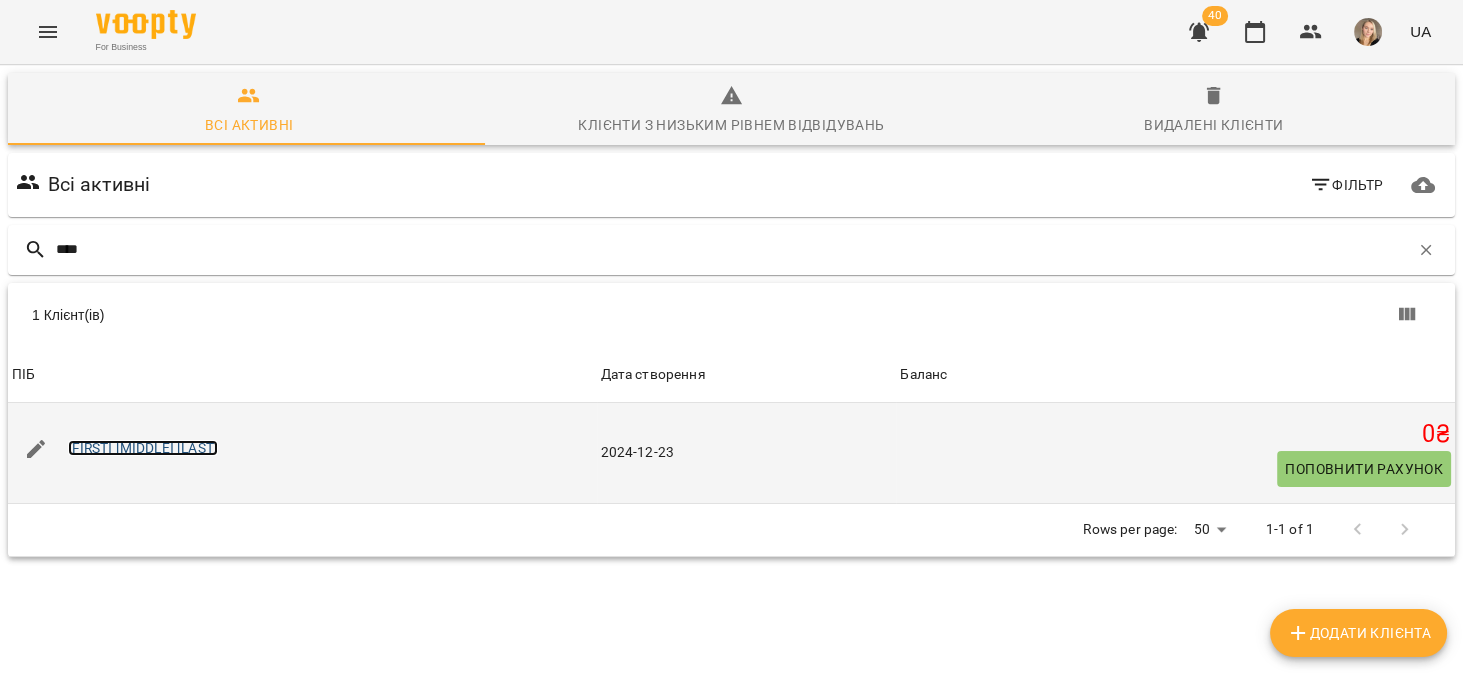 click on "[LAST] [FIRST] [MIDDLE]" at bounding box center (143, 448) 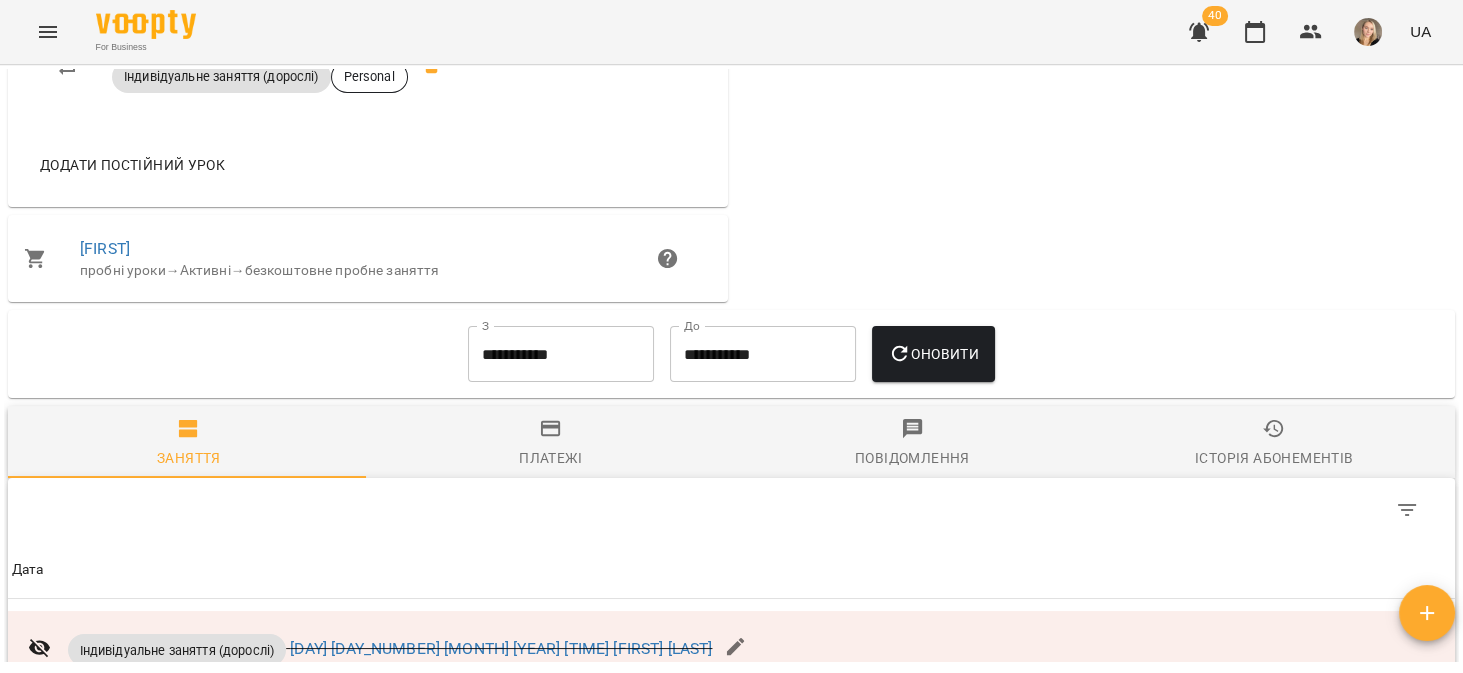 scroll, scrollTop: 761, scrollLeft: 0, axis: vertical 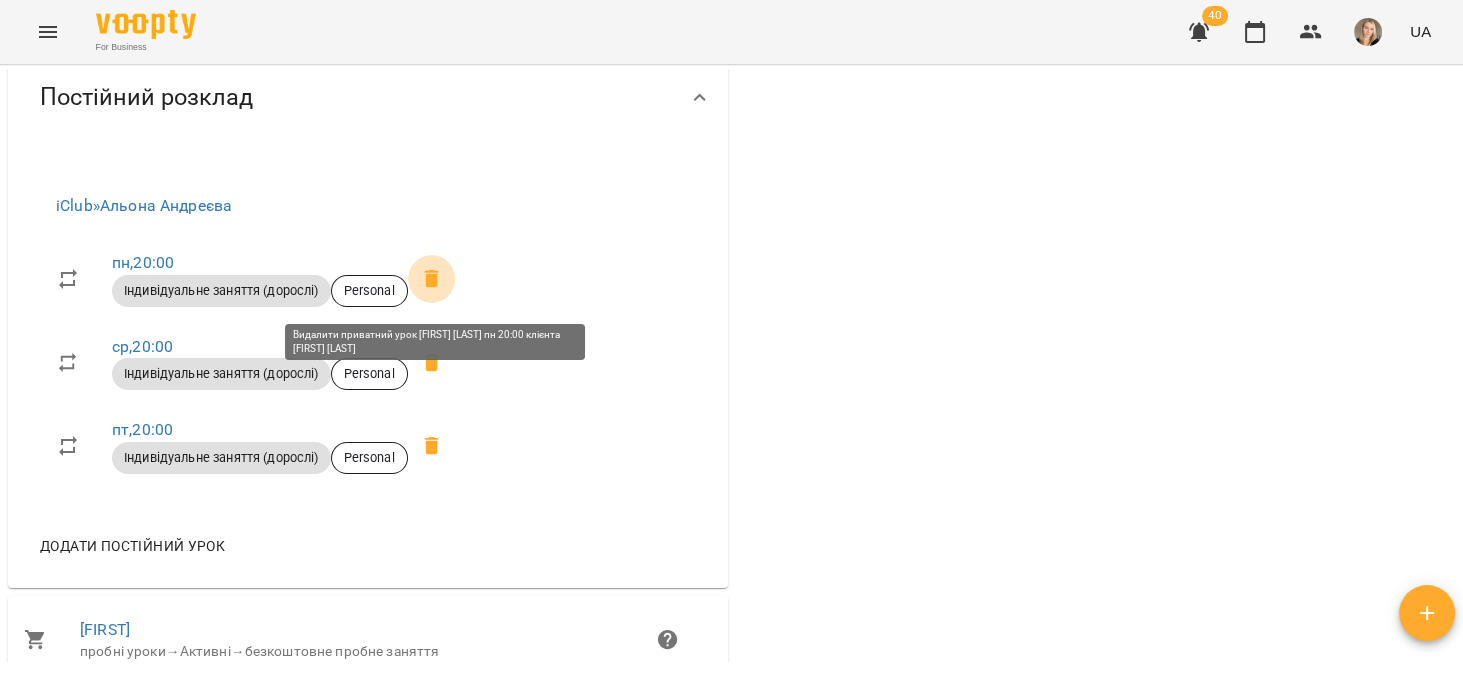 click 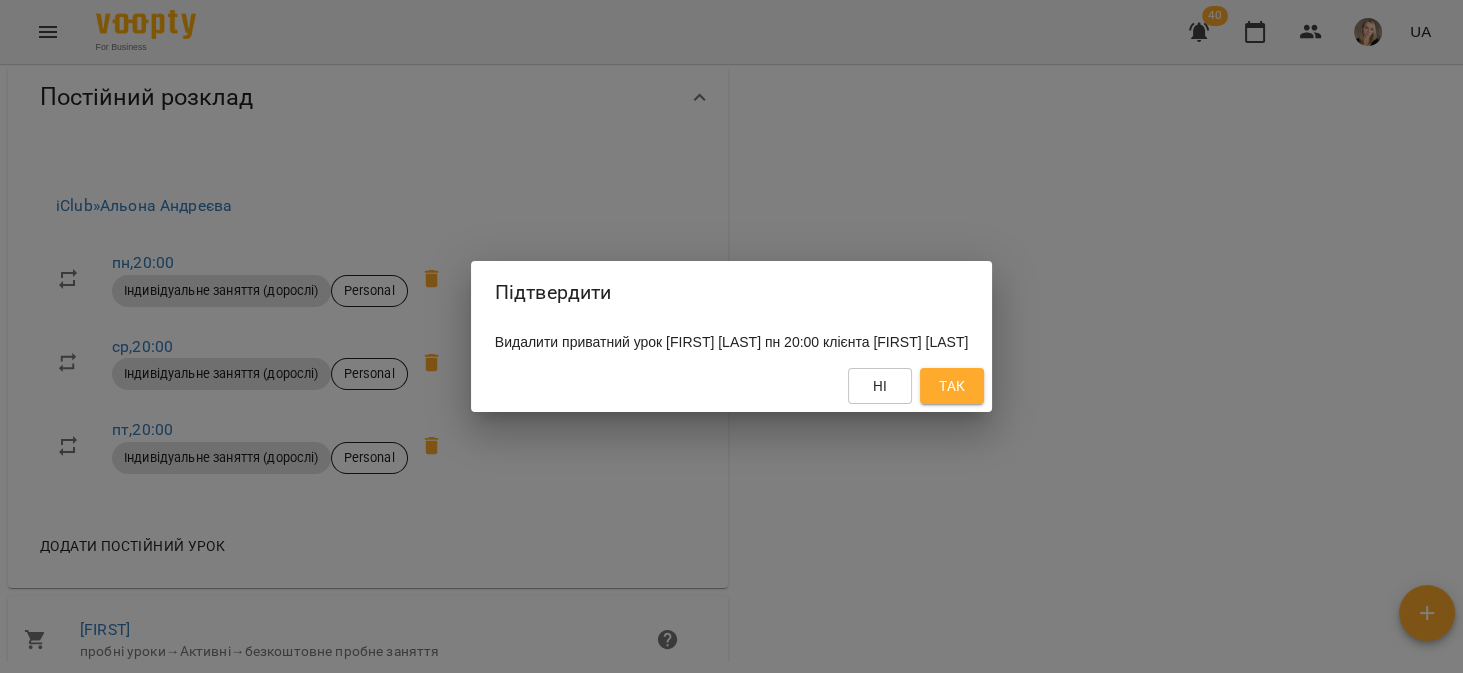 click on "Так" at bounding box center [952, 386] 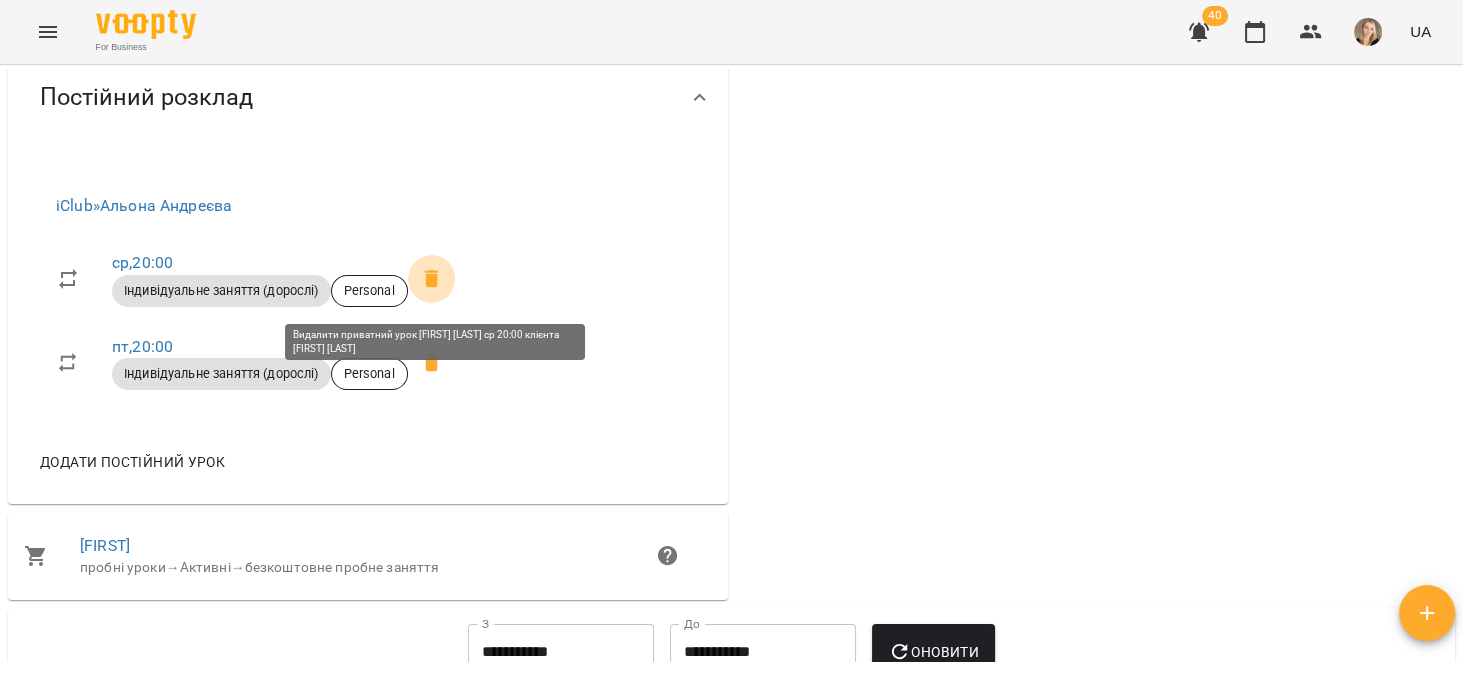 click 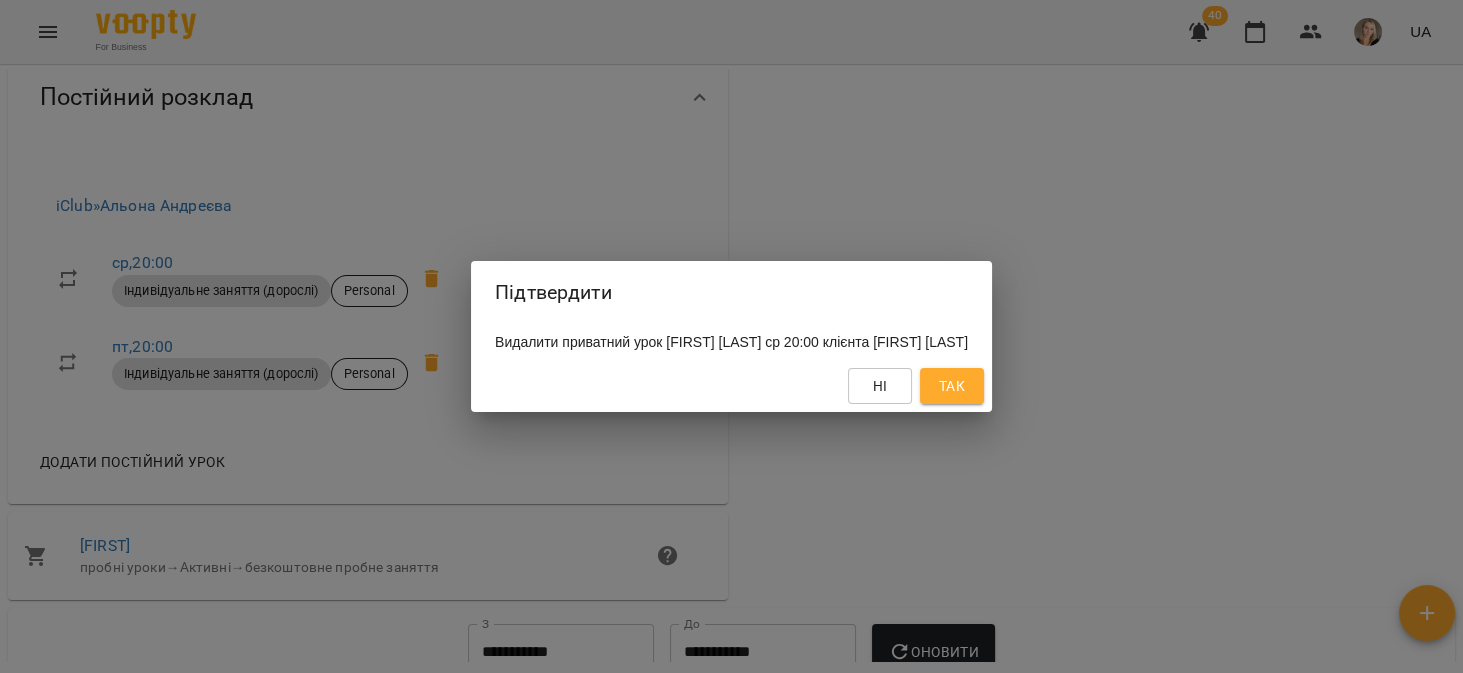 click on "Так" at bounding box center [952, 386] 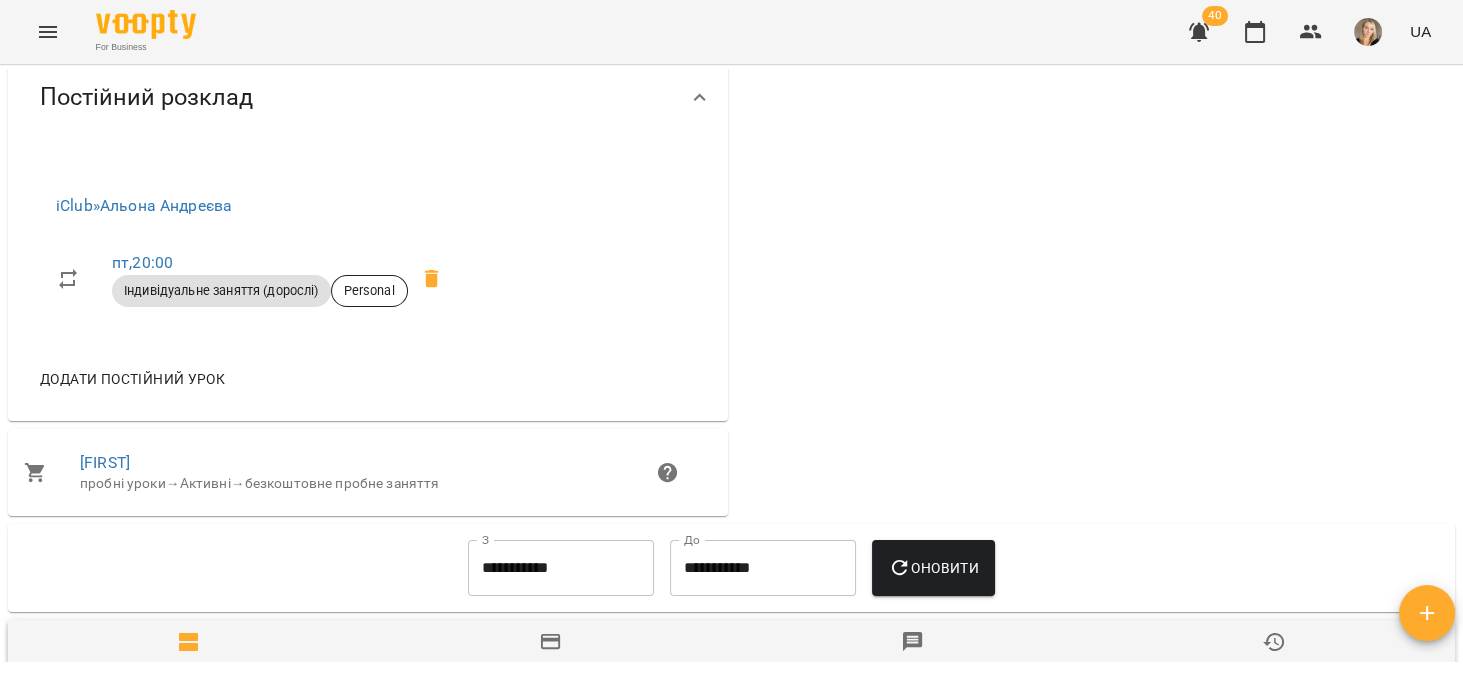 click 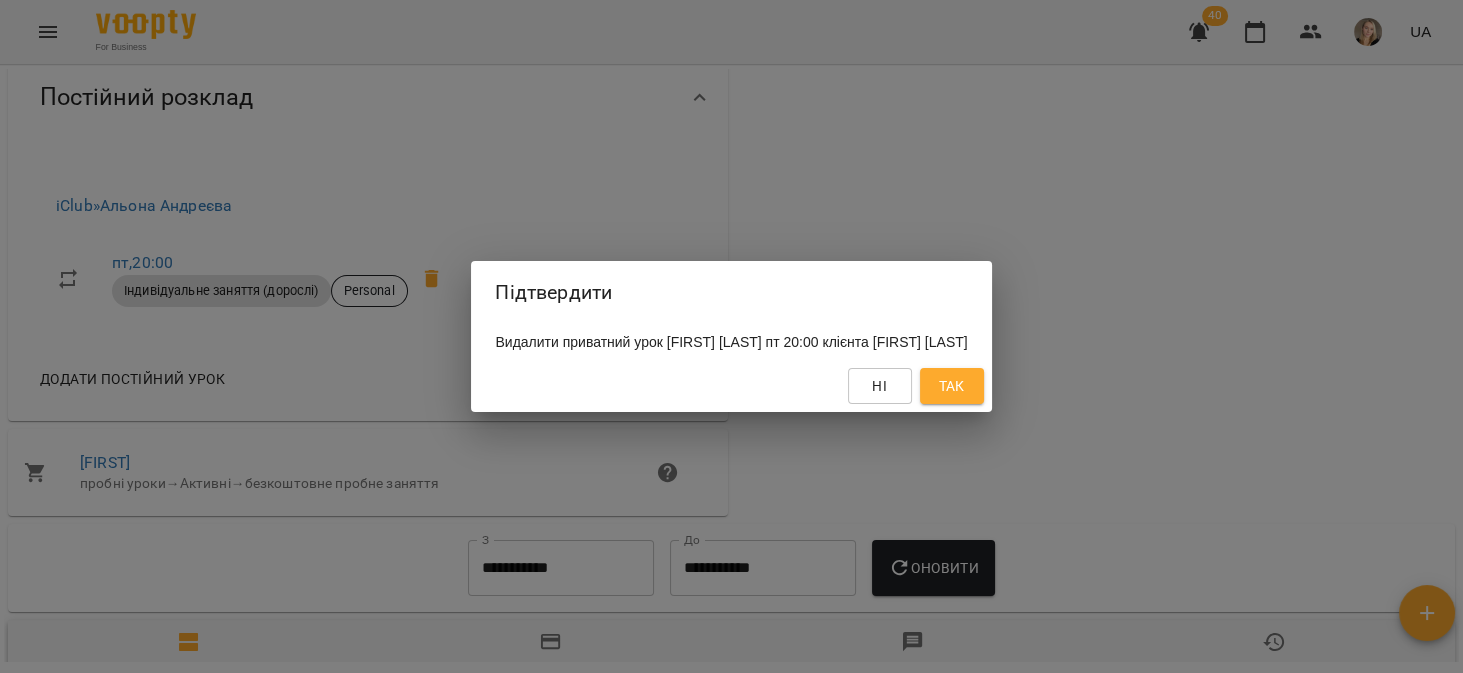 click on "Так" at bounding box center [951, 386] 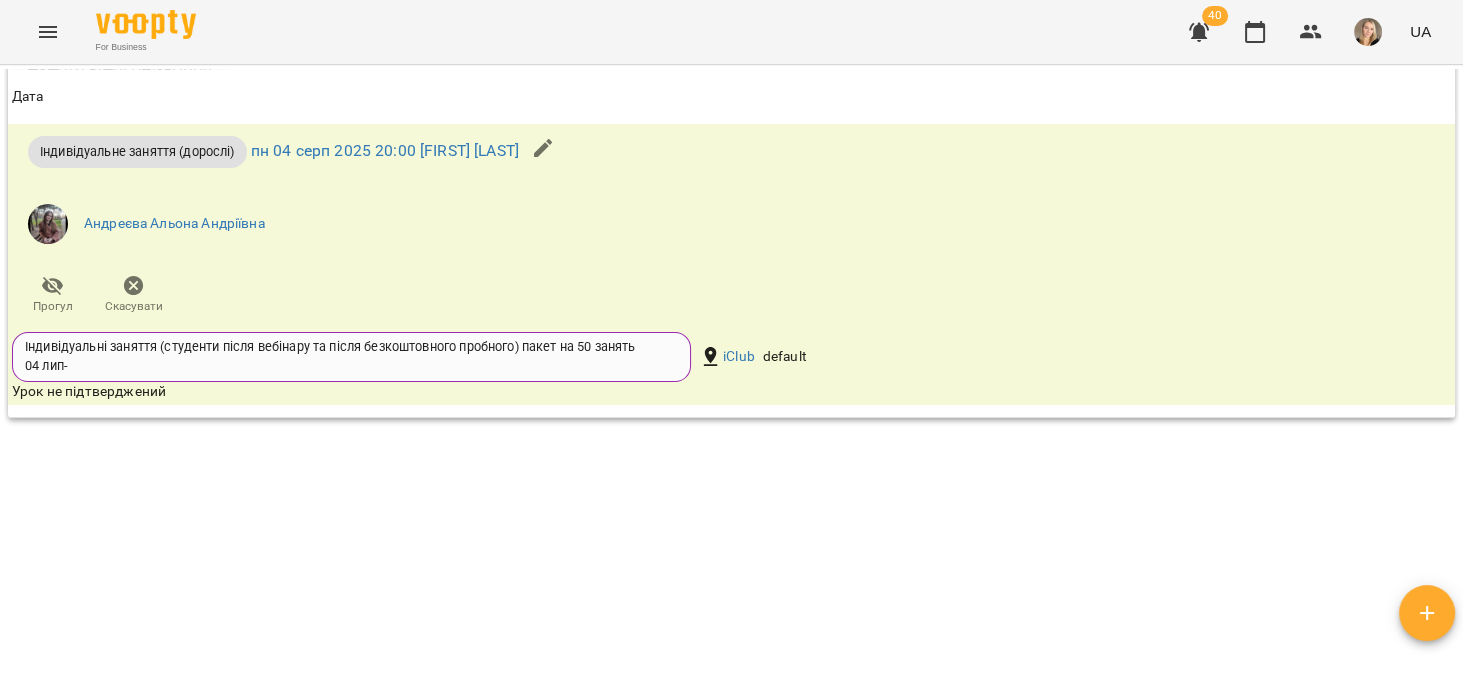 scroll, scrollTop: 1866, scrollLeft: 0, axis: vertical 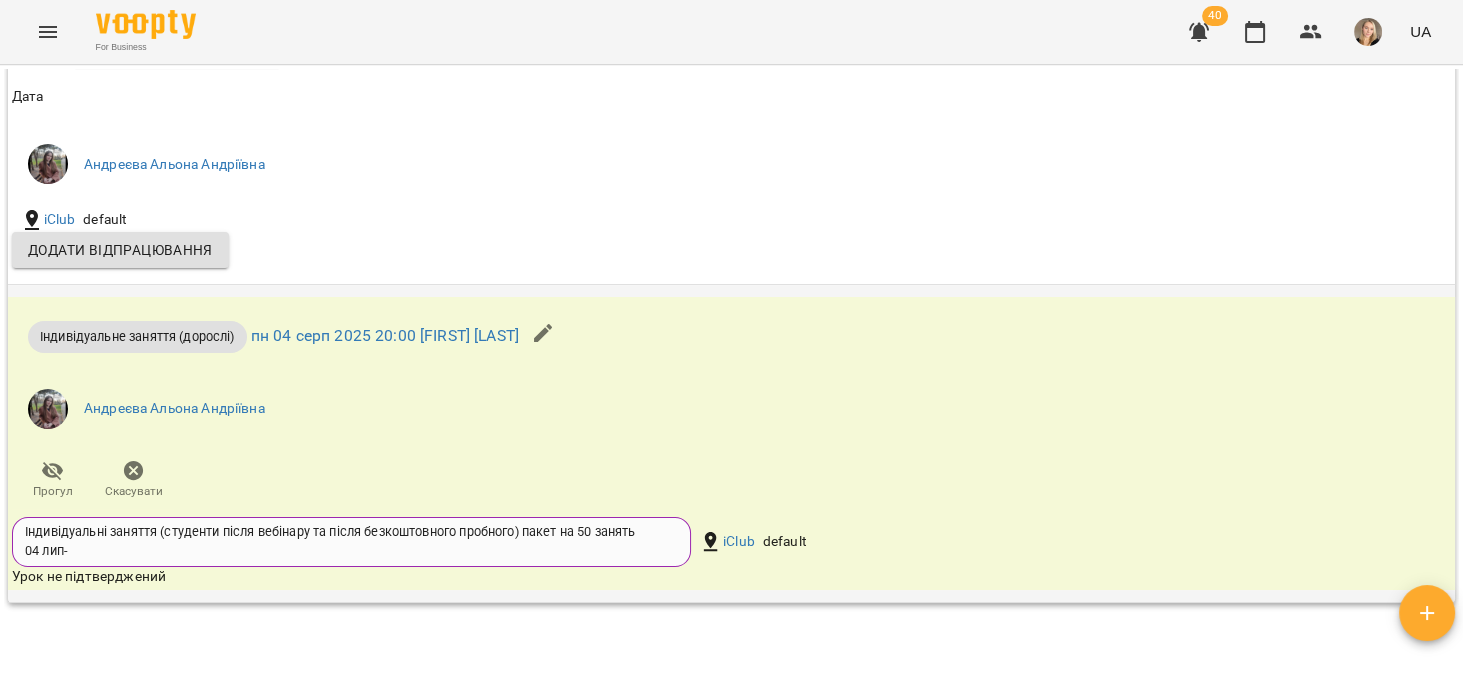 click 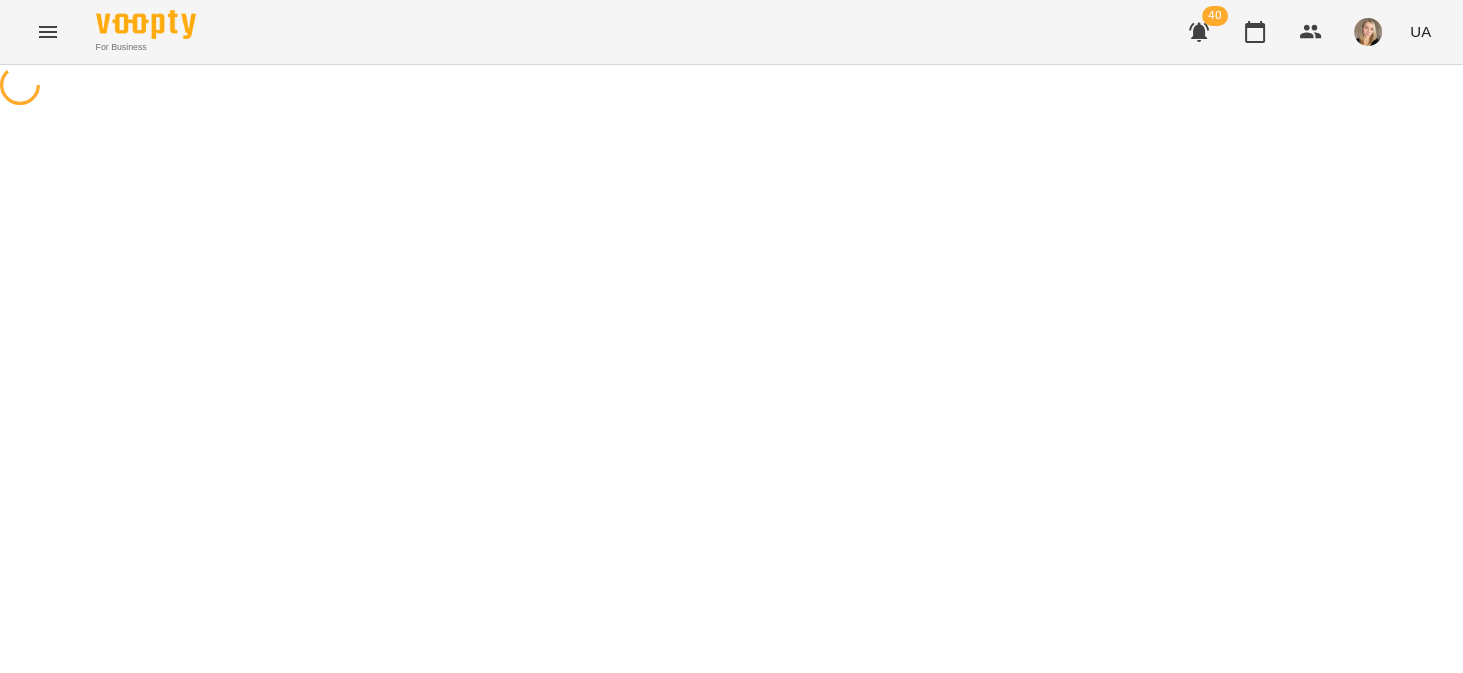 select on "**********" 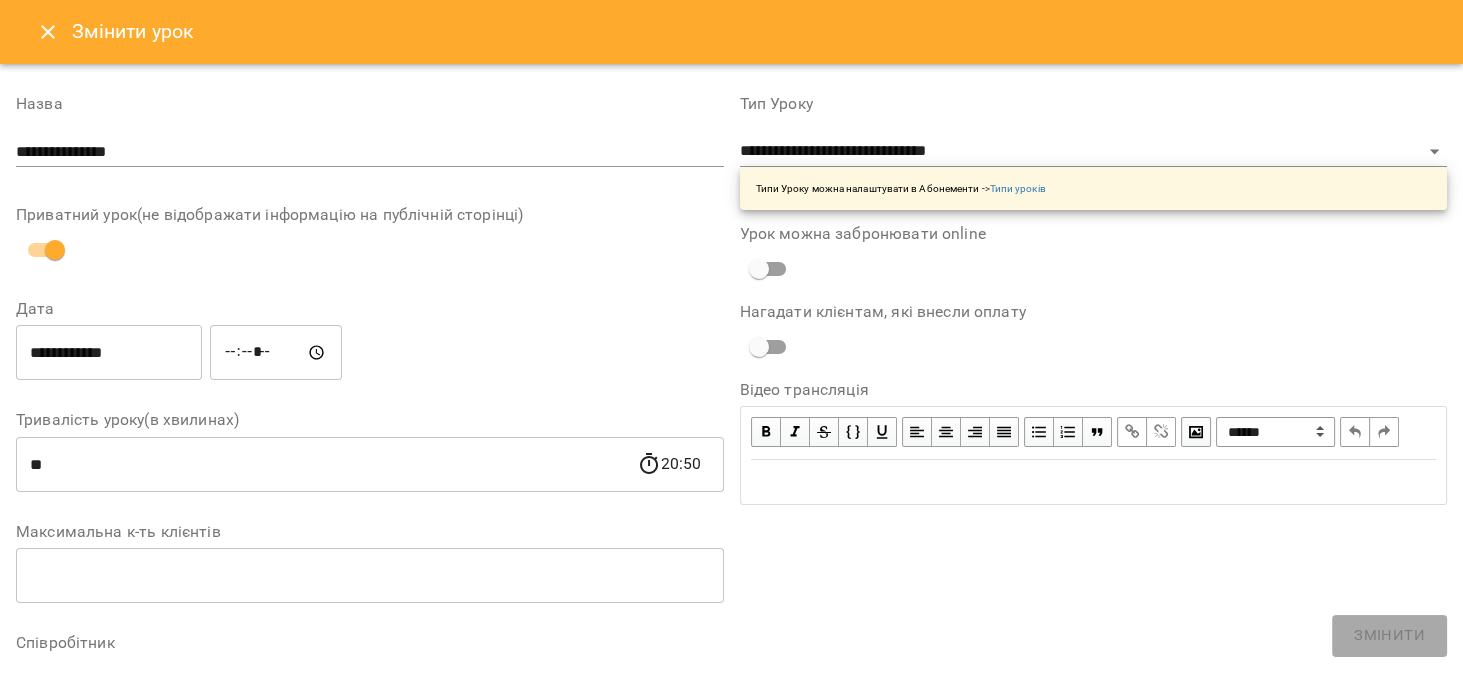 click 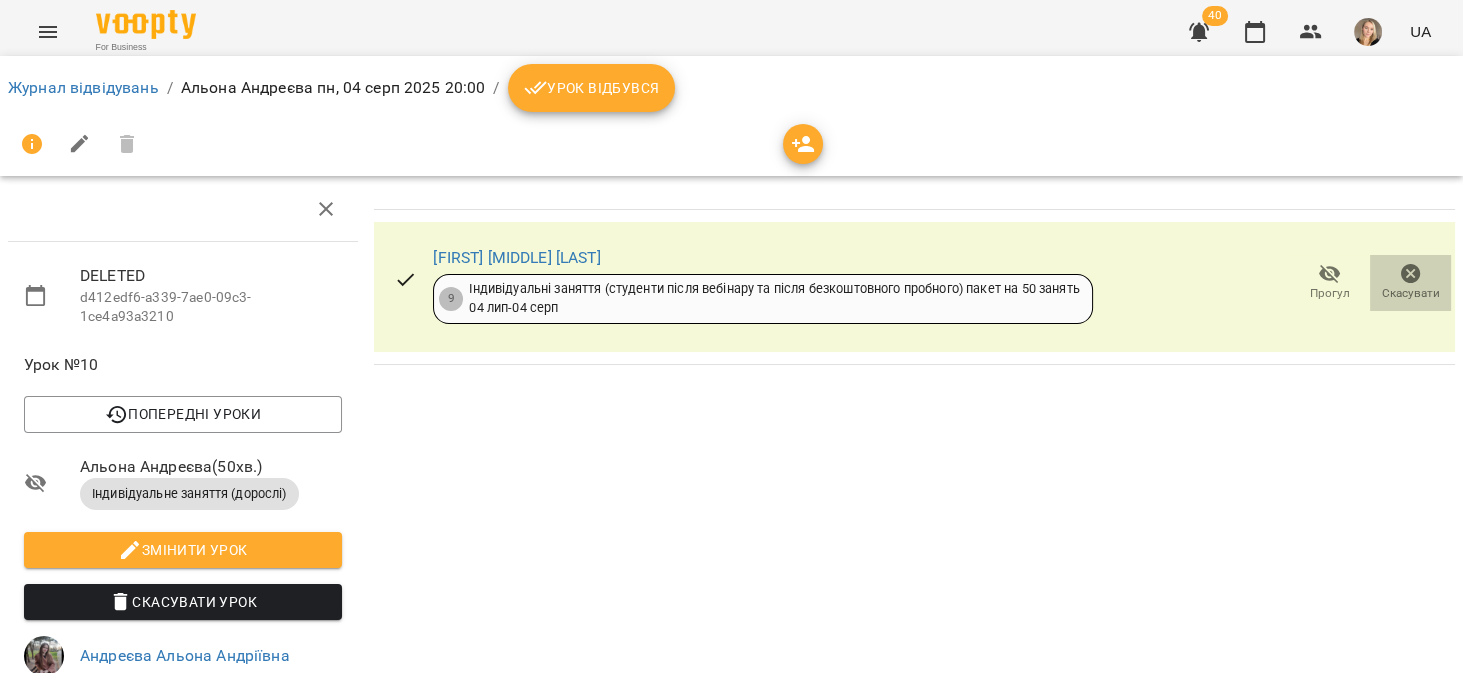 click 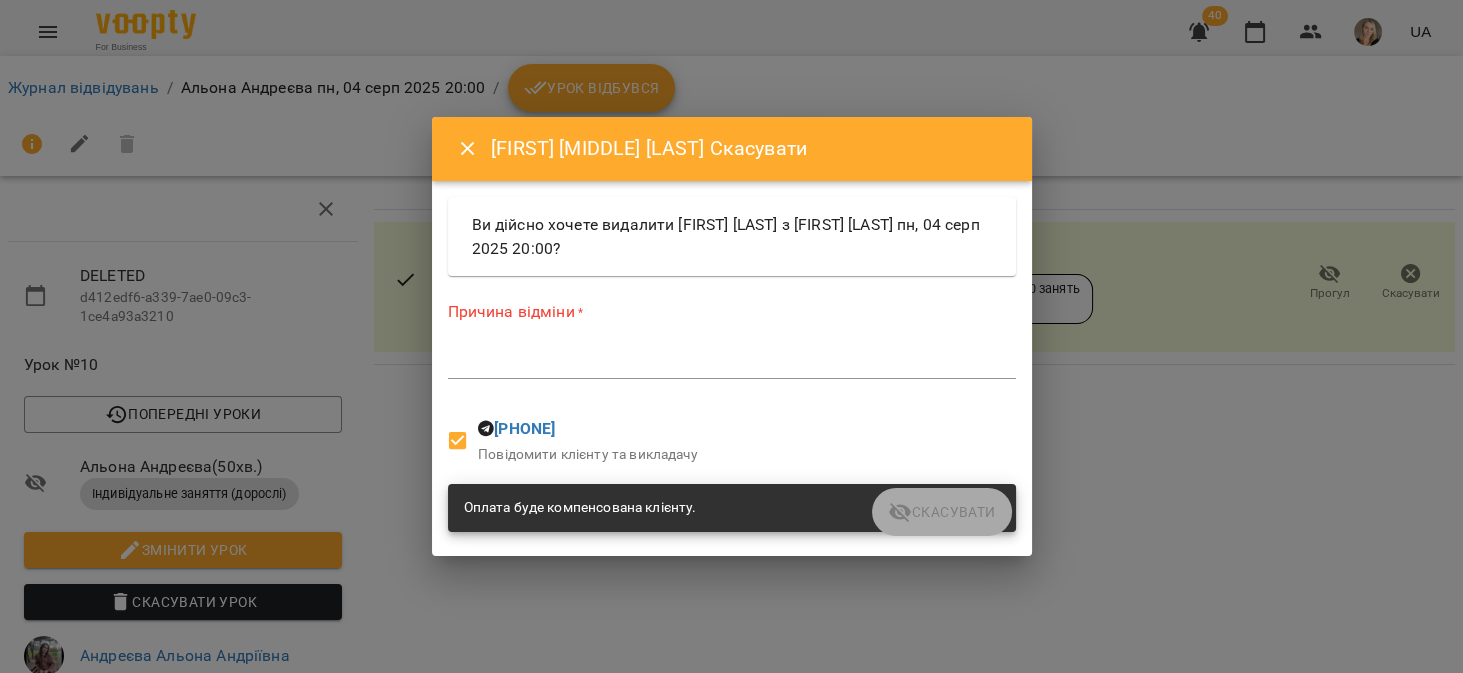 click at bounding box center [732, 362] 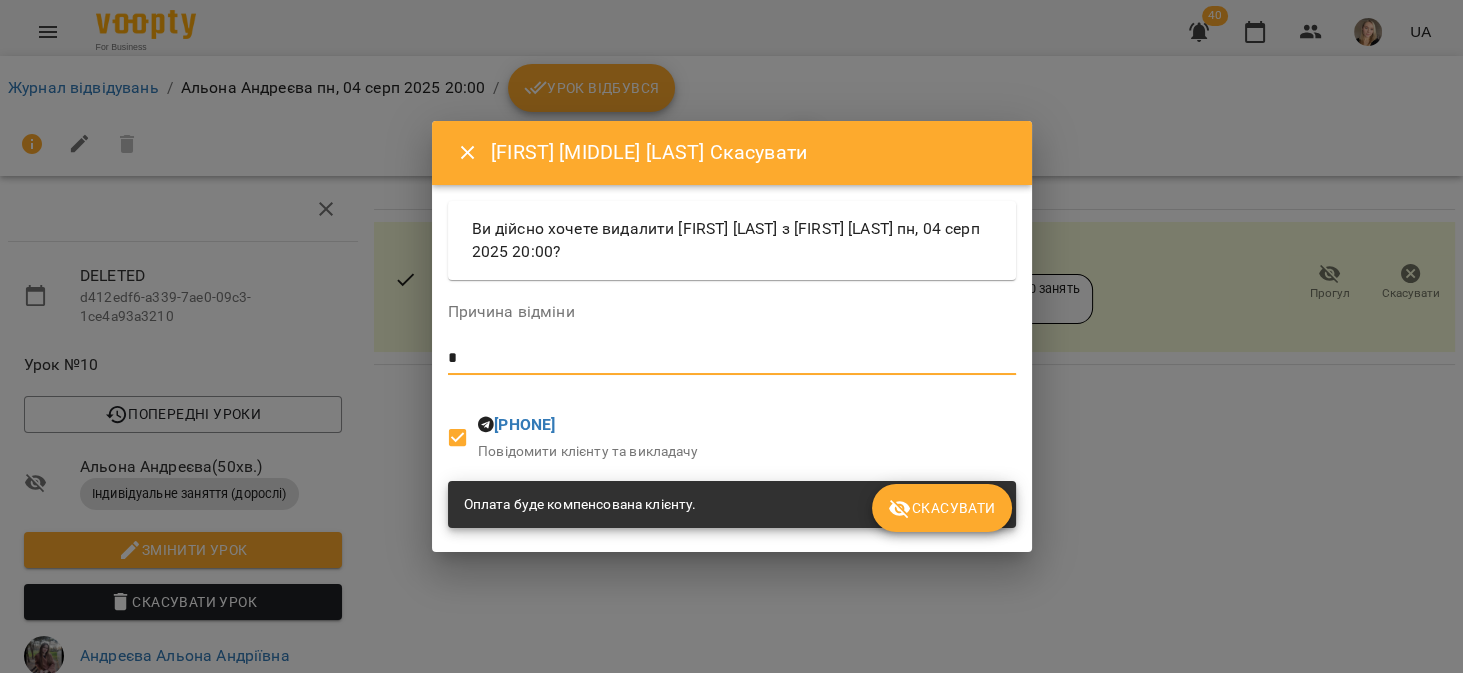 type on "*" 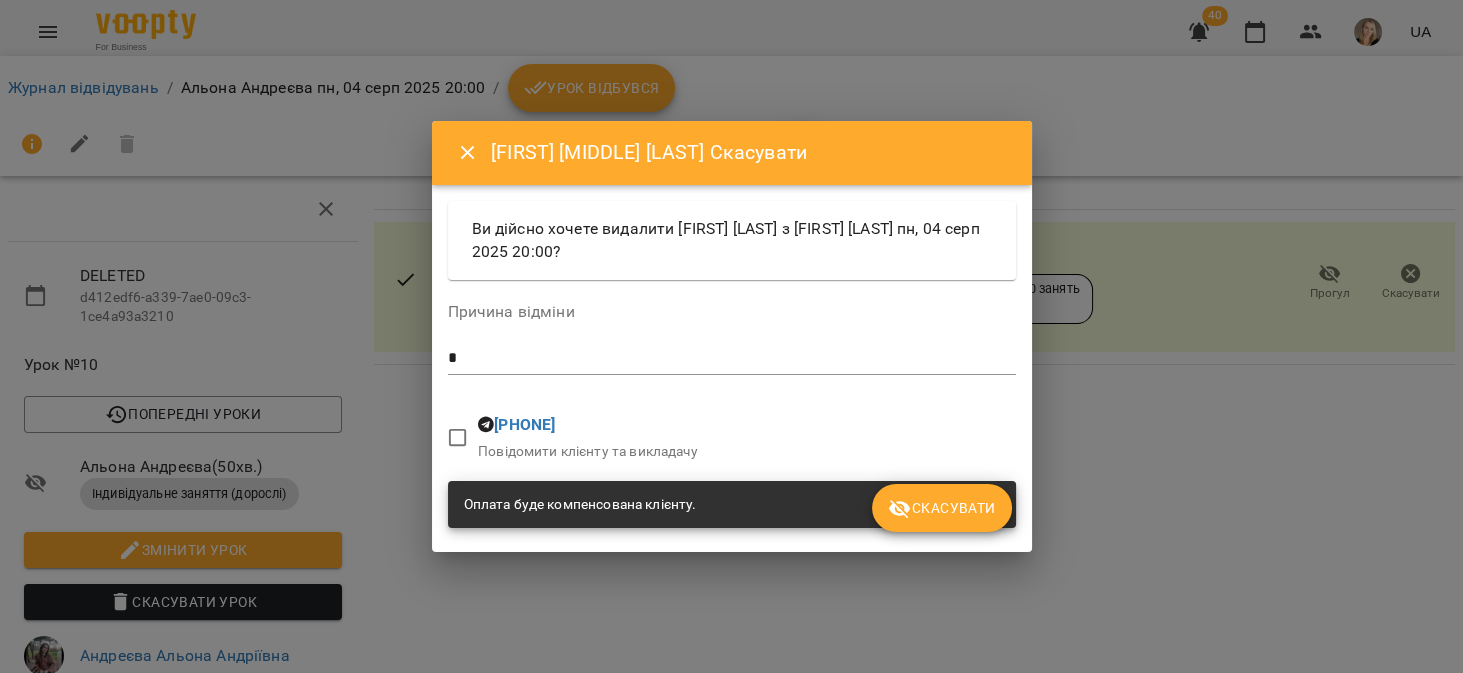 click on "Скасувати" at bounding box center (941, 508) 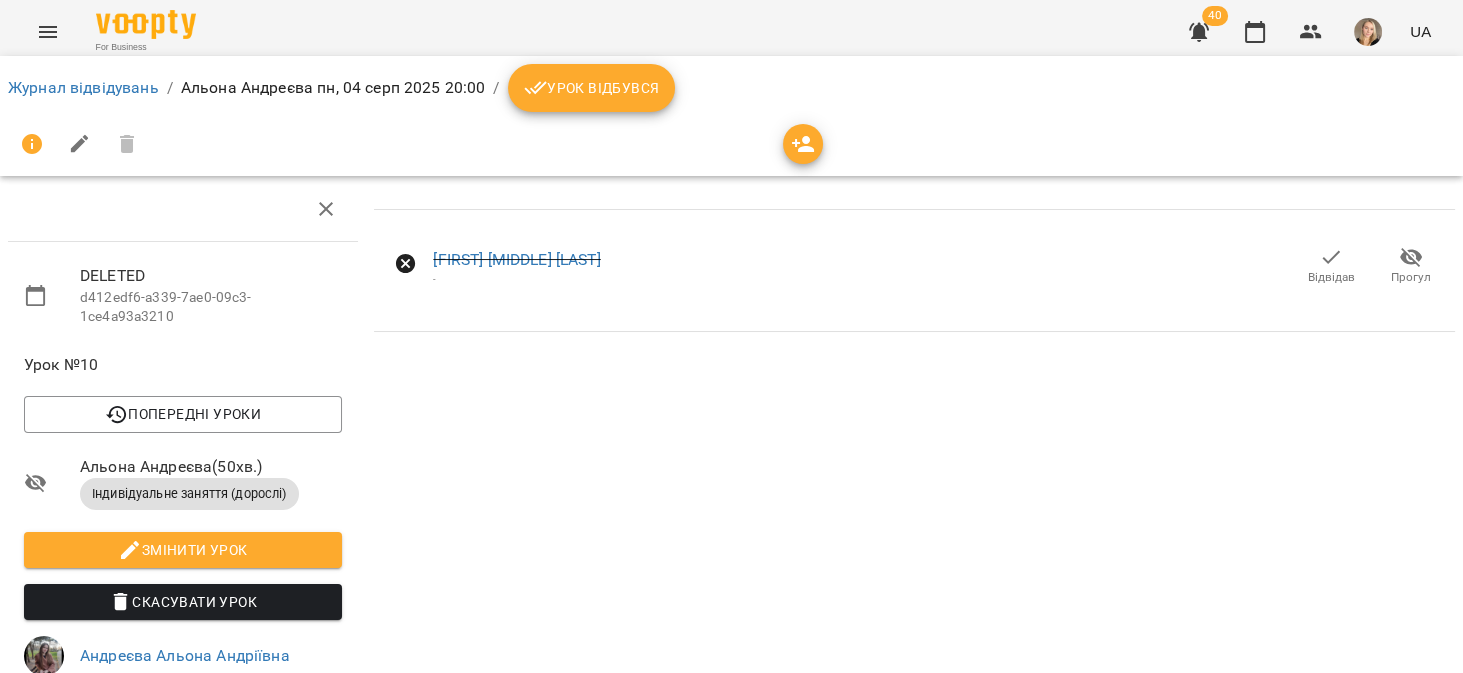 click on "-" at bounding box center [516, 278] 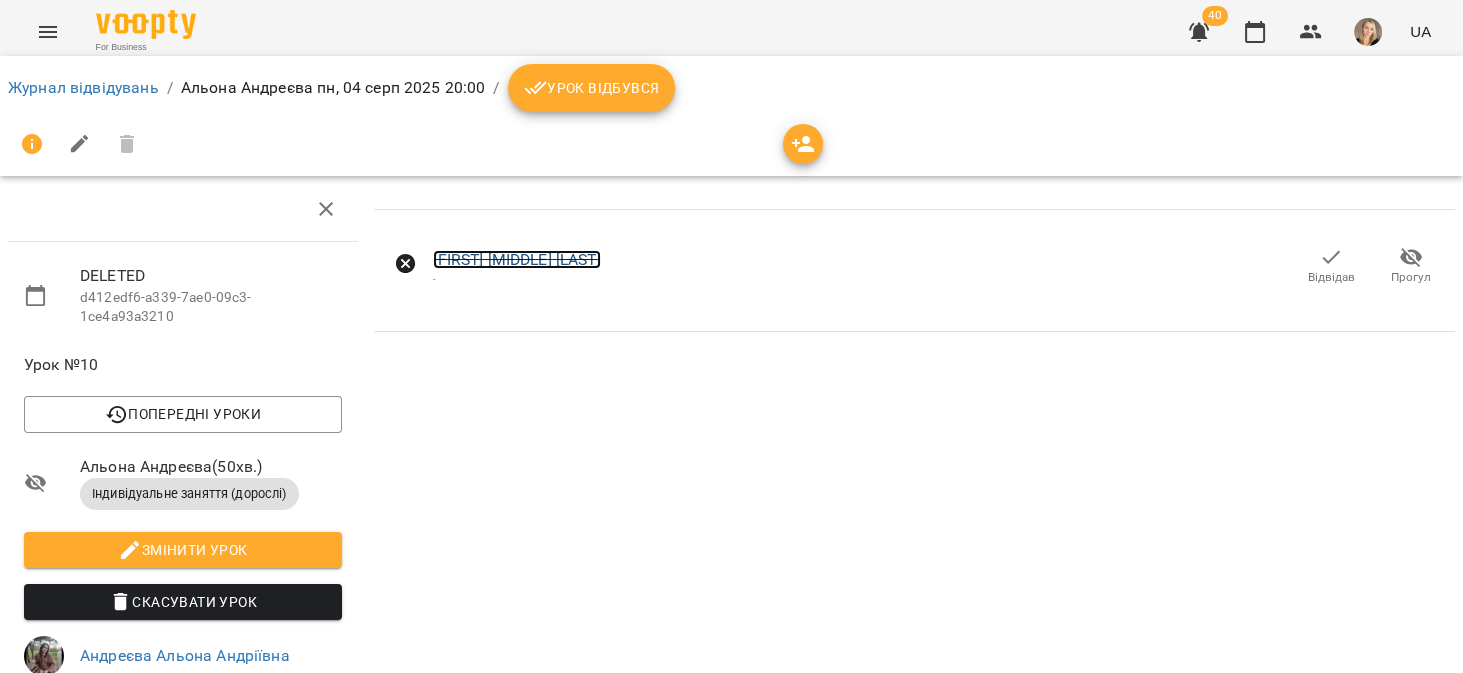 click on "[LAST] [FIRST] [MIDDLE]" at bounding box center (516, 259) 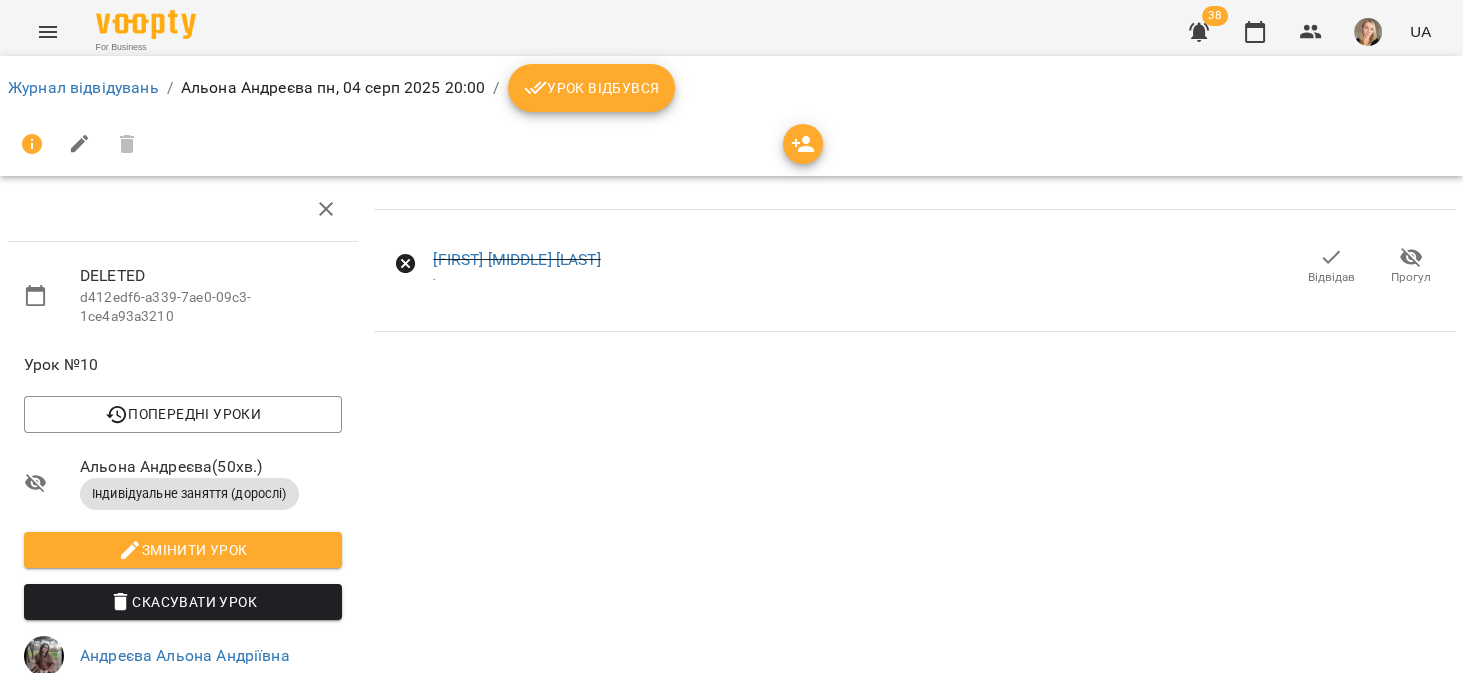 click at bounding box center (48, 32) 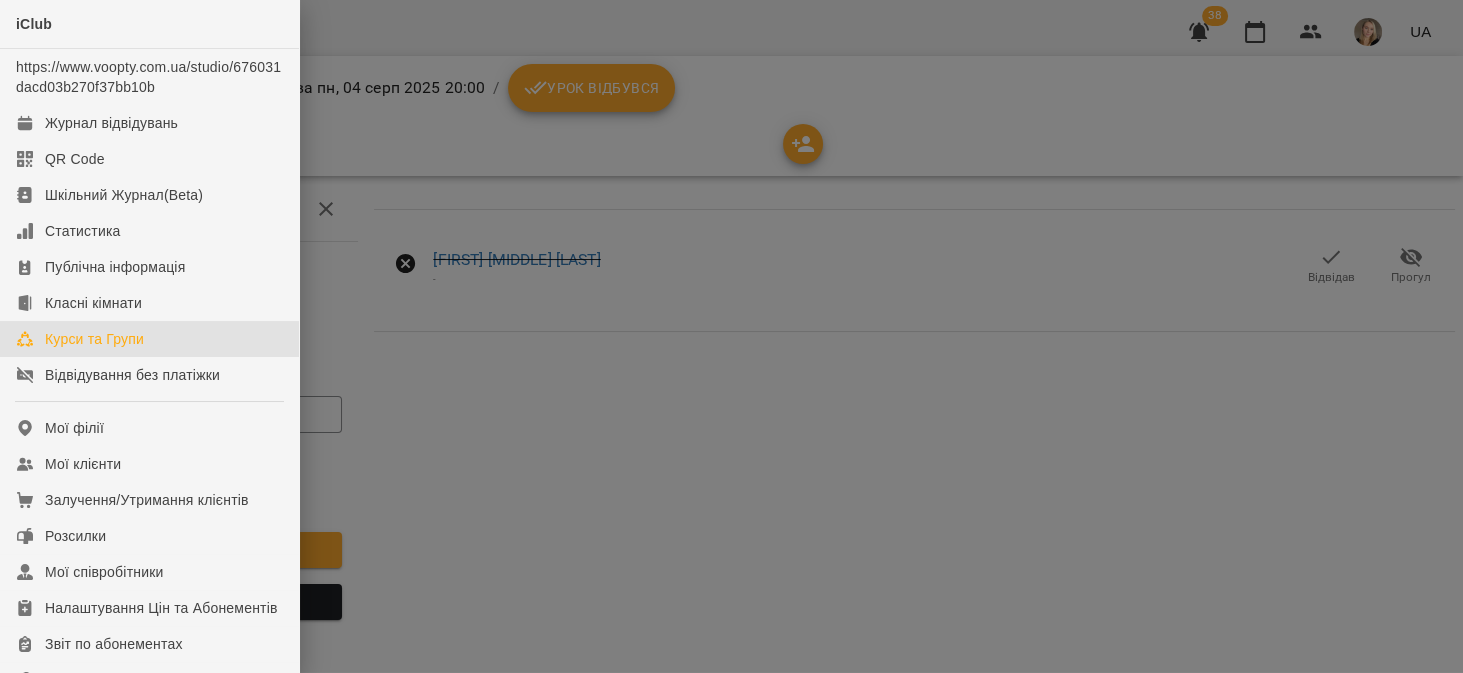 click on "Курси та Групи" at bounding box center [149, 339] 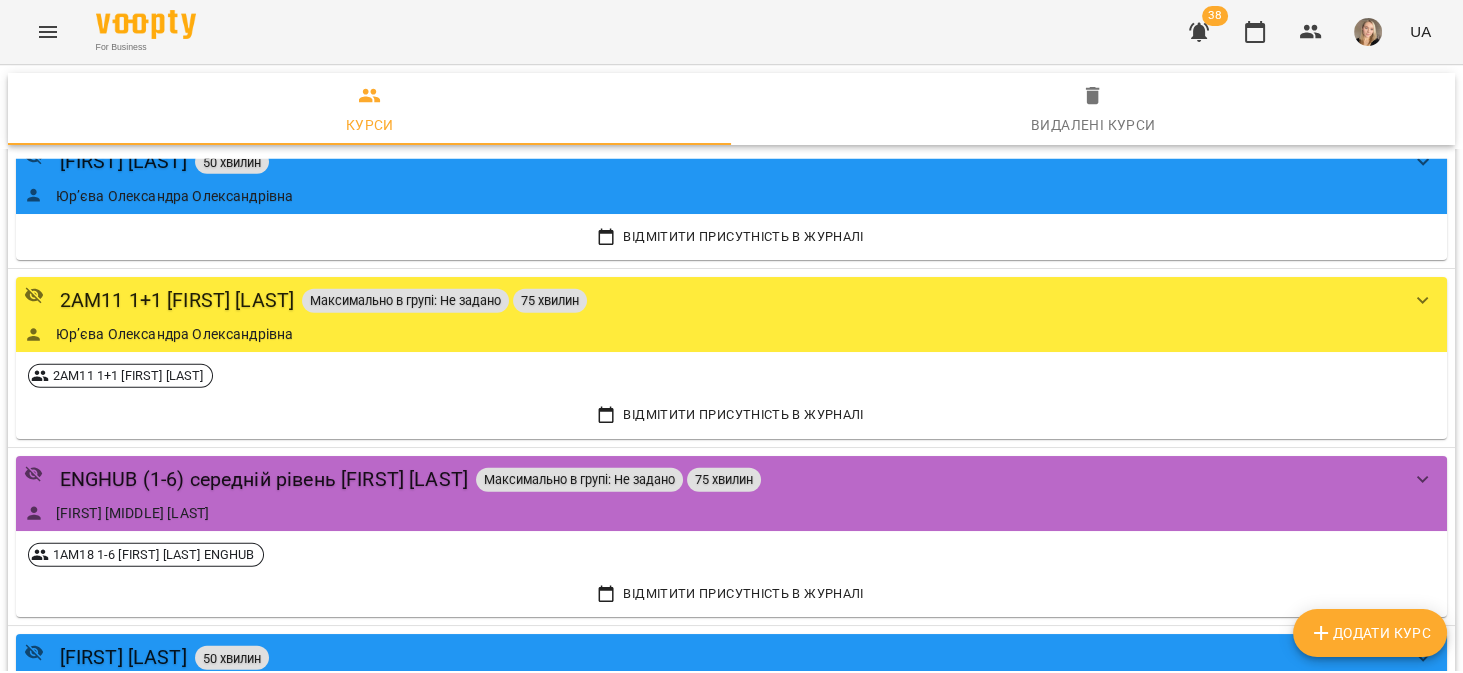 scroll, scrollTop: 9862, scrollLeft: 0, axis: vertical 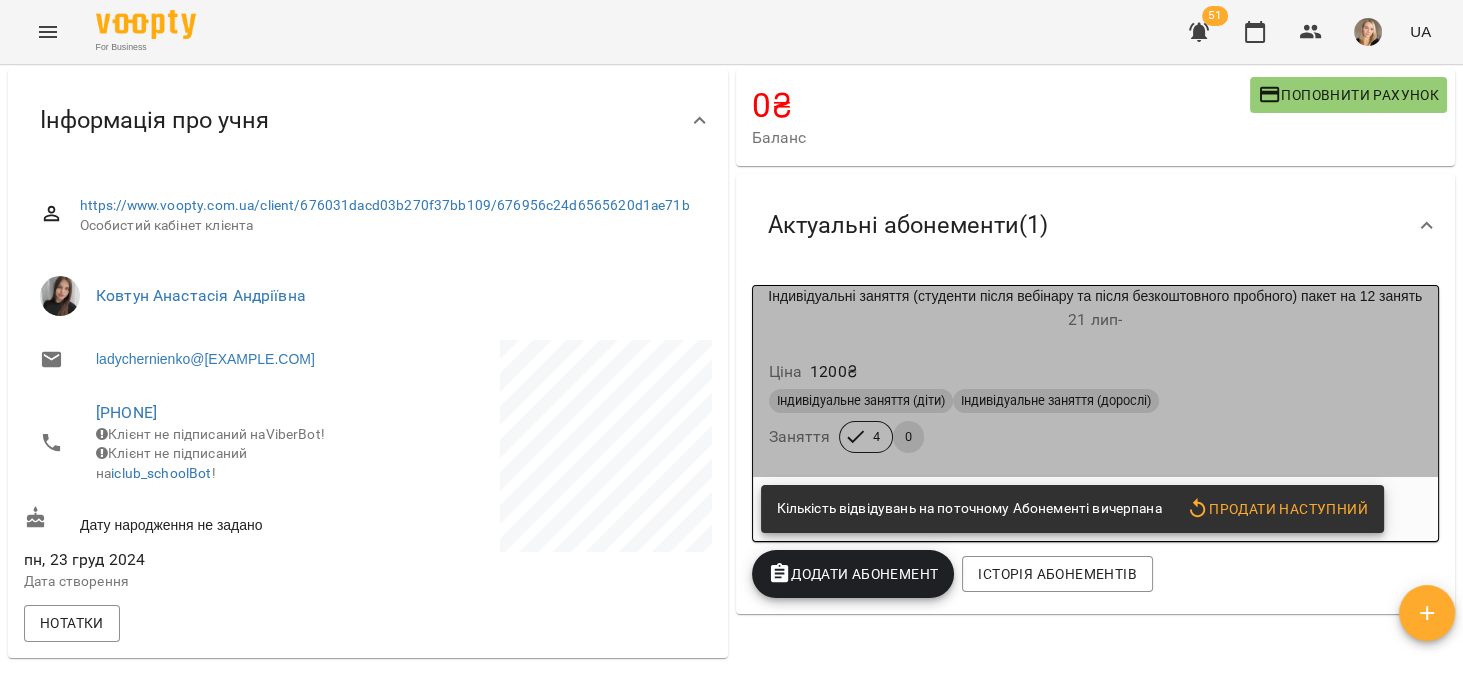 click on "Індивідуальні заняття (студенти після вебінару та після безкоштовного пробного) пакет на 12 занять 21 лип  -" at bounding box center [1096, 310] 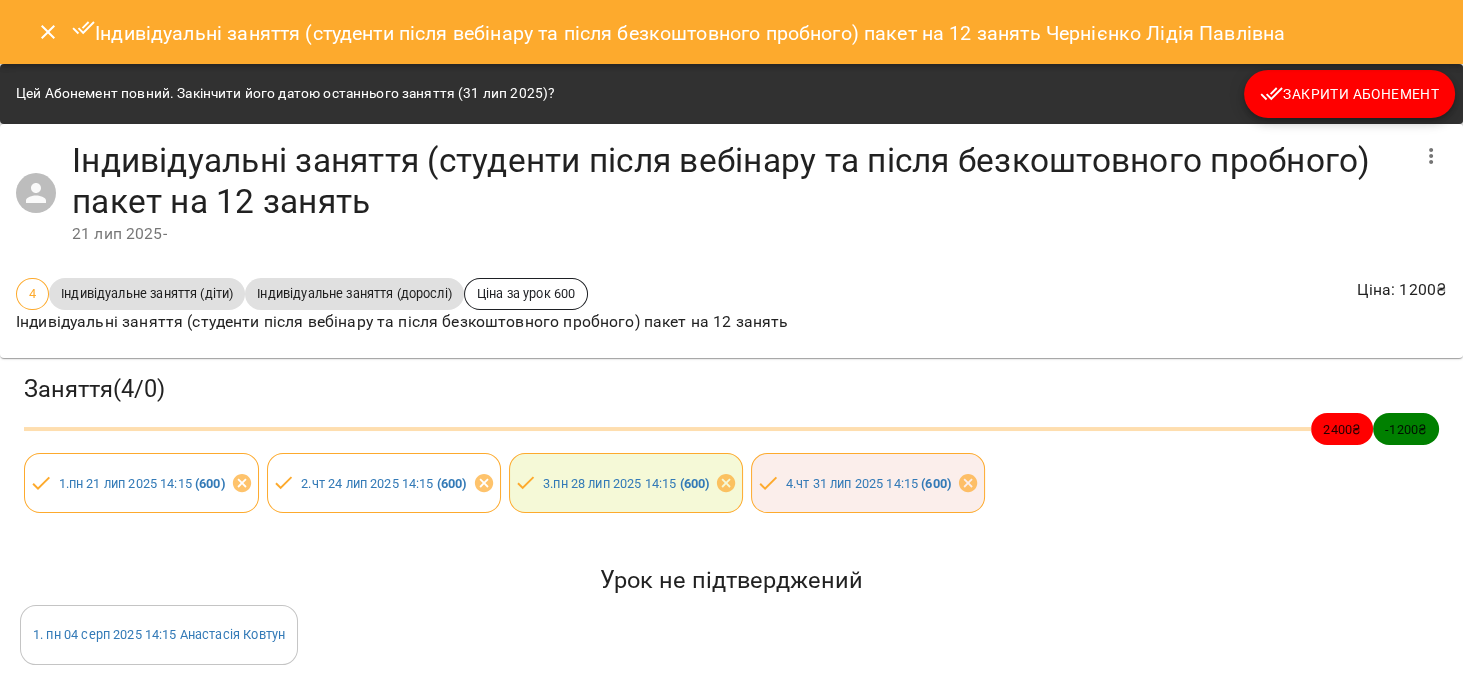 click 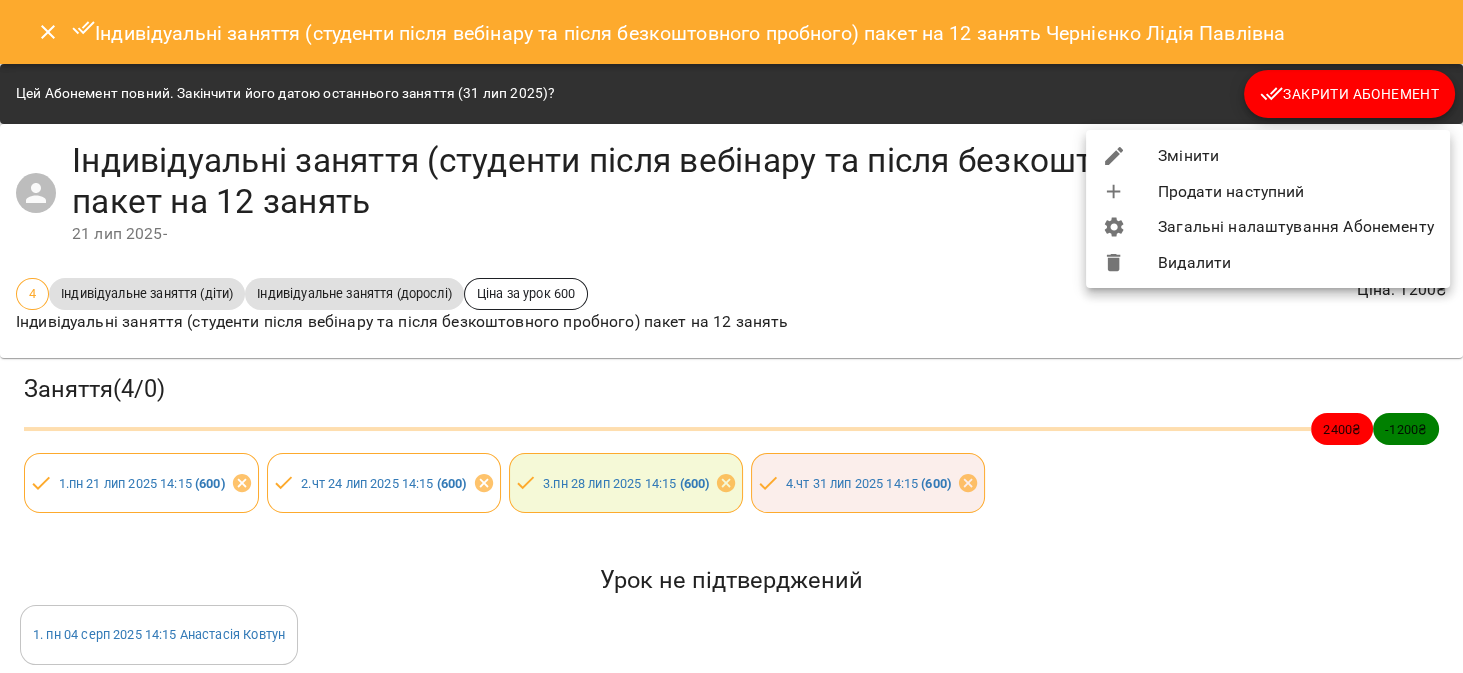 click on "Змінити" at bounding box center (1268, 156) 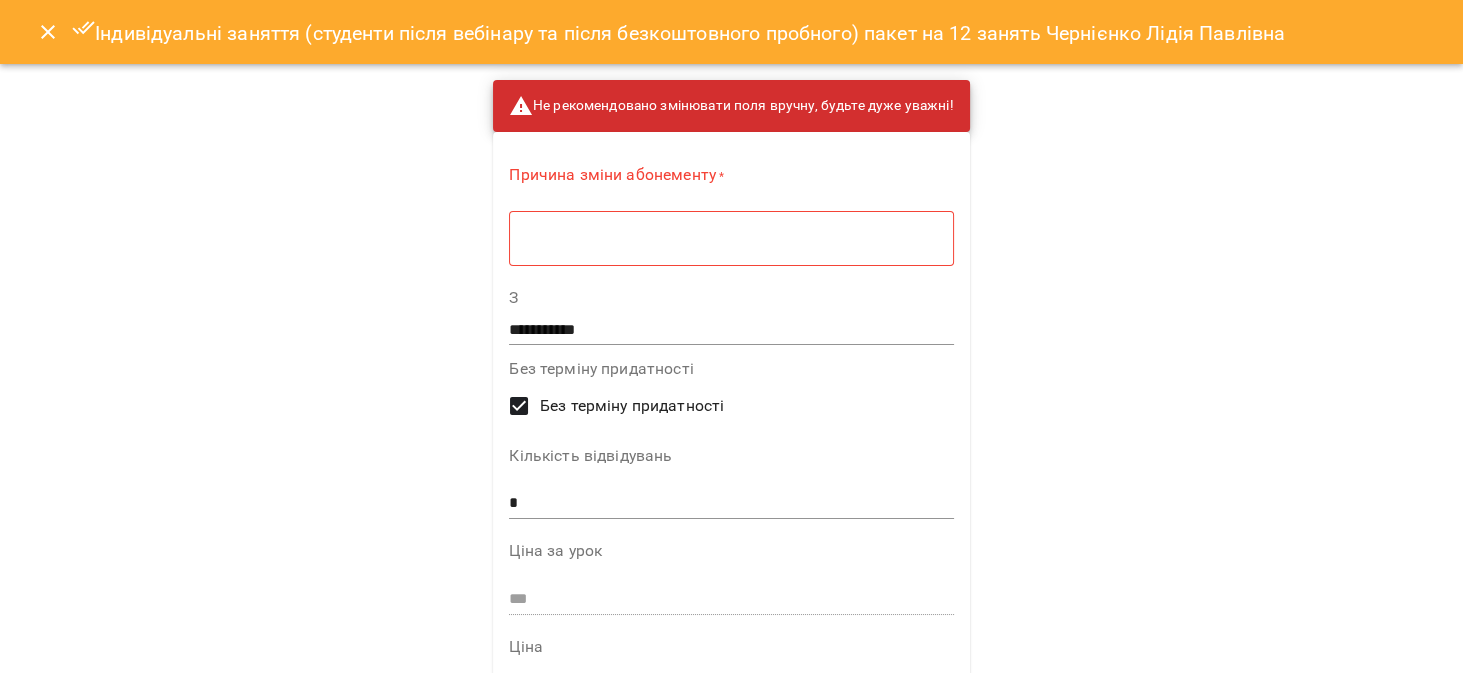 click on "* ​" at bounding box center (731, 238) 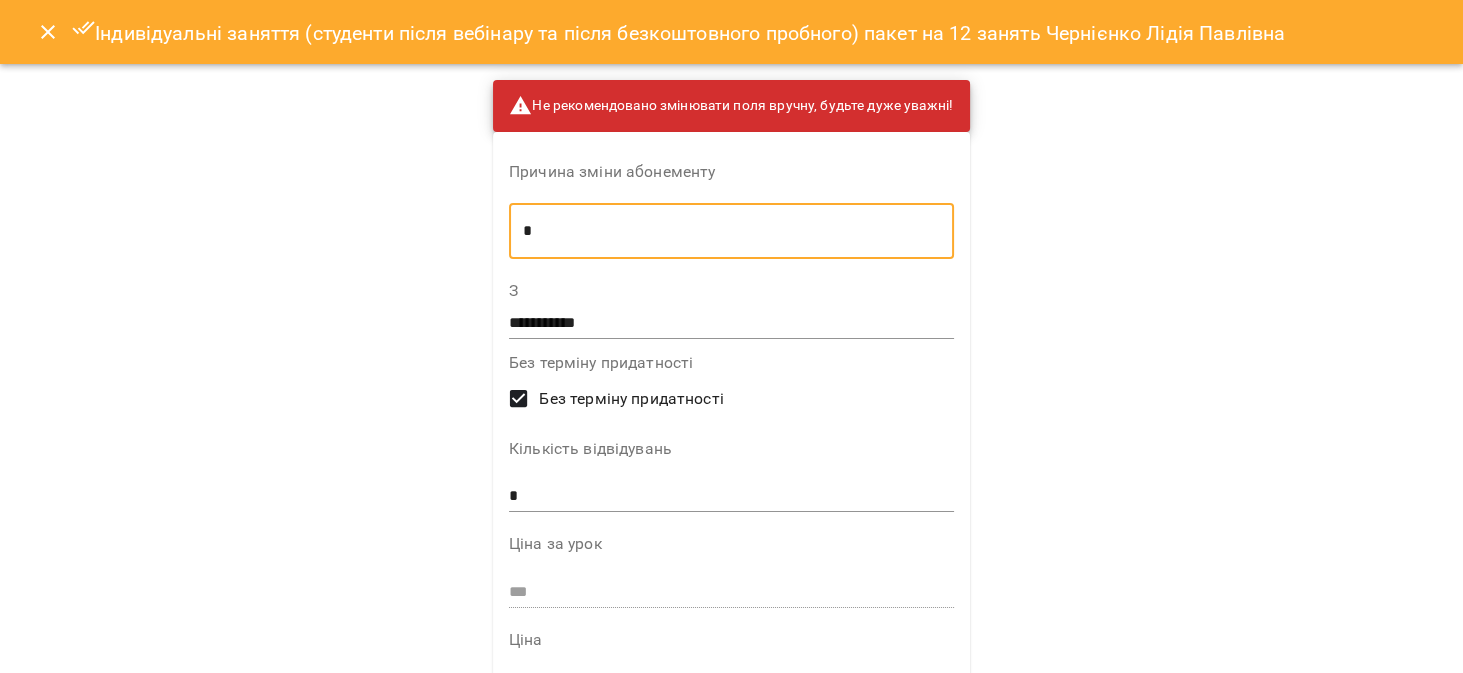 type on "*" 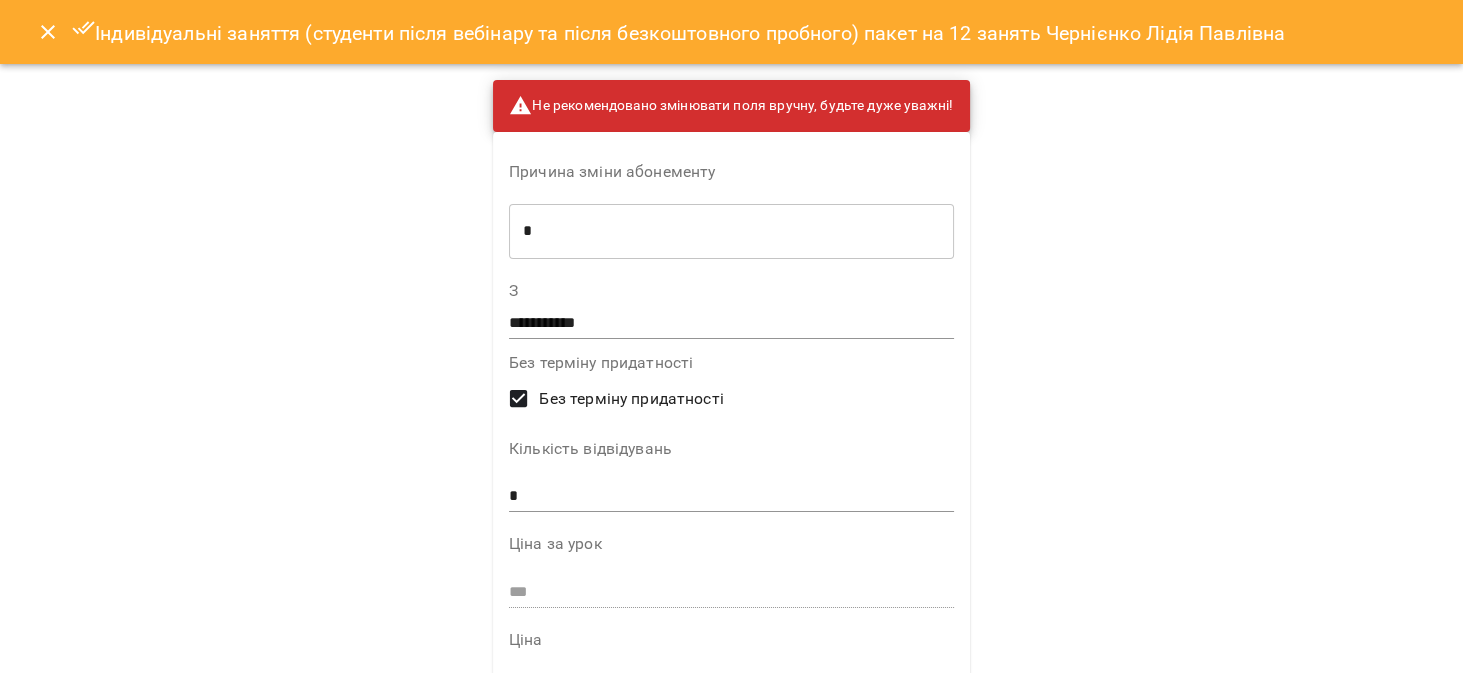 drag, startPoint x: 544, startPoint y: 511, endPoint x: 432, endPoint y: 477, distance: 117.047 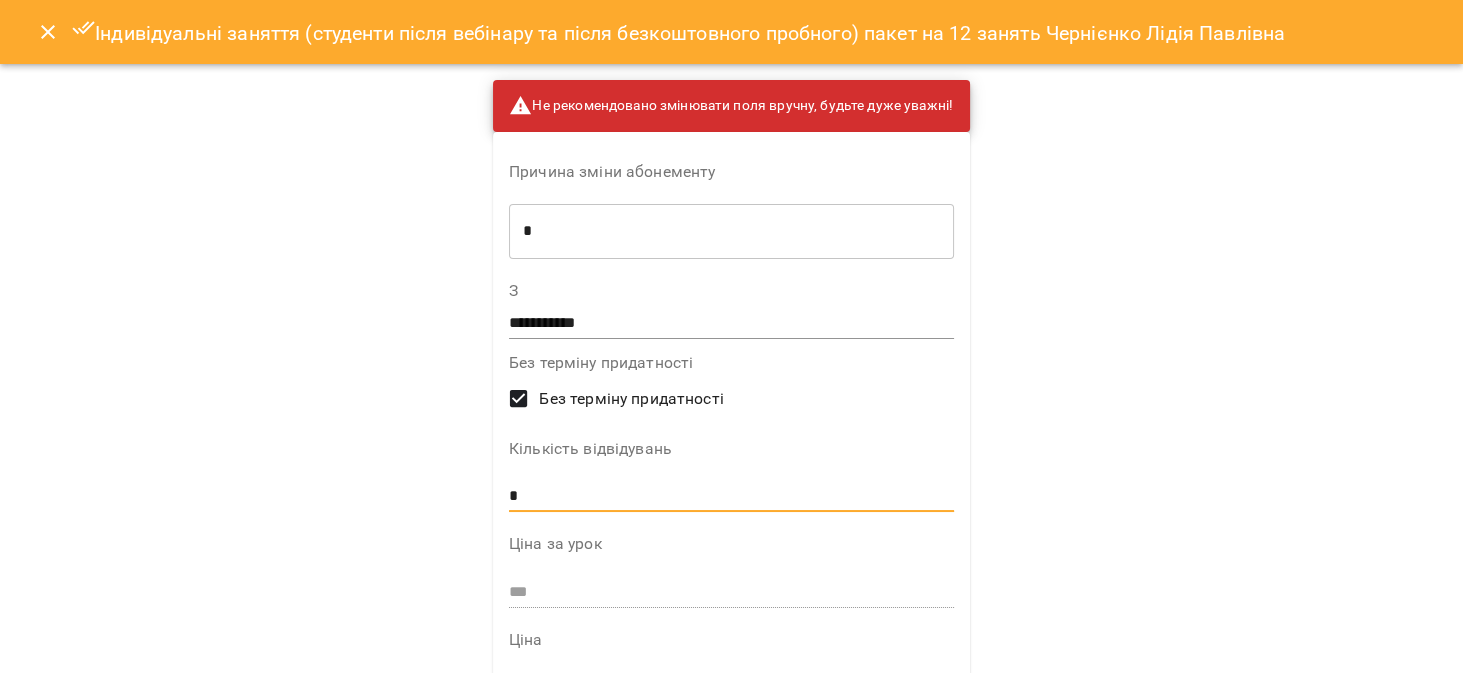 drag, startPoint x: 540, startPoint y: 505, endPoint x: 437, endPoint y: 498, distance: 103.23759 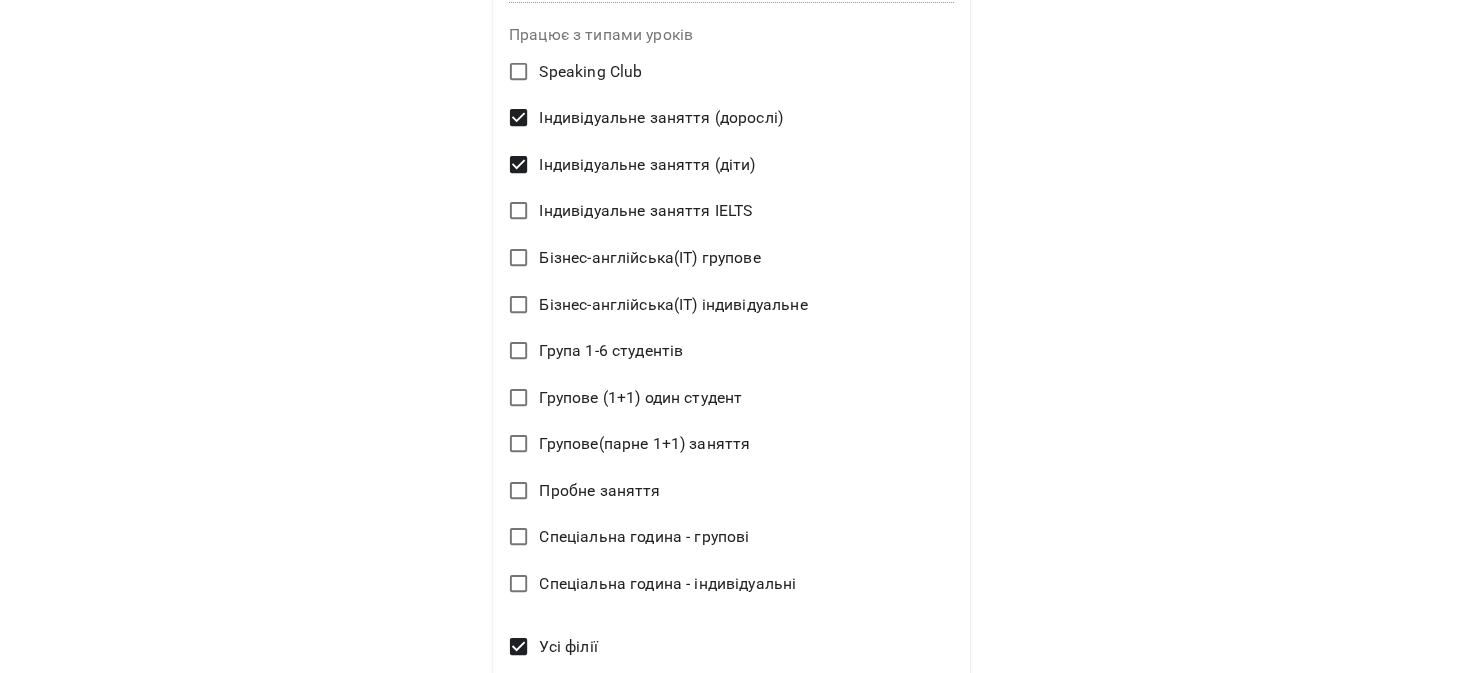 scroll, scrollTop: 867, scrollLeft: 0, axis: vertical 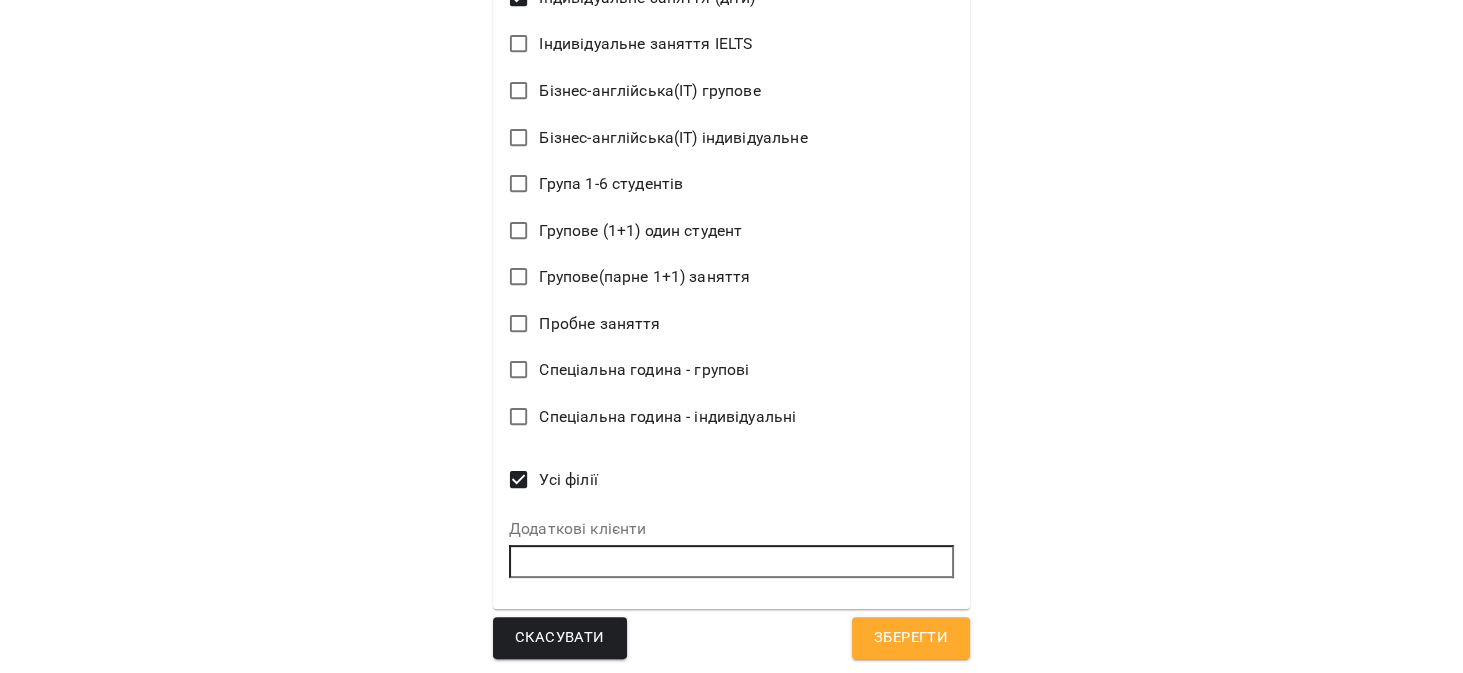 type on "*" 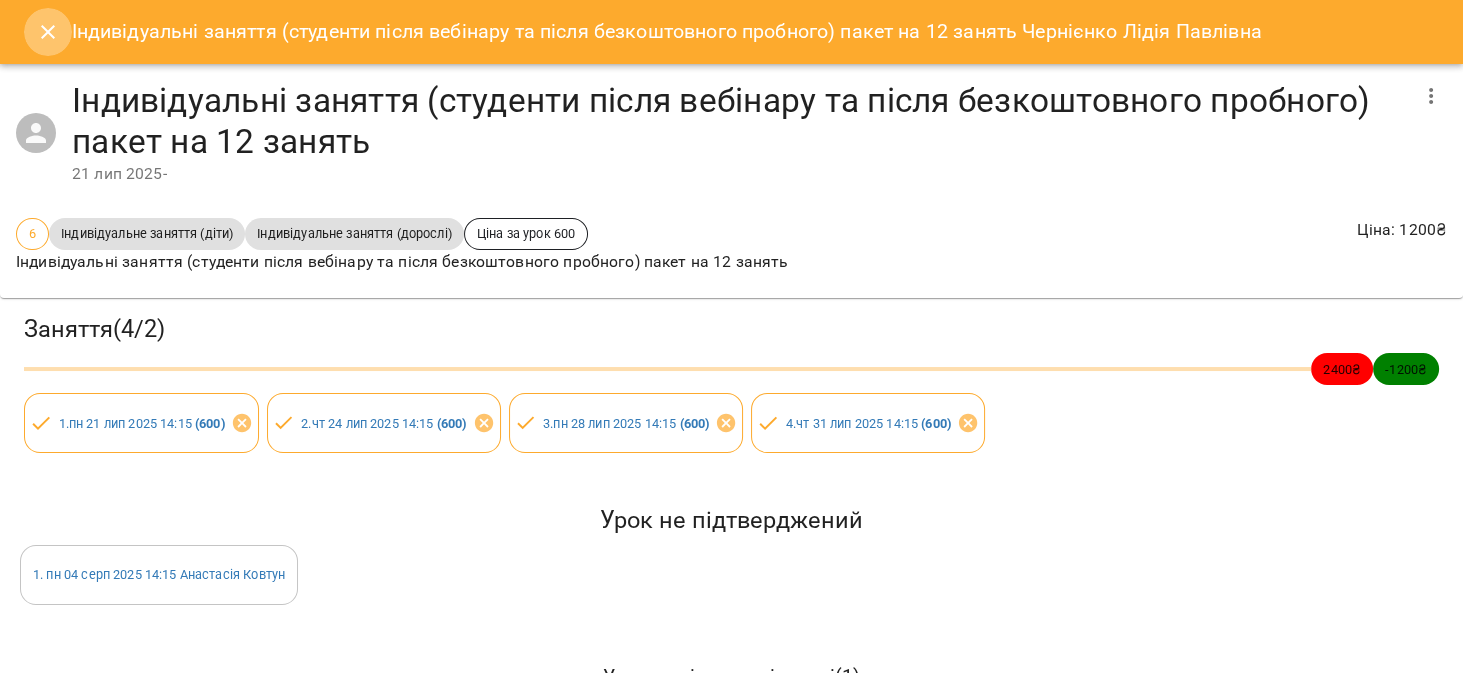 click at bounding box center (48, 32) 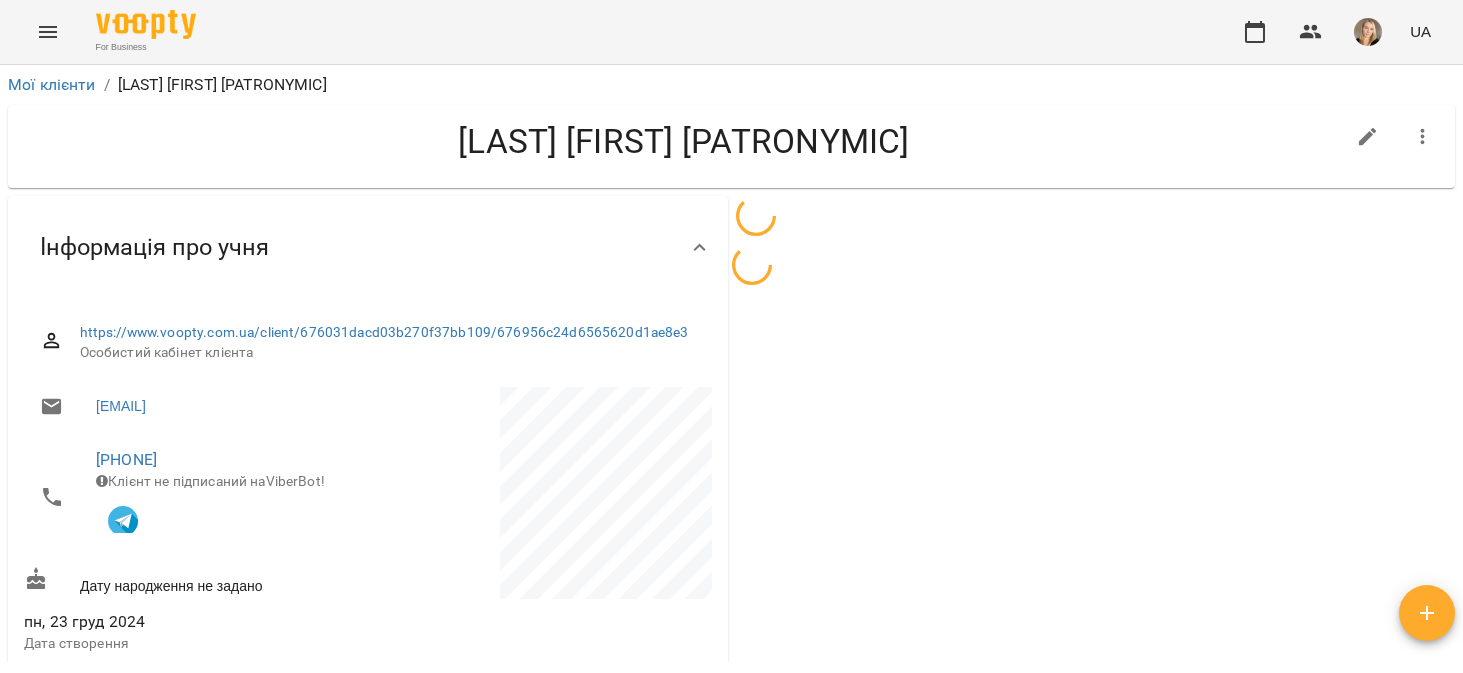 scroll, scrollTop: 0, scrollLeft: 0, axis: both 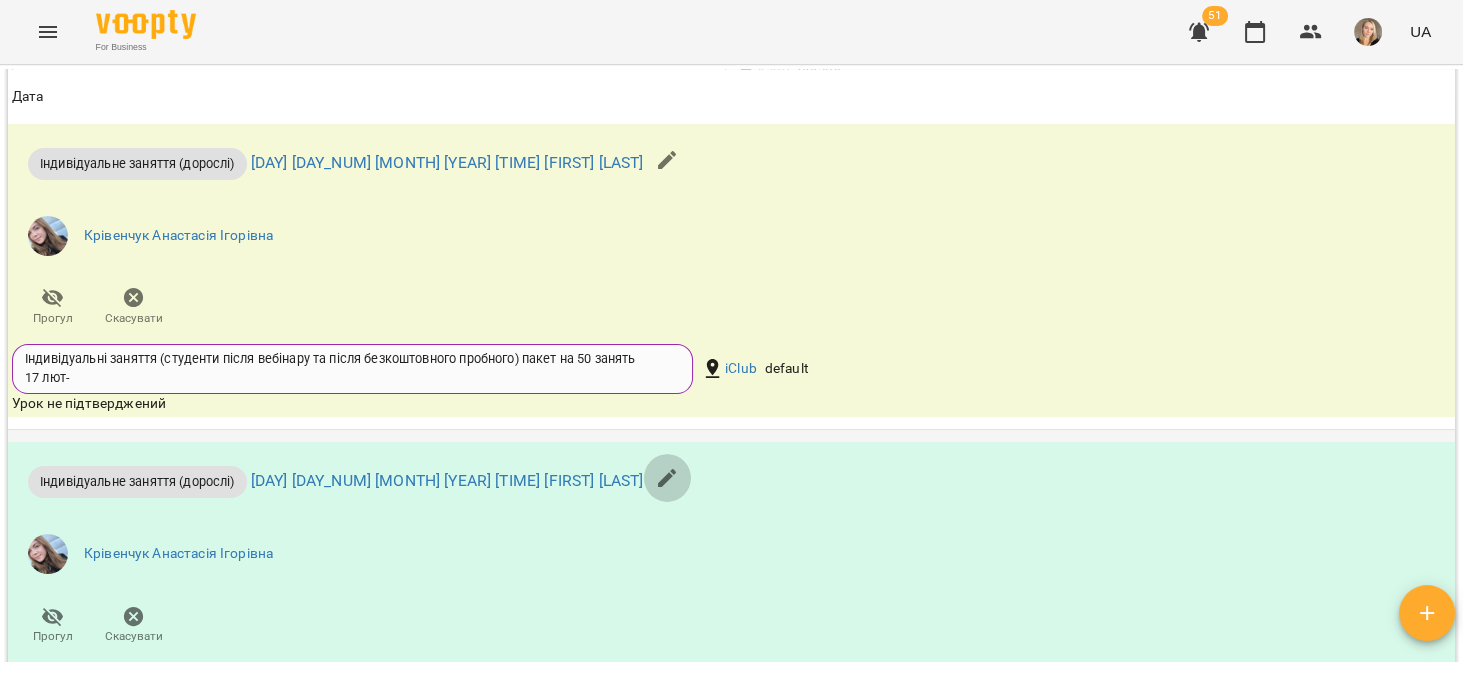 click 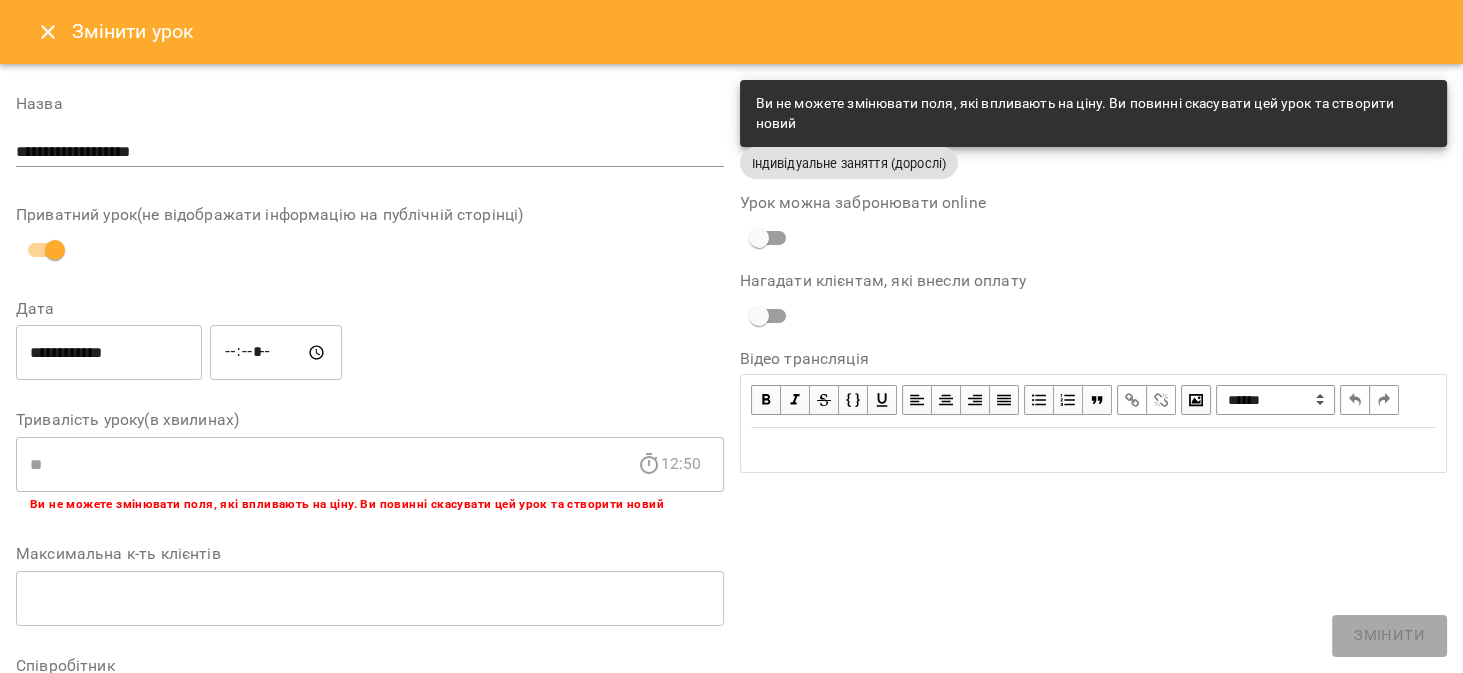 click 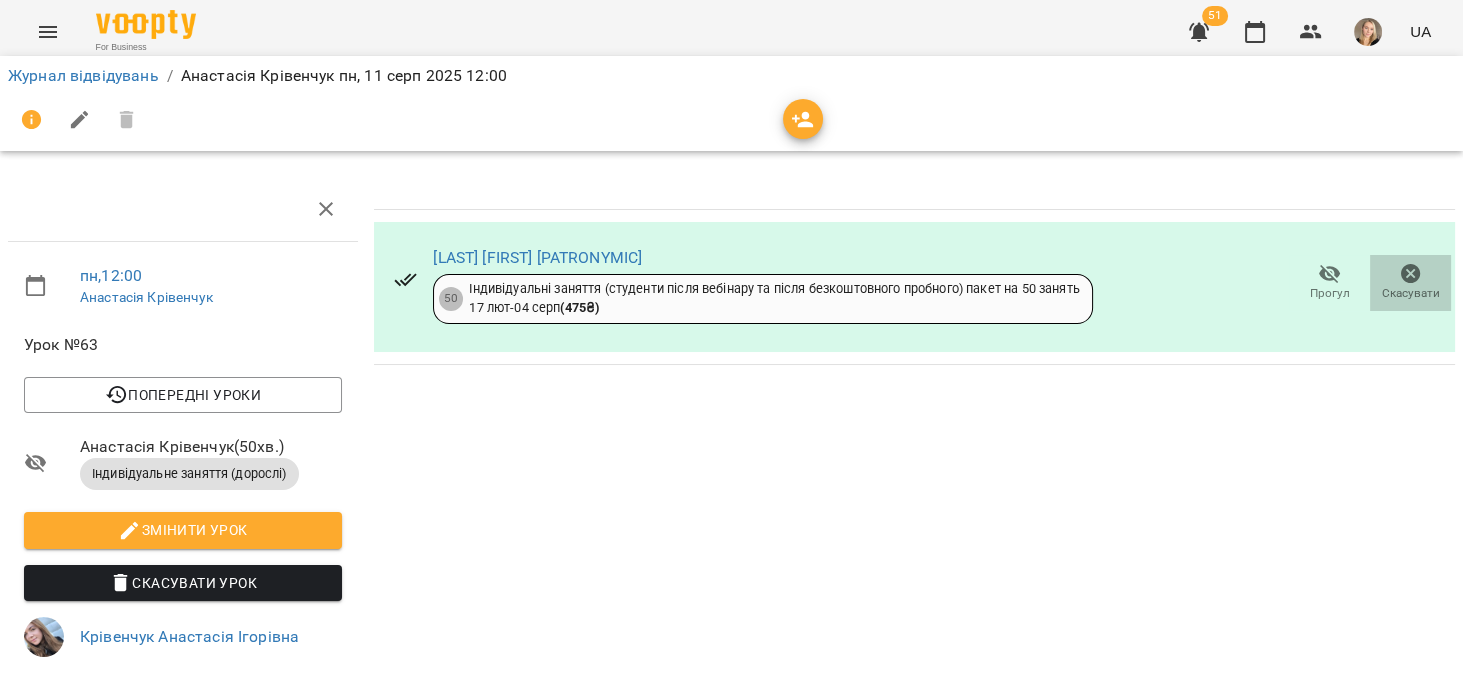 click 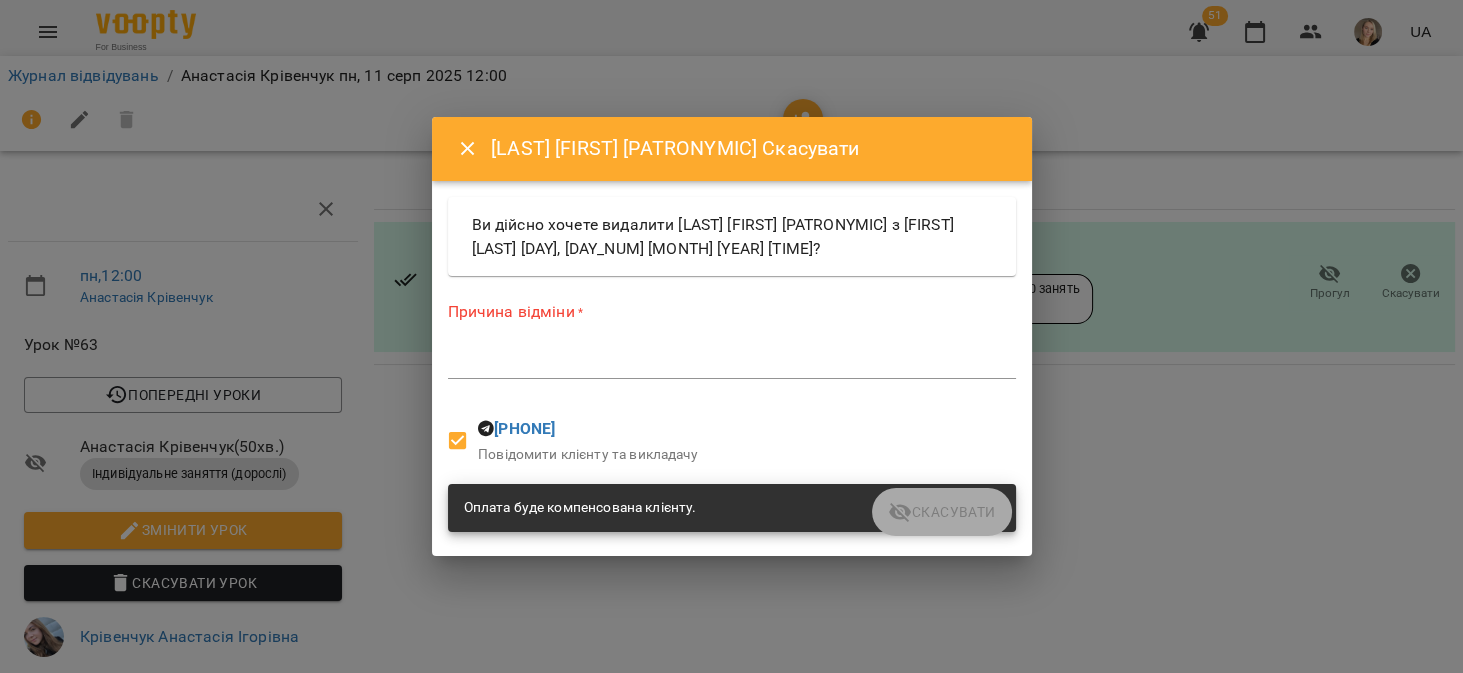 click at bounding box center (732, 362) 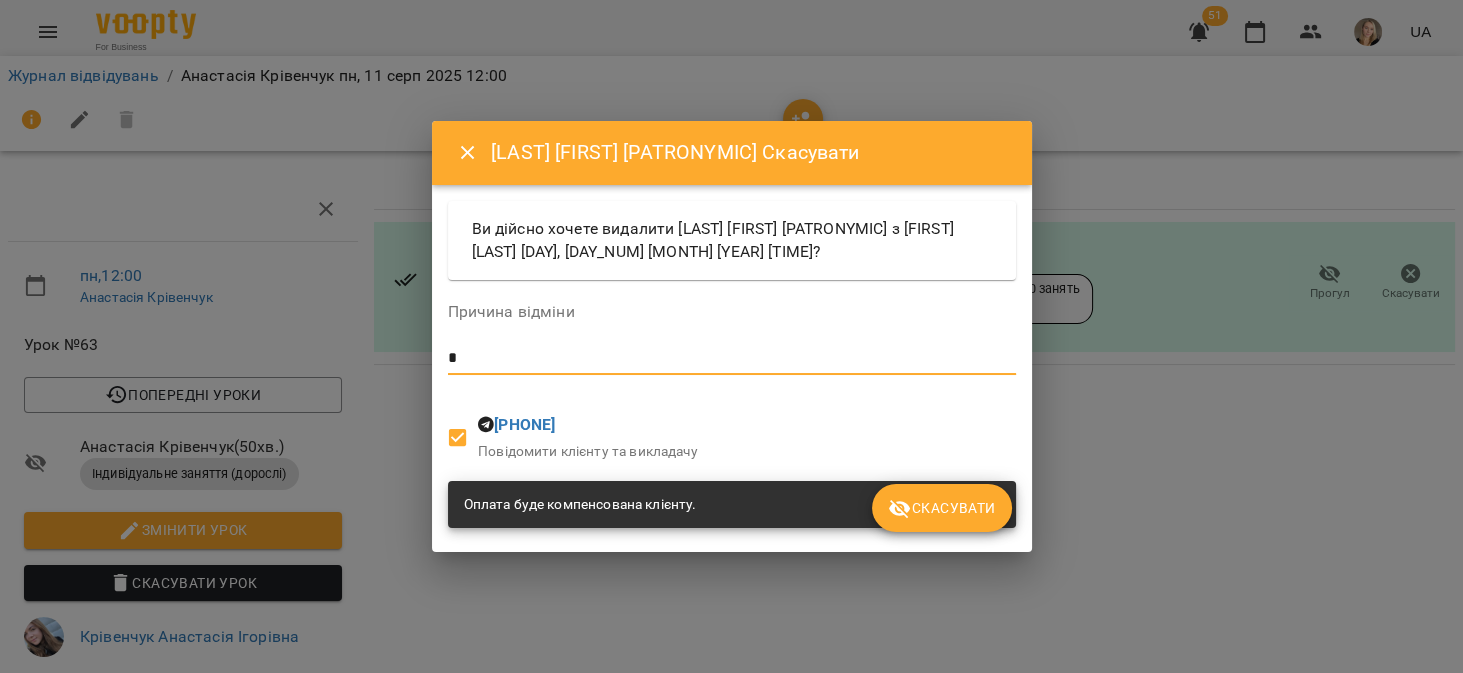 type on "*" 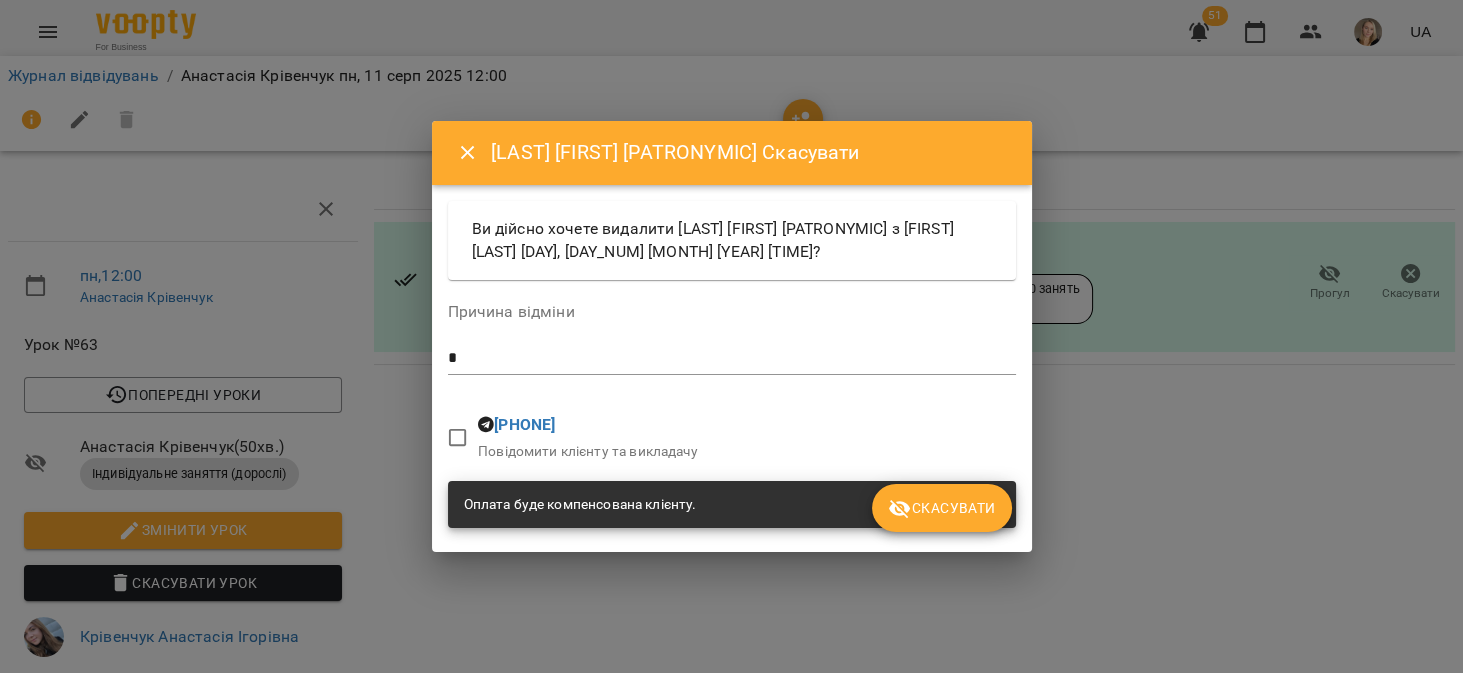 click on "Скасувати" at bounding box center (941, 508) 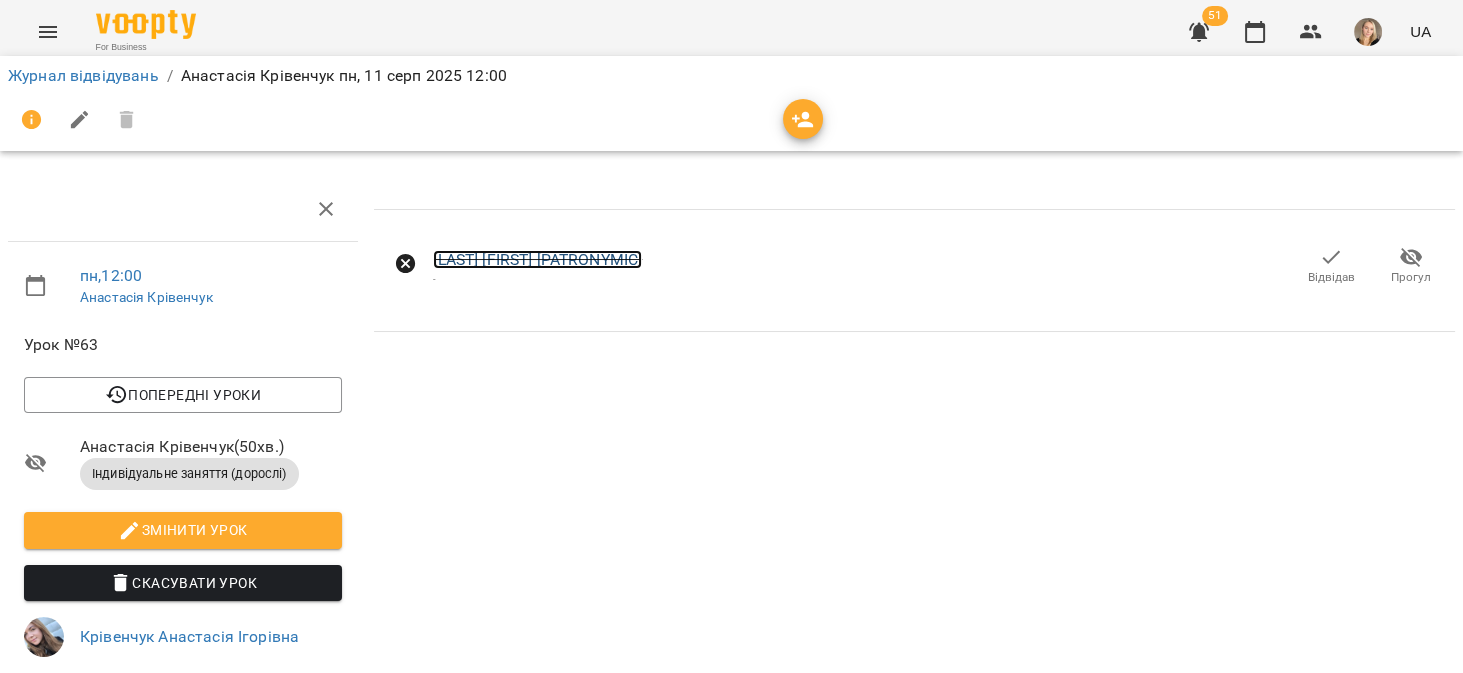 click on "Бойко Костянтин Сергійович" at bounding box center [537, 259] 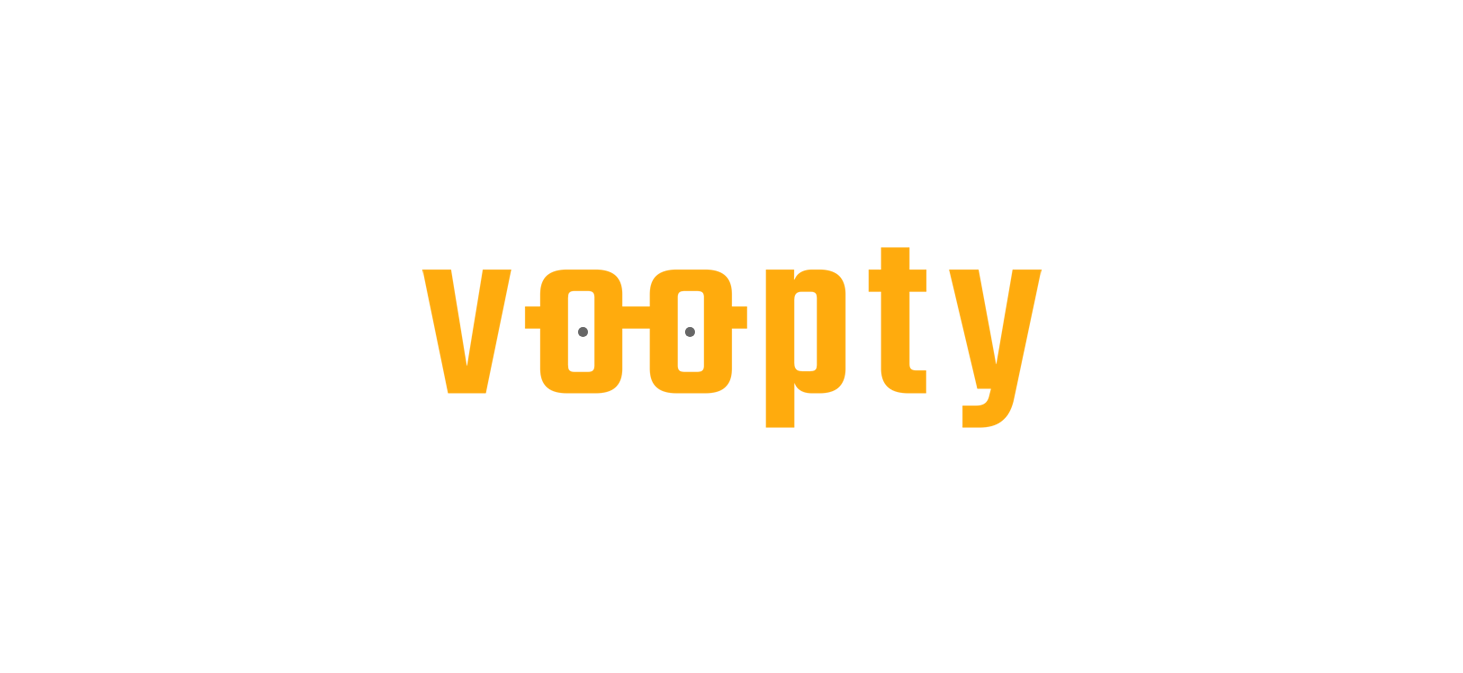 scroll, scrollTop: 0, scrollLeft: 0, axis: both 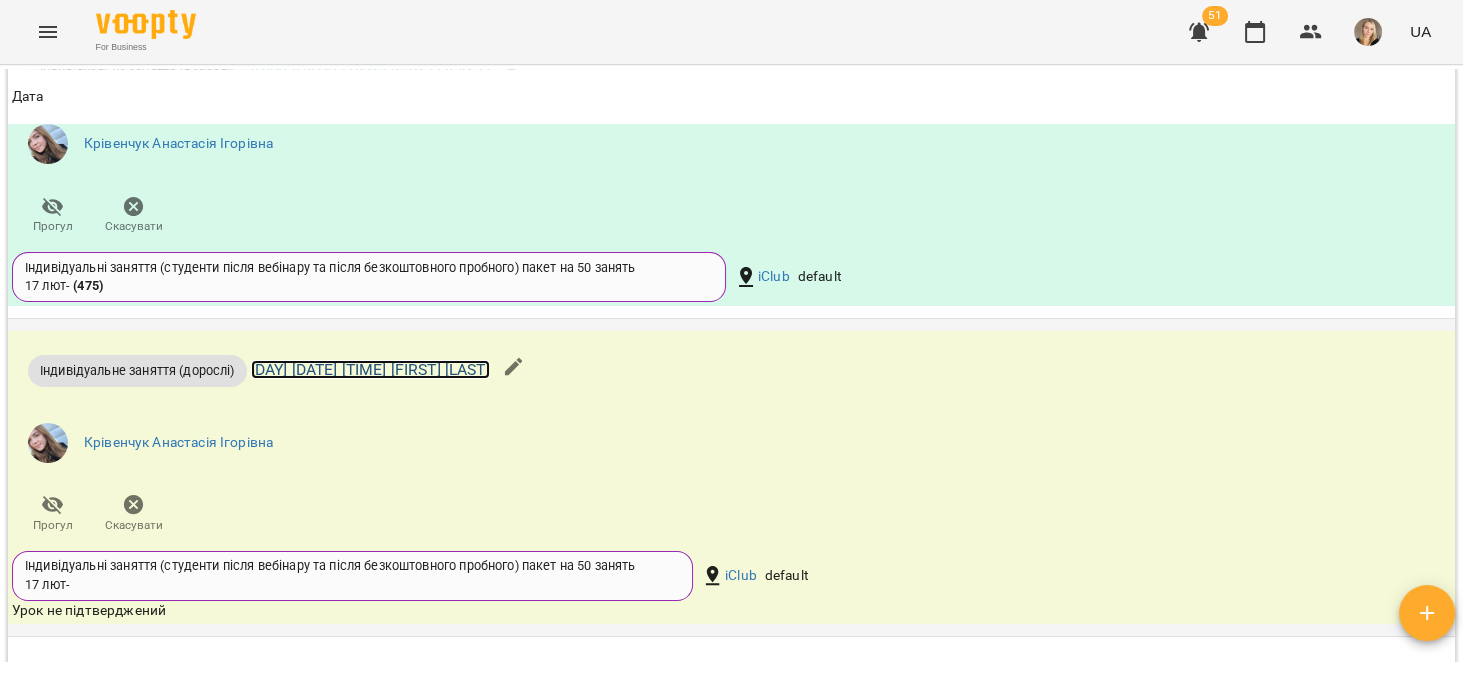click on "[DAY] [DATE] [TIME] [FIRST] [LAST]" at bounding box center [370, 369] 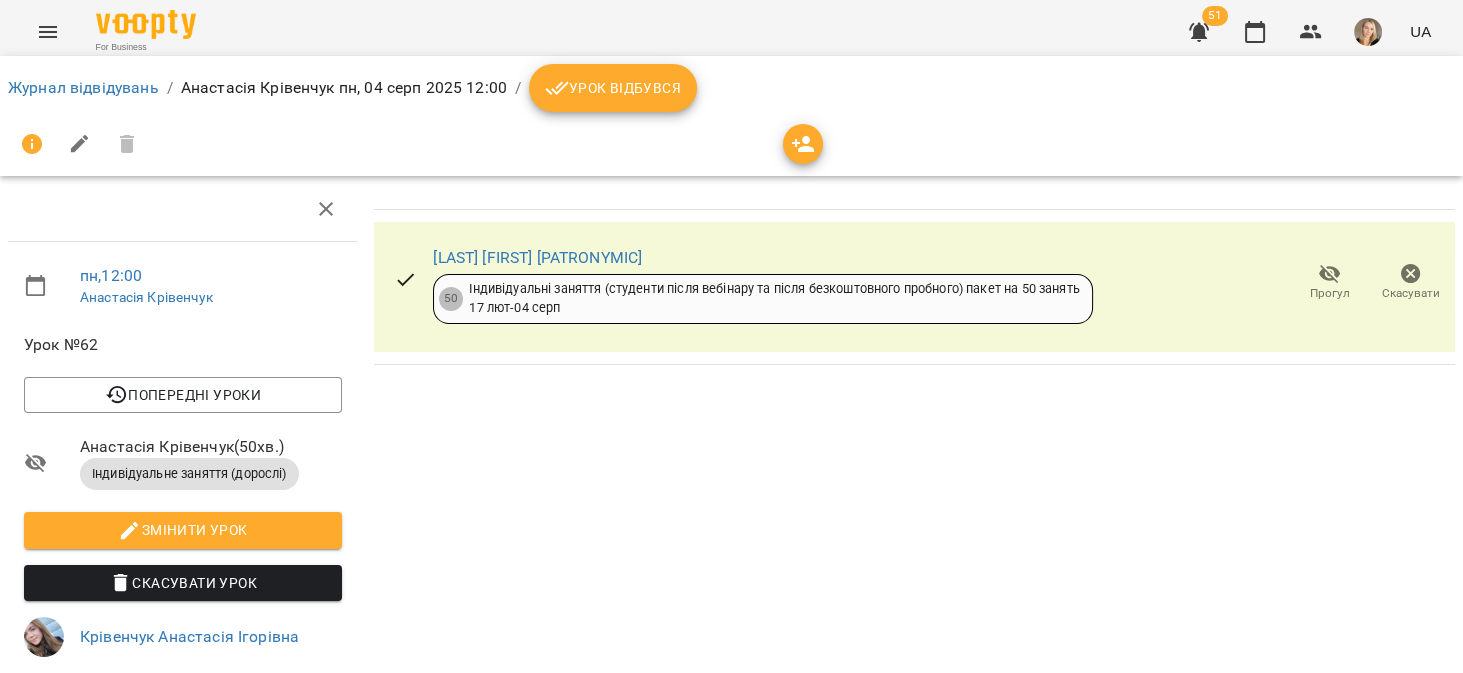click on "Урок відбувся" at bounding box center (613, 88) 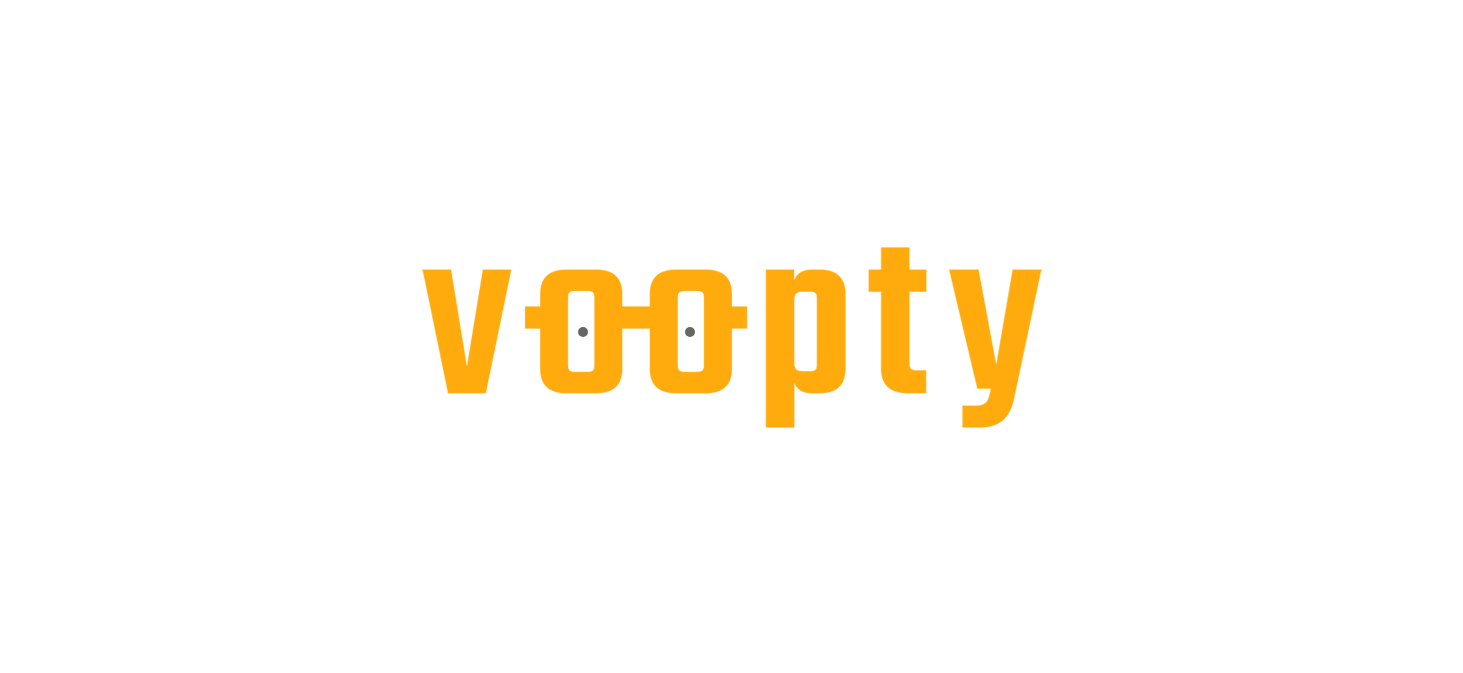scroll, scrollTop: 0, scrollLeft: 0, axis: both 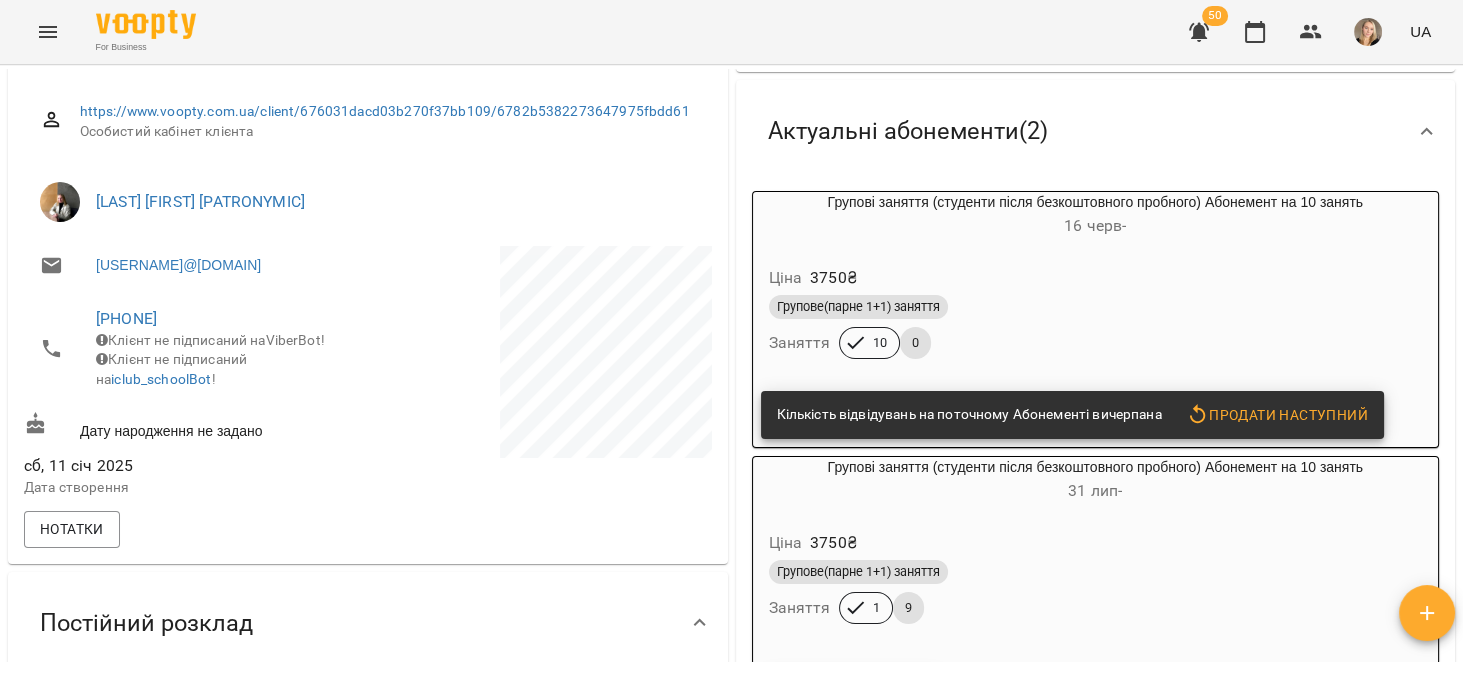 click on "16 черв  -" at bounding box center (1096, 226) 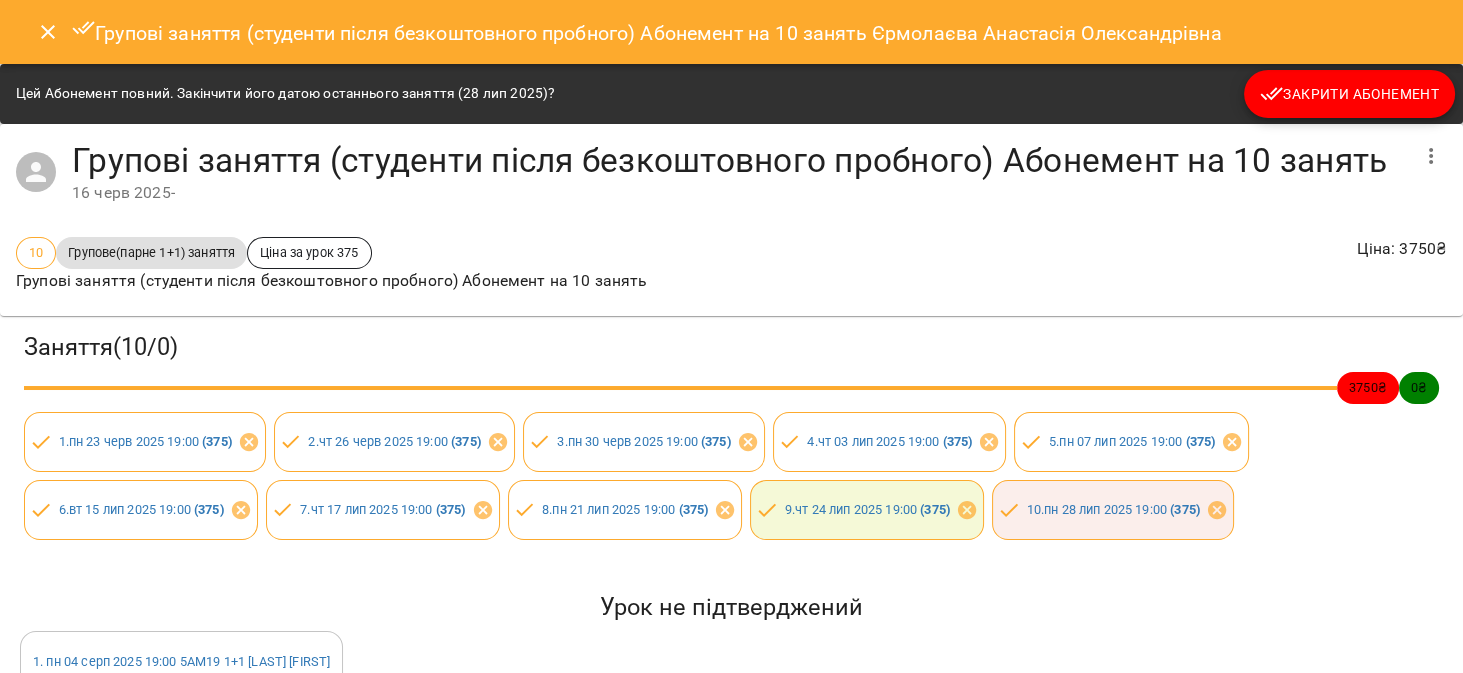 click on "Закрити Абонемент" at bounding box center [1349, 94] 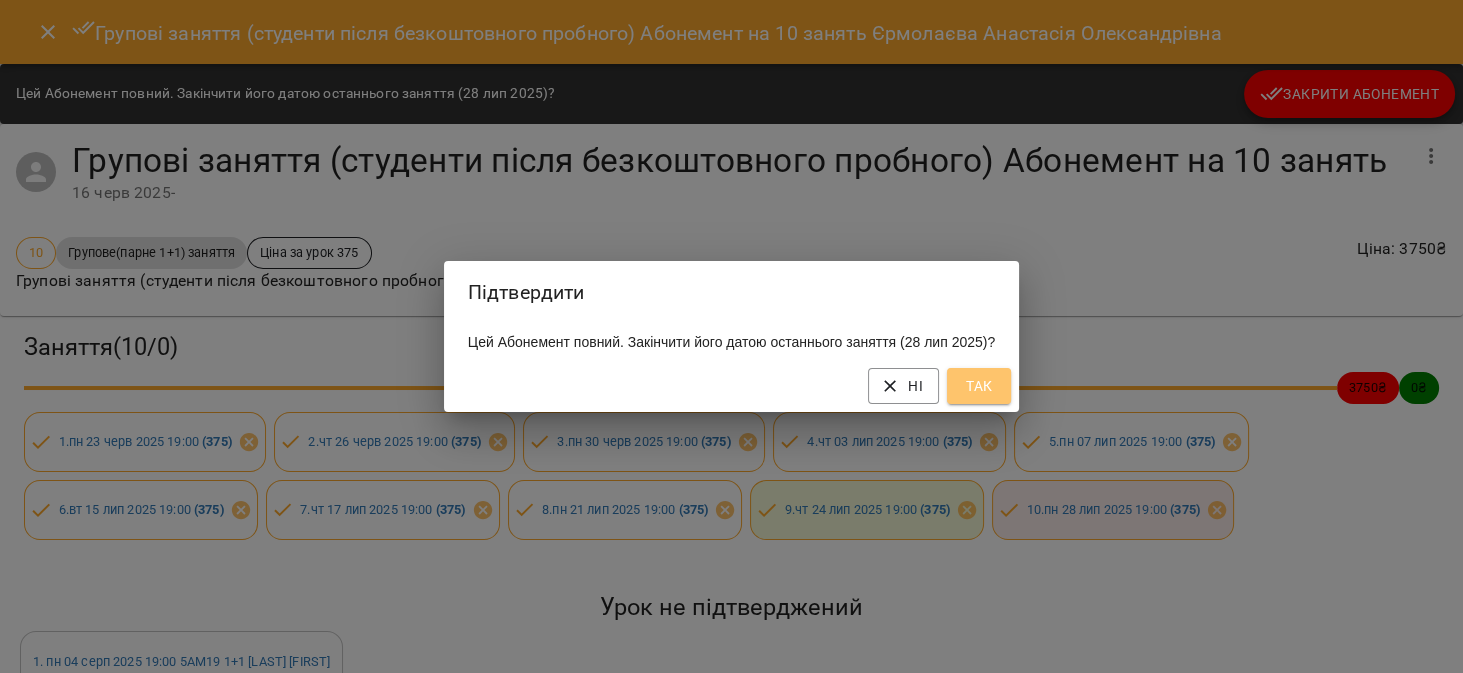 click on "Так" at bounding box center (979, 386) 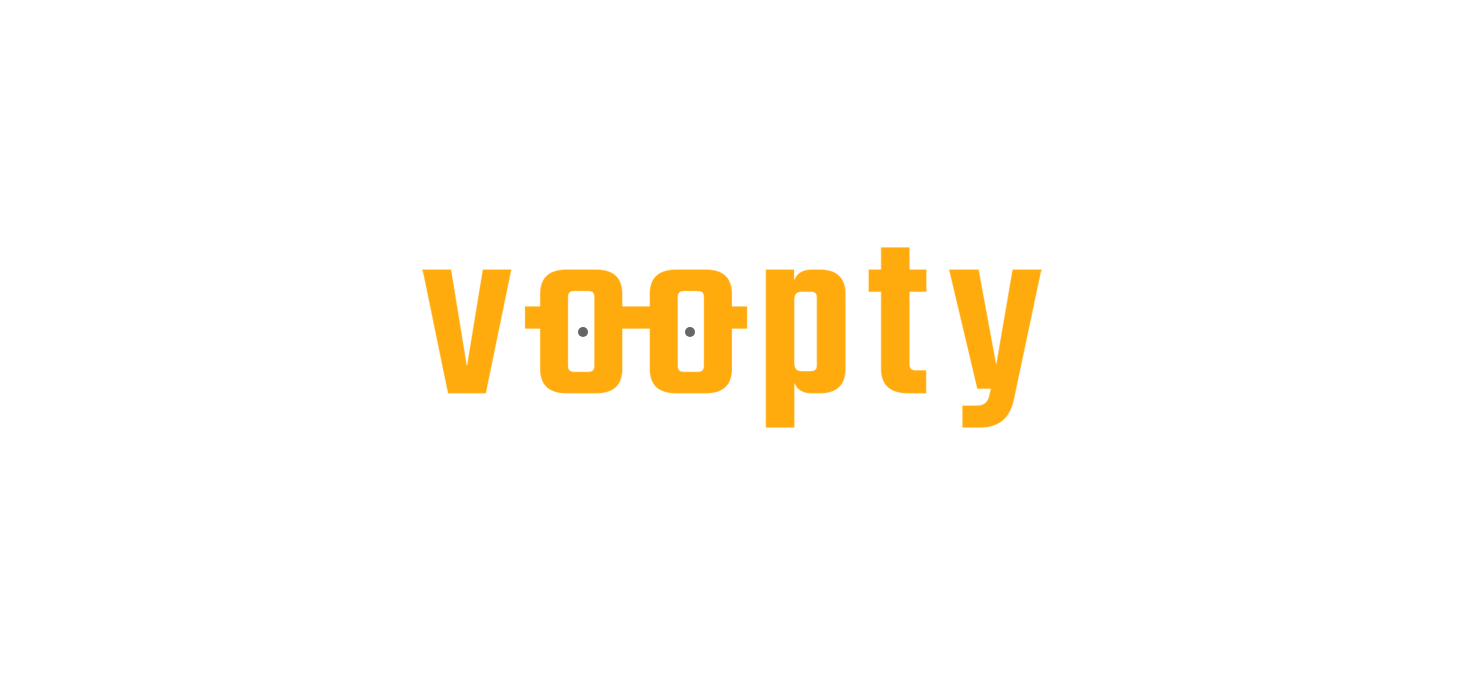 scroll, scrollTop: 0, scrollLeft: 0, axis: both 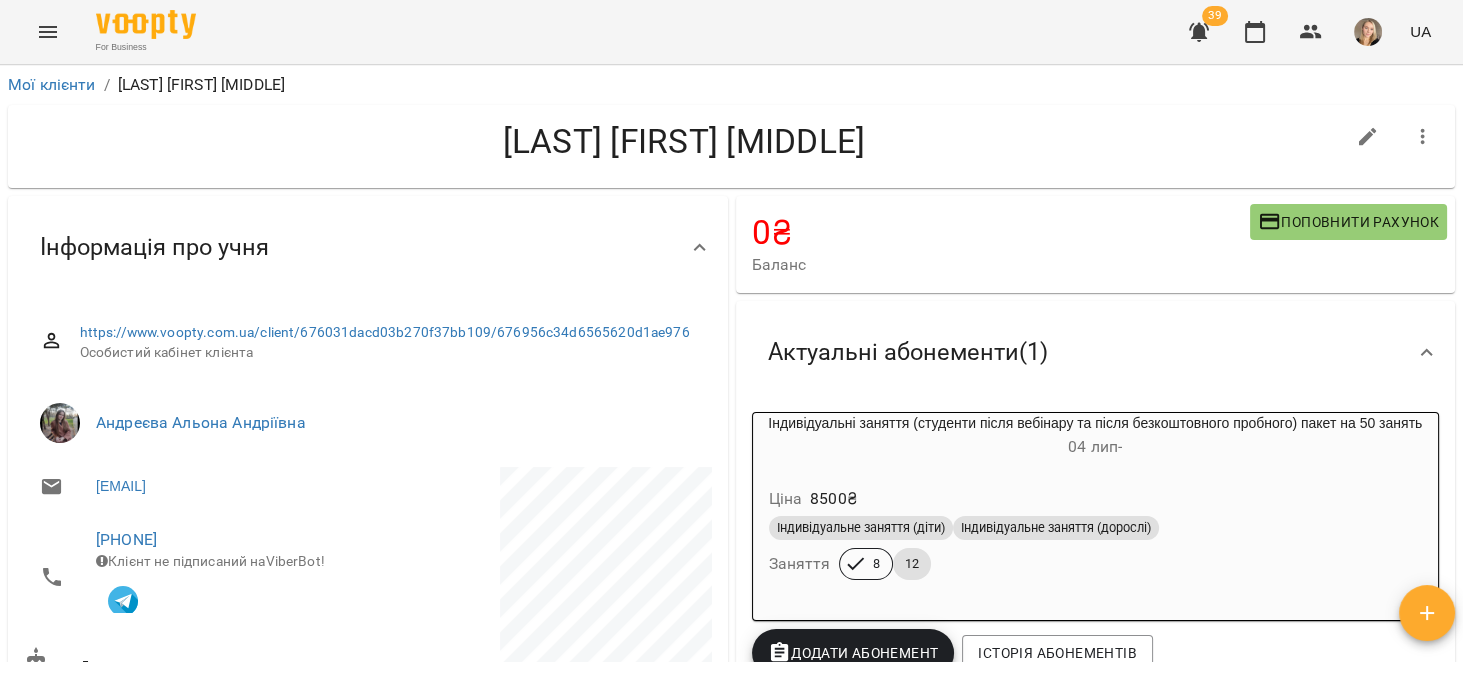 click 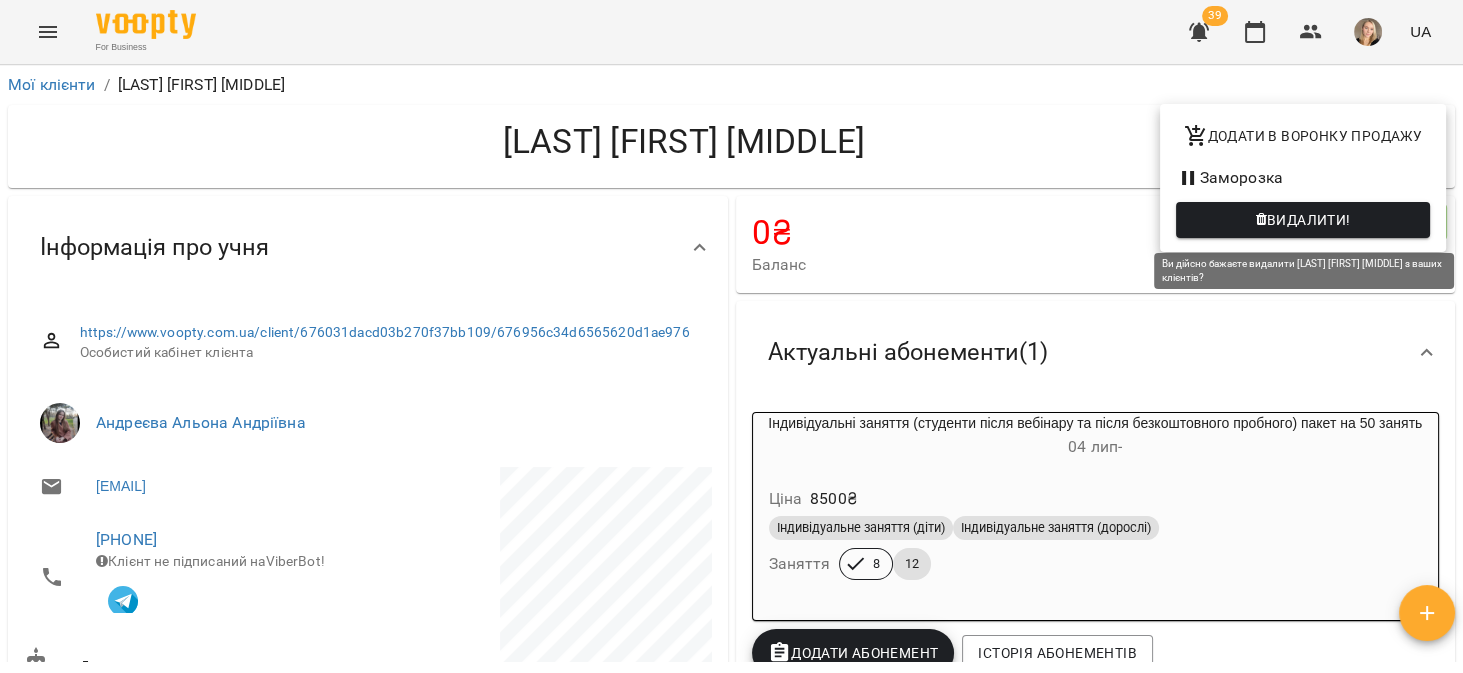 click on "Видалити!" at bounding box center [1309, 220] 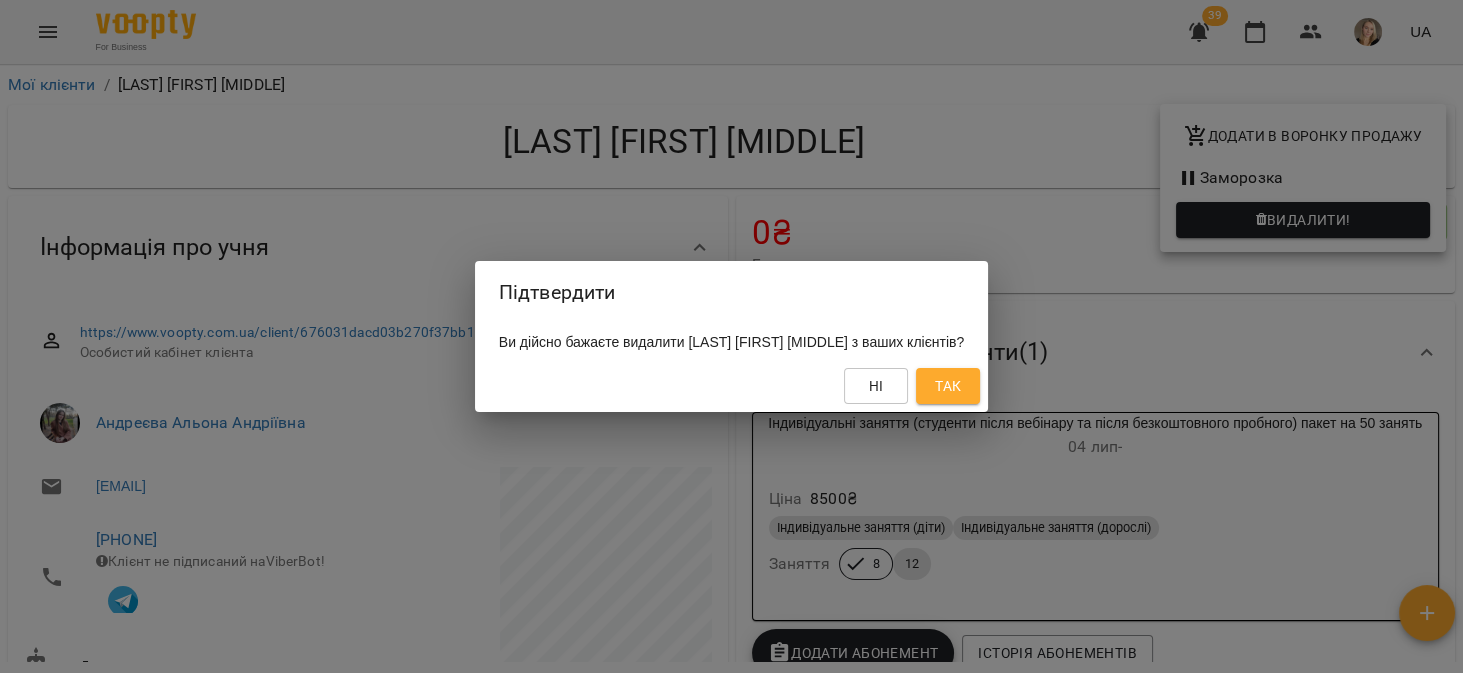 click on "Так" at bounding box center (948, 386) 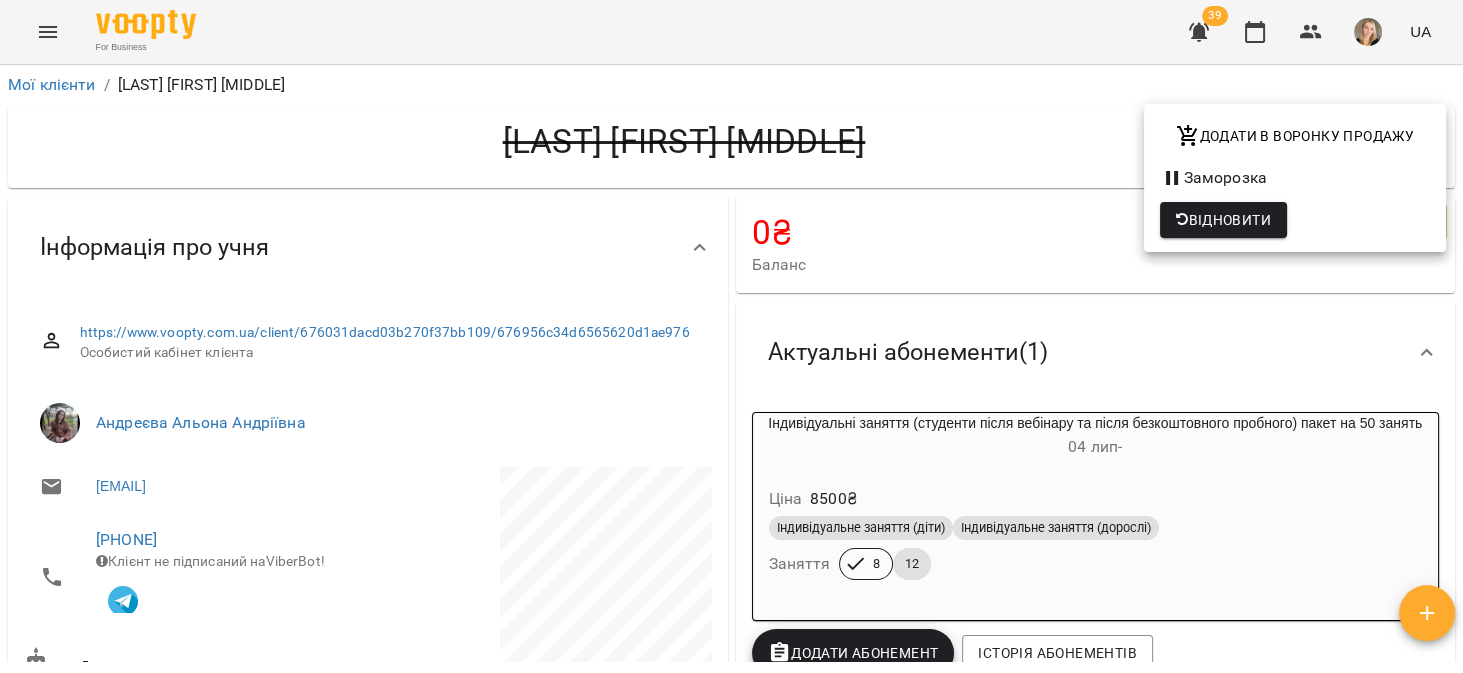 click at bounding box center (731, 336) 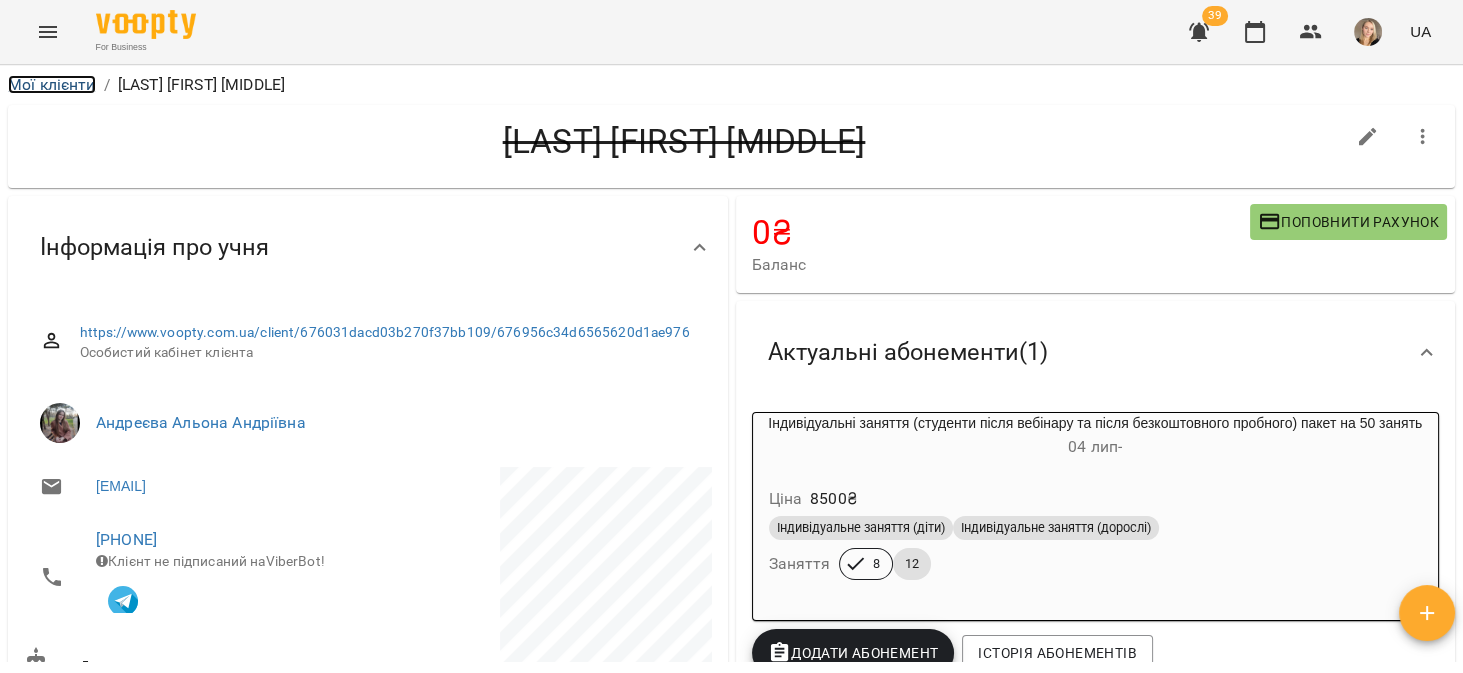 click on "Мої клієнти" at bounding box center [52, 84] 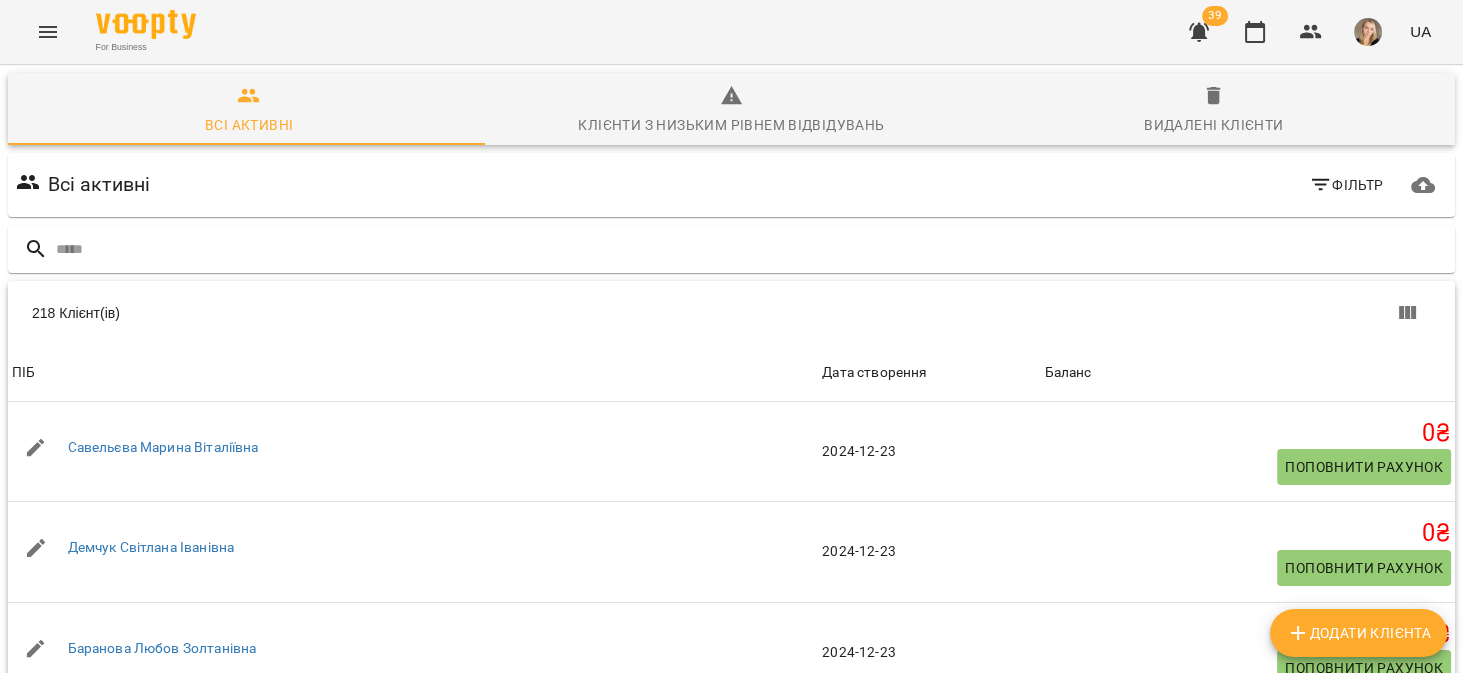 click at bounding box center [48, 32] 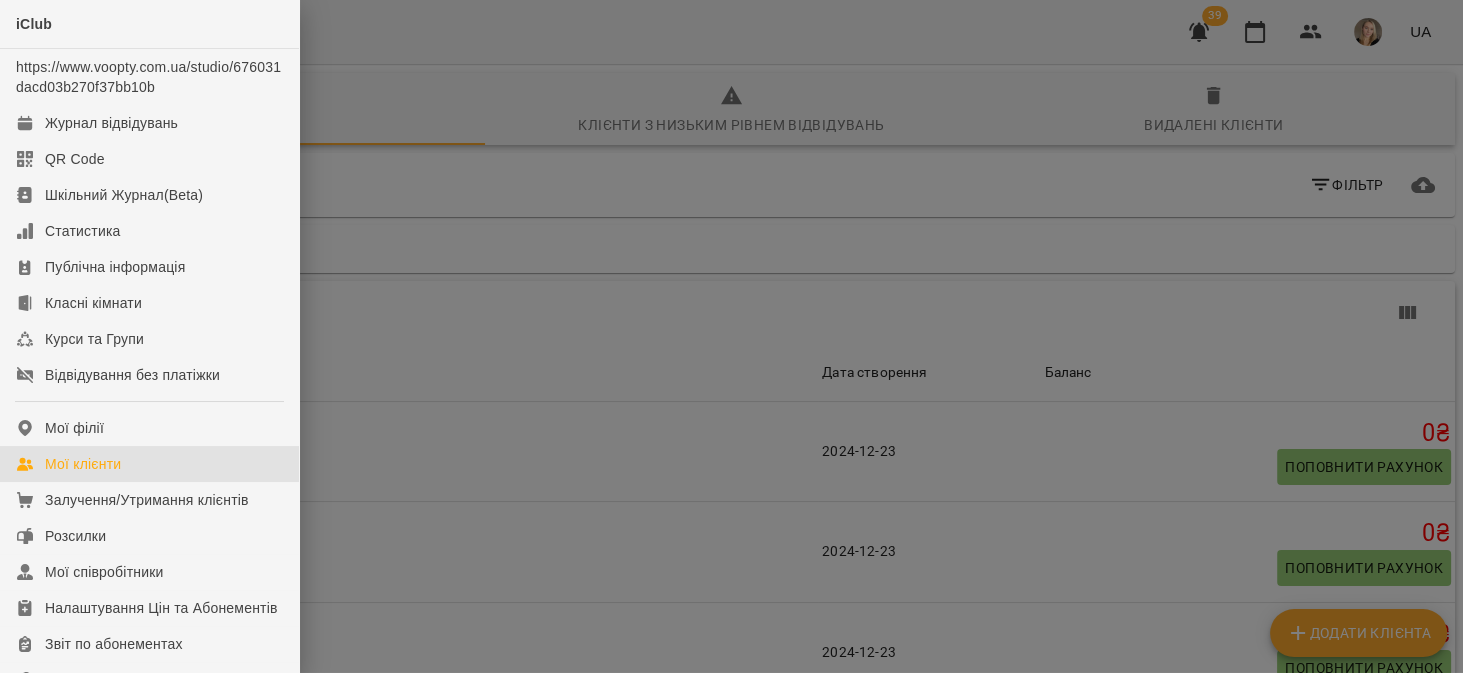 click on "Мої клієнти" at bounding box center [149, 464] 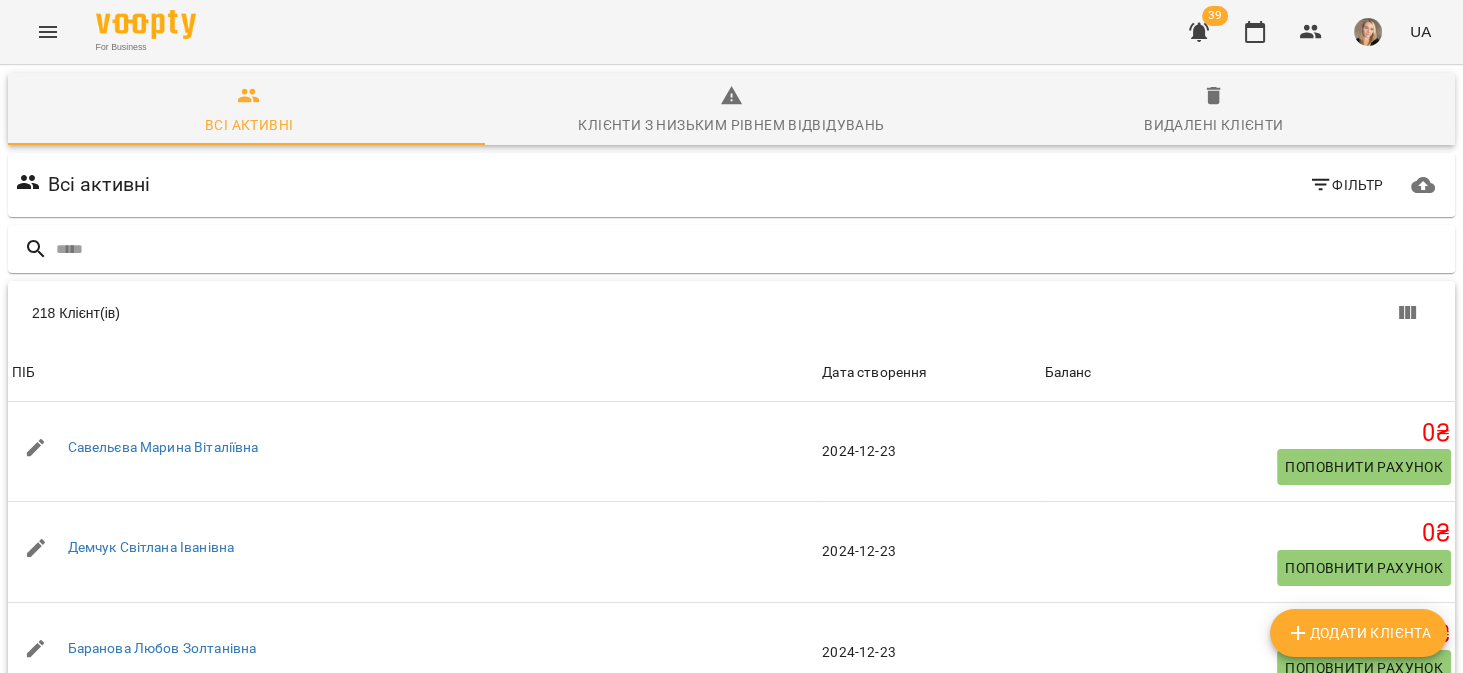 click on "Видалені клієнти" at bounding box center [1213, 125] 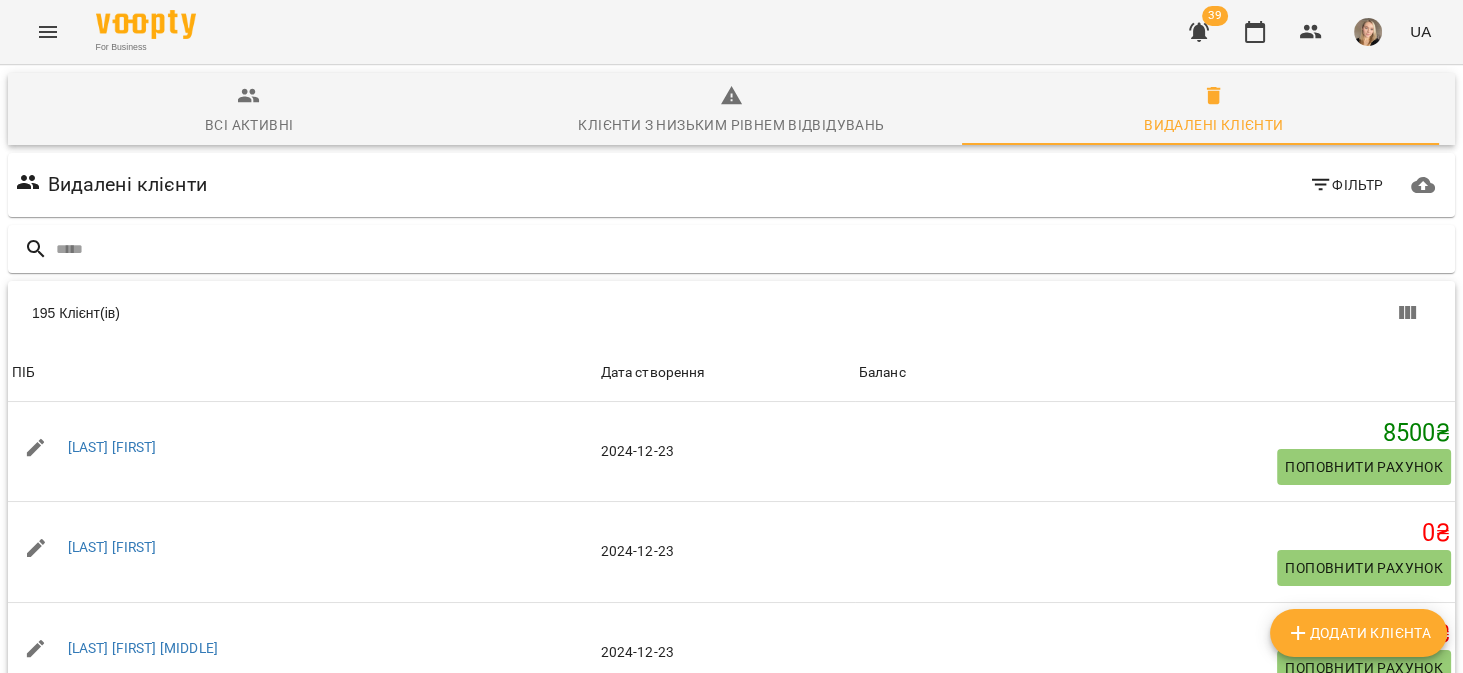 scroll, scrollTop: 190, scrollLeft: 0, axis: vertical 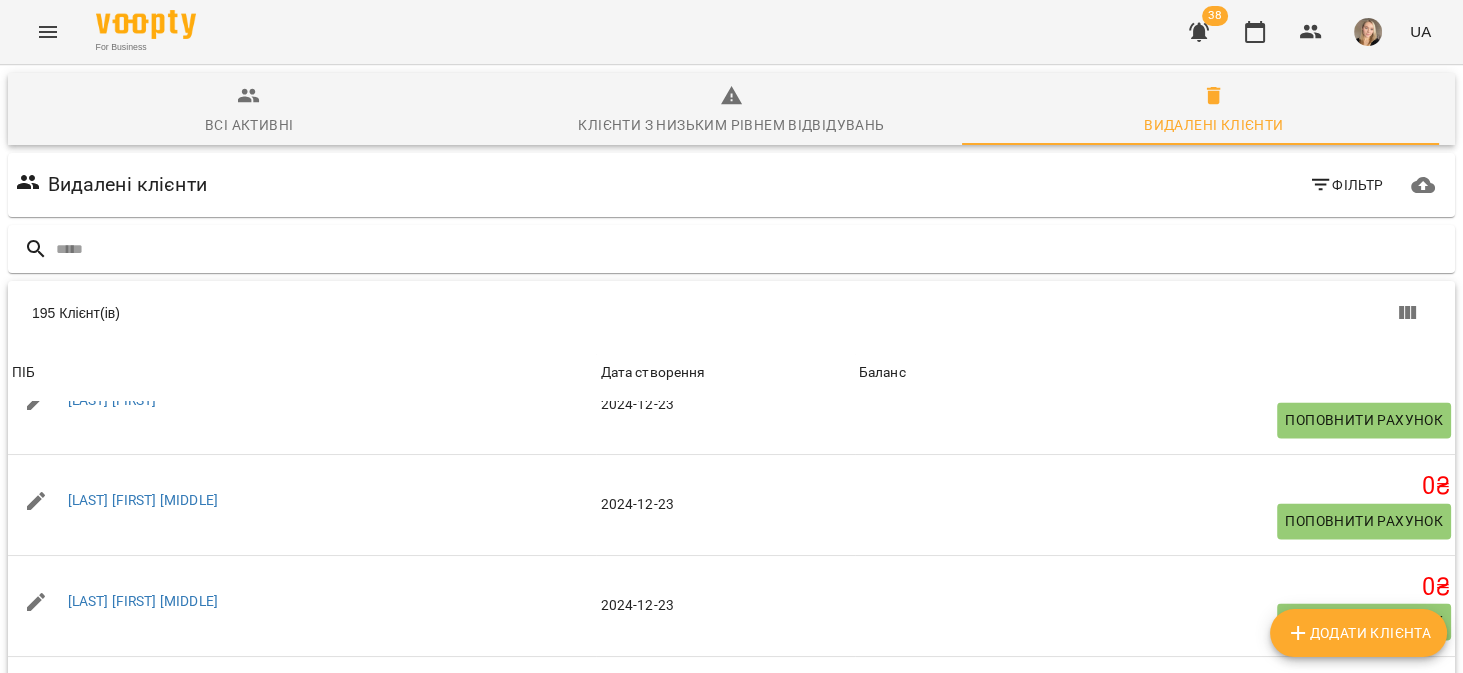 click 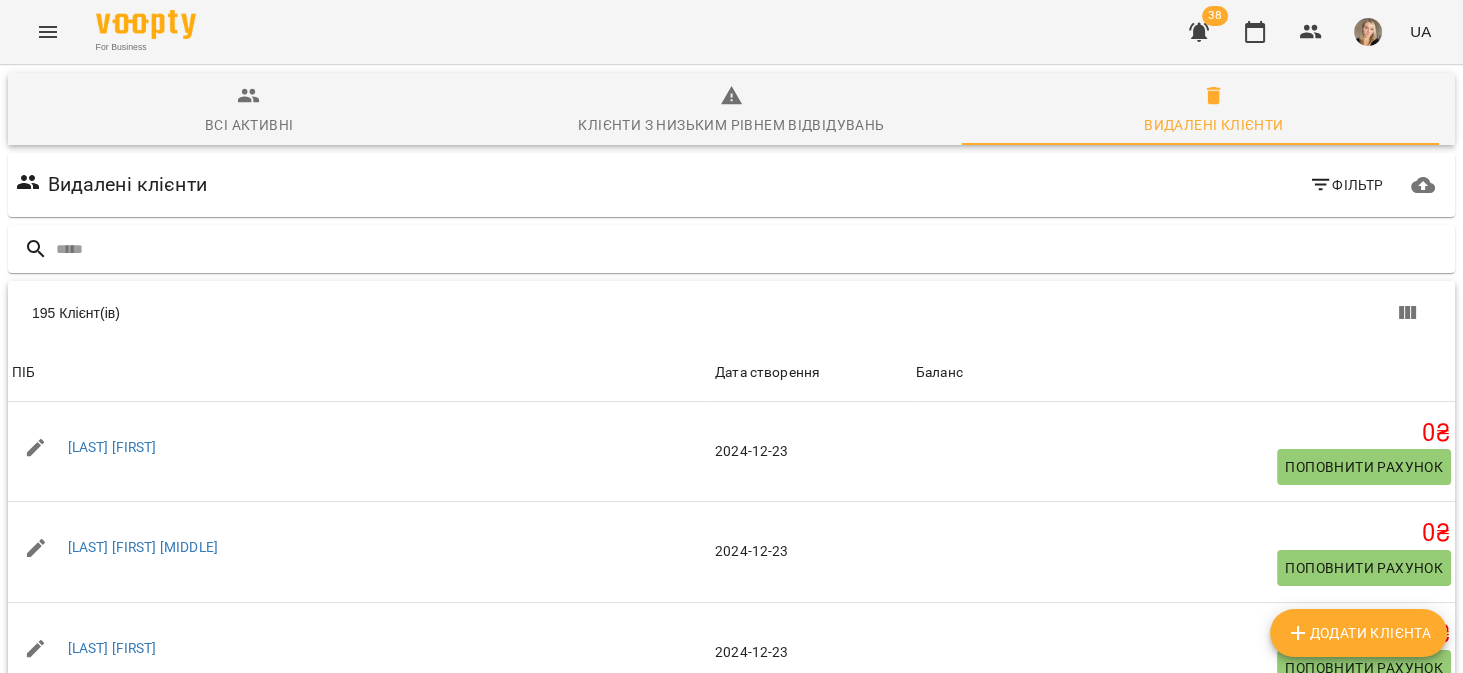 scroll, scrollTop: 215, scrollLeft: 0, axis: vertical 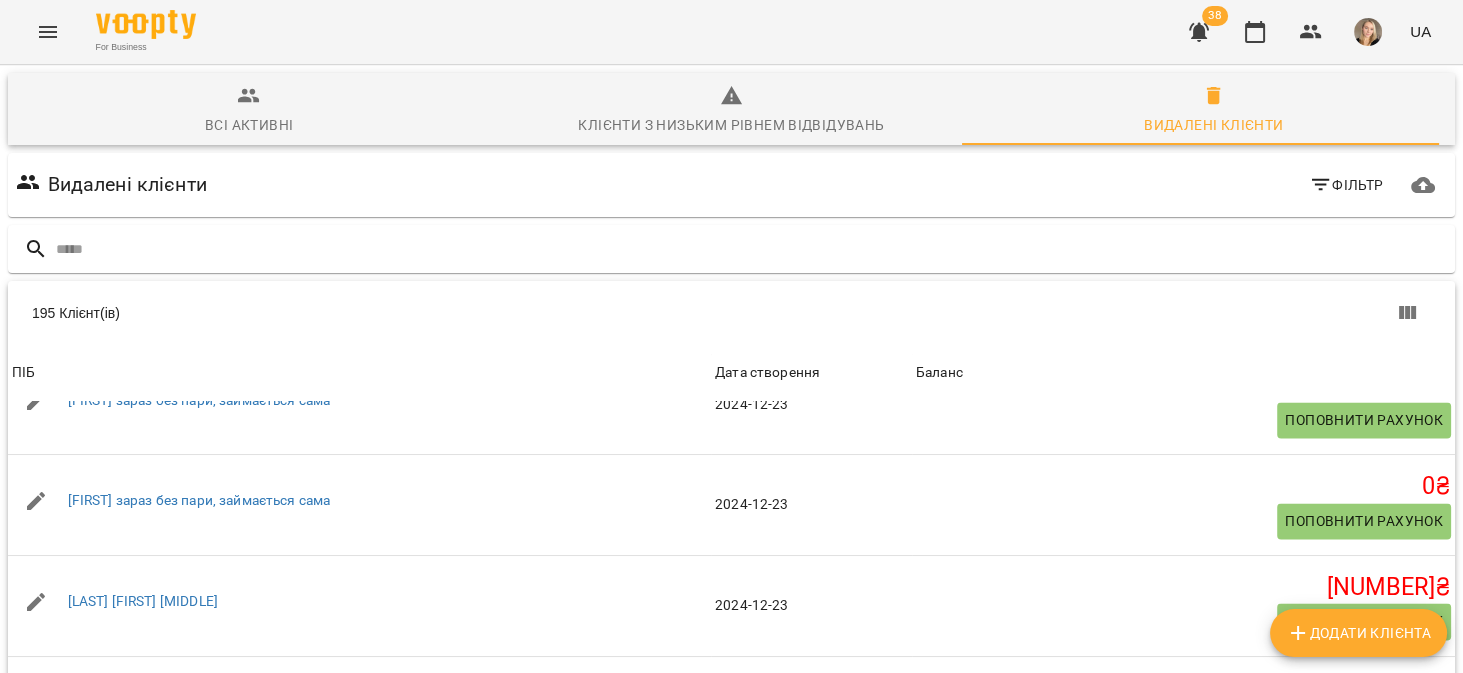 click at bounding box center (1405, 870) 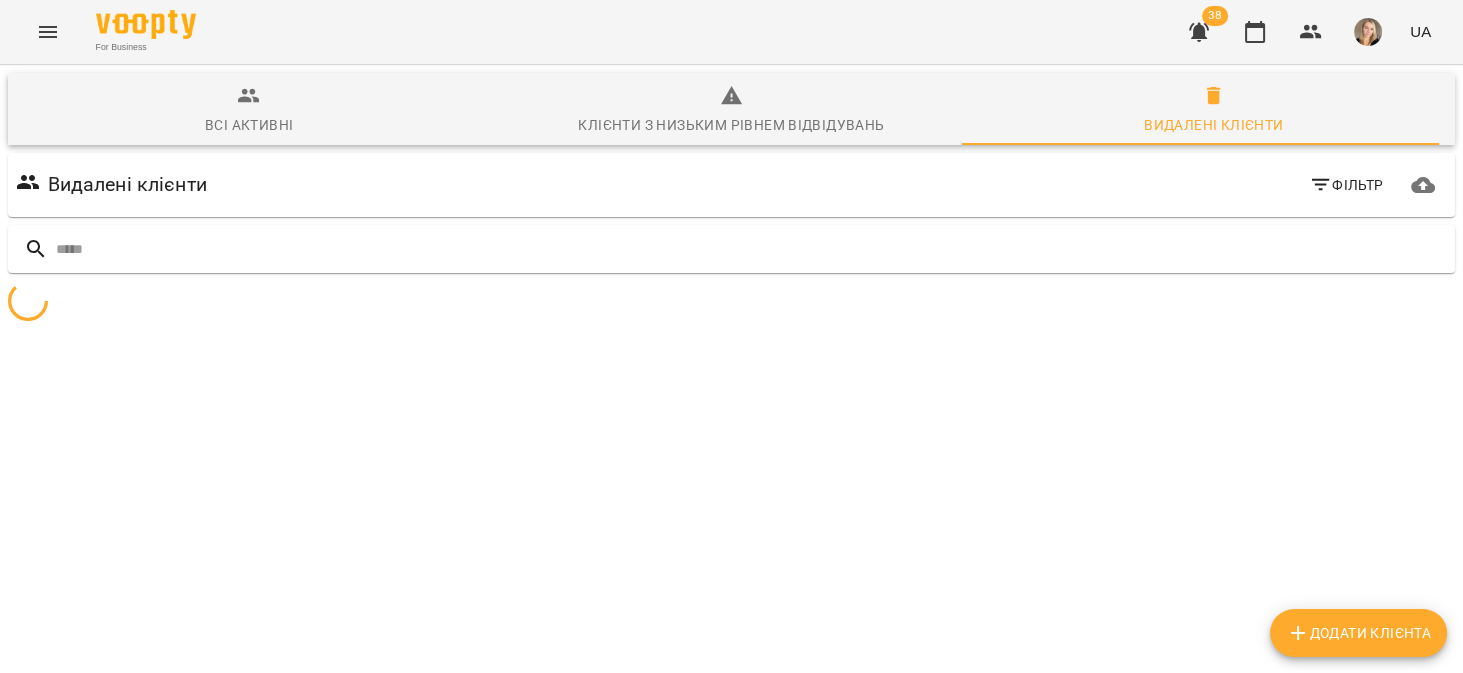 scroll, scrollTop: 88, scrollLeft: 0, axis: vertical 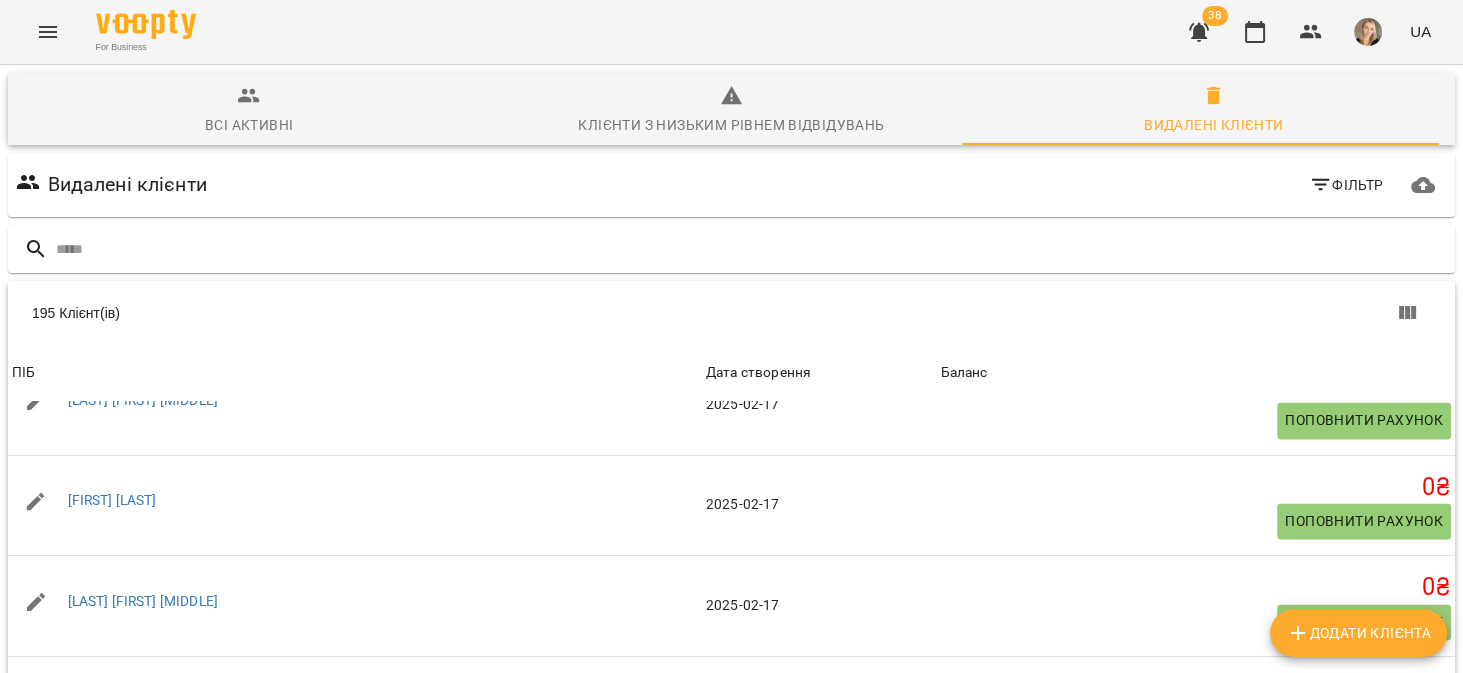 click 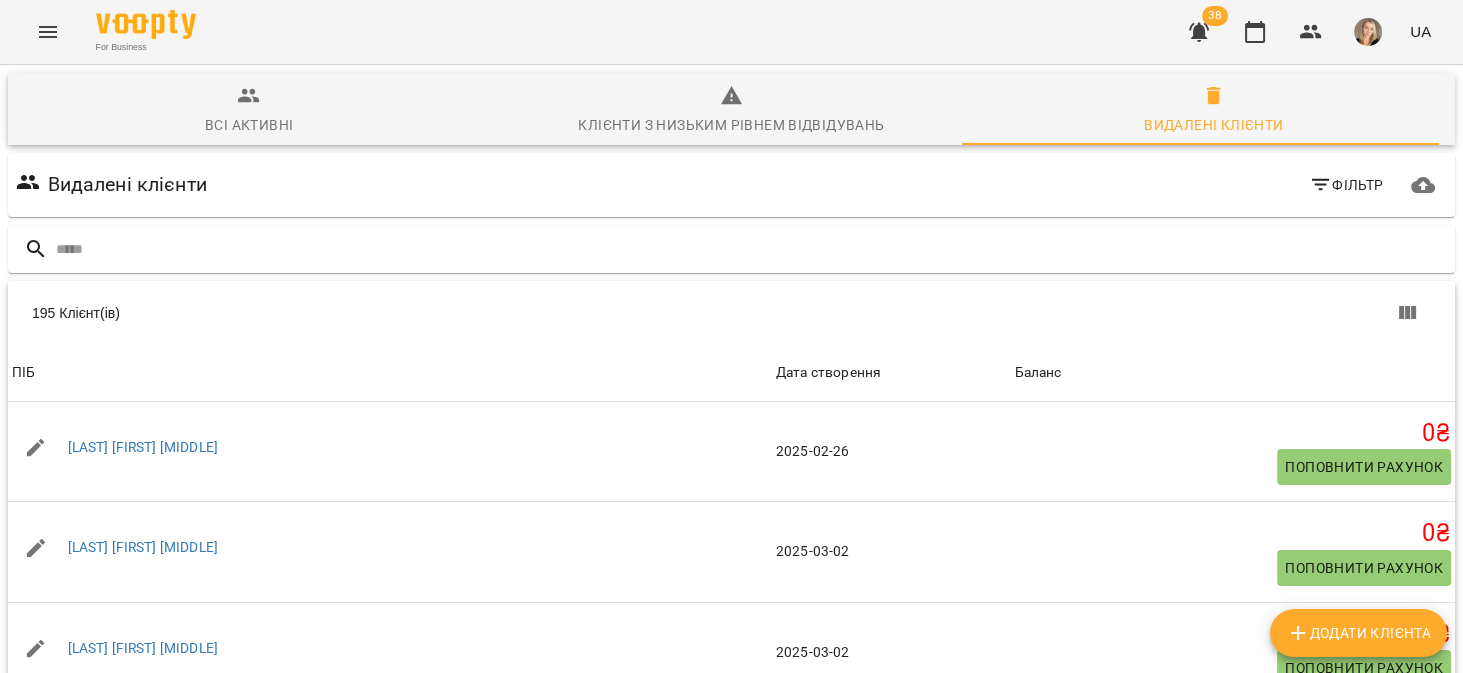 scroll, scrollTop: 253, scrollLeft: 0, axis: vertical 